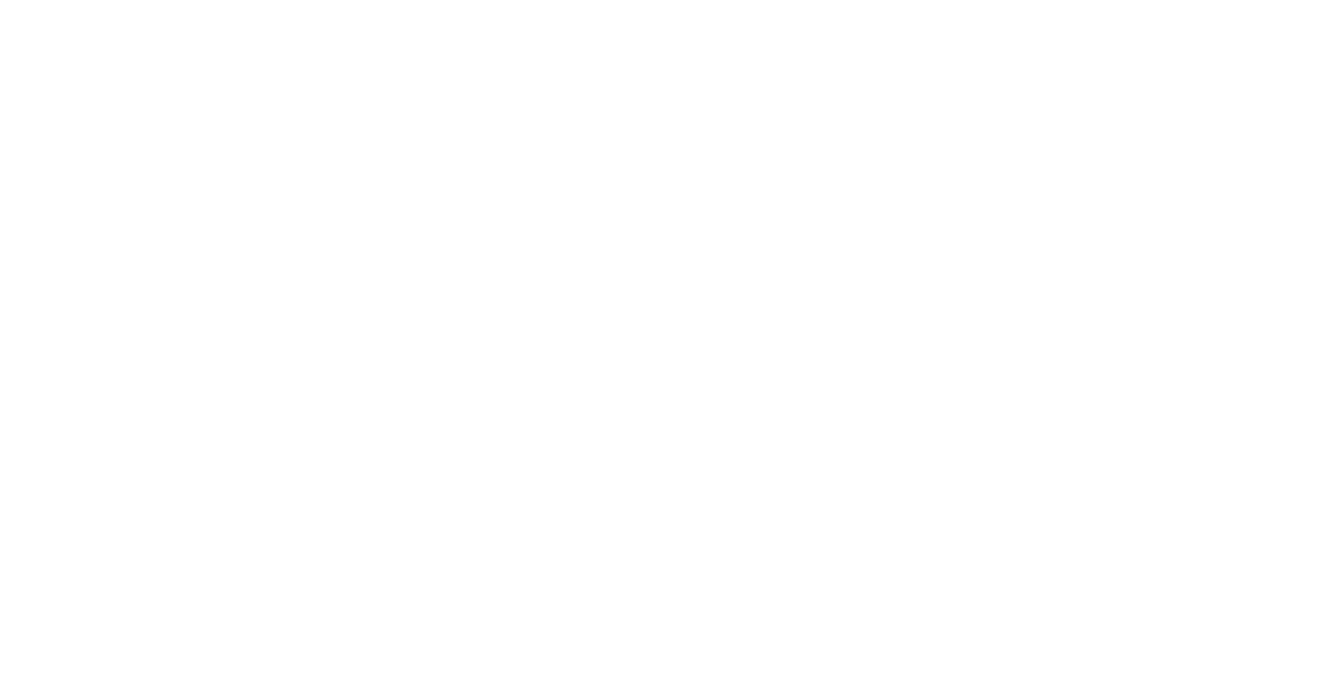 scroll, scrollTop: 0, scrollLeft: 0, axis: both 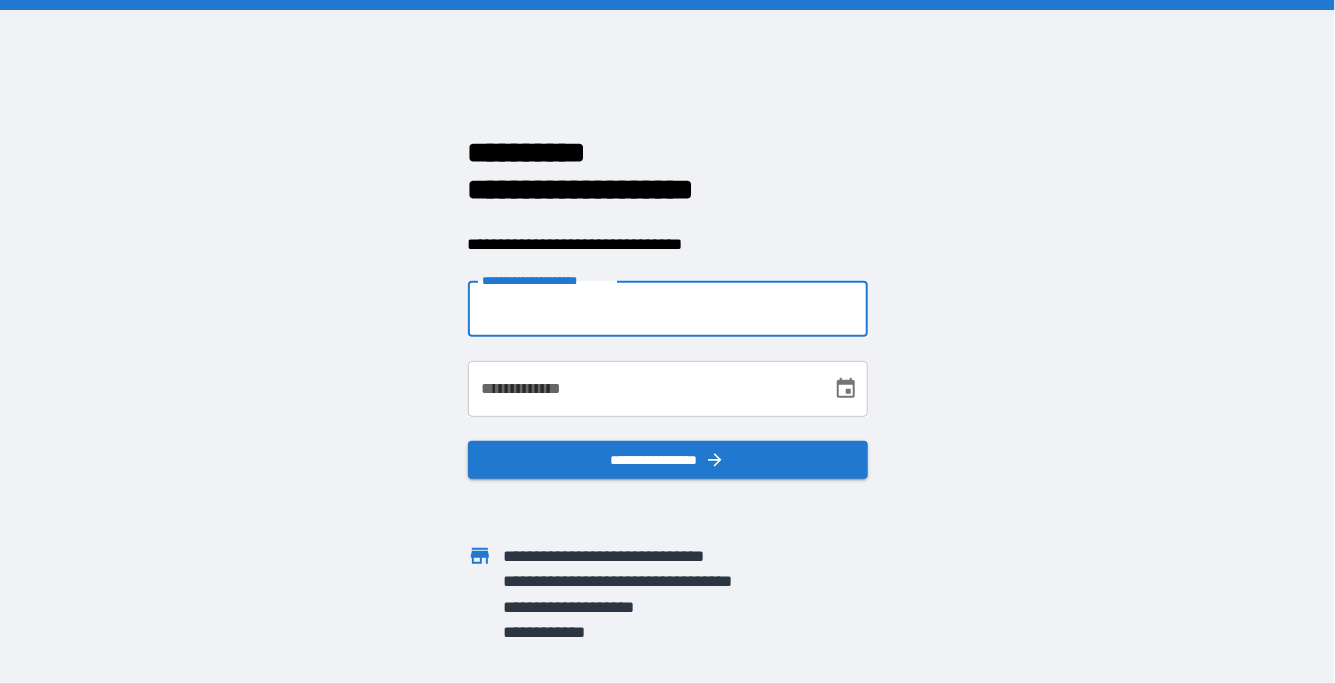 click on "**********" at bounding box center (668, 309) 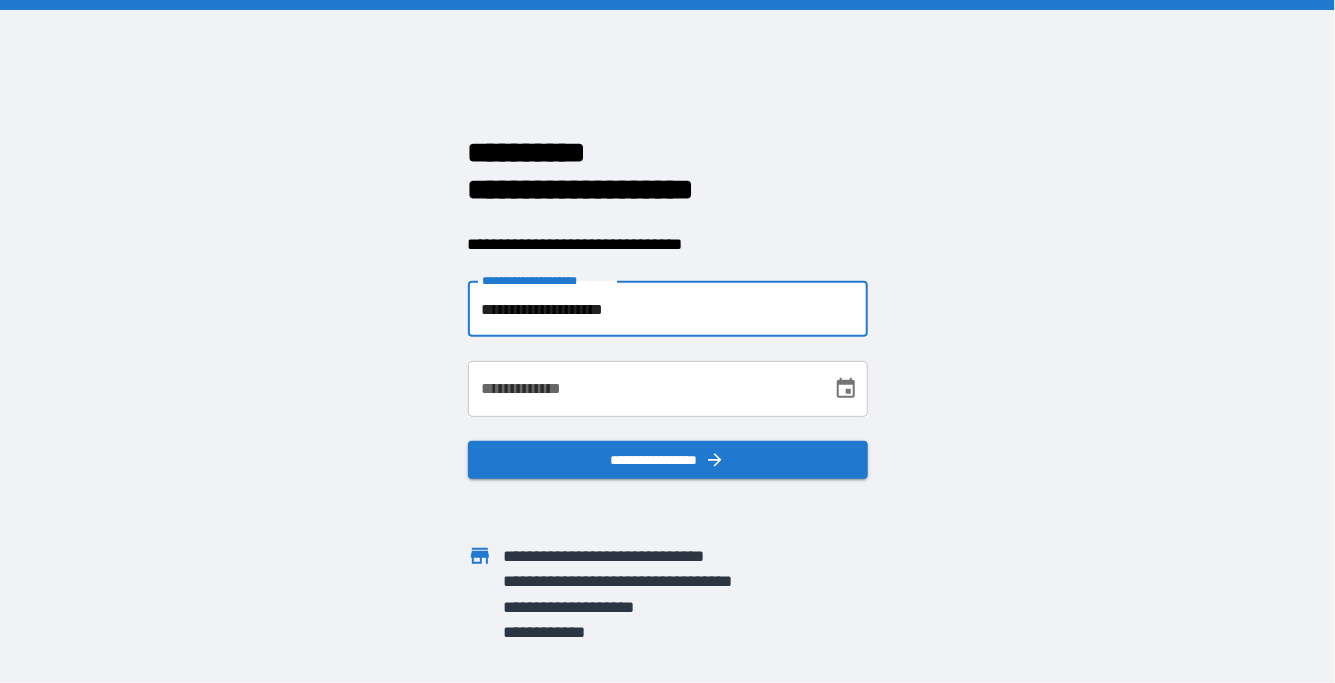 type on "**********" 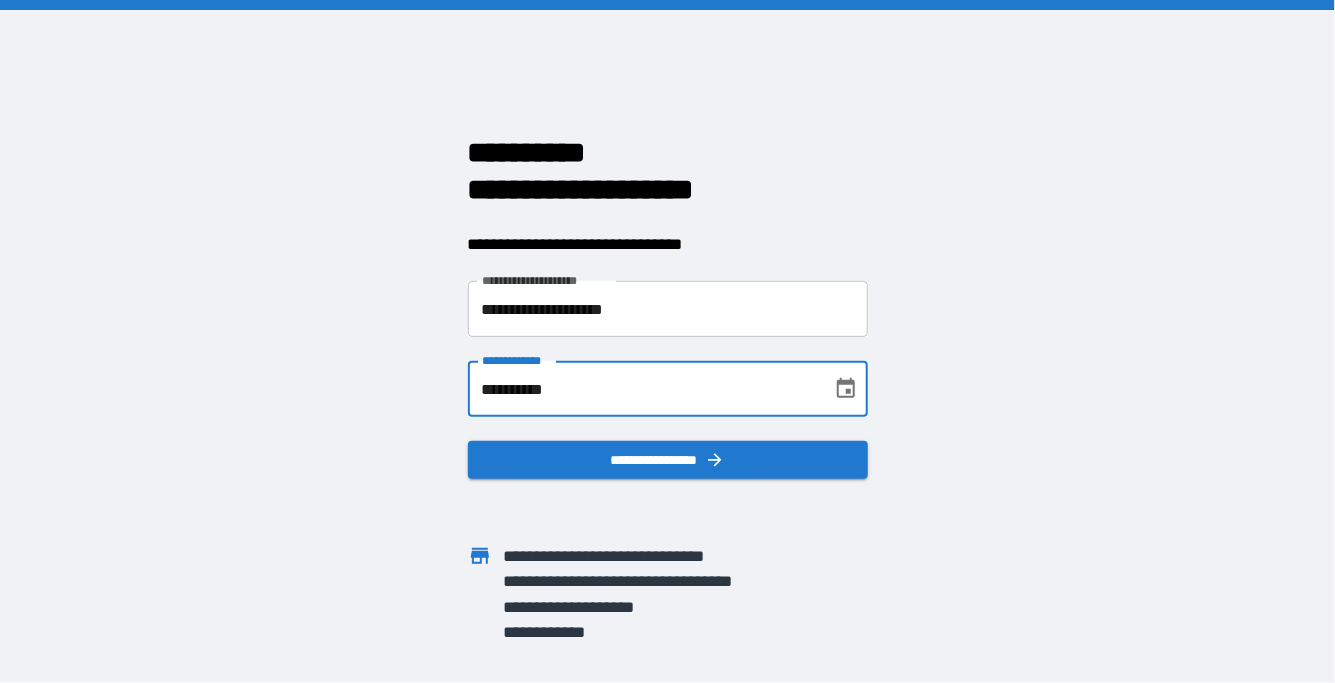 type on "**********" 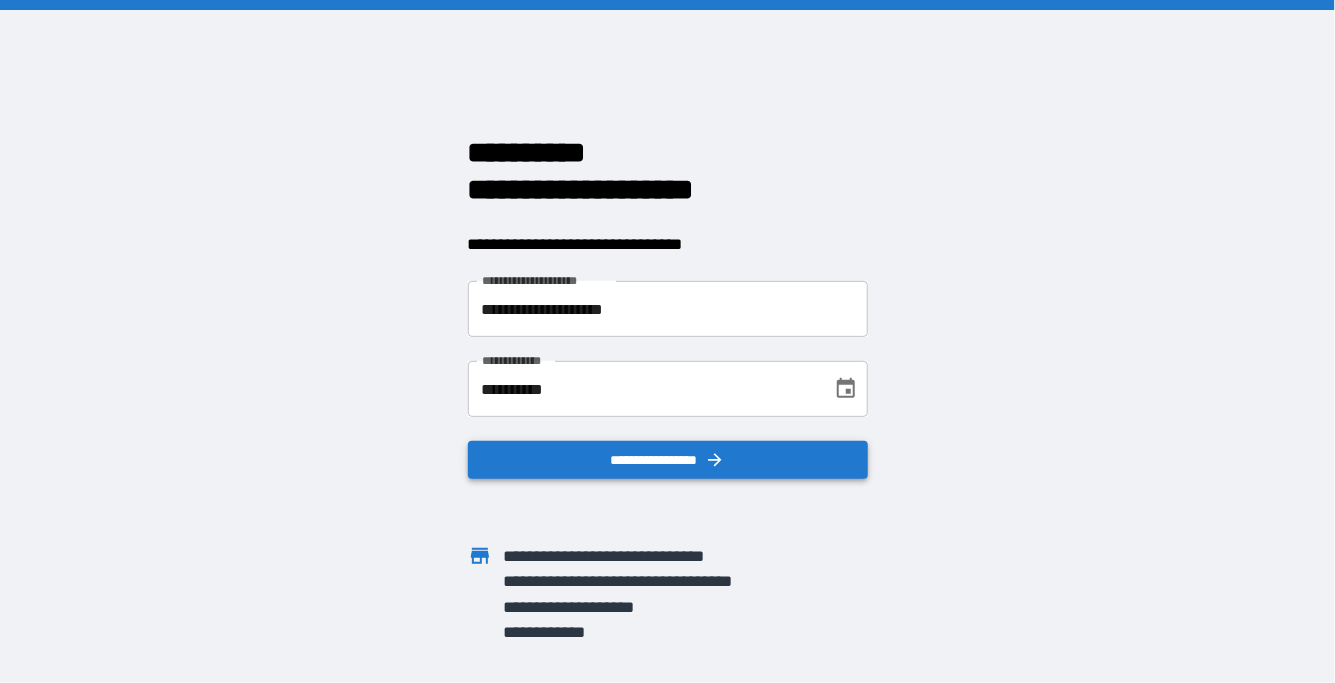 click on "**********" at bounding box center (668, 460) 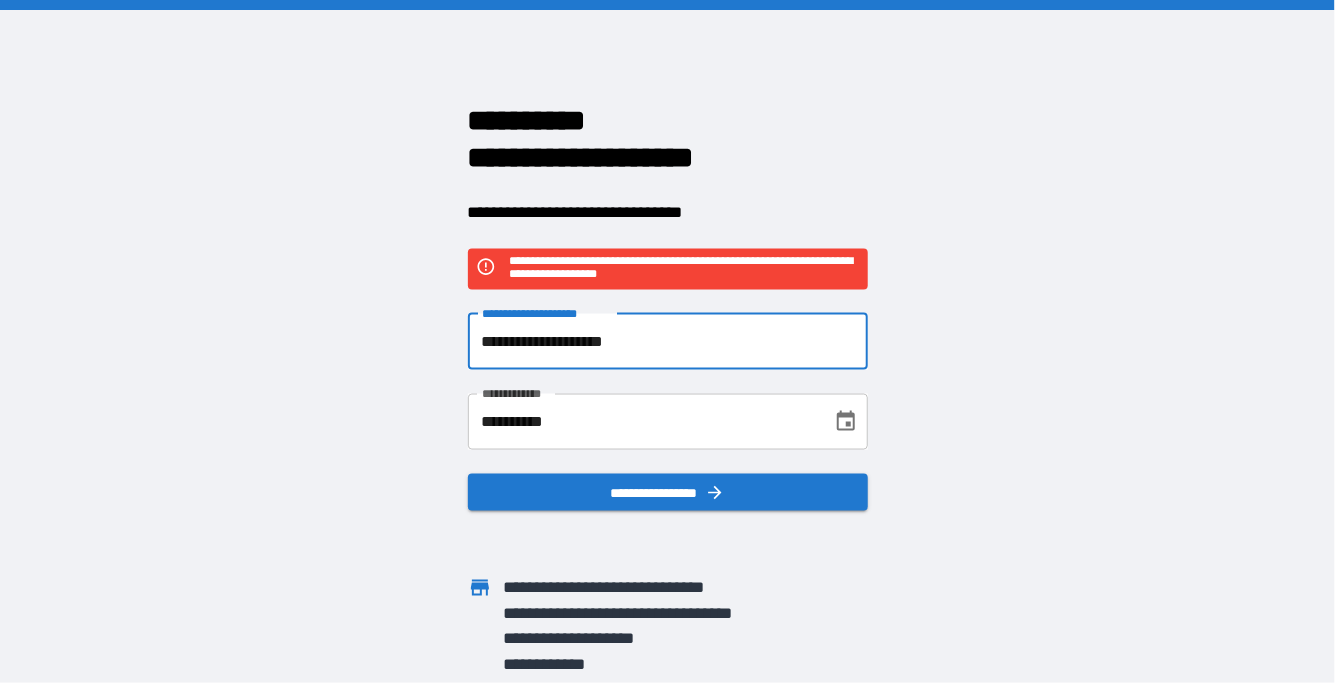 drag, startPoint x: 657, startPoint y: 329, endPoint x: 573, endPoint y: 316, distance: 85 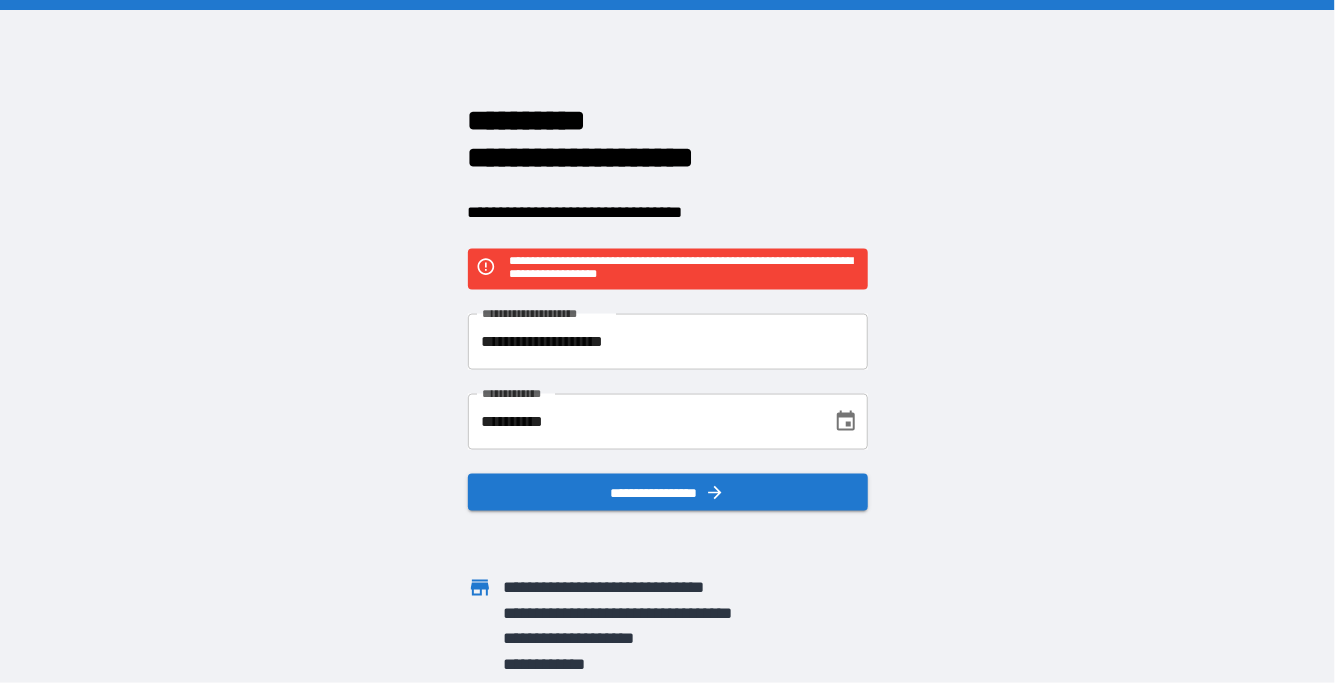 drag, startPoint x: 465, startPoint y: 345, endPoint x: 489, endPoint y: 335, distance: 26 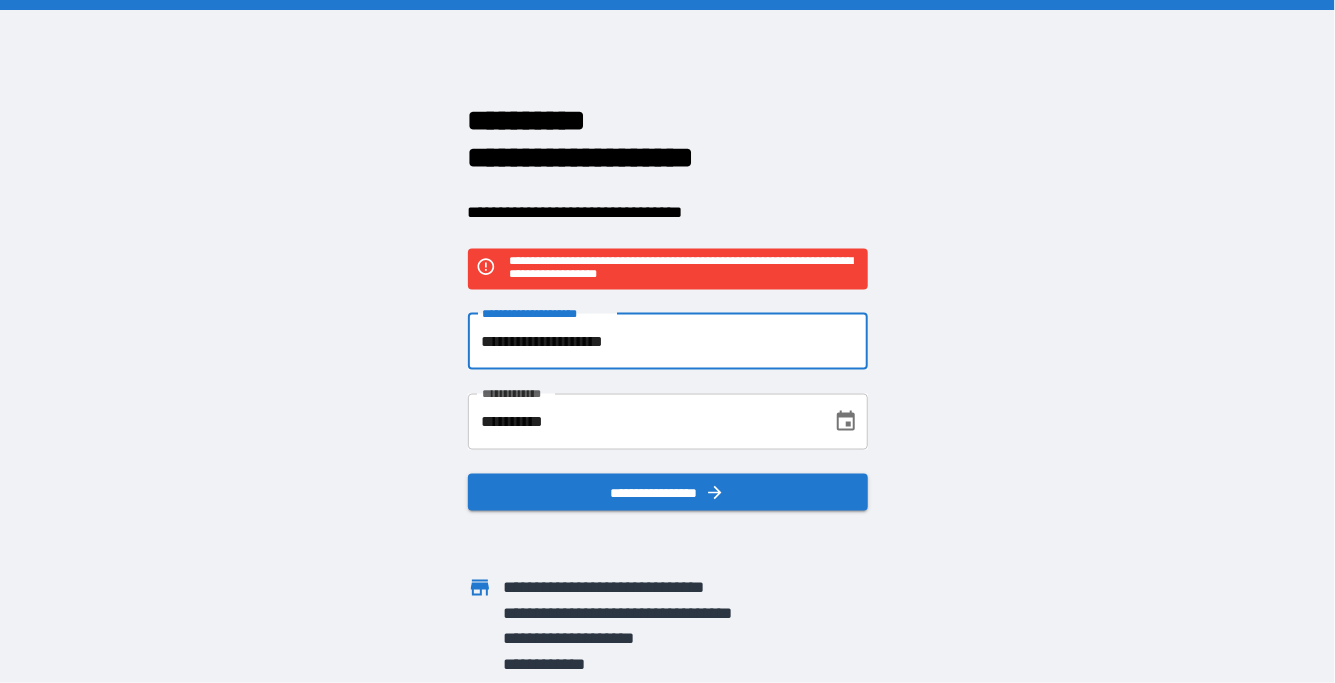 drag, startPoint x: 477, startPoint y: 339, endPoint x: 723, endPoint y: 331, distance: 246.13005 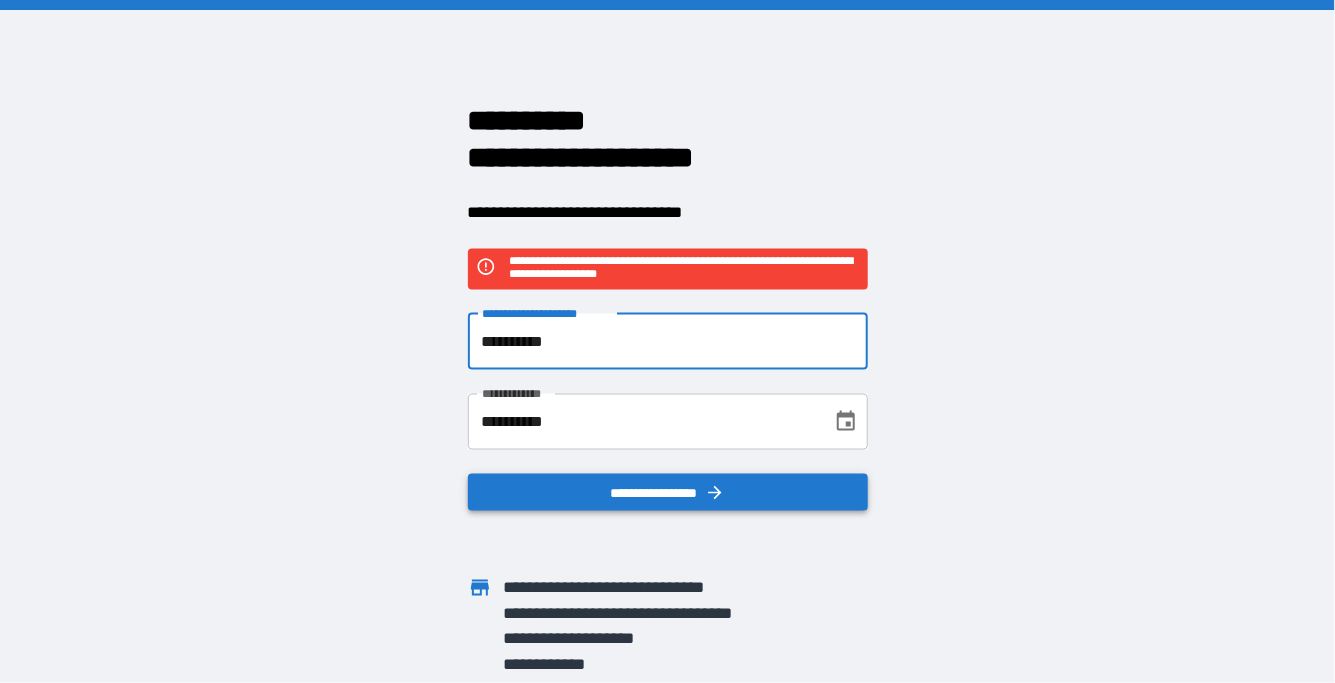 type on "**********" 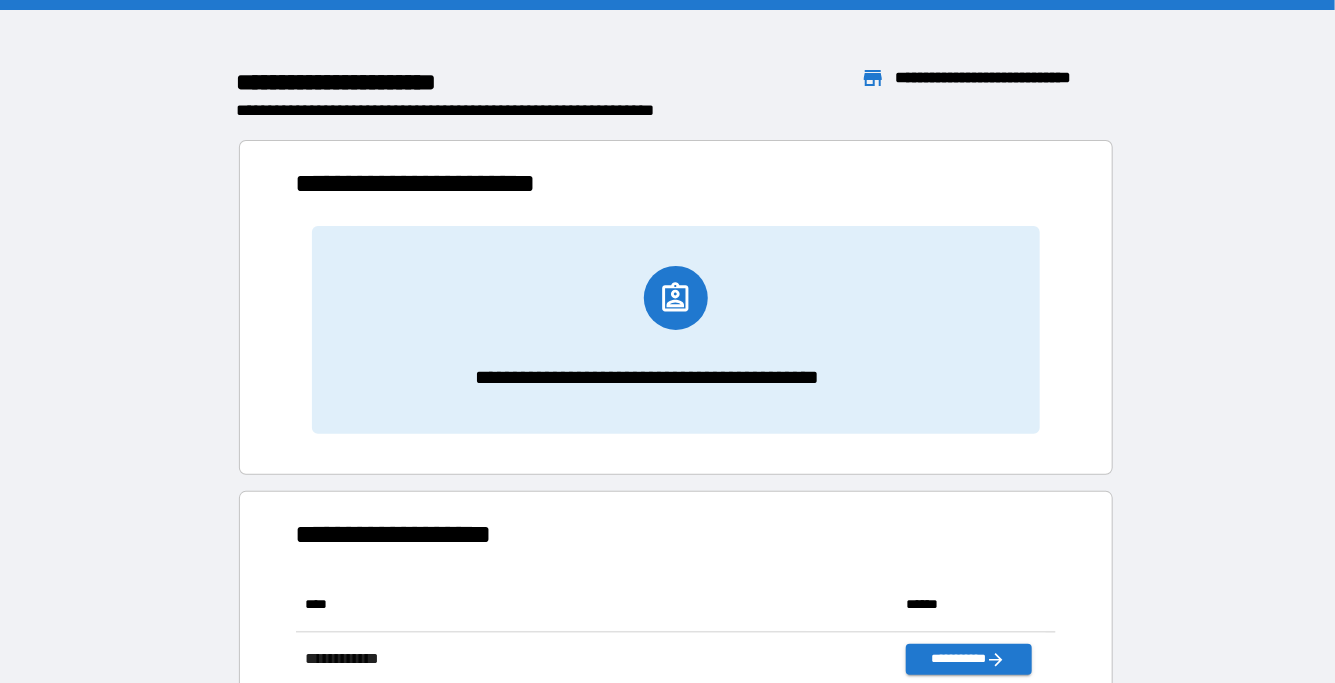 scroll, scrollTop: 15, scrollLeft: 15, axis: both 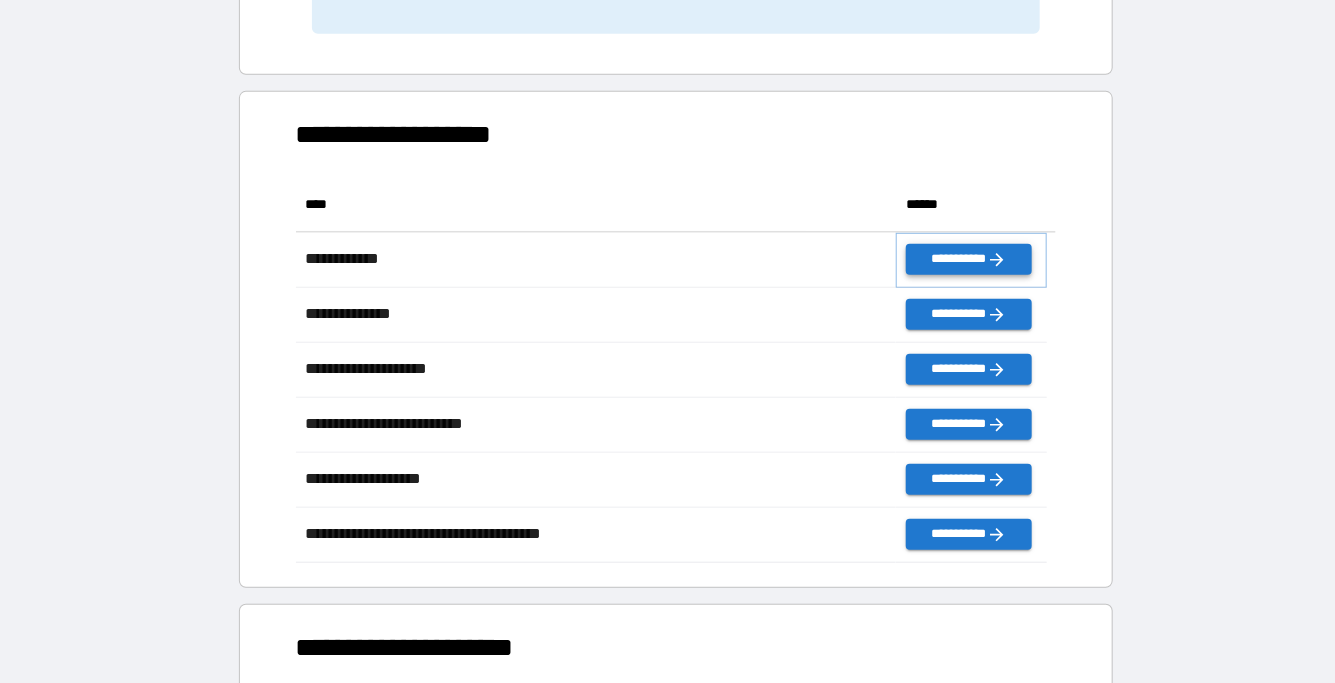 click on "**********" at bounding box center [968, 259] 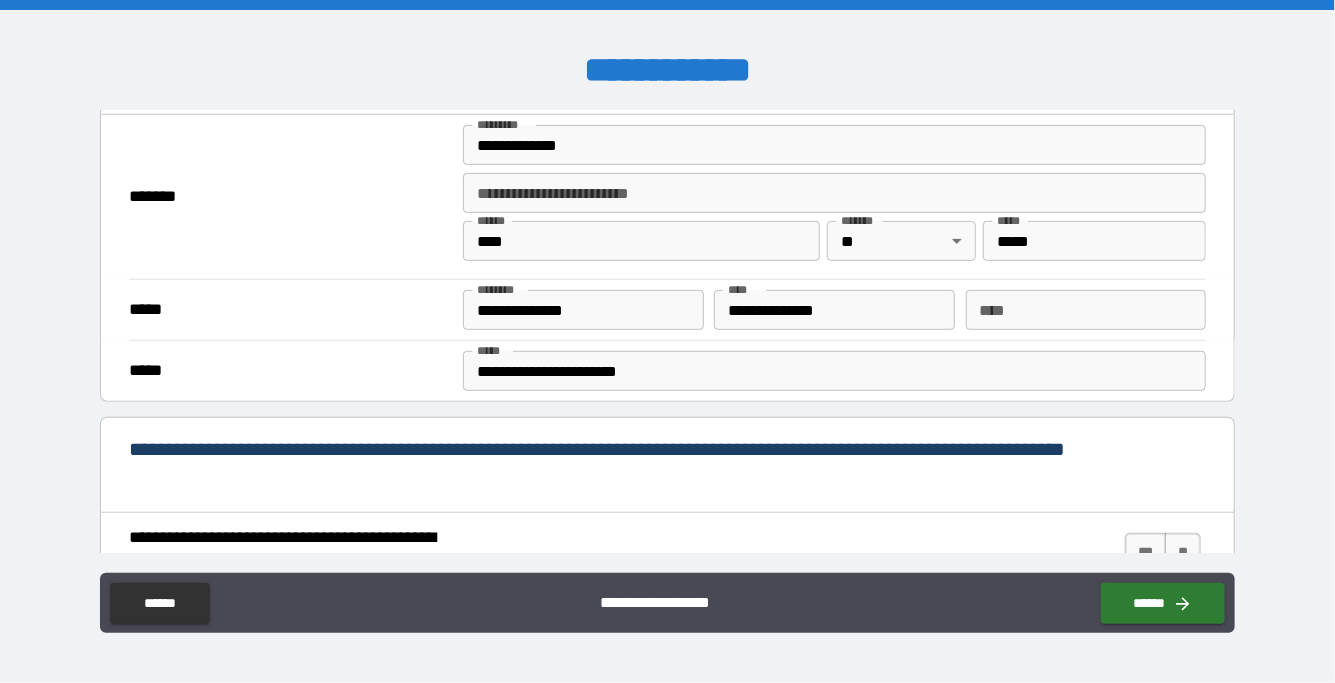 scroll, scrollTop: 400, scrollLeft: 0, axis: vertical 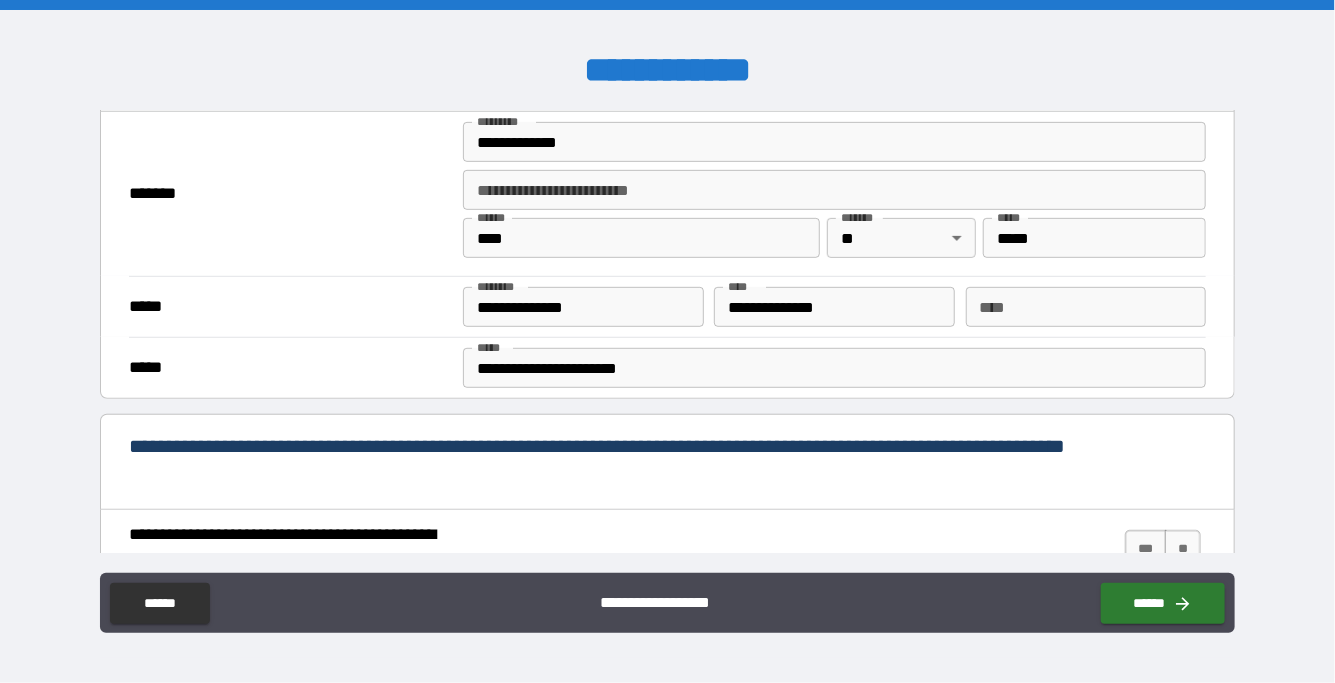 click on "**********" at bounding box center [834, 368] 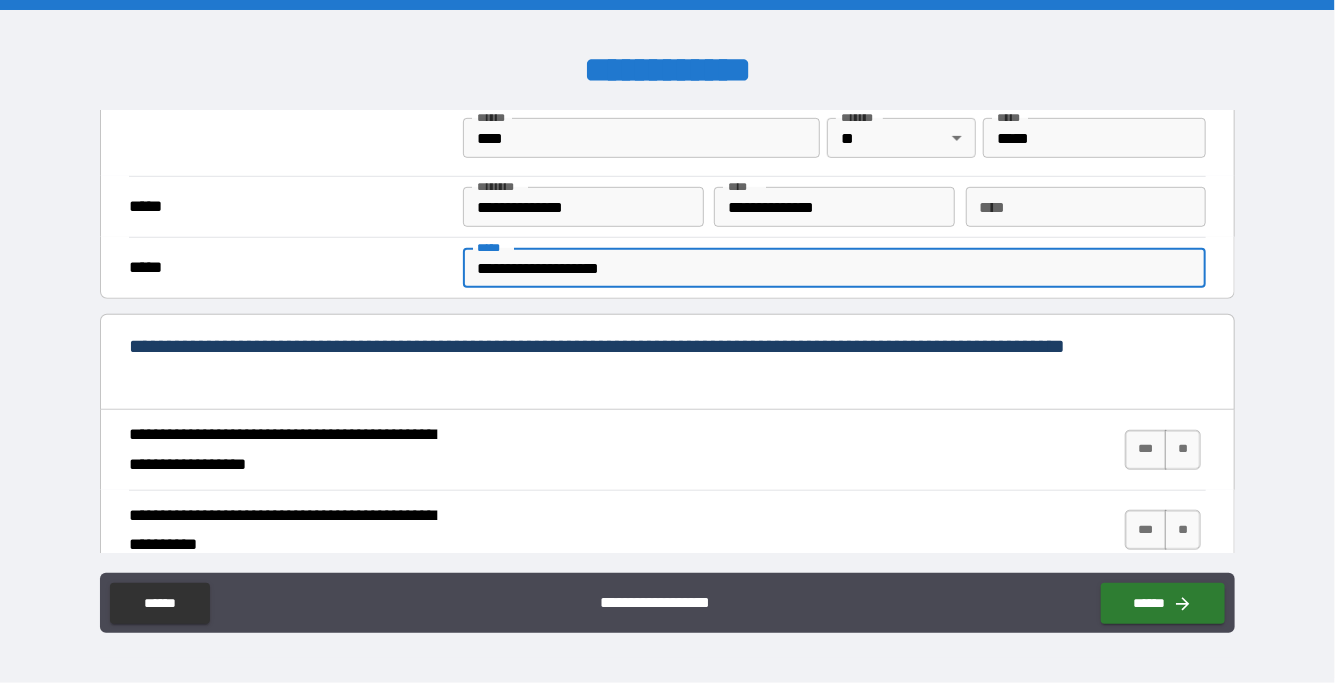 scroll, scrollTop: 600, scrollLeft: 0, axis: vertical 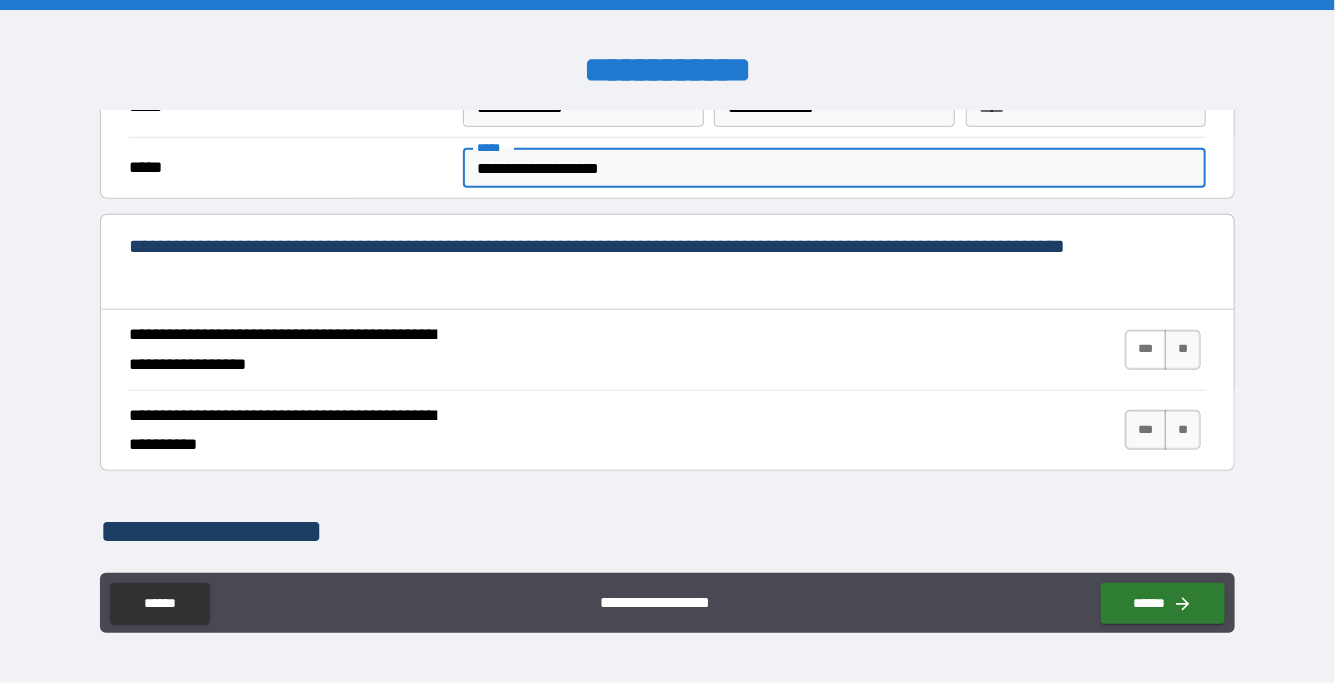 type on "**********" 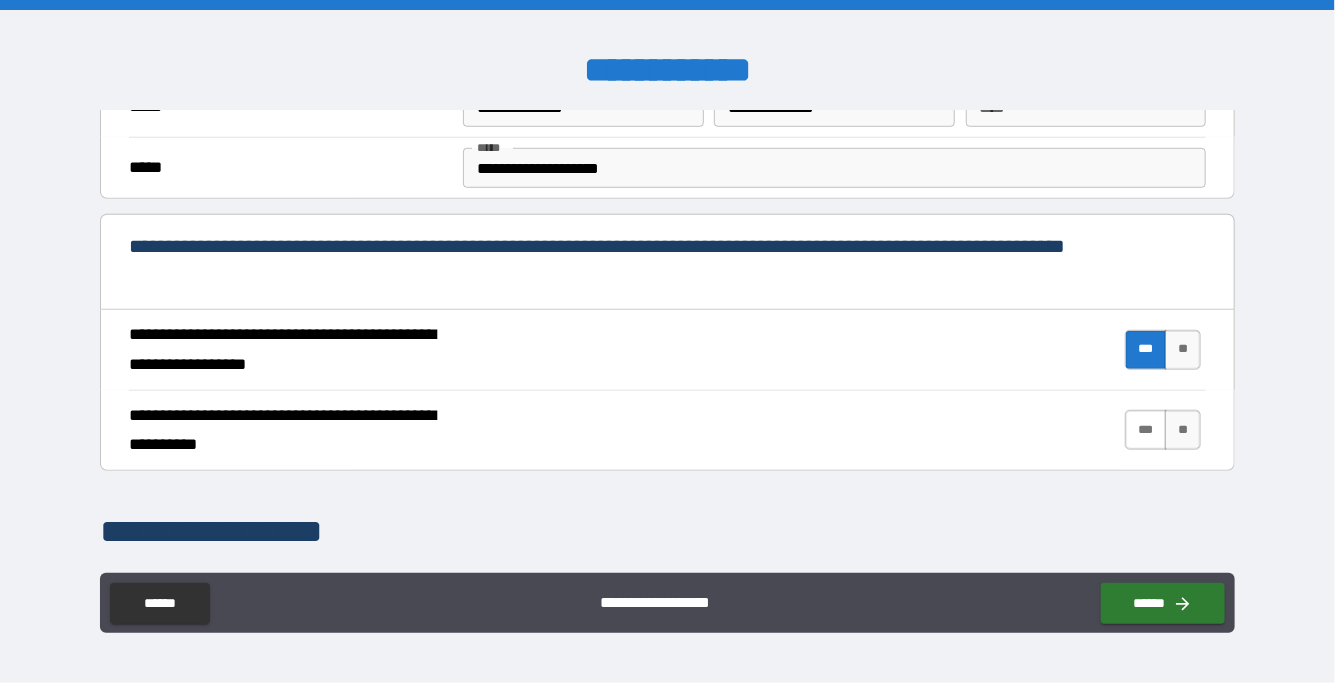 click on "***" at bounding box center [1145, 430] 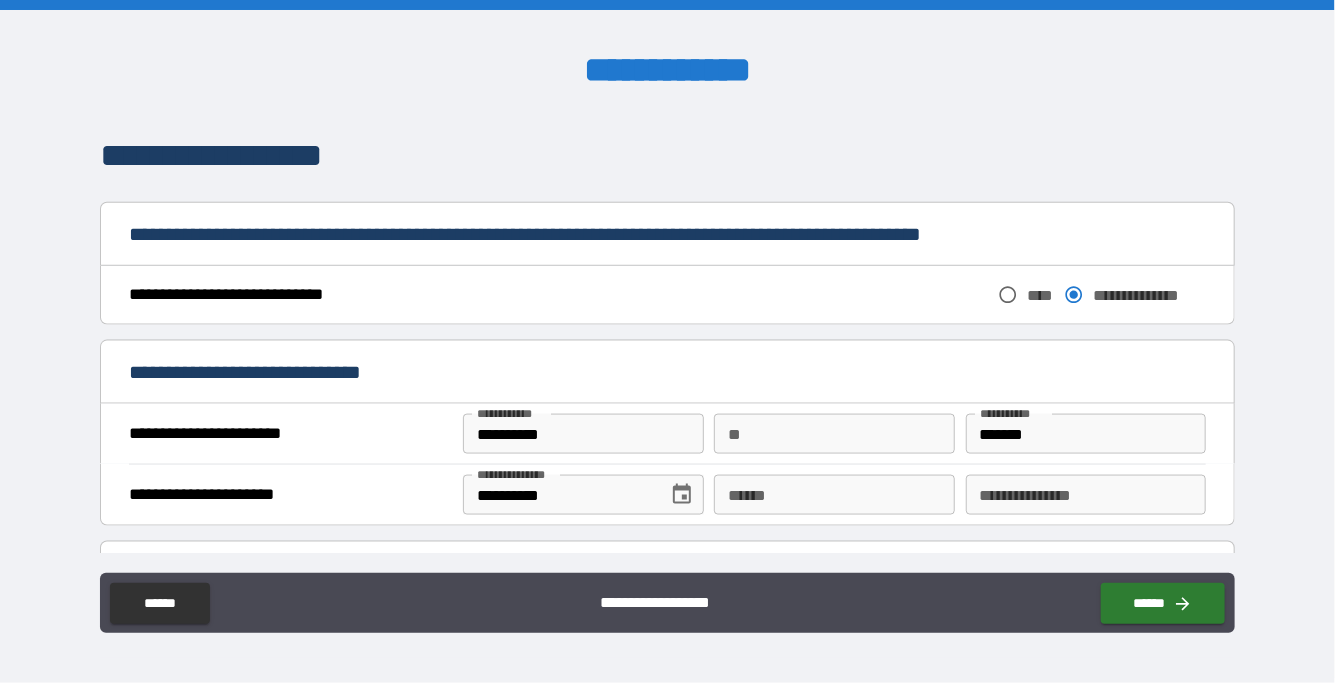 scroll, scrollTop: 1000, scrollLeft: 0, axis: vertical 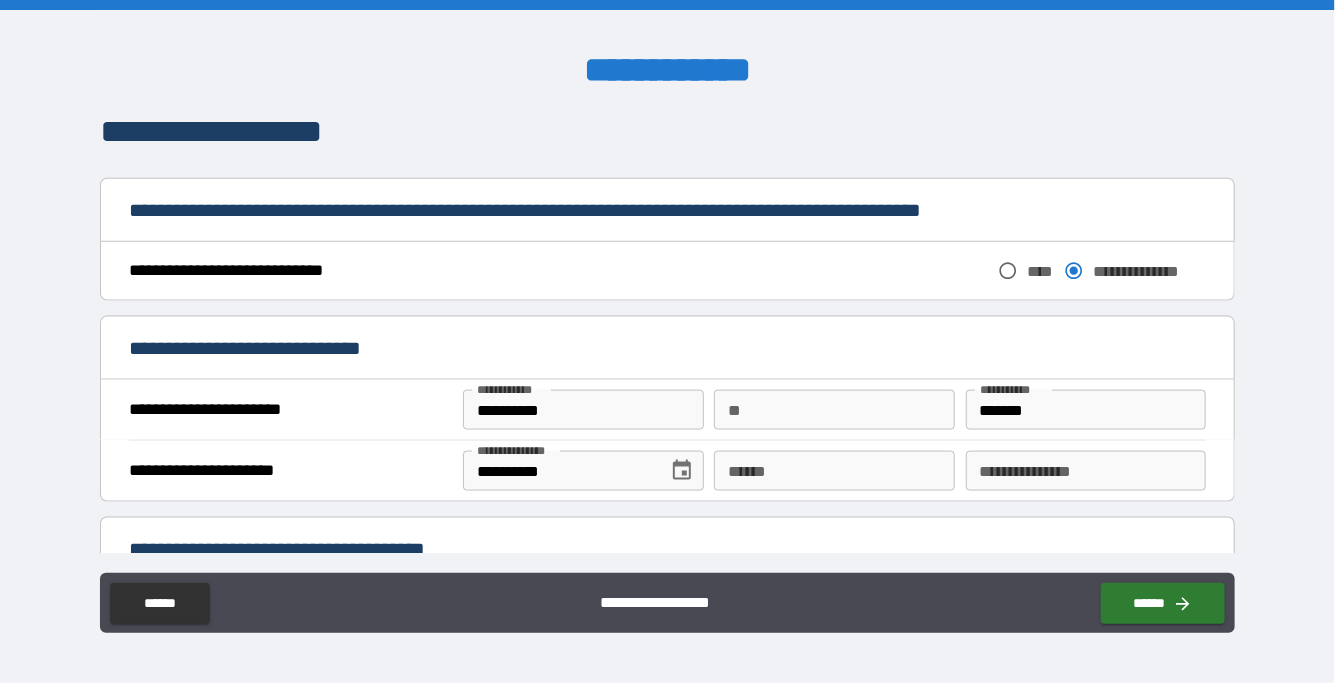 click on "****   *" at bounding box center [834, 471] 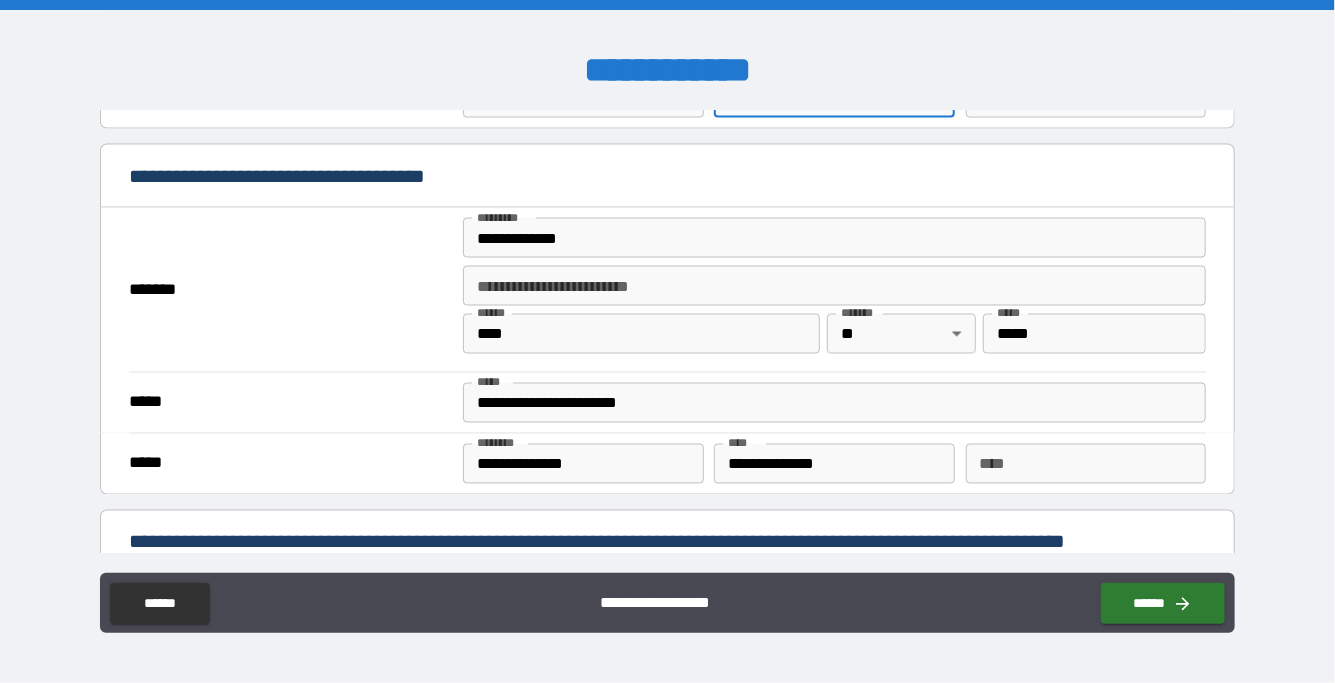 scroll, scrollTop: 1400, scrollLeft: 0, axis: vertical 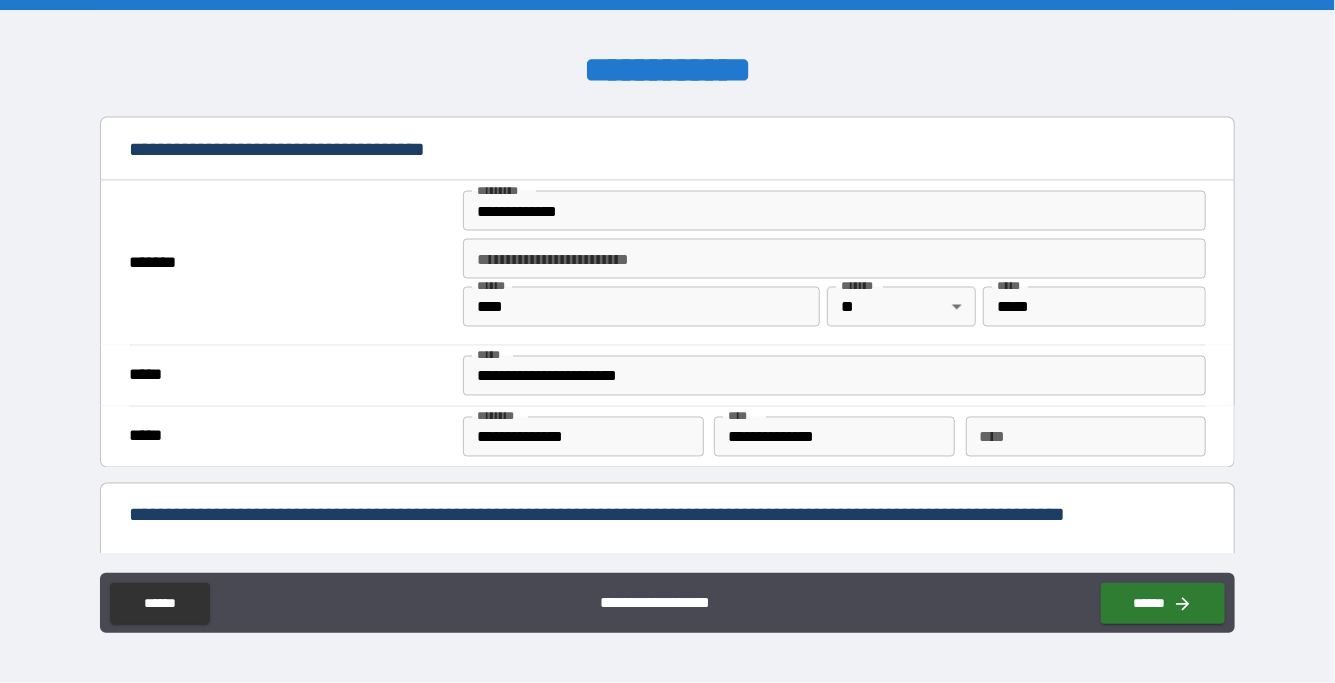 type on "**********" 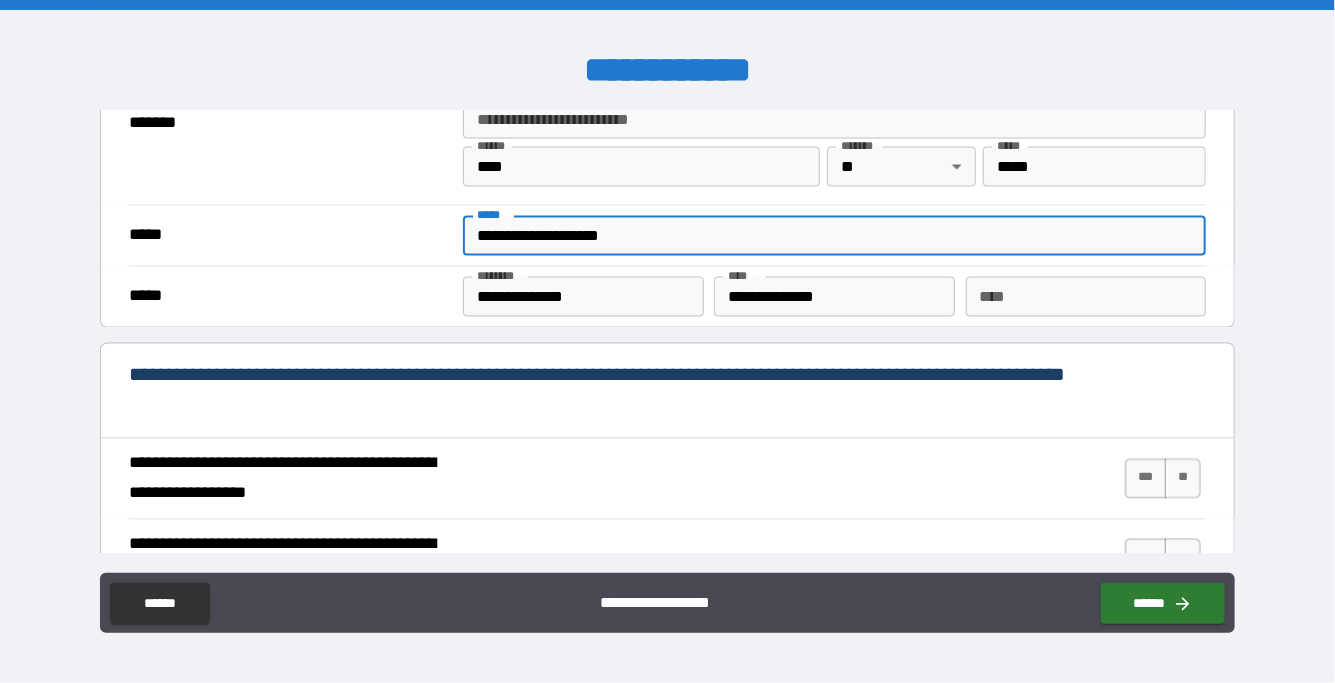 scroll, scrollTop: 1600, scrollLeft: 0, axis: vertical 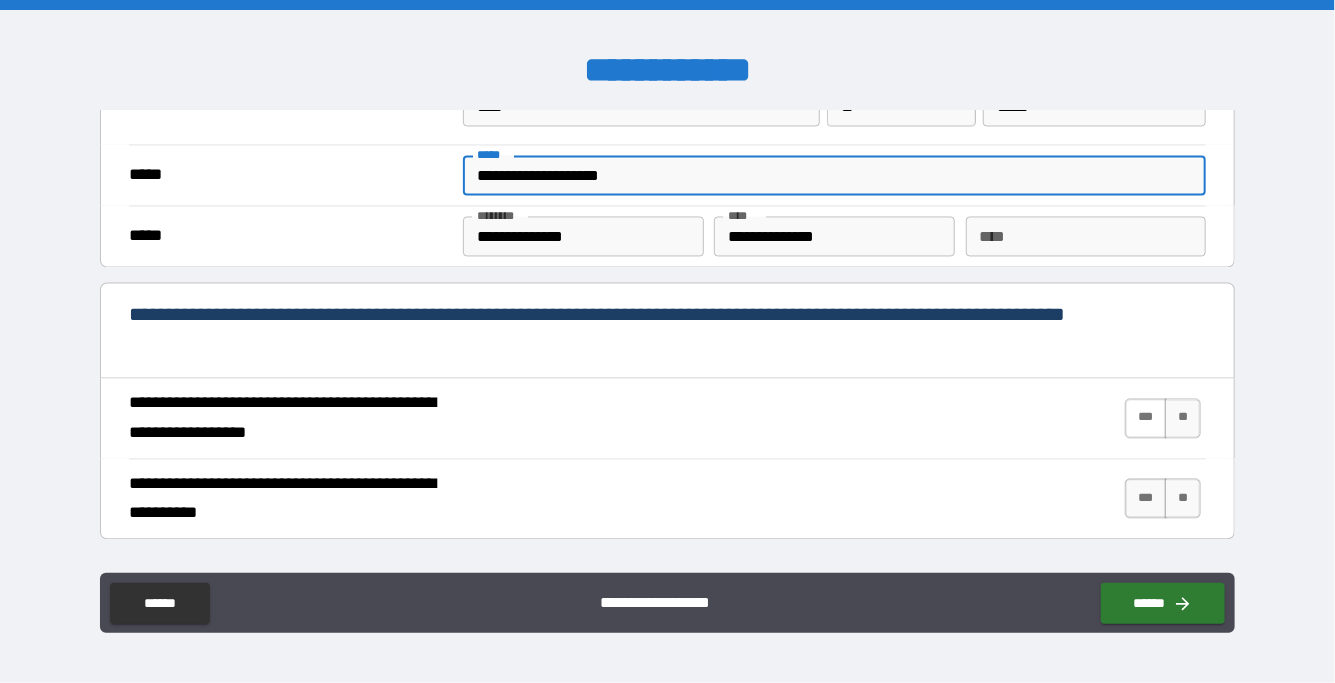type on "**********" 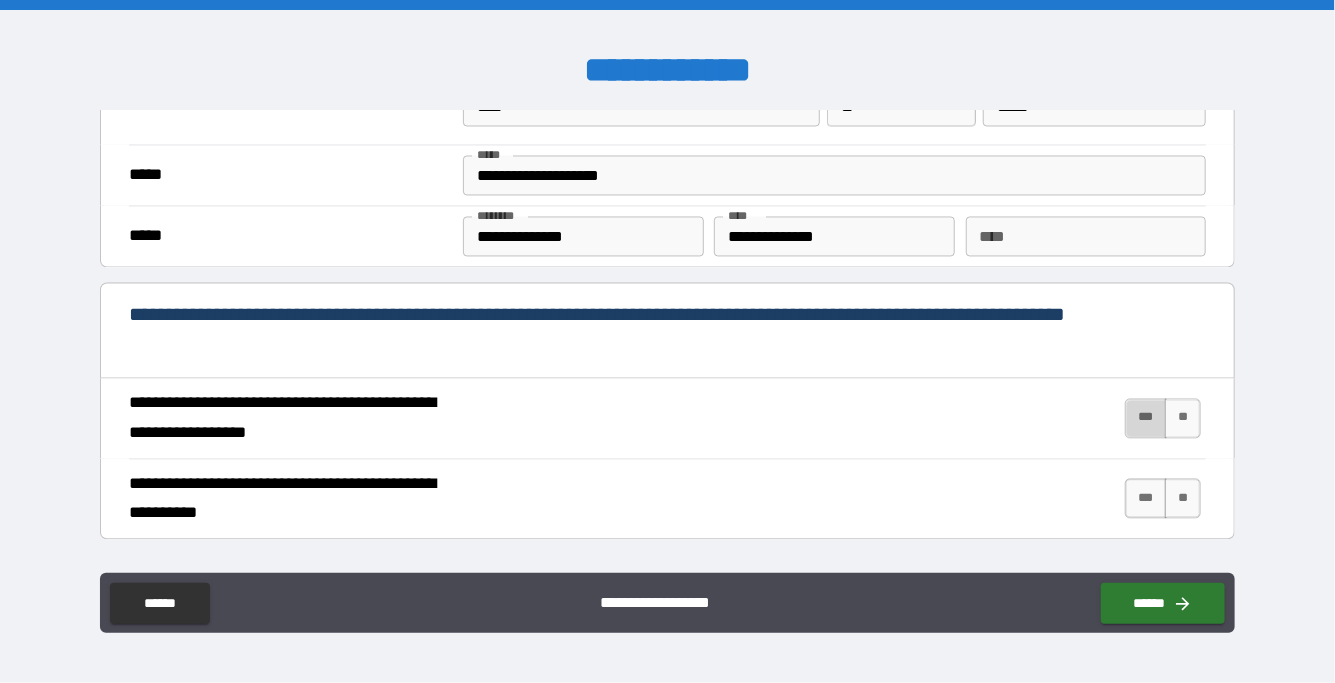click on "***" at bounding box center (1145, 419) 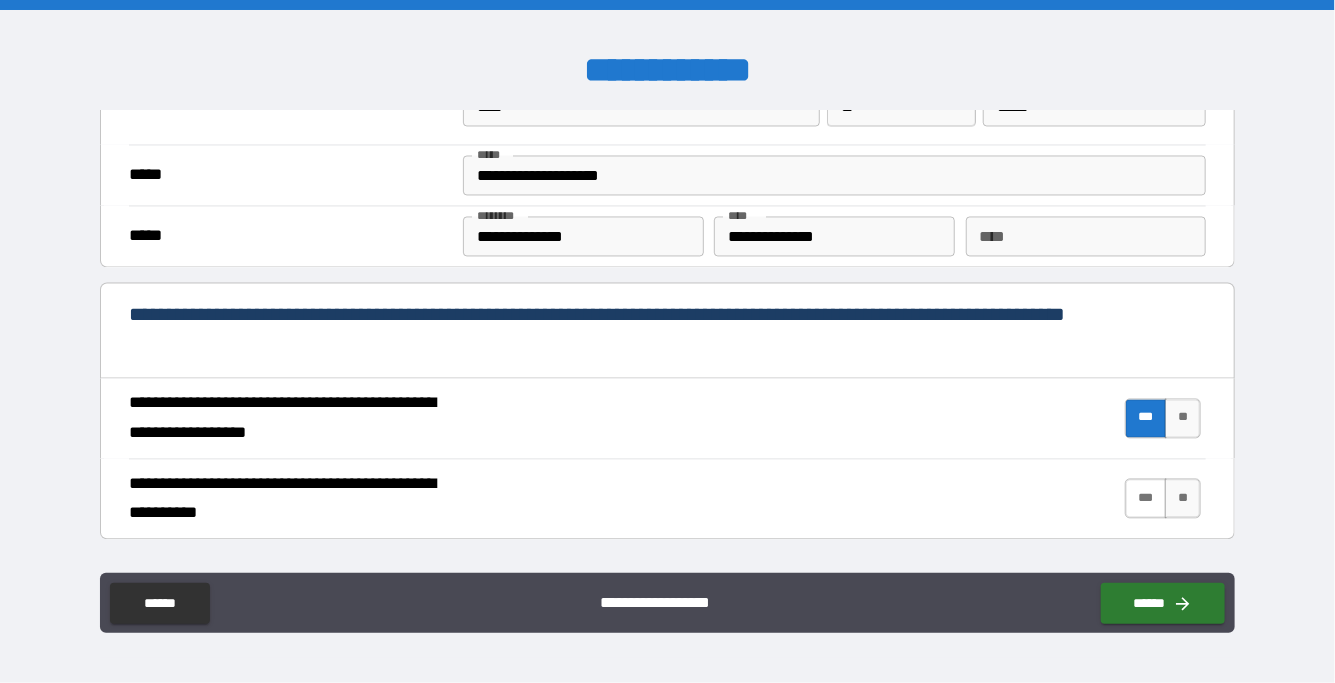 click on "***" at bounding box center (1145, 499) 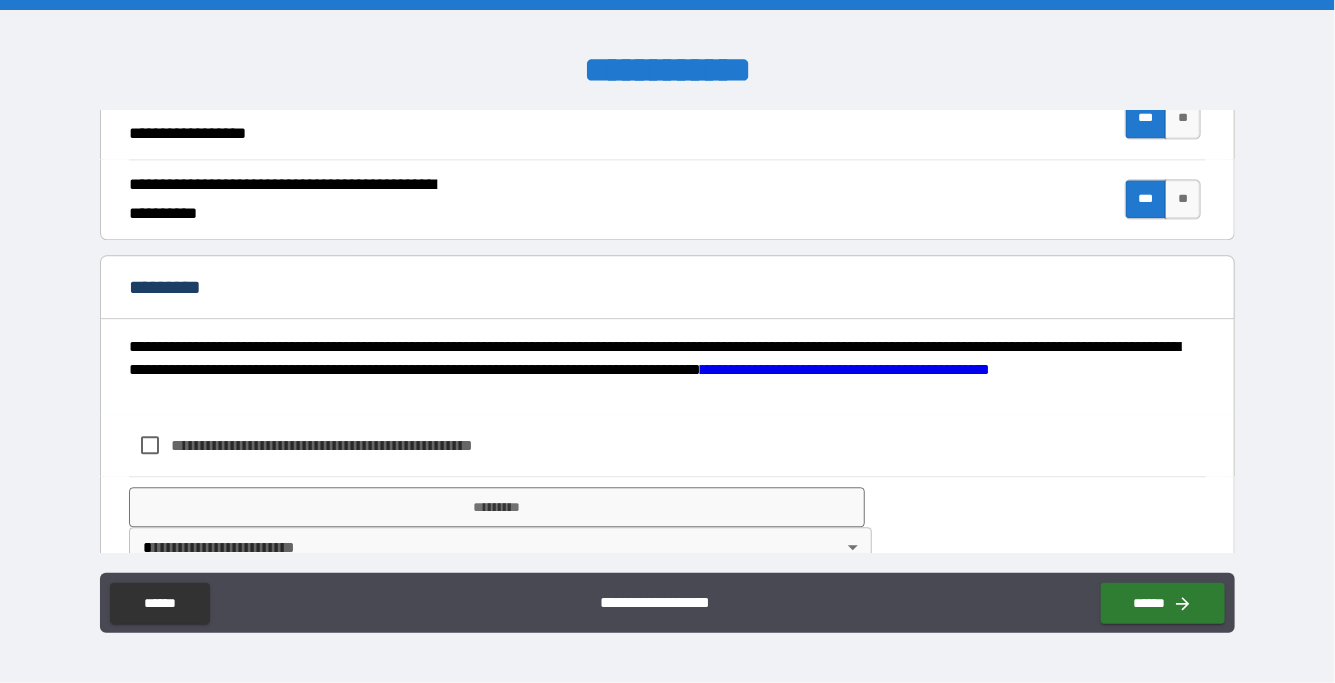 scroll, scrollTop: 1930, scrollLeft: 0, axis: vertical 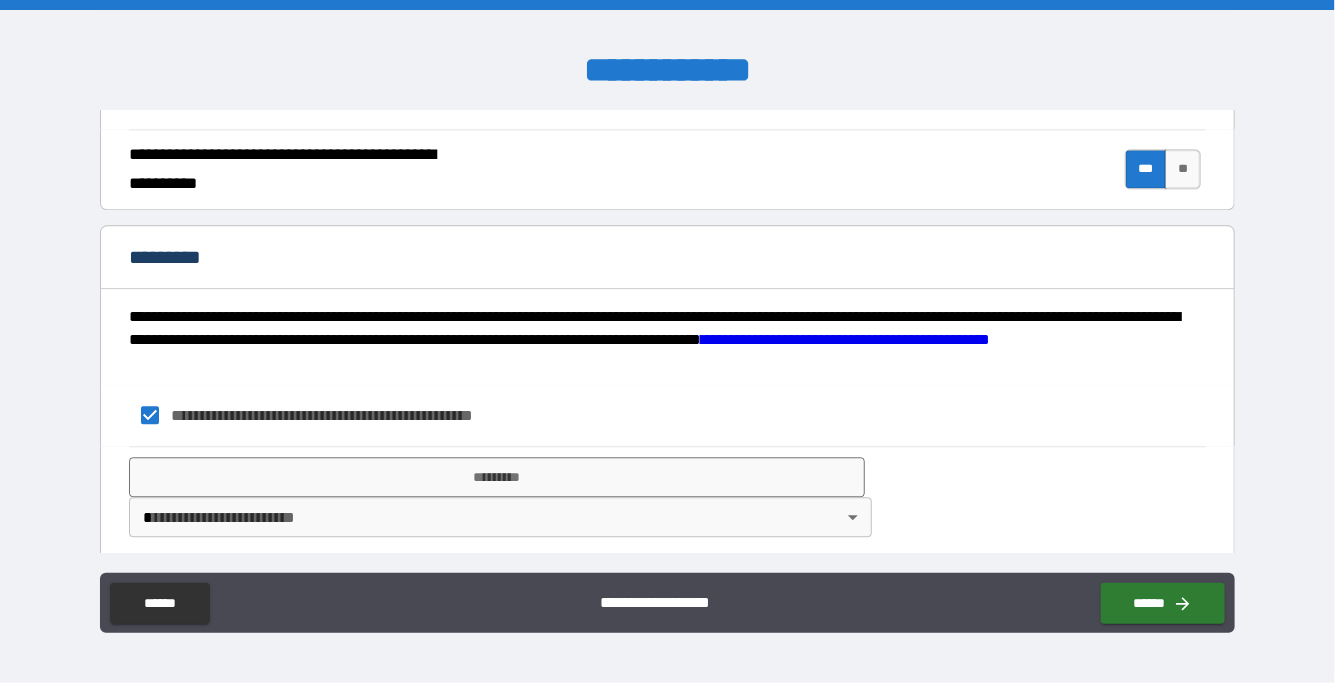 click on "**********" at bounding box center [667, 341] 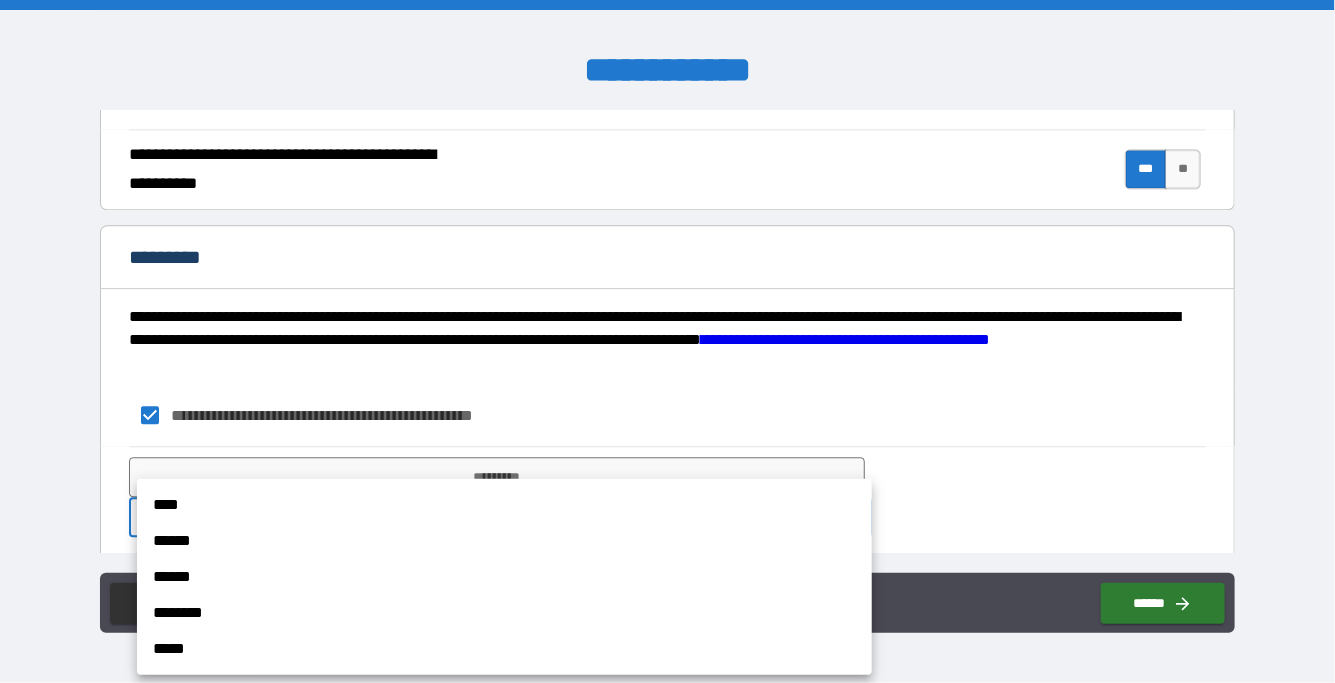 click on "******" at bounding box center (504, 541) 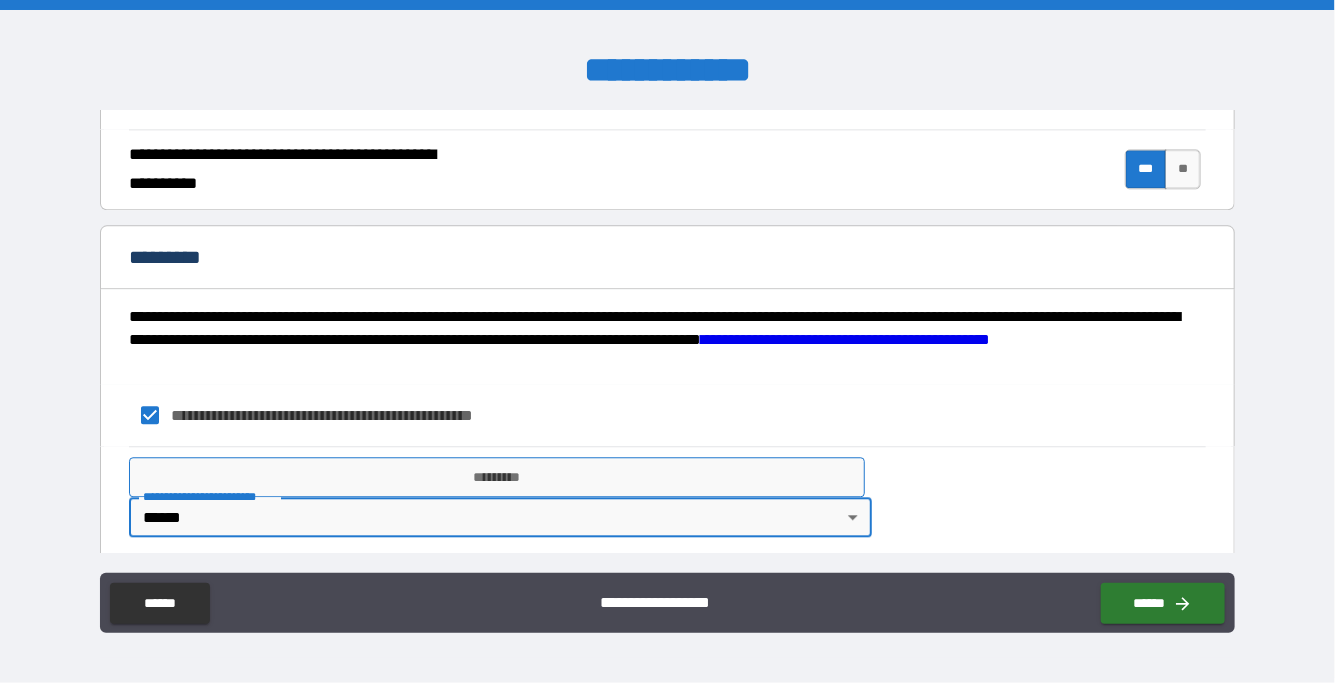 click on "*********" at bounding box center (496, 477) 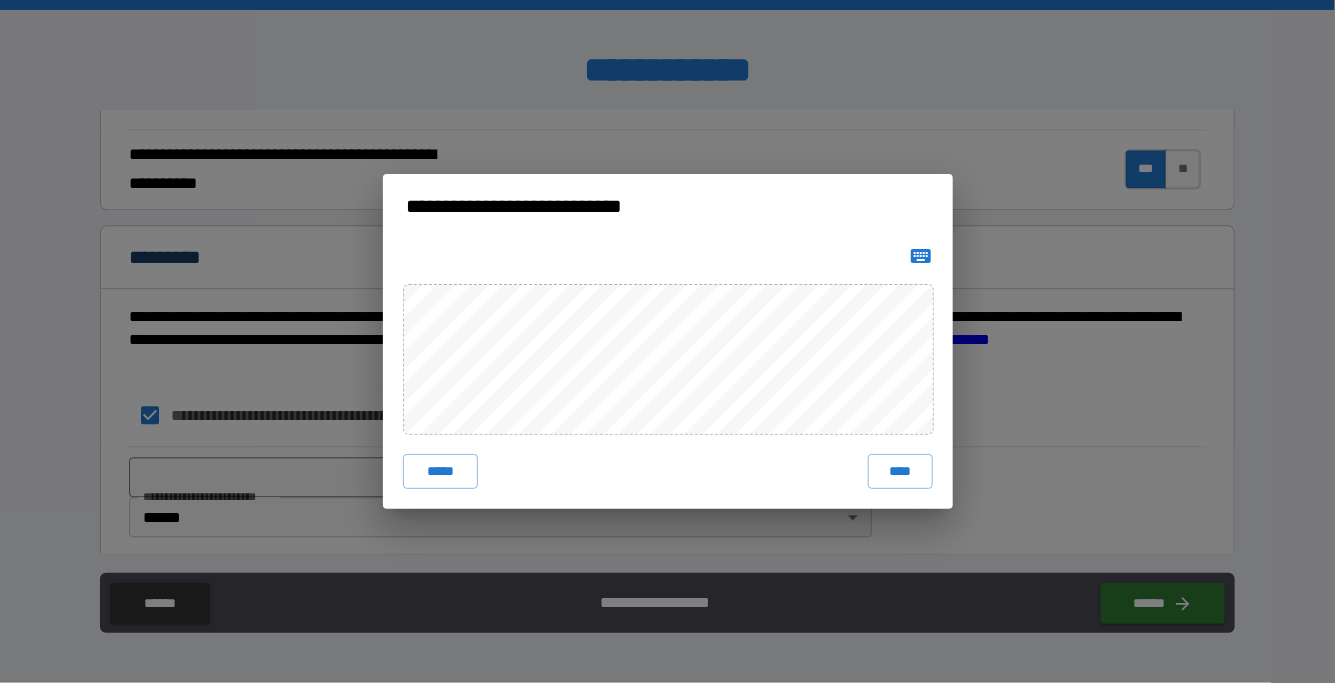click 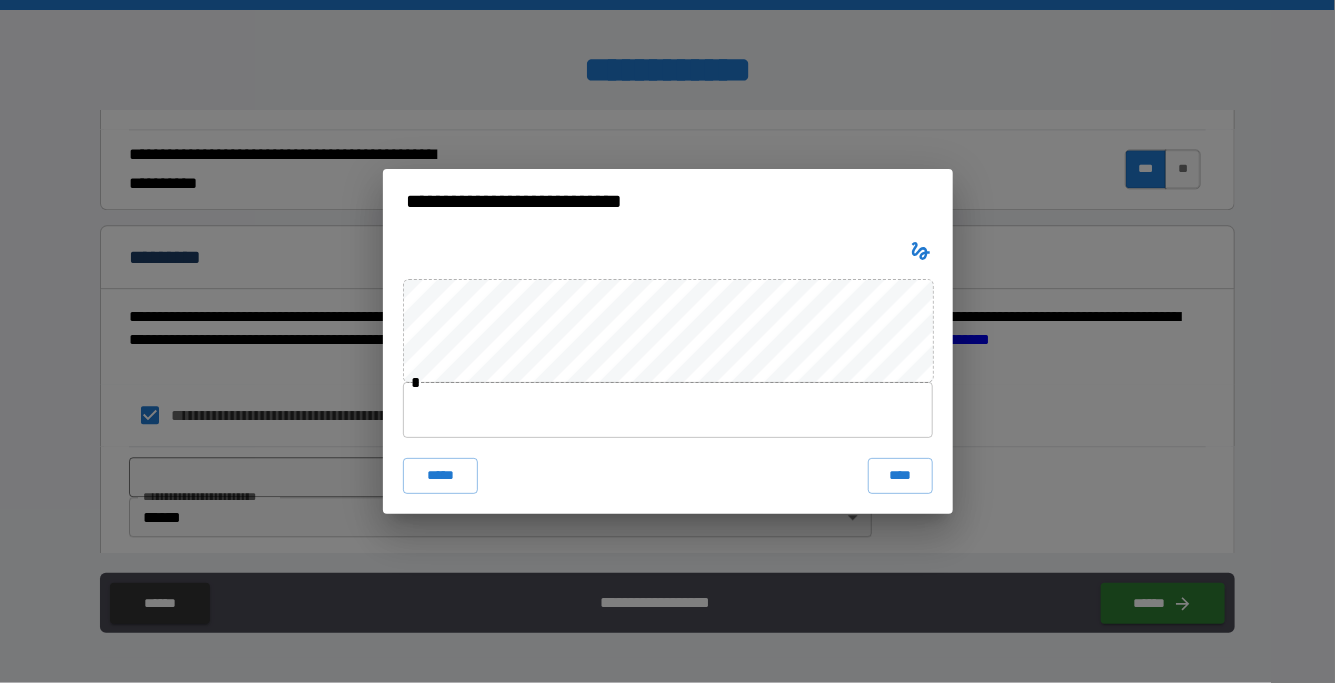 type 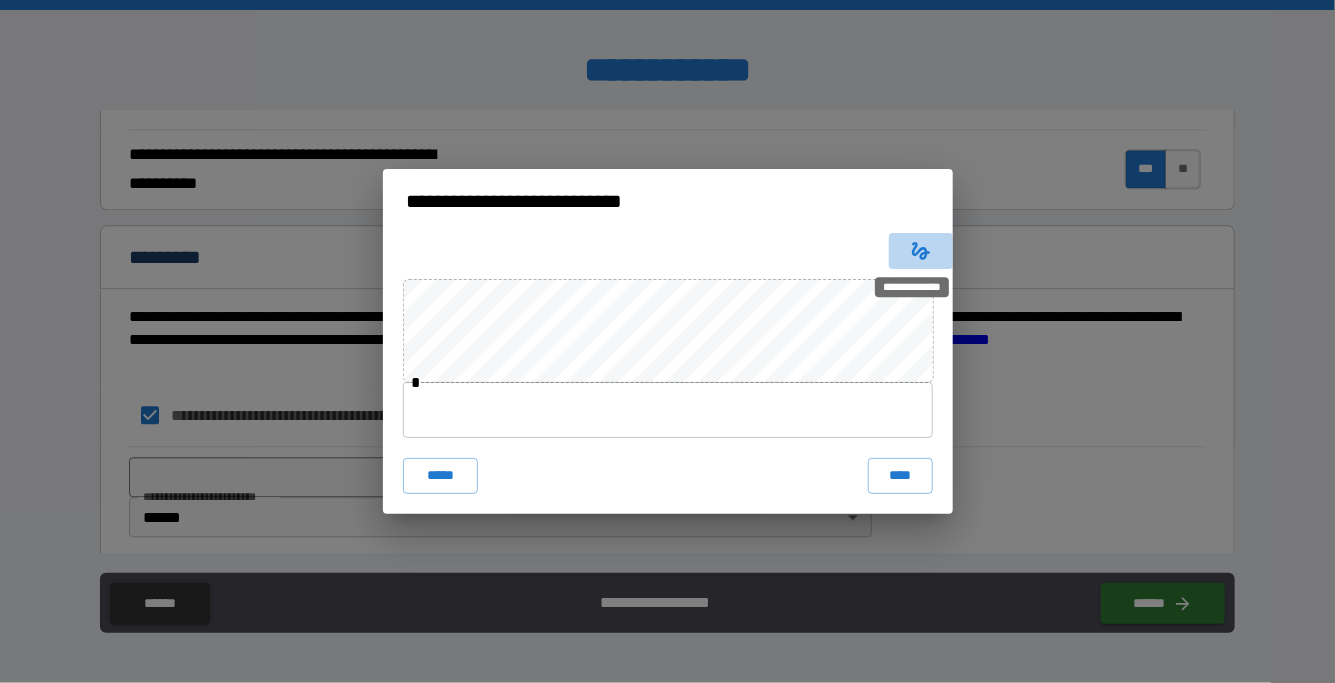 click 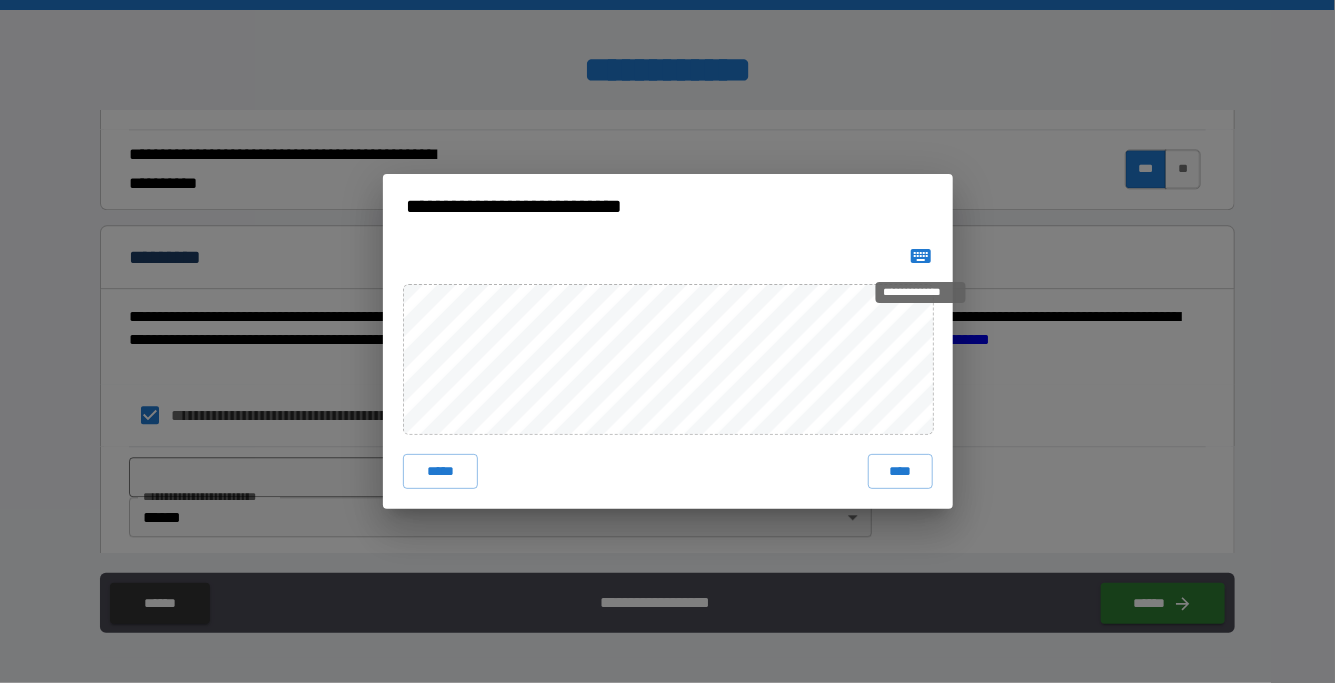 click 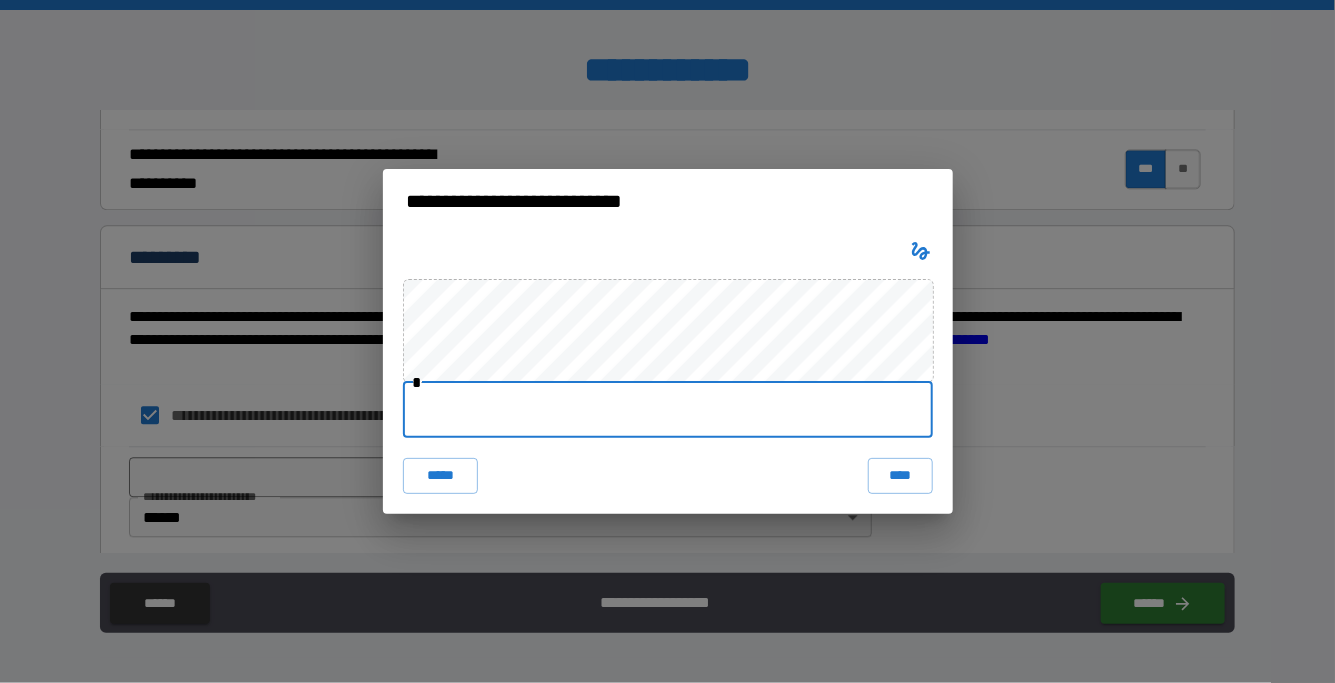 click on "* ***** ****" at bounding box center (668, 373) 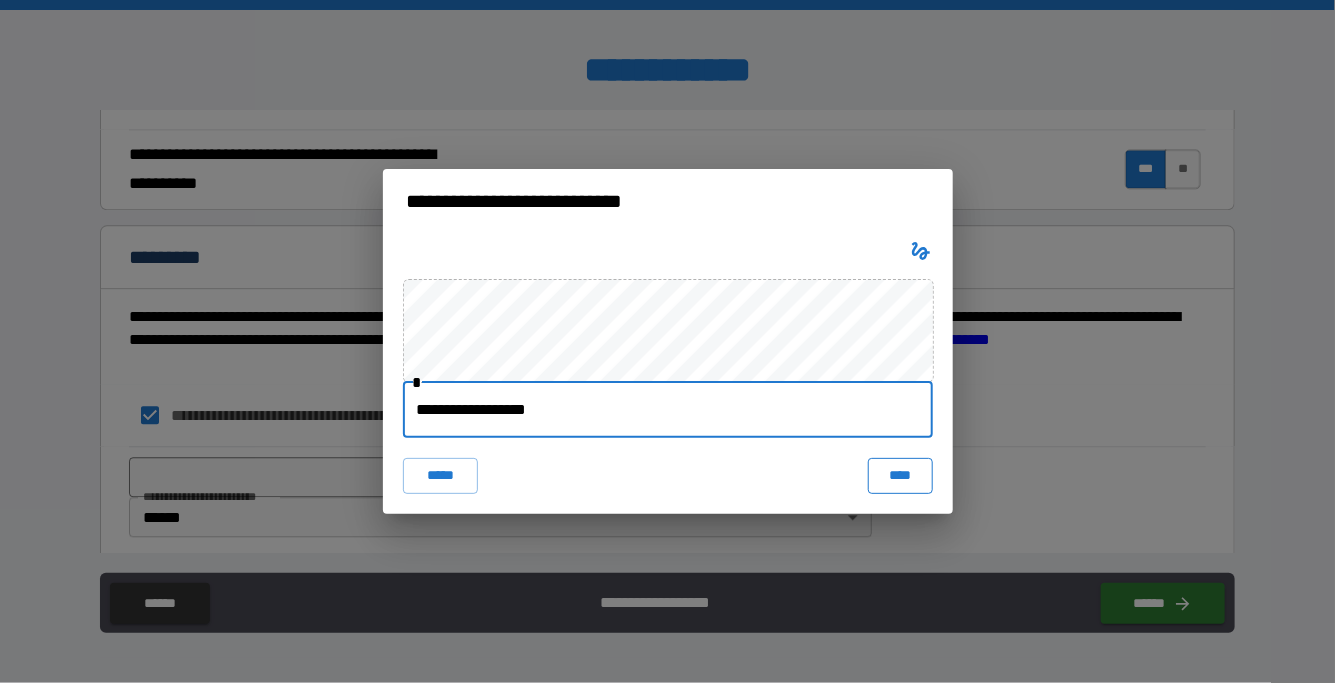 type on "**********" 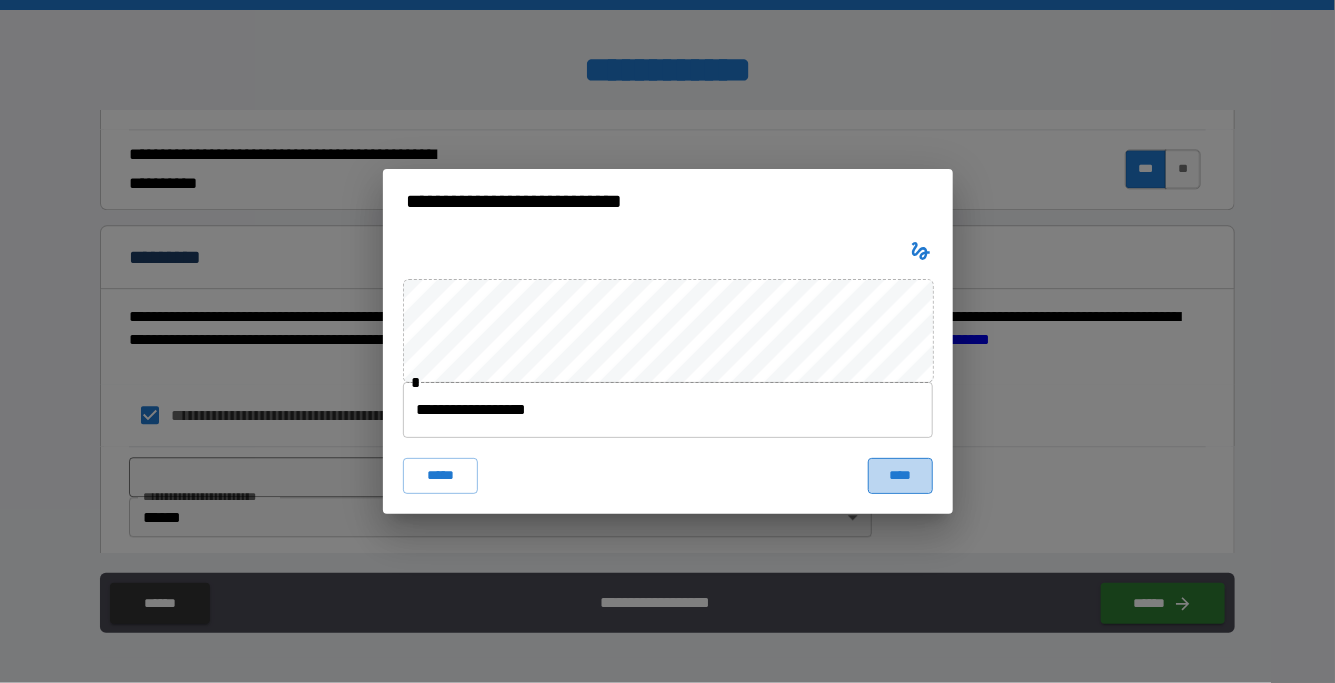 click on "****" at bounding box center (900, 476) 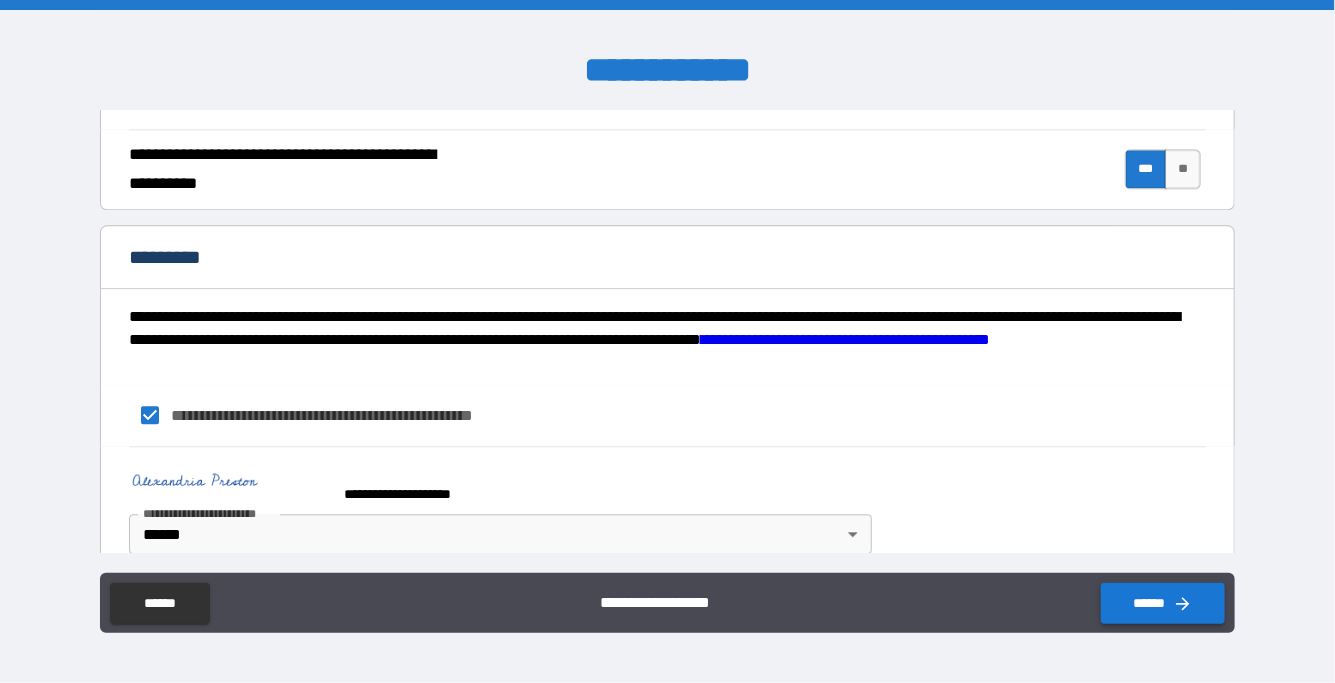 click on "******" at bounding box center (1163, 603) 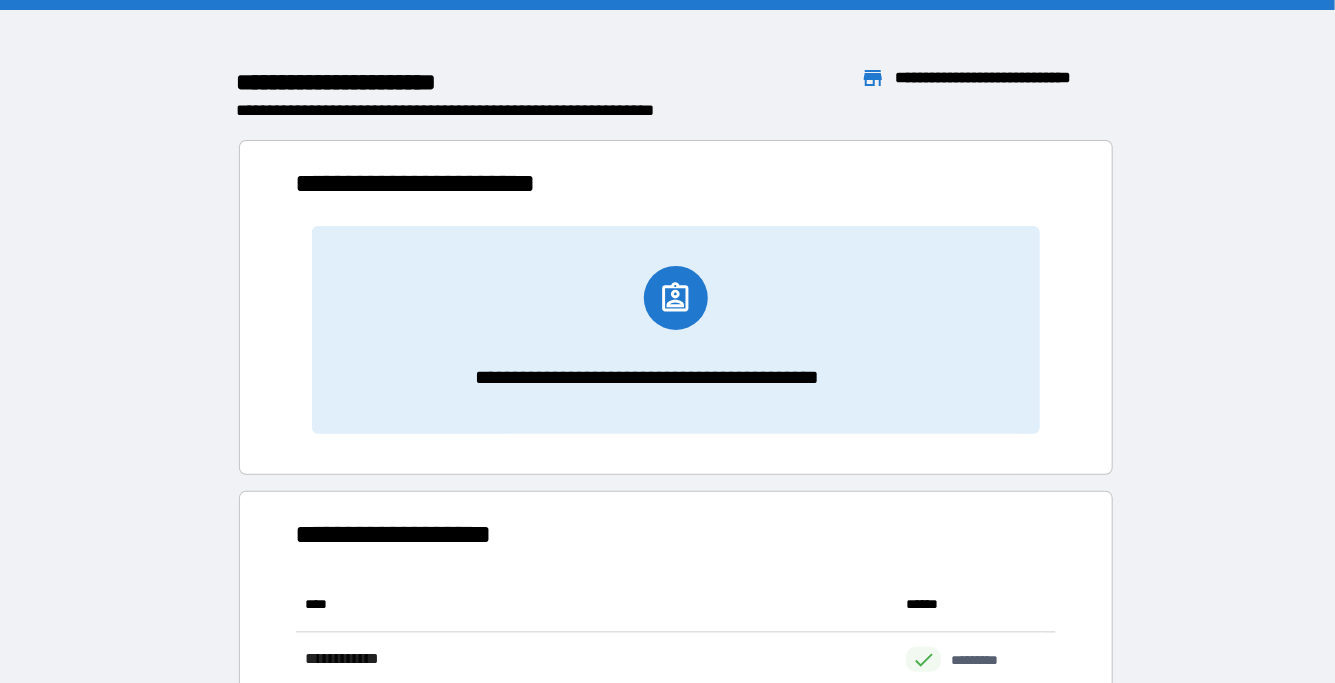 scroll, scrollTop: 15, scrollLeft: 15, axis: both 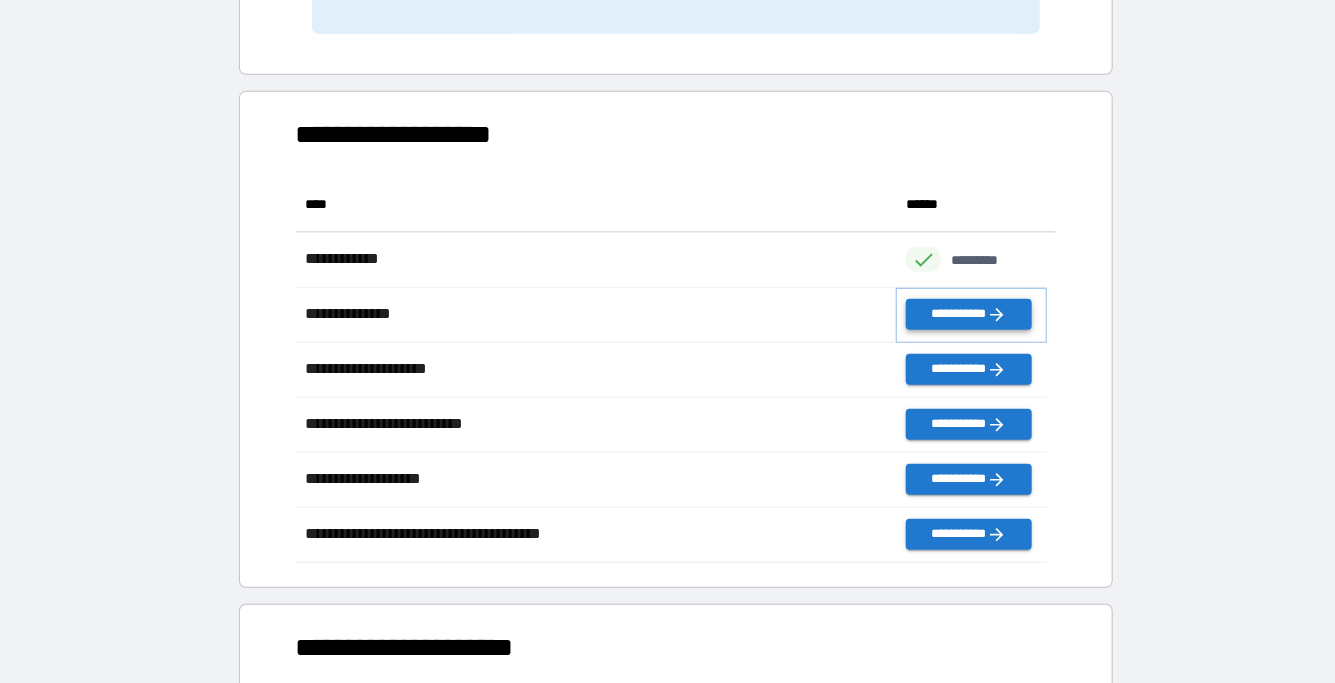 click on "**********" at bounding box center (968, 314) 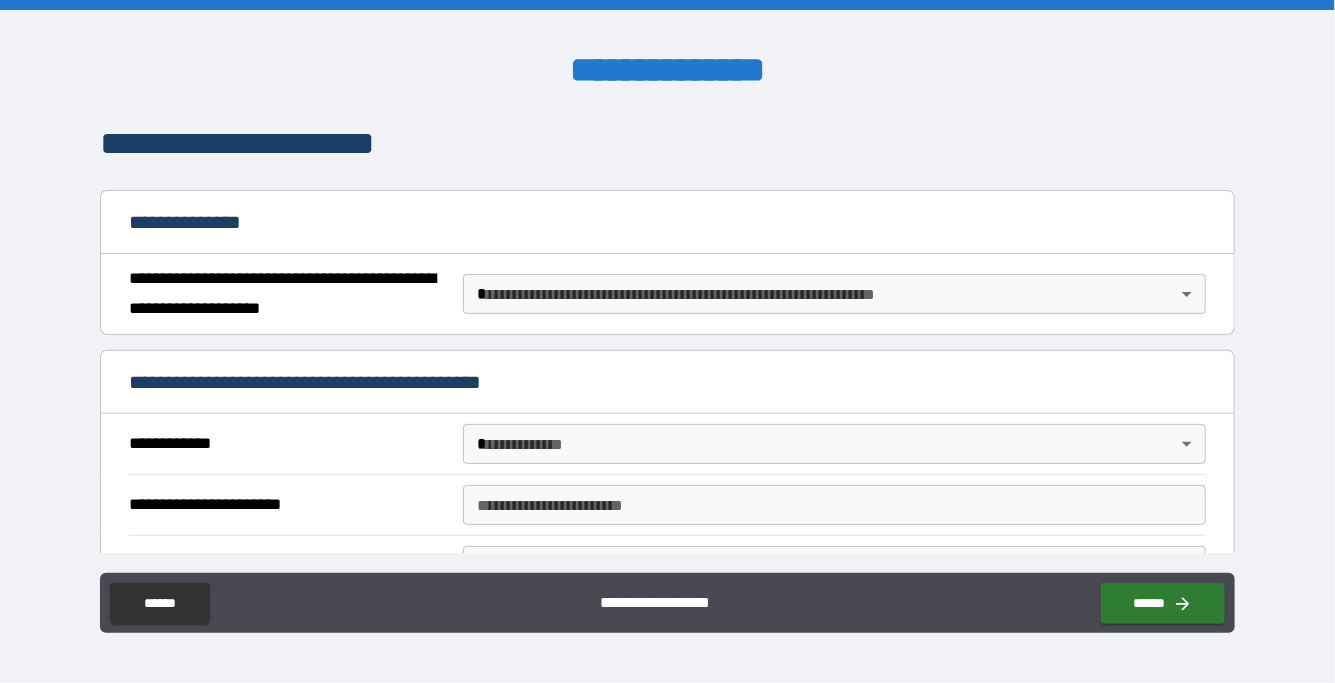 scroll, scrollTop: 200, scrollLeft: 0, axis: vertical 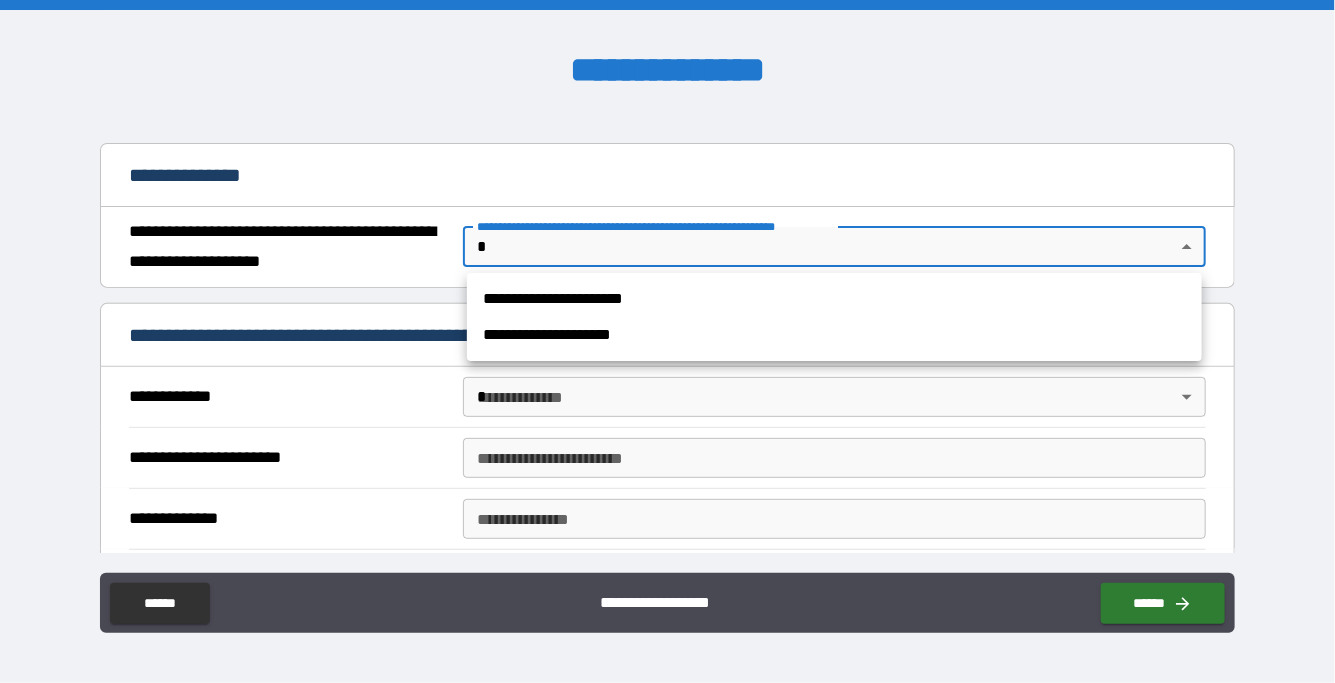 click on "**********" at bounding box center [667, 341] 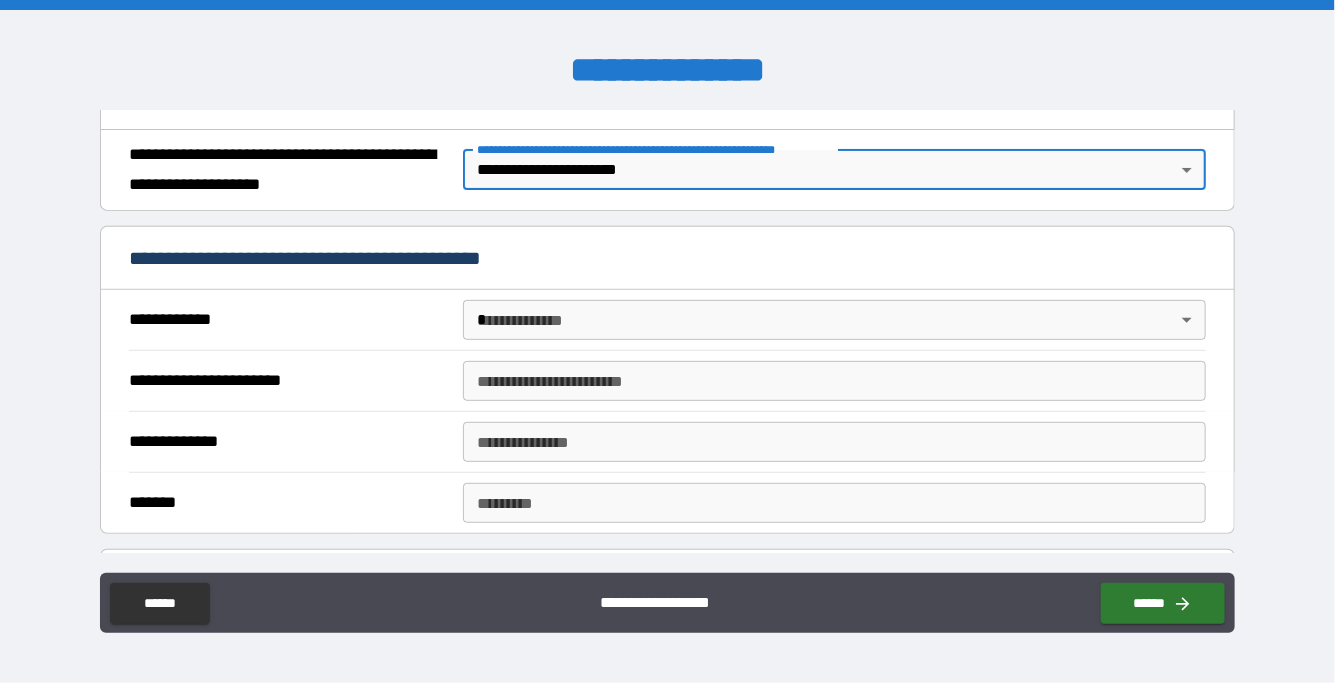 scroll, scrollTop: 300, scrollLeft: 0, axis: vertical 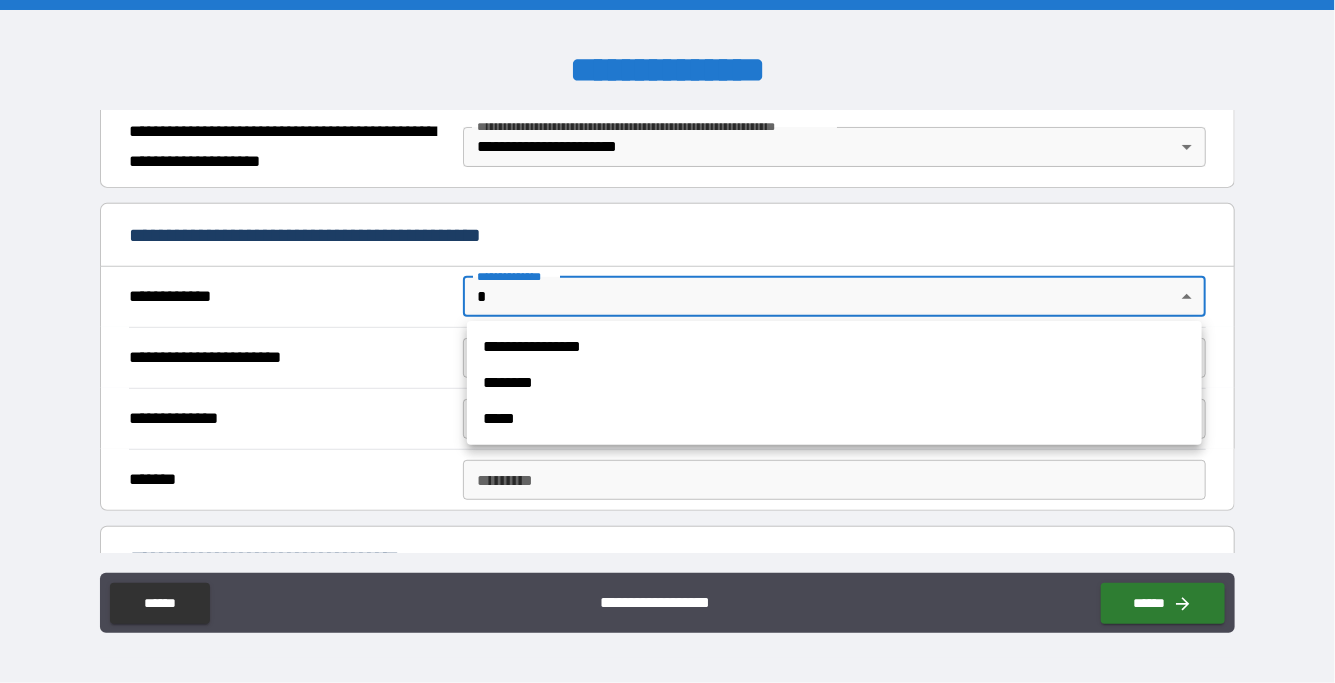 click on "**********" at bounding box center (667, 341) 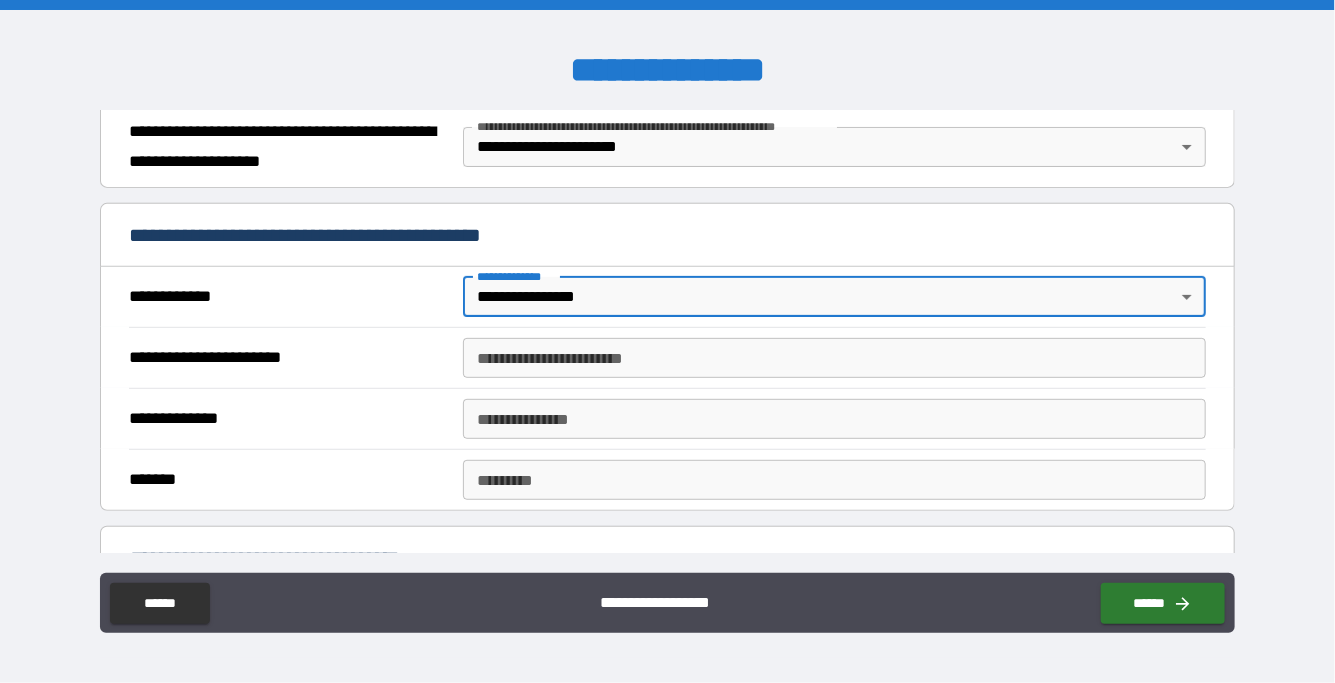 click on "**********" at bounding box center (834, 358) 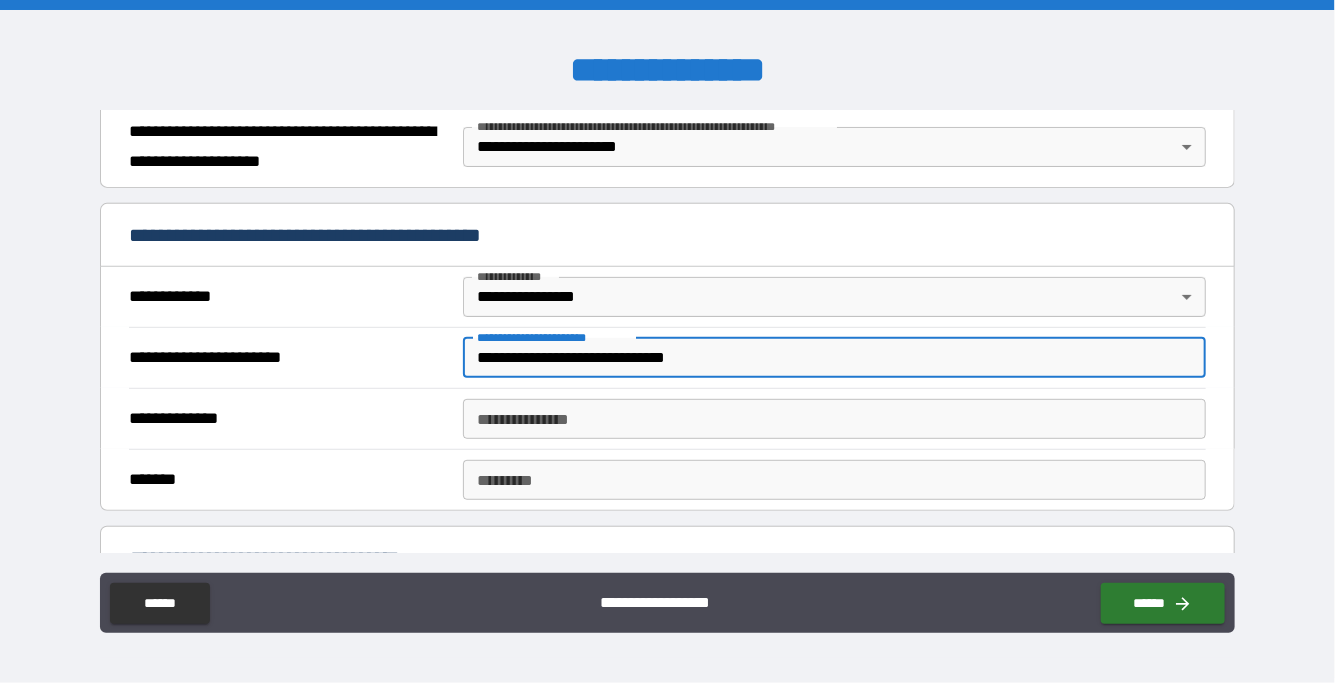 type on "**********" 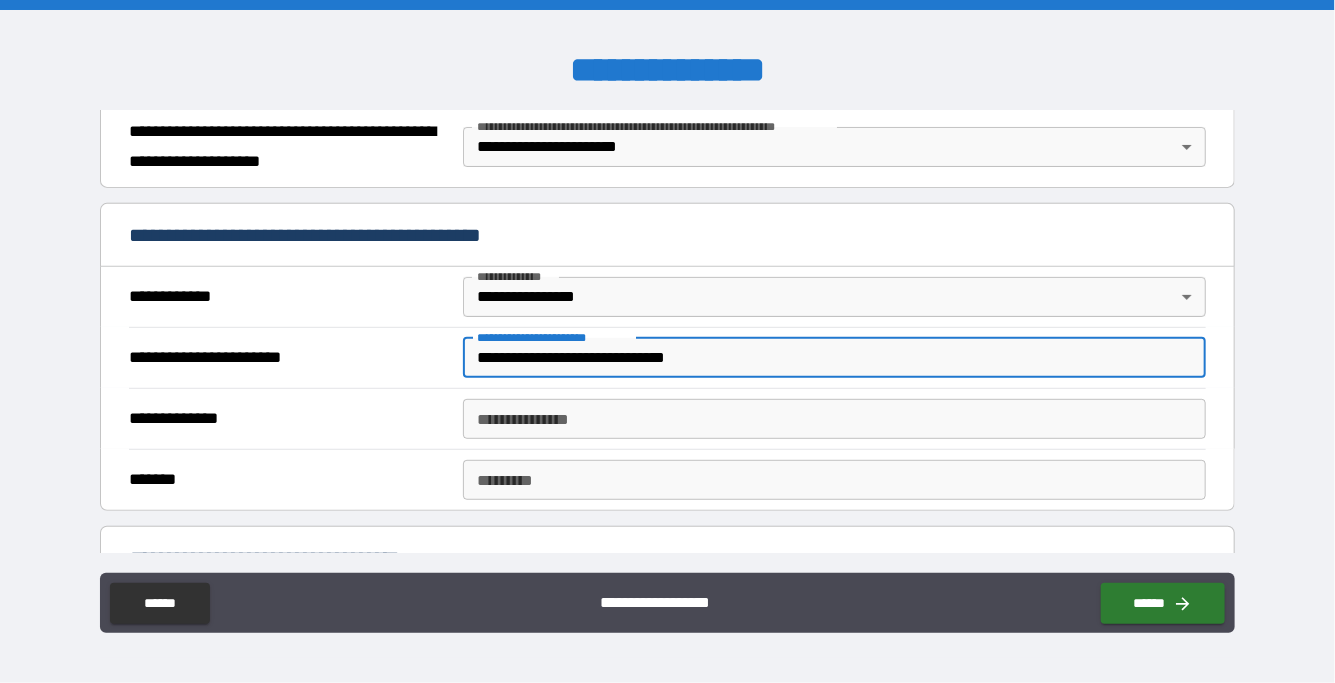 click on "**********" at bounding box center (834, 419) 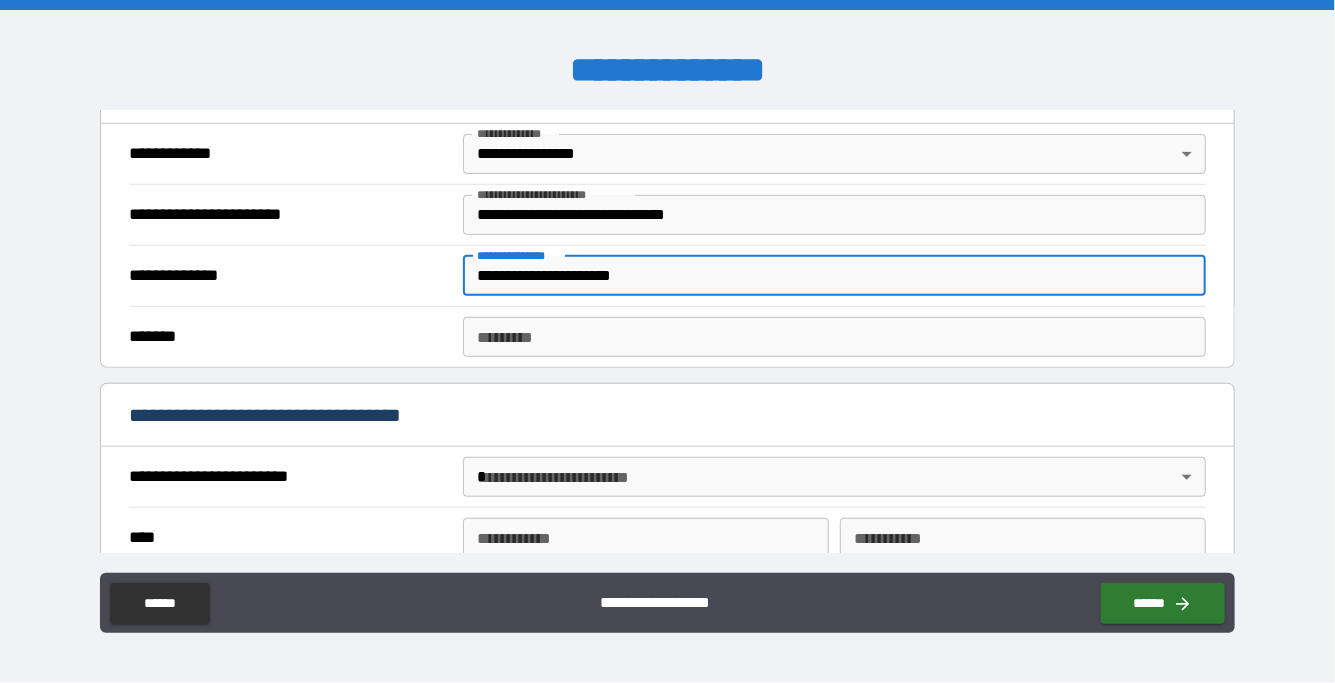 scroll, scrollTop: 400, scrollLeft: 0, axis: vertical 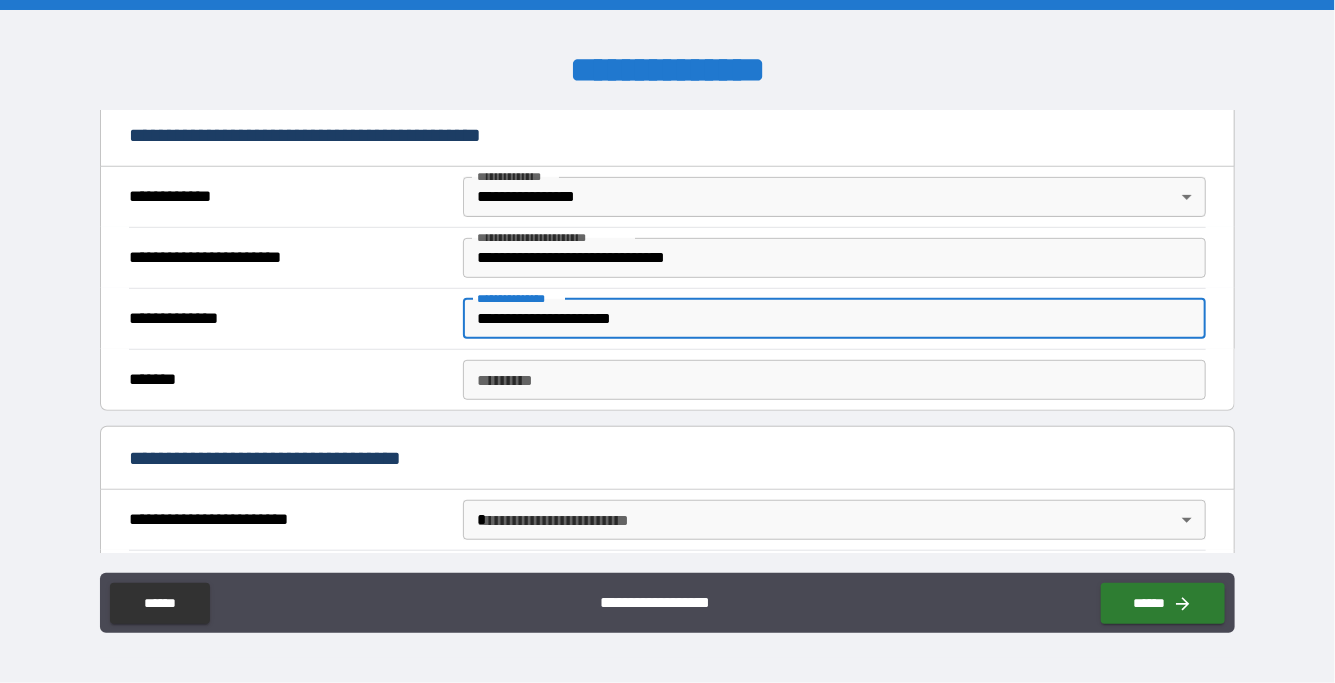 type on "**********" 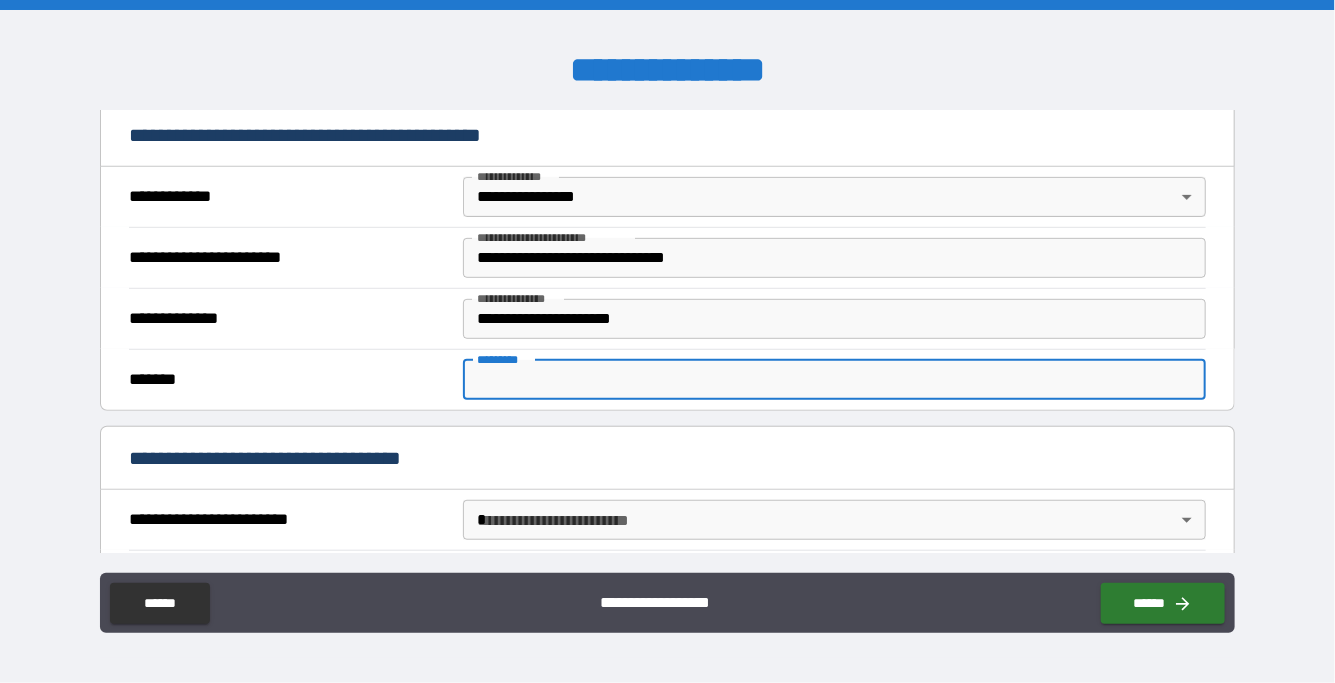 click on "*******   *" at bounding box center (834, 380) 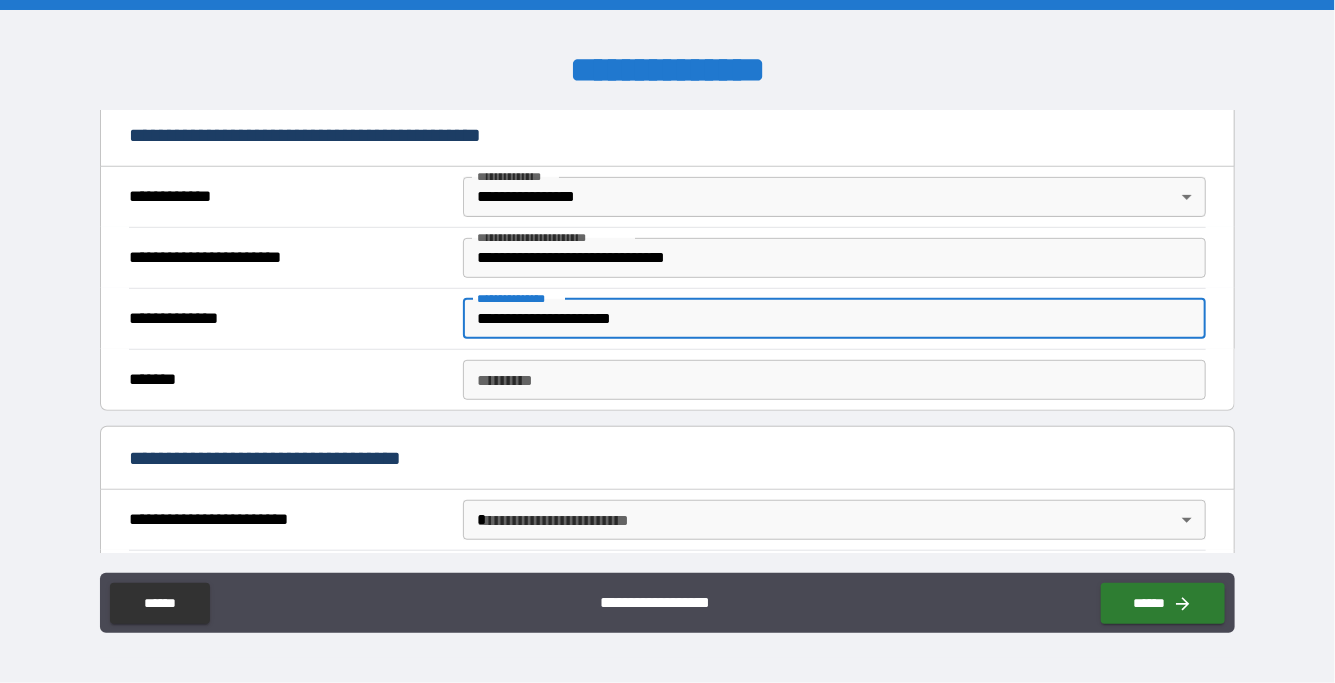 drag, startPoint x: 660, startPoint y: 323, endPoint x: 377, endPoint y: 301, distance: 283.85382 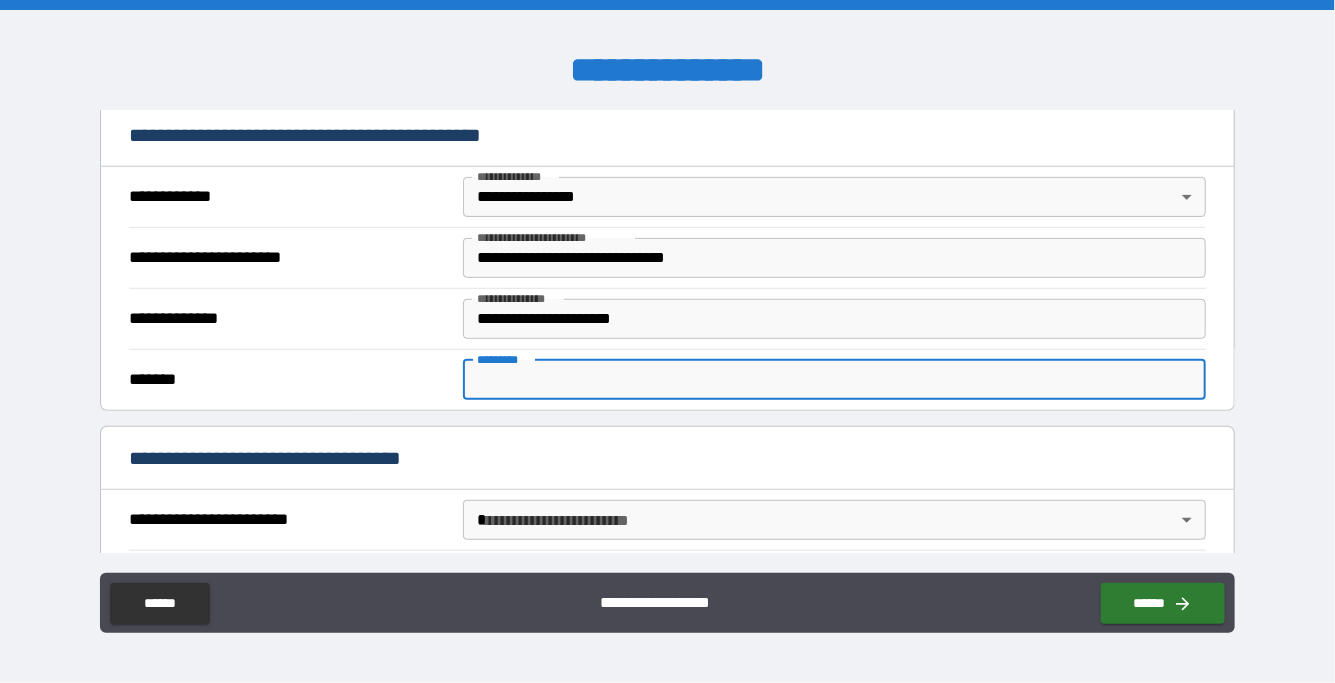 click on "*******   *" at bounding box center (834, 380) 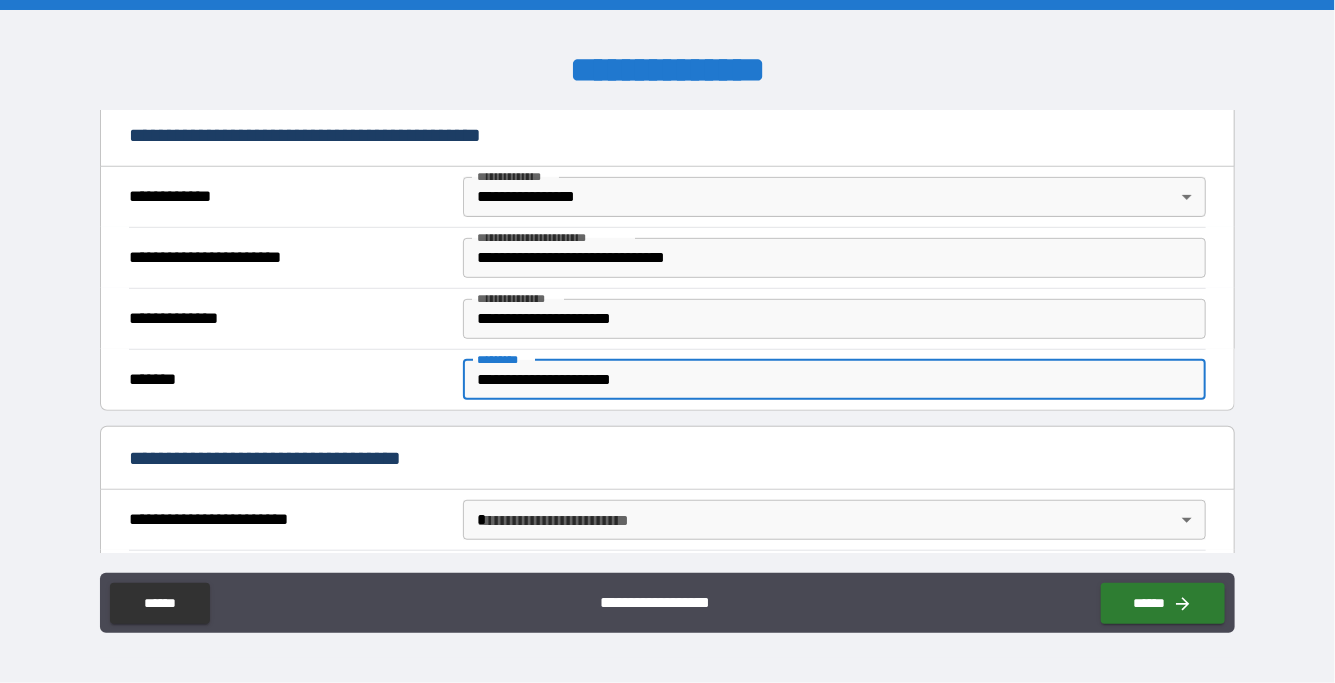 drag, startPoint x: 499, startPoint y: 380, endPoint x: 669, endPoint y: 413, distance: 173.17332 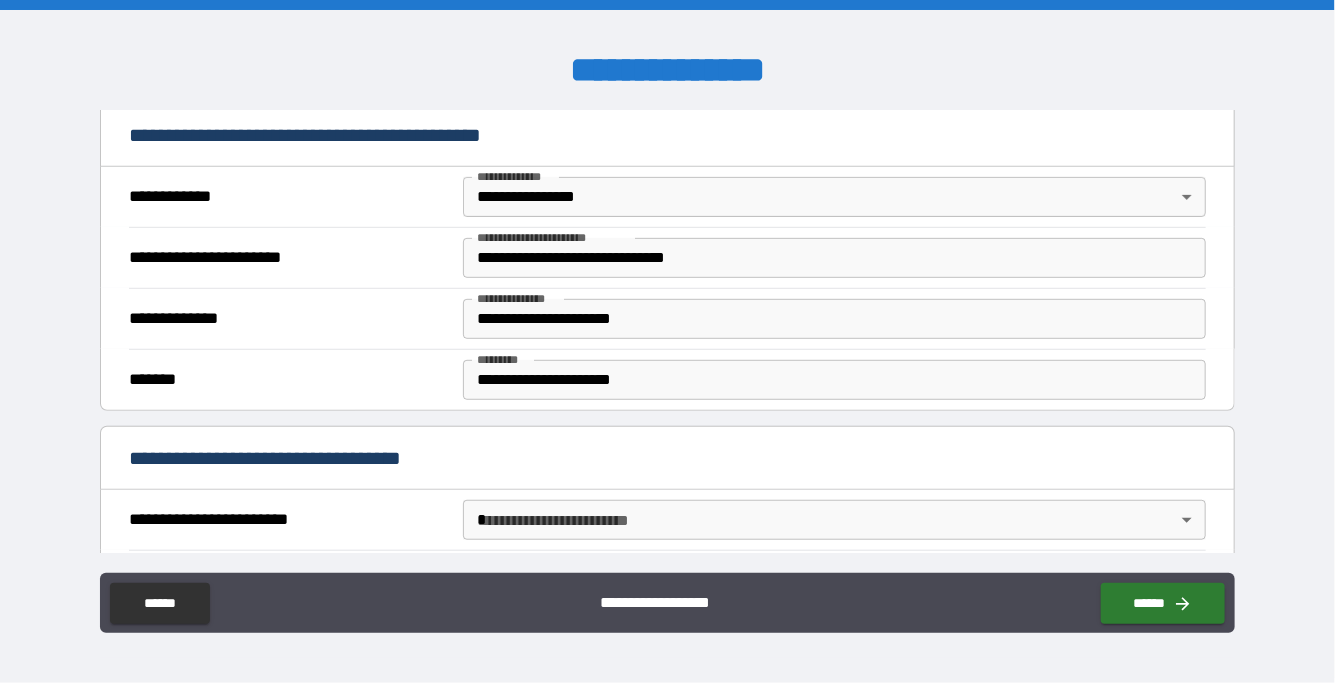scroll, scrollTop: 600, scrollLeft: 0, axis: vertical 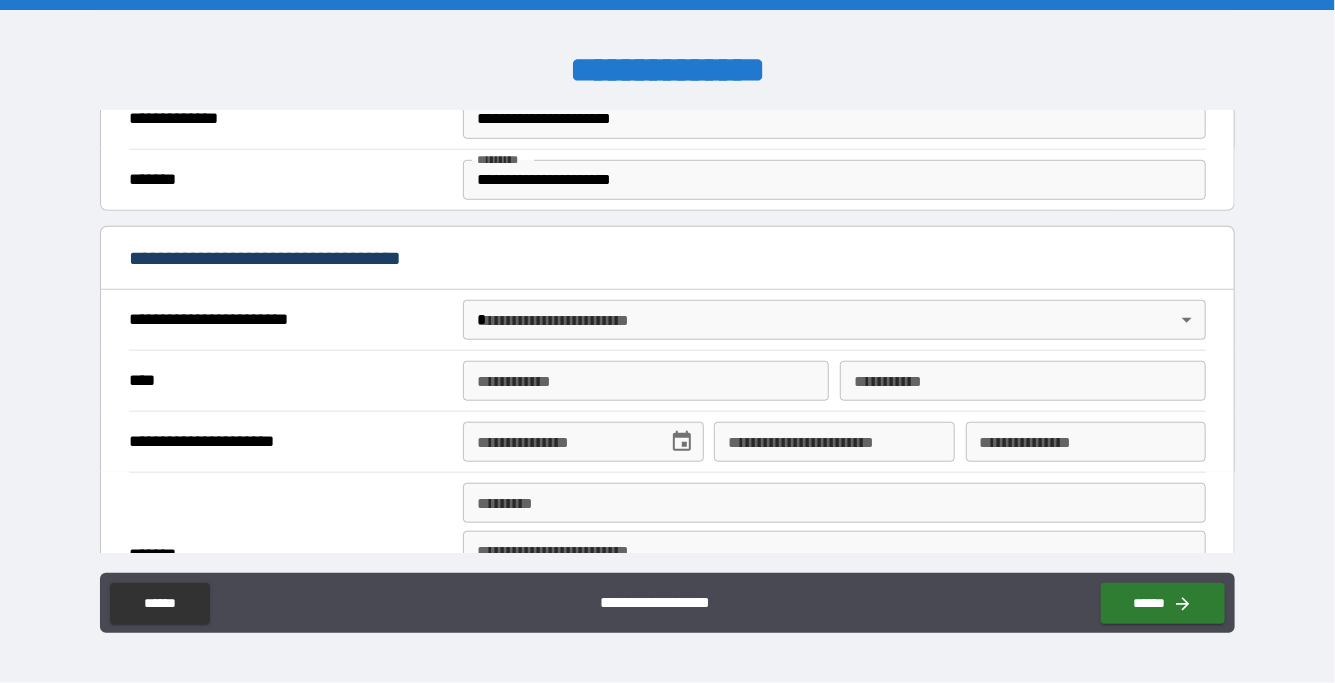 click on "**********" at bounding box center (667, 341) 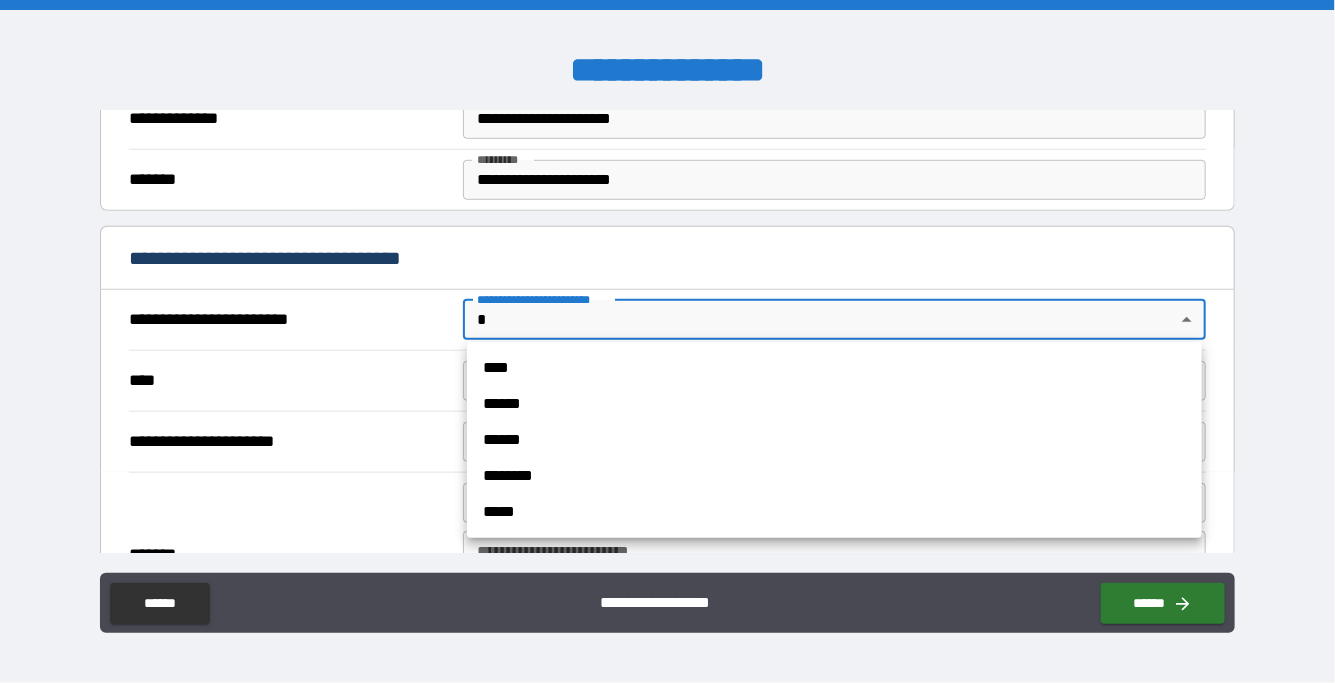 click on "******" at bounding box center [834, 404] 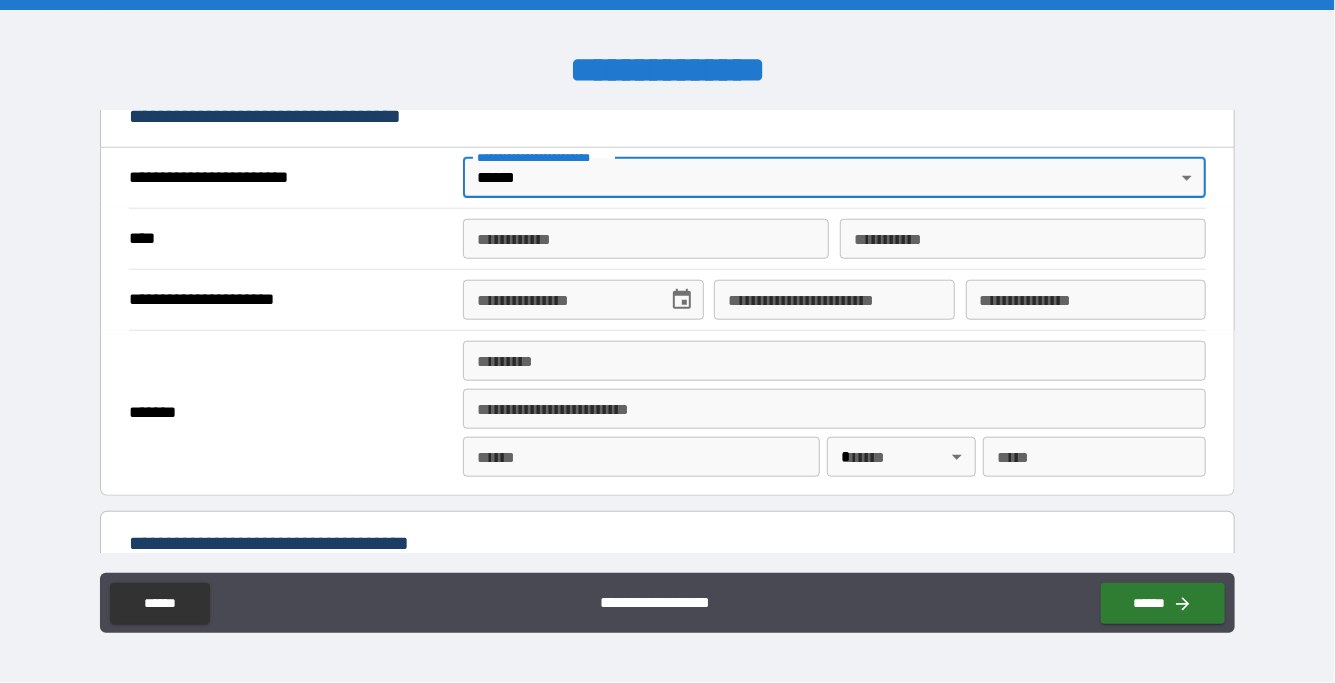 scroll, scrollTop: 800, scrollLeft: 0, axis: vertical 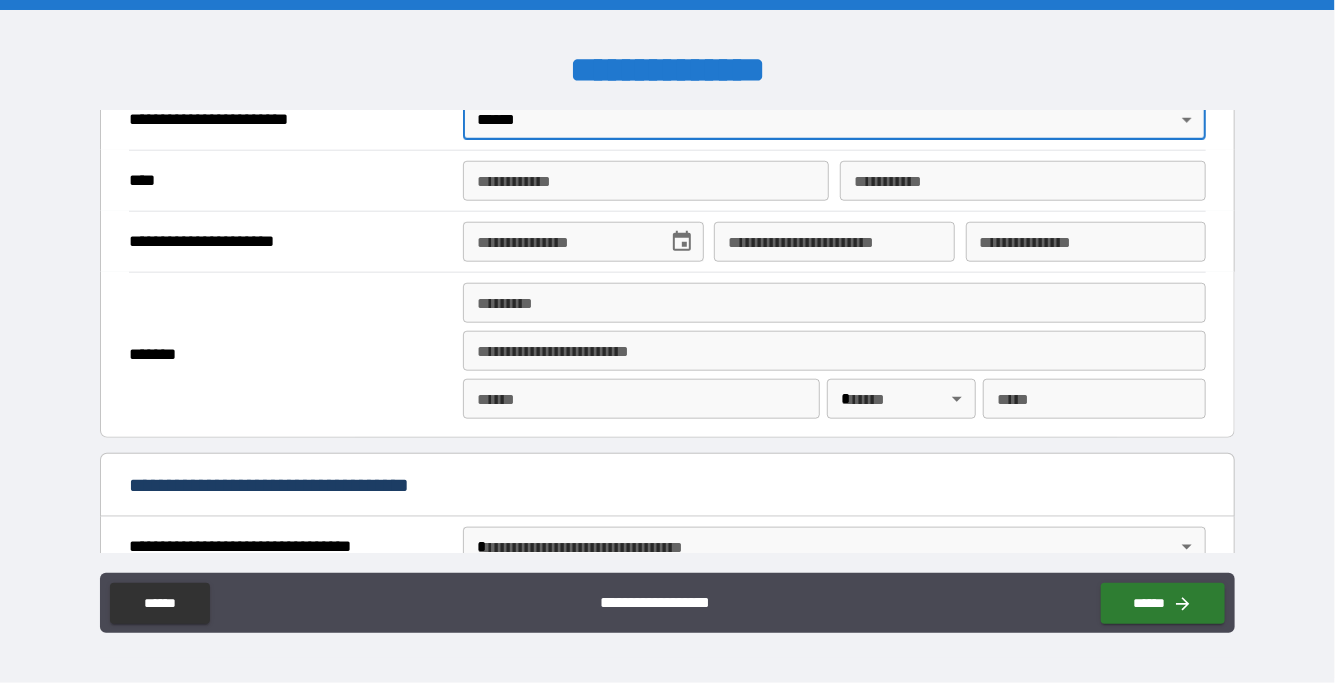 click on "**********" at bounding box center [646, 181] 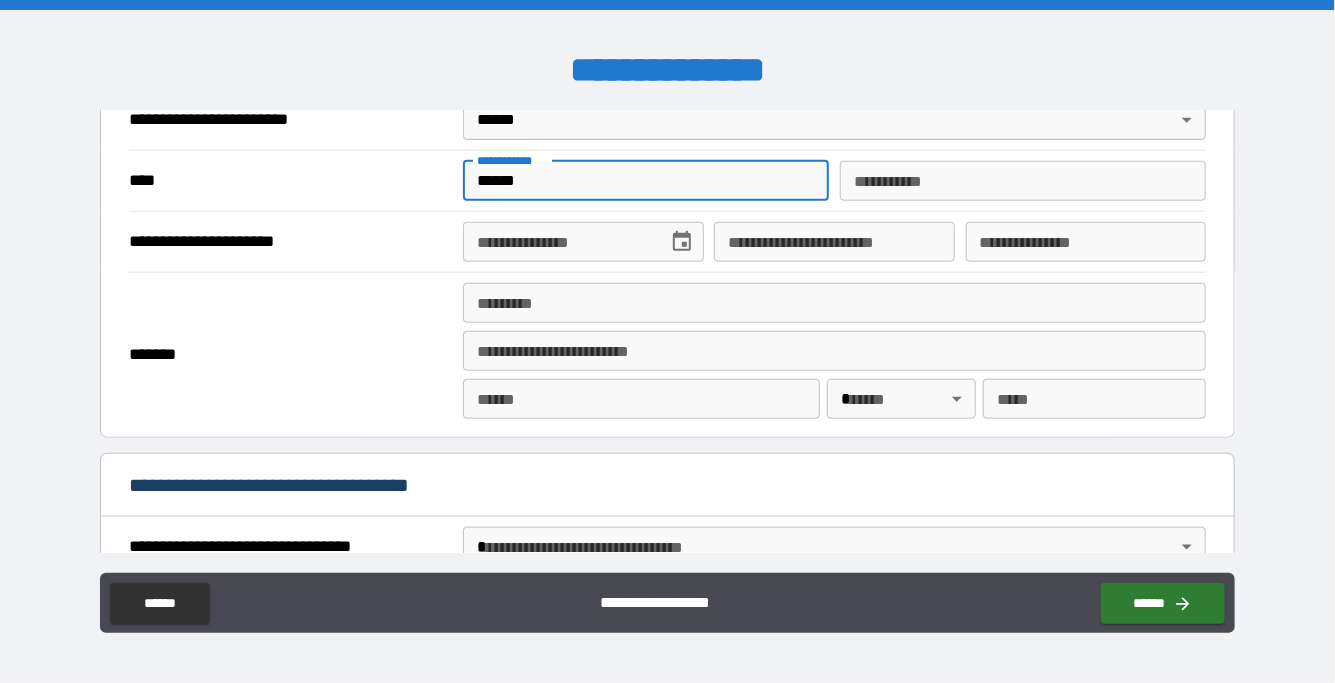 type on "******" 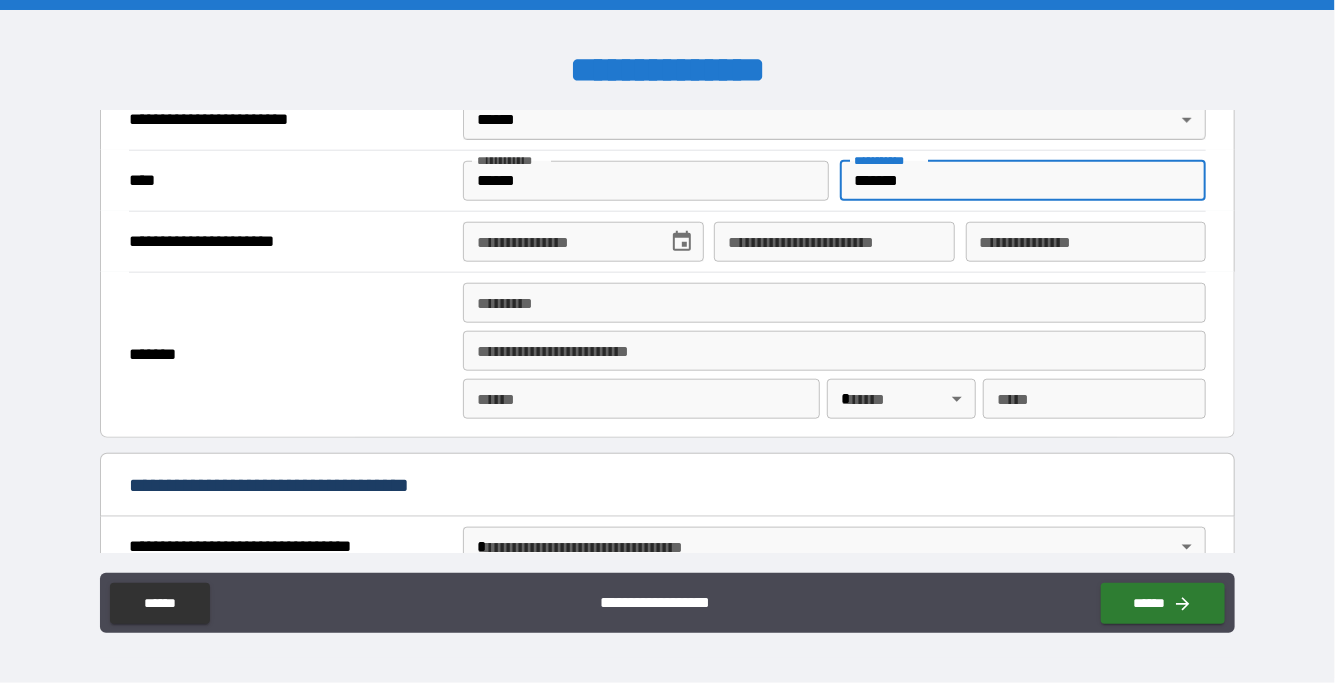 type on "*******" 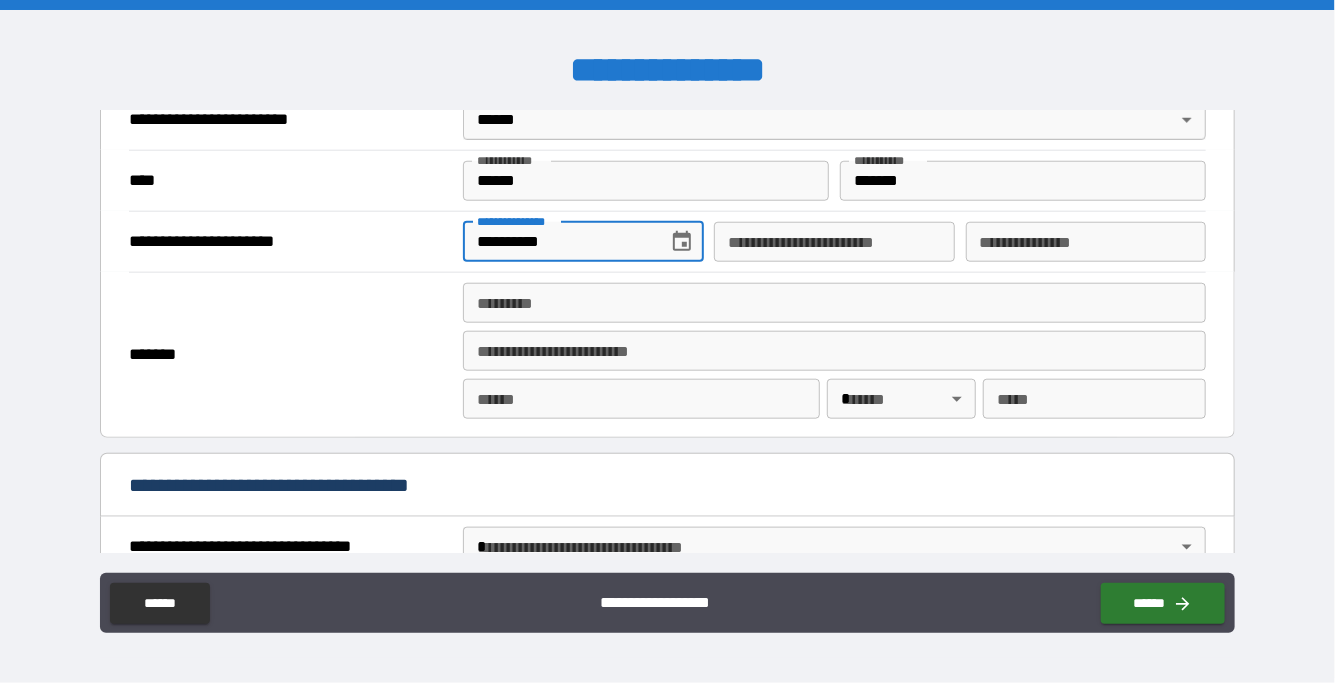 type on "**********" 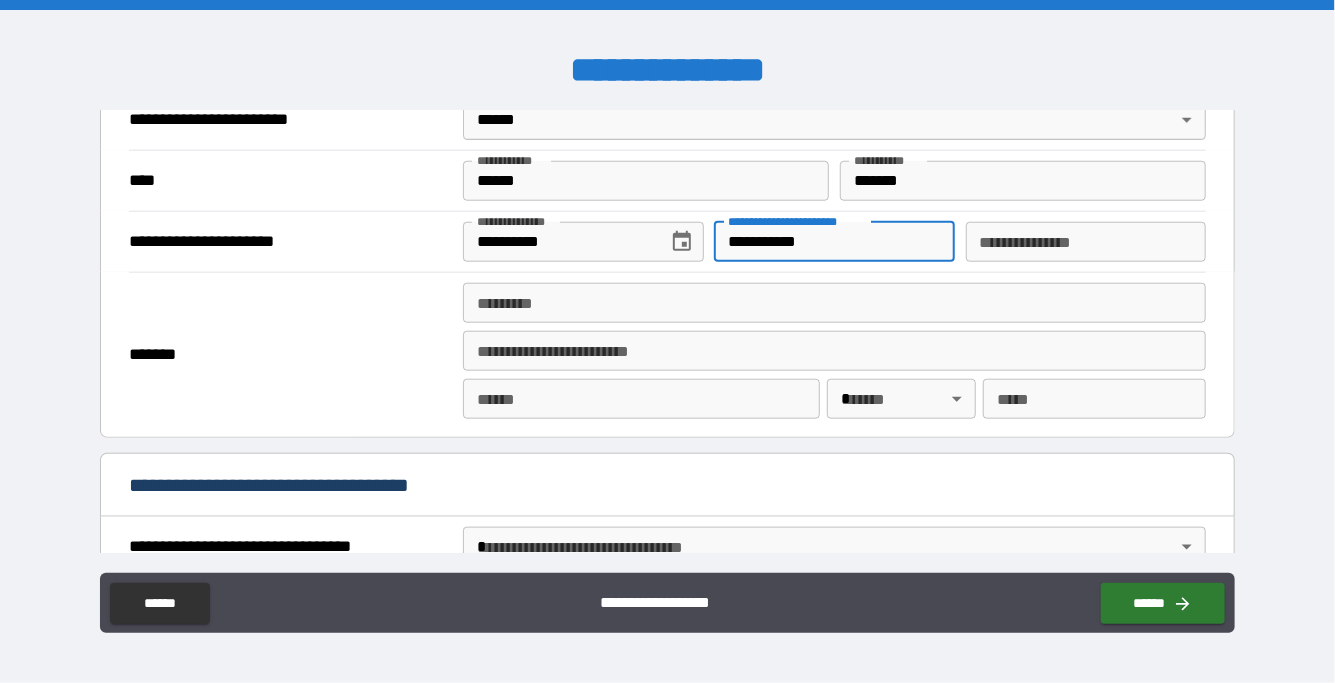 type on "**********" 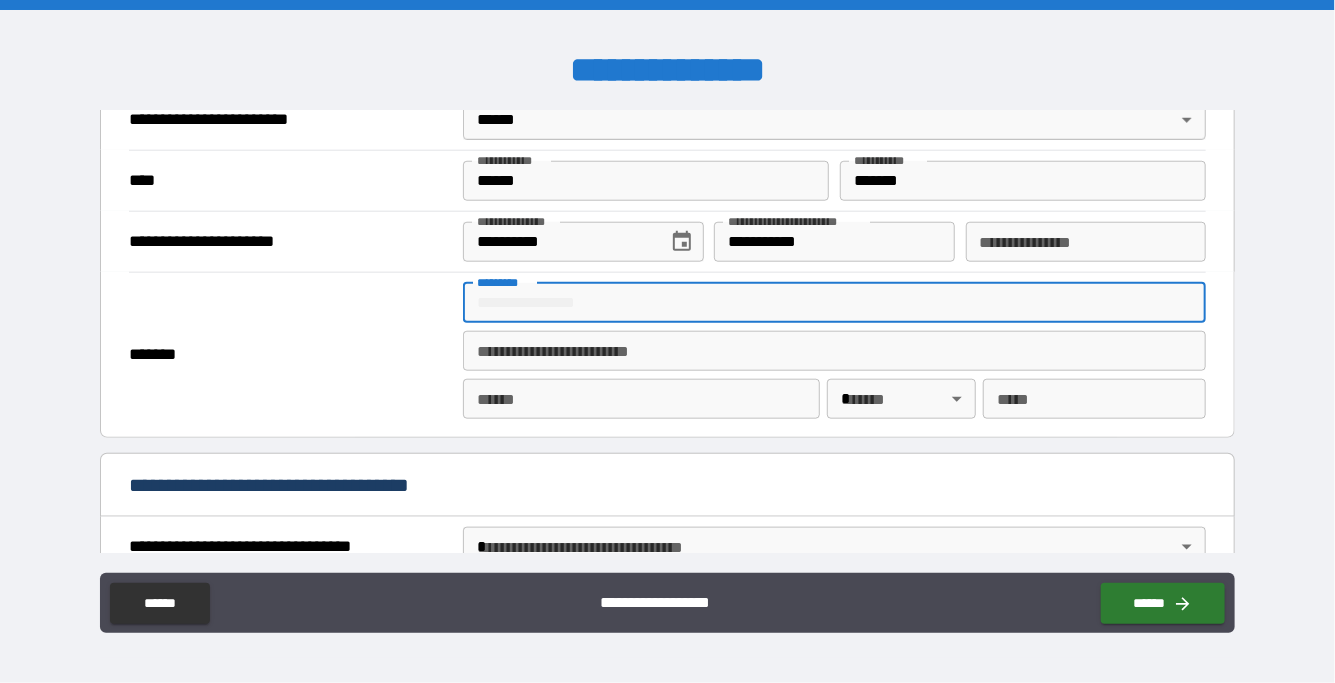 type on "**********" 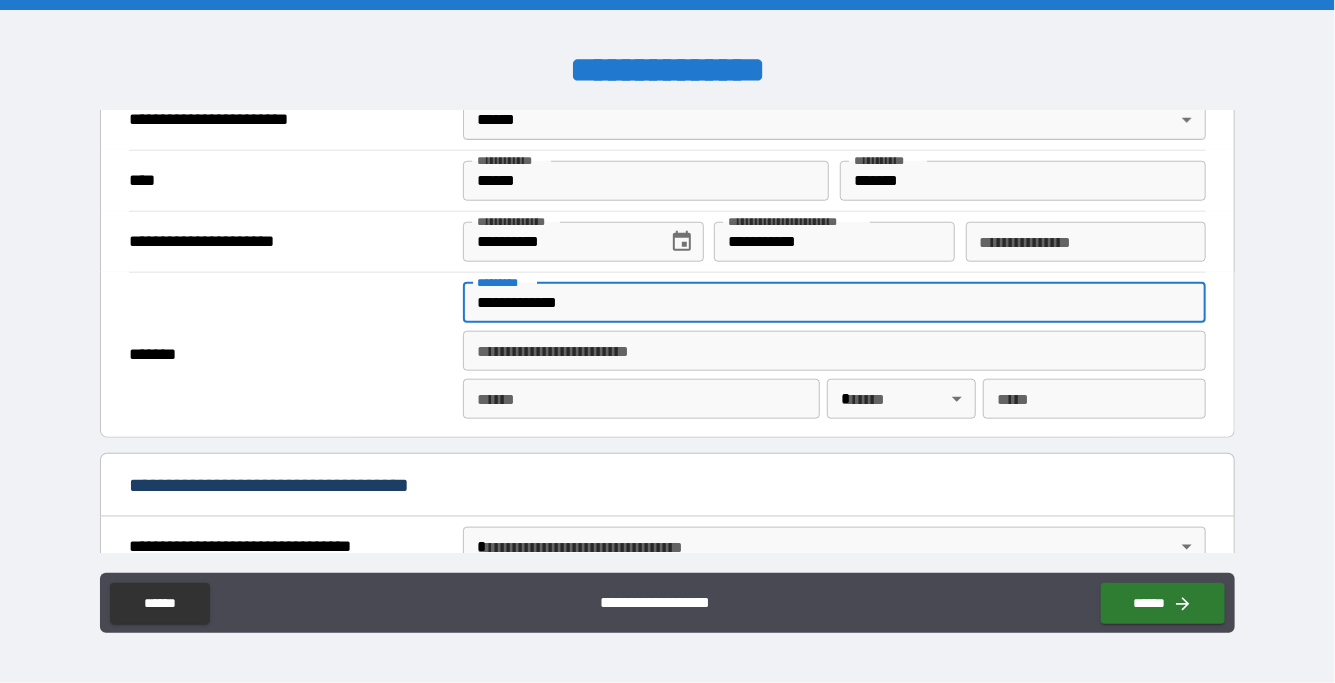 type on "**********" 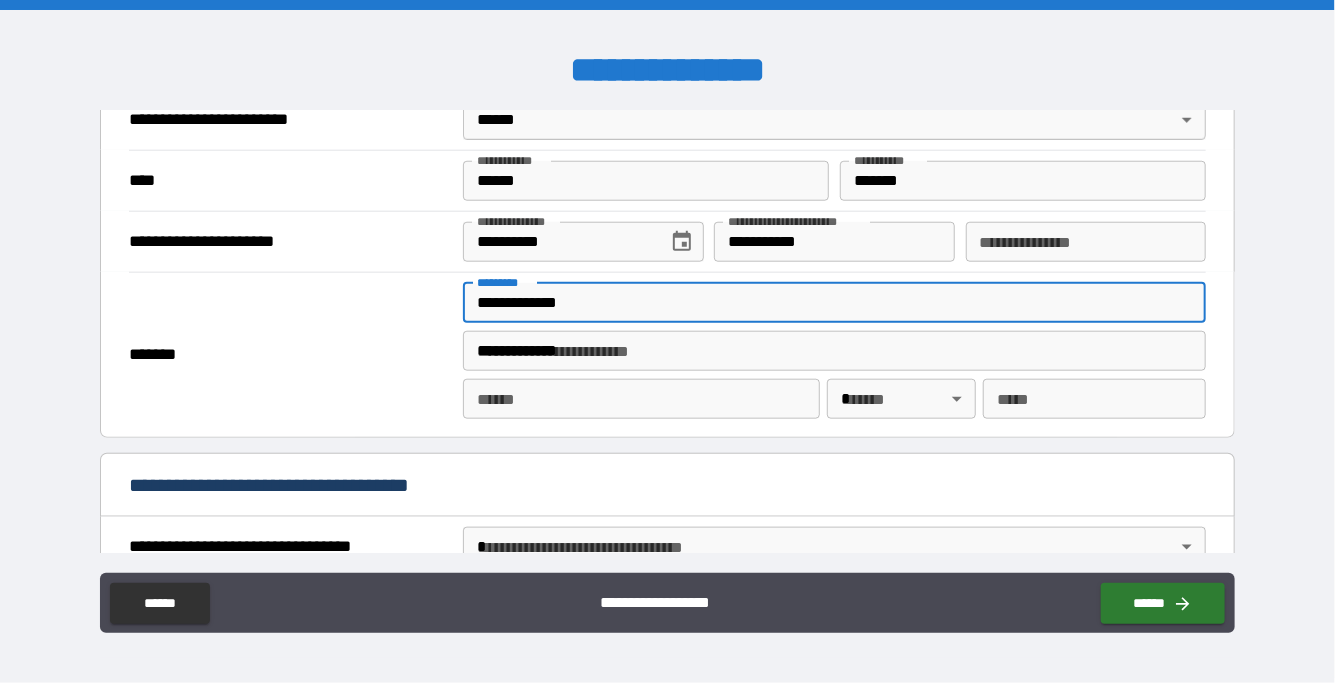 type on "****" 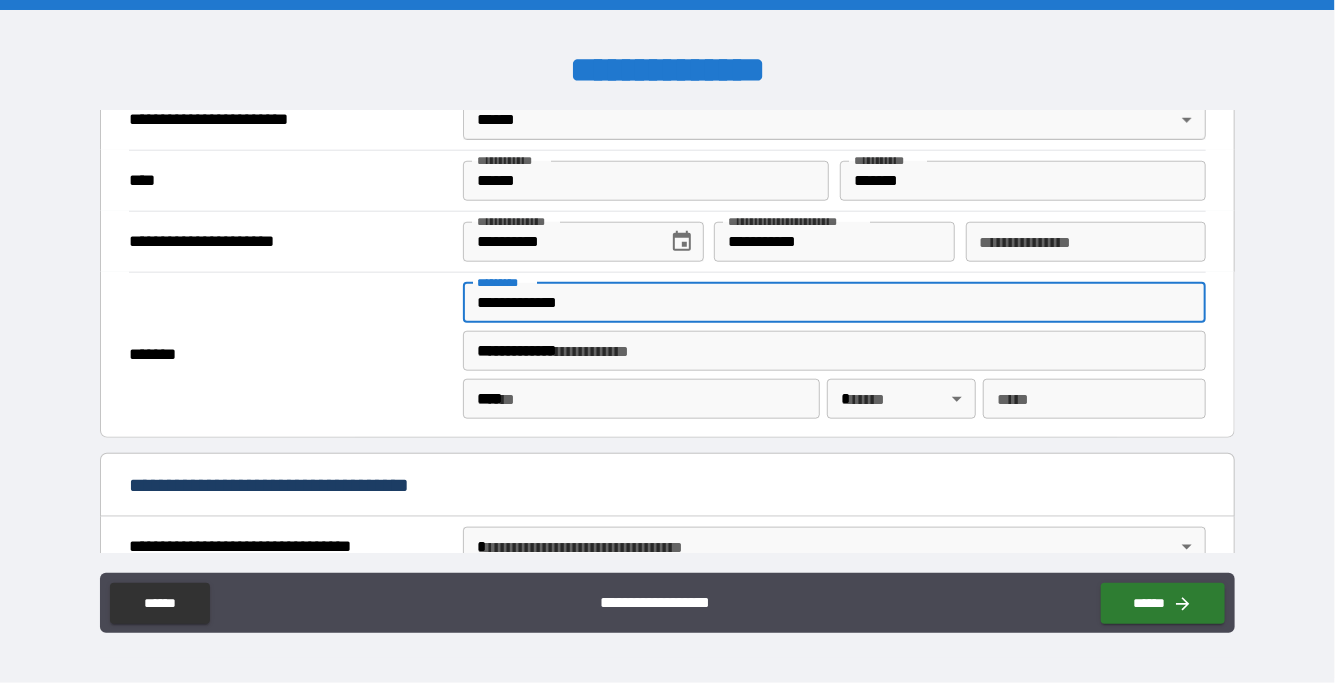type on "**" 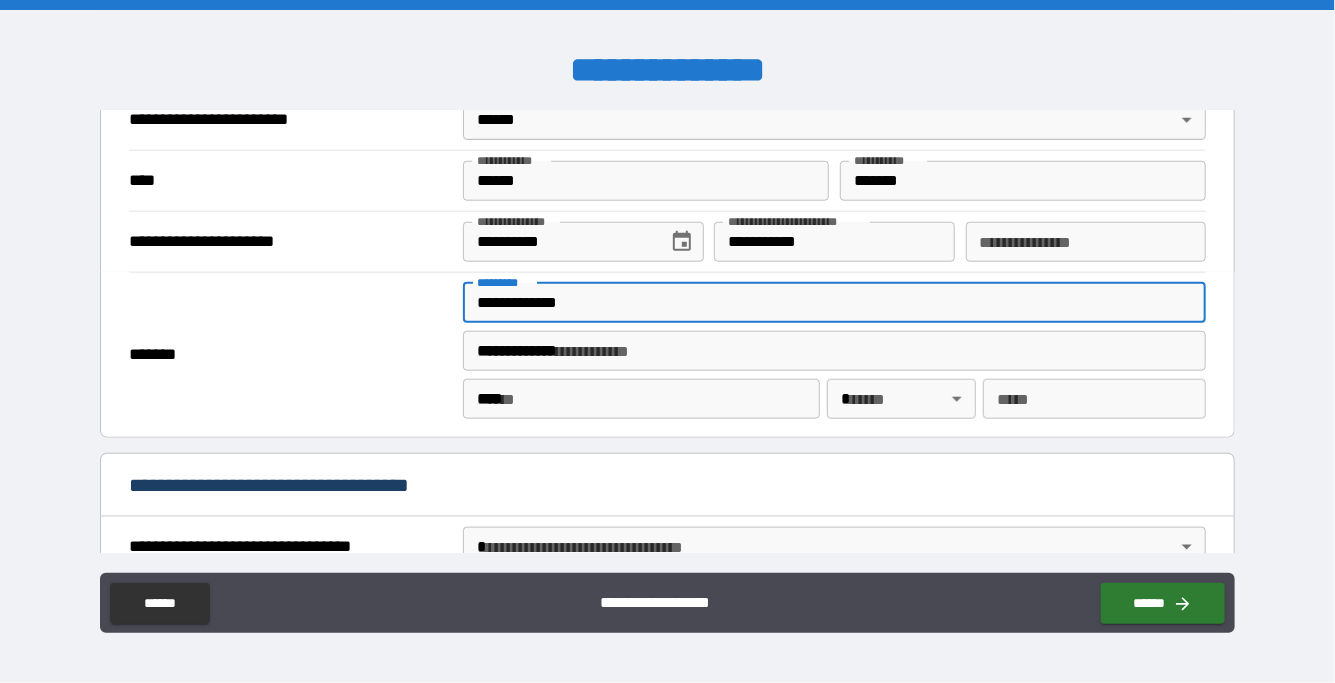 type on "*****" 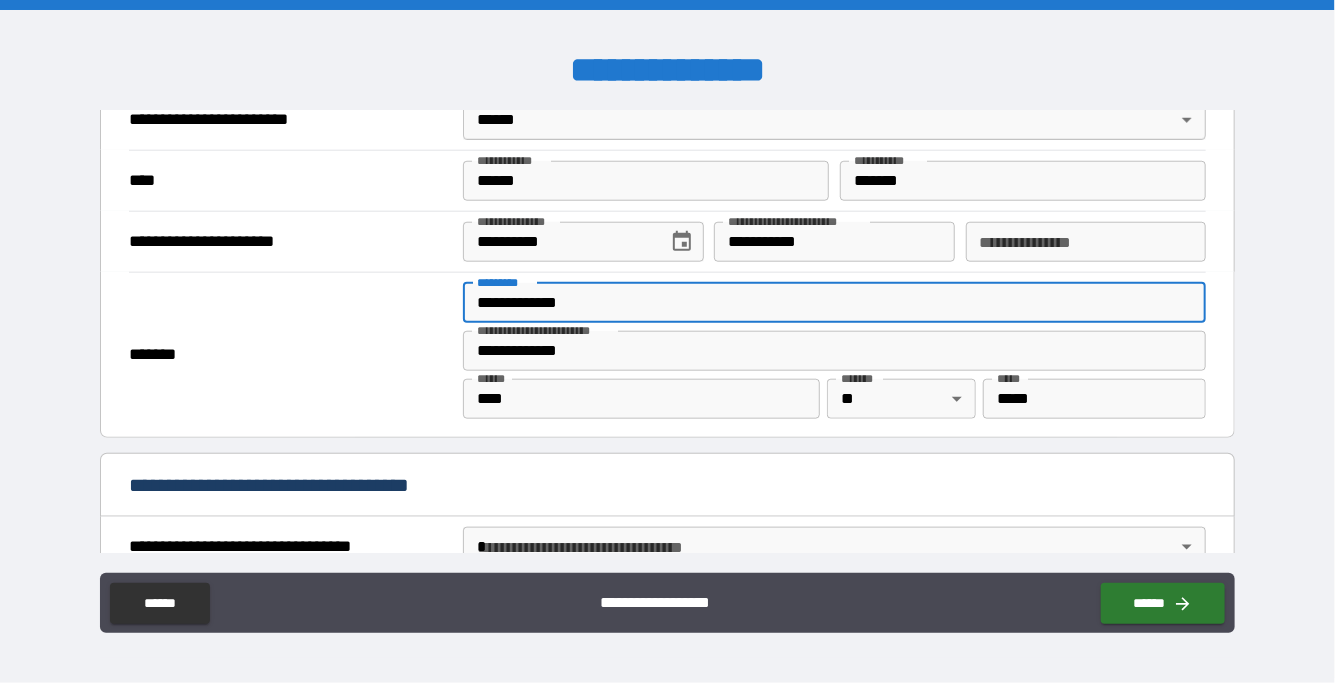 type on "**********" 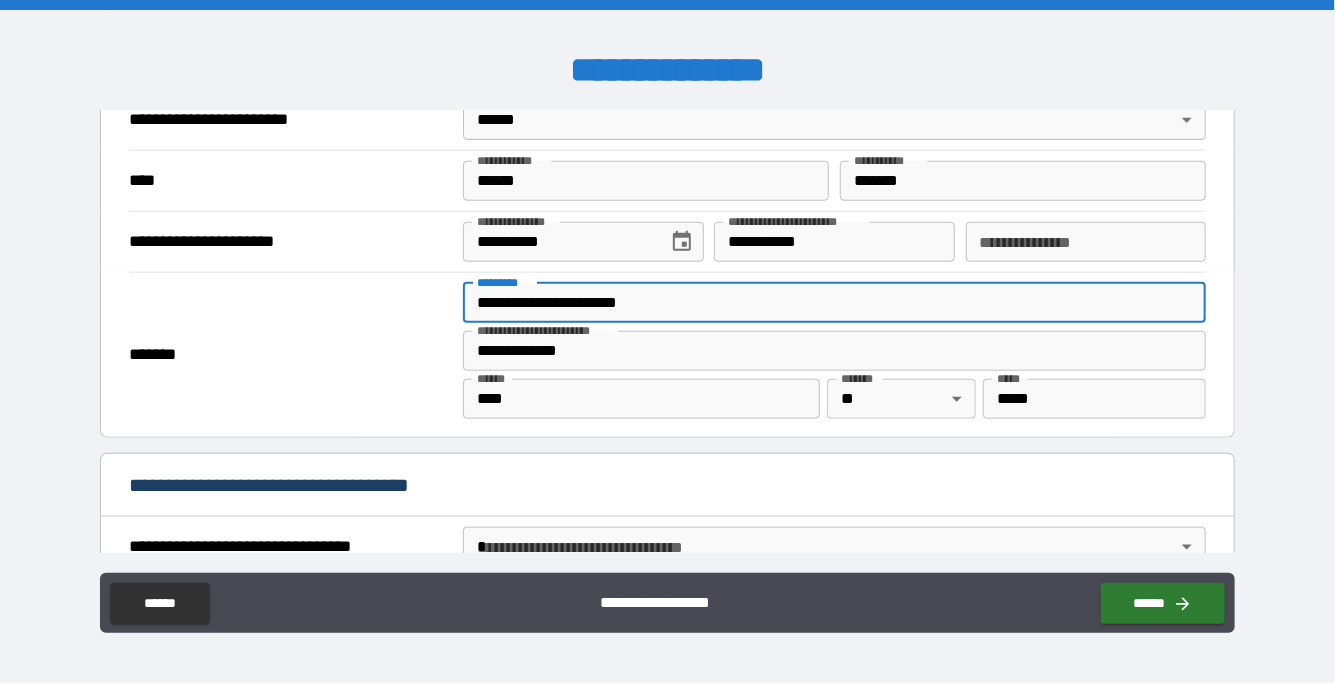 type on "***" 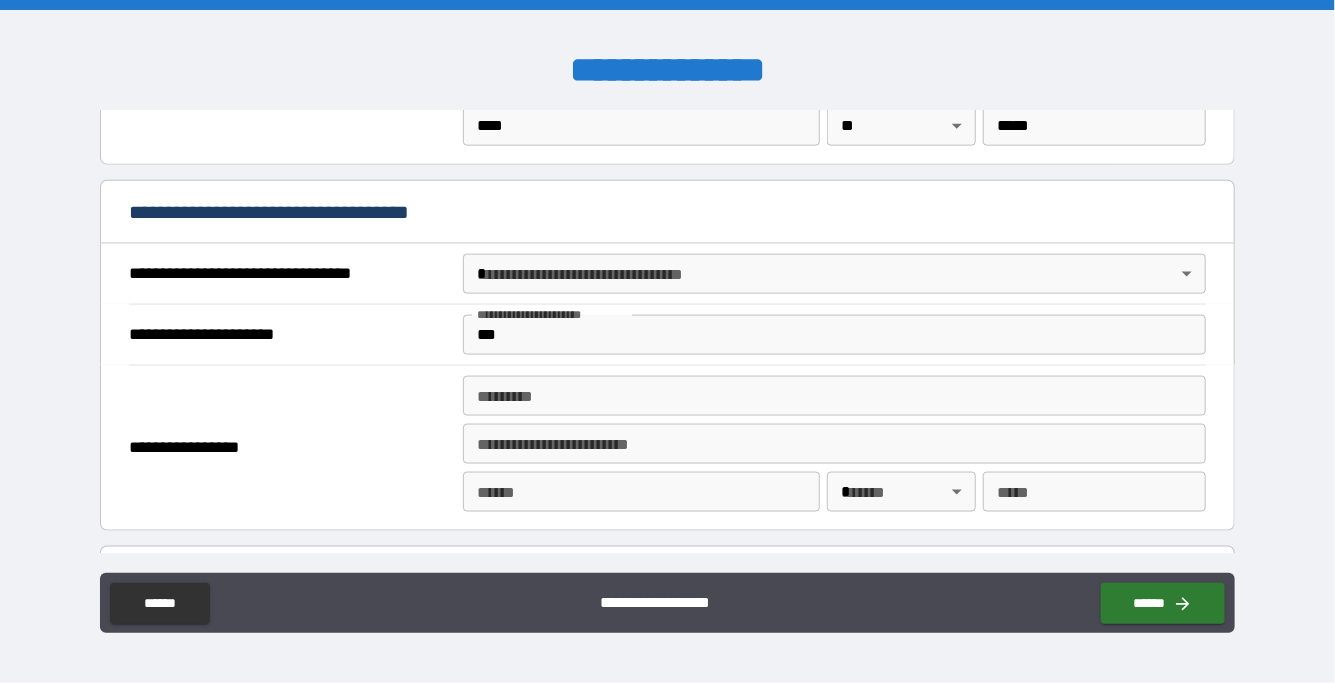 scroll, scrollTop: 1100, scrollLeft: 0, axis: vertical 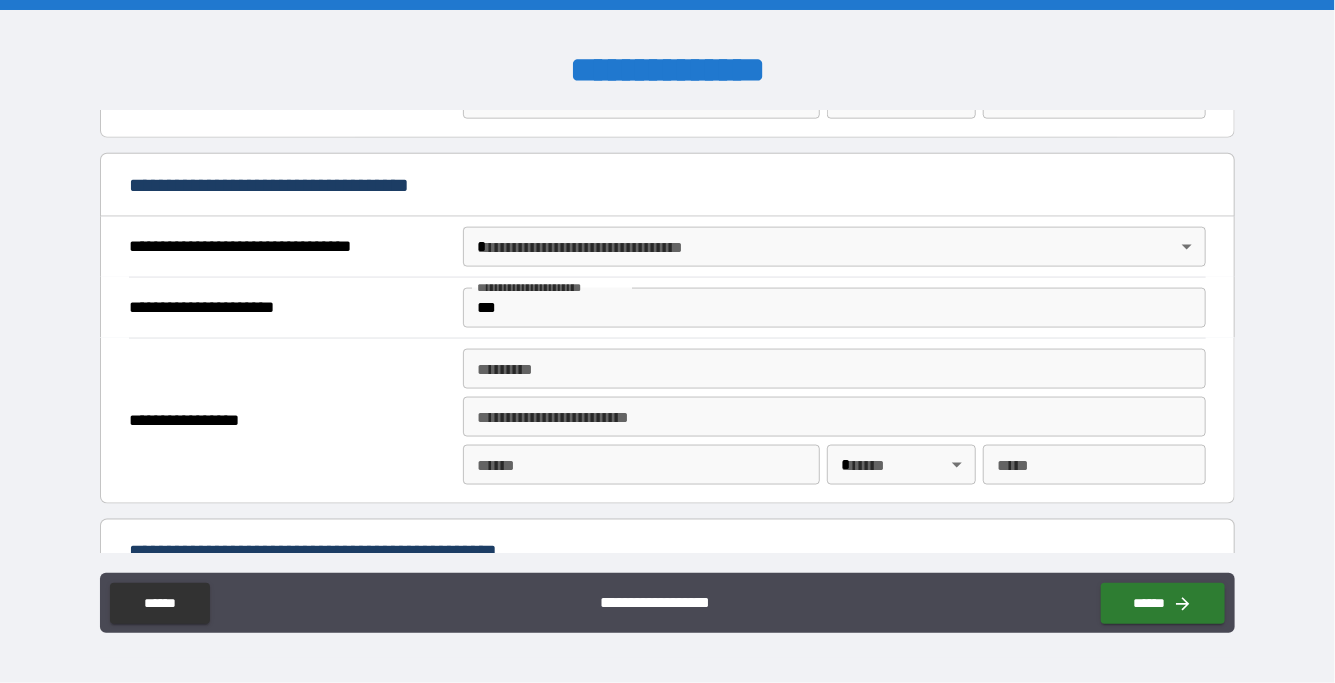 click on "**********" at bounding box center [667, 341] 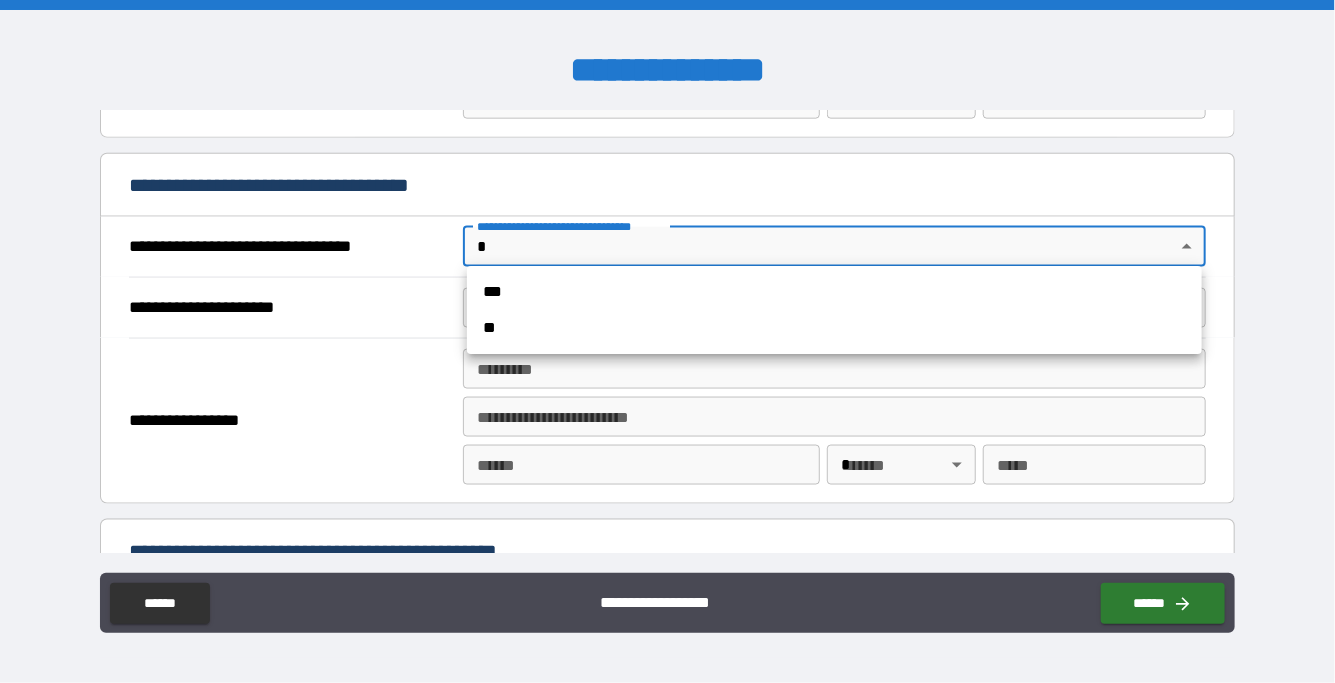 click on "***" at bounding box center [834, 292] 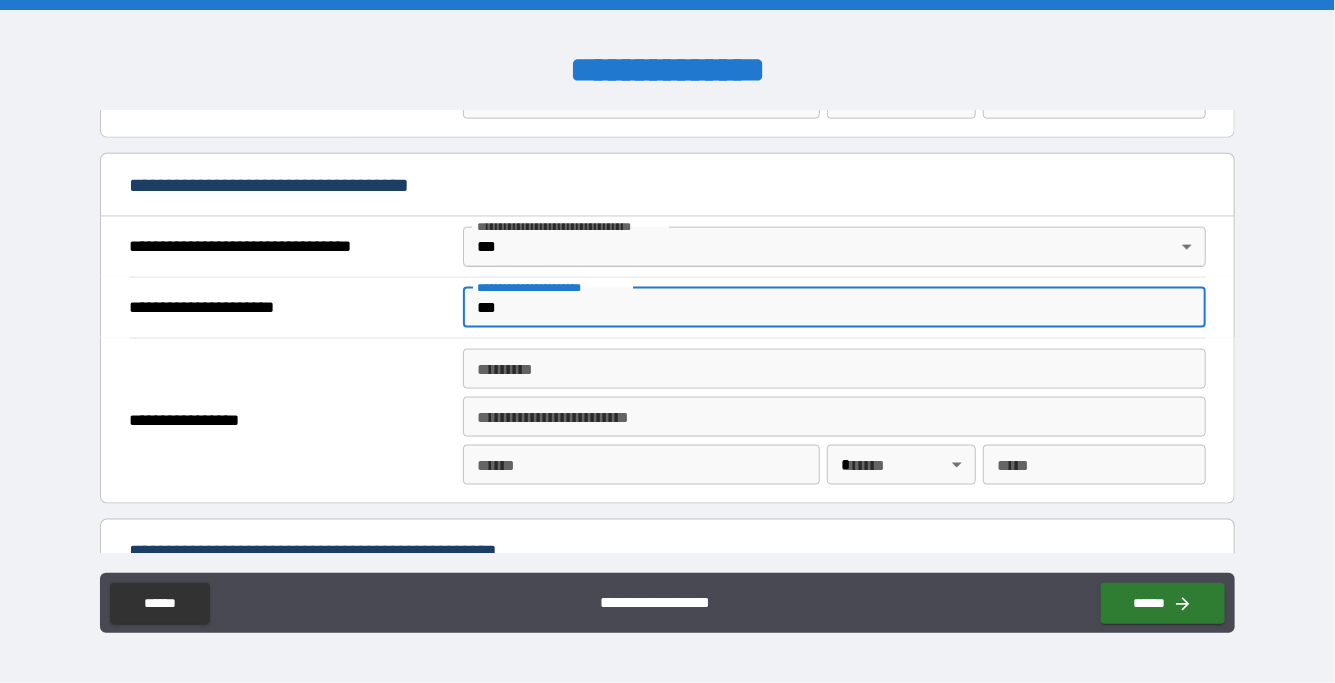 click on "***" at bounding box center (834, 308) 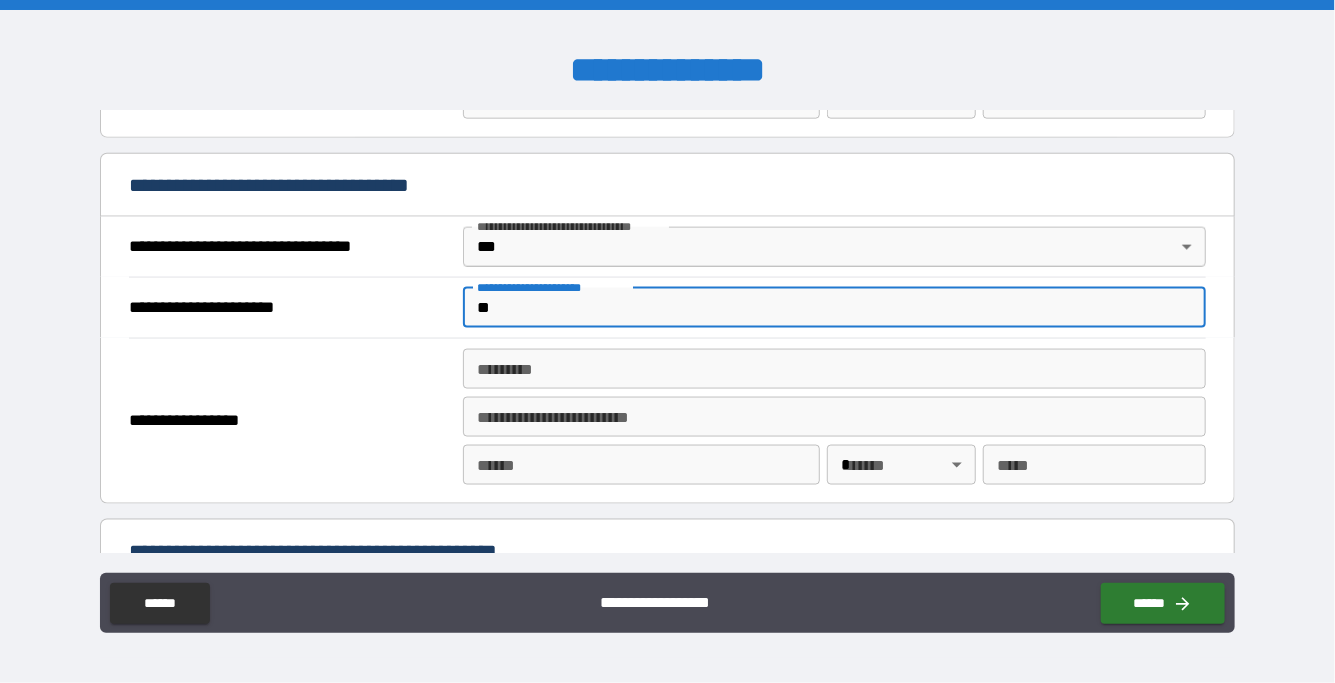 type on "*" 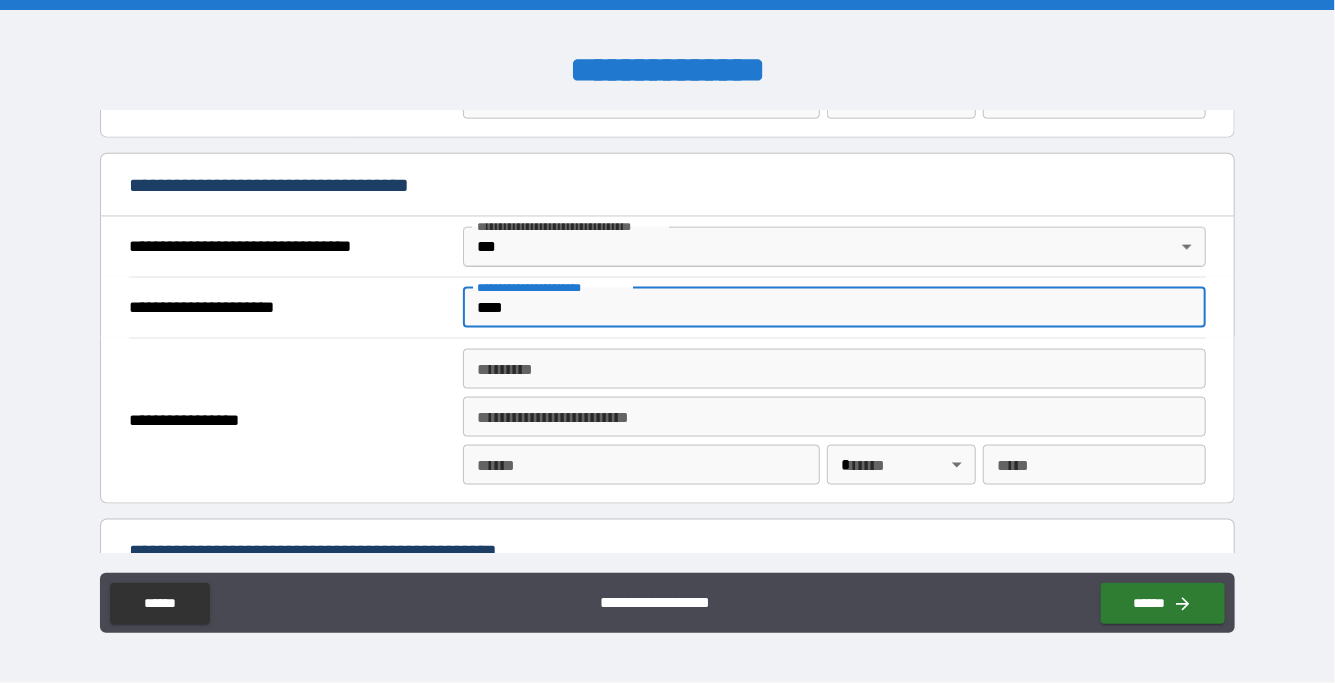 type on "****" 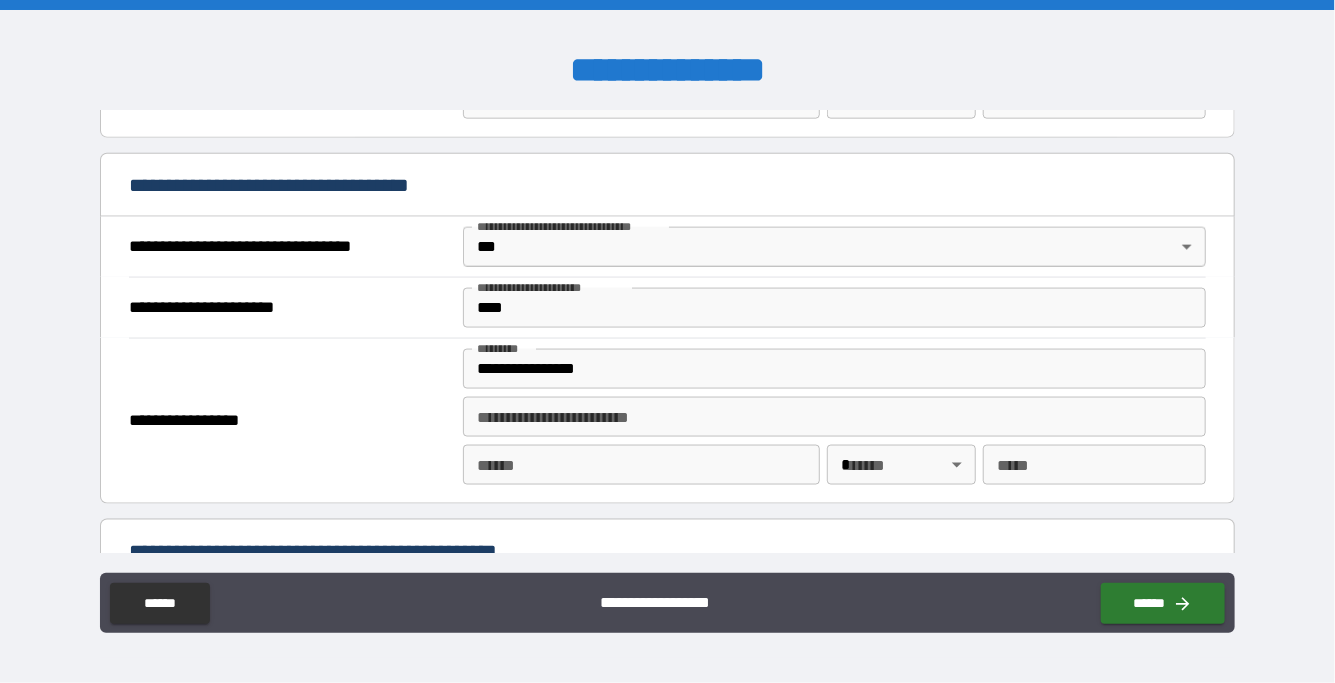 type on "**********" 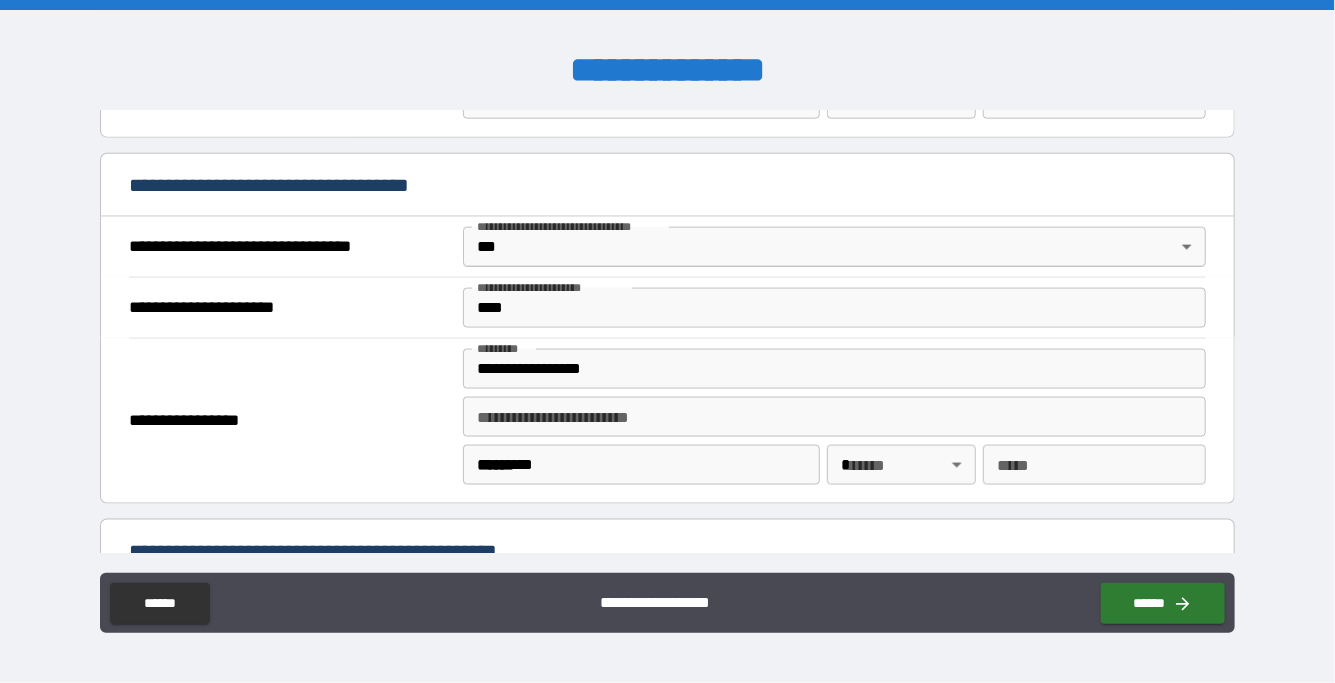 type on "*****" 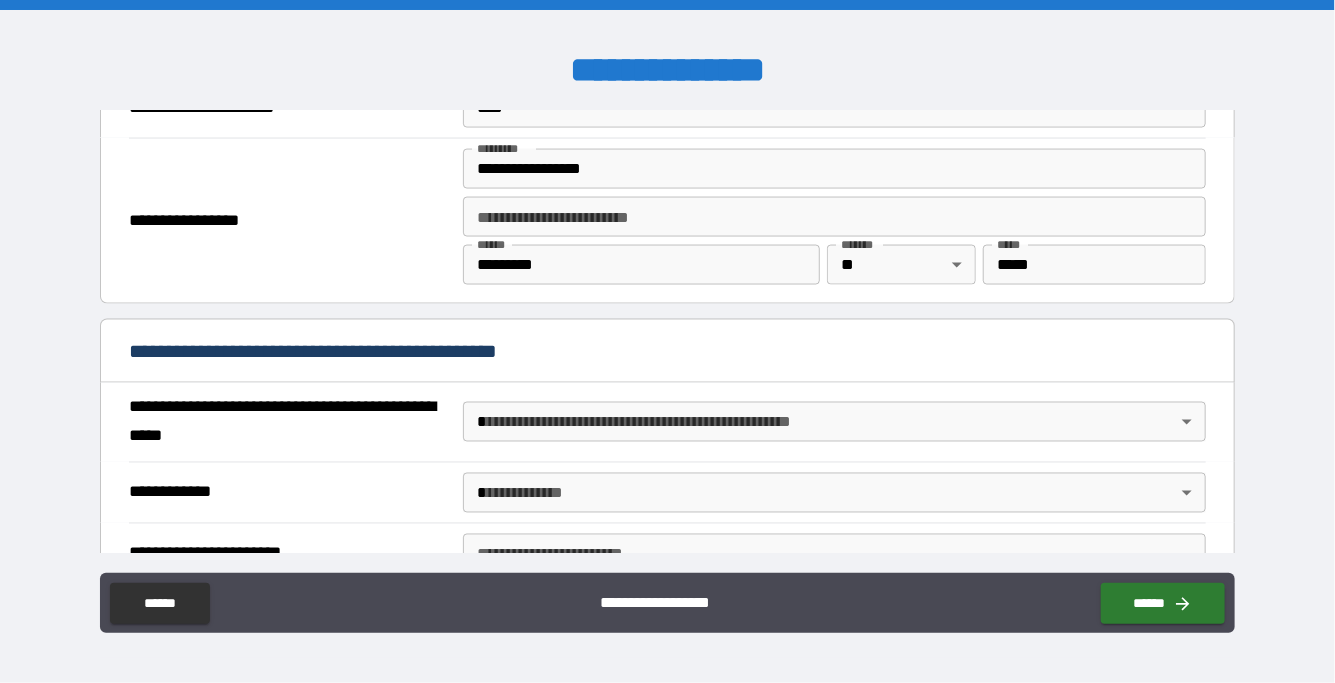 scroll, scrollTop: 1400, scrollLeft: 0, axis: vertical 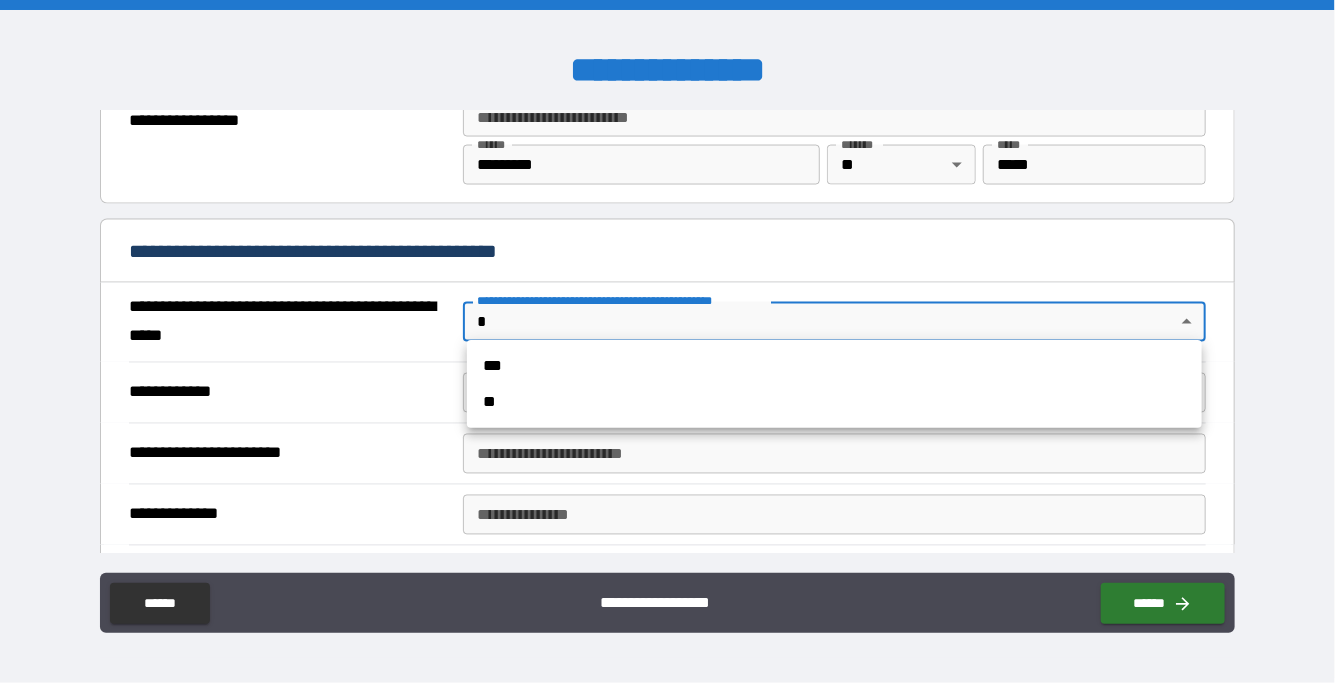 click on "**********" at bounding box center (667, 341) 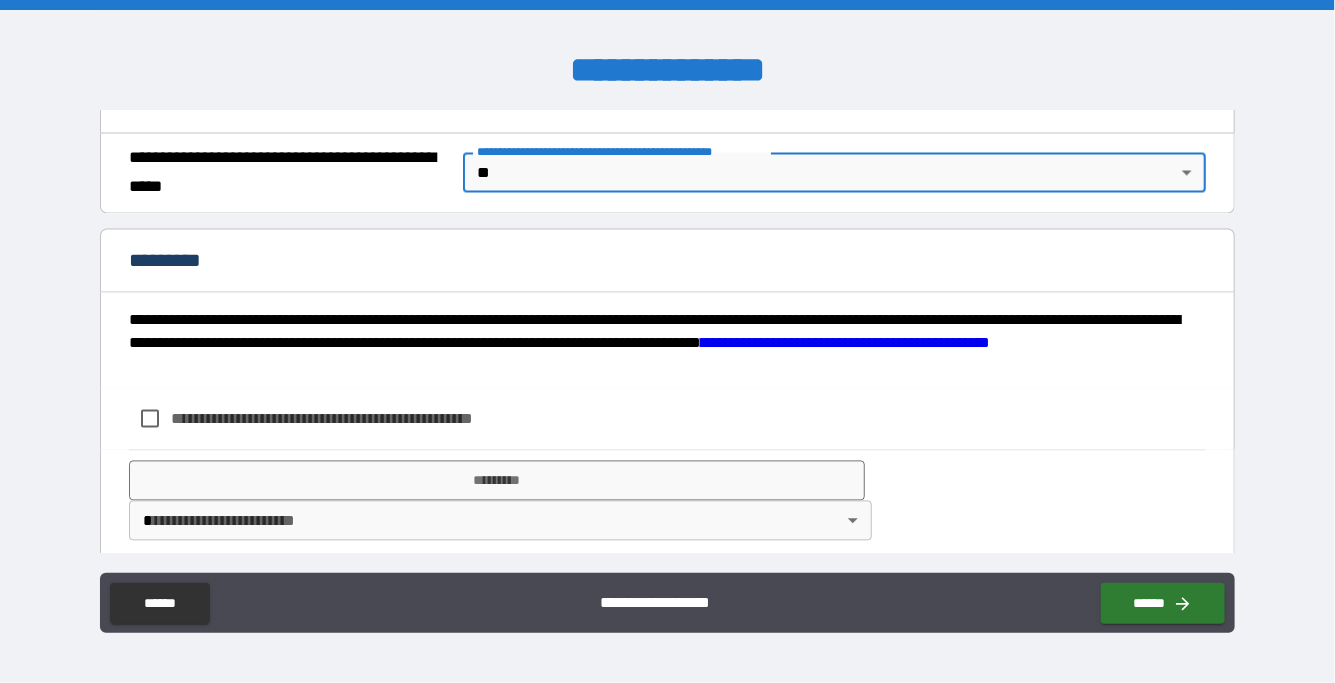 scroll, scrollTop: 1554, scrollLeft: 0, axis: vertical 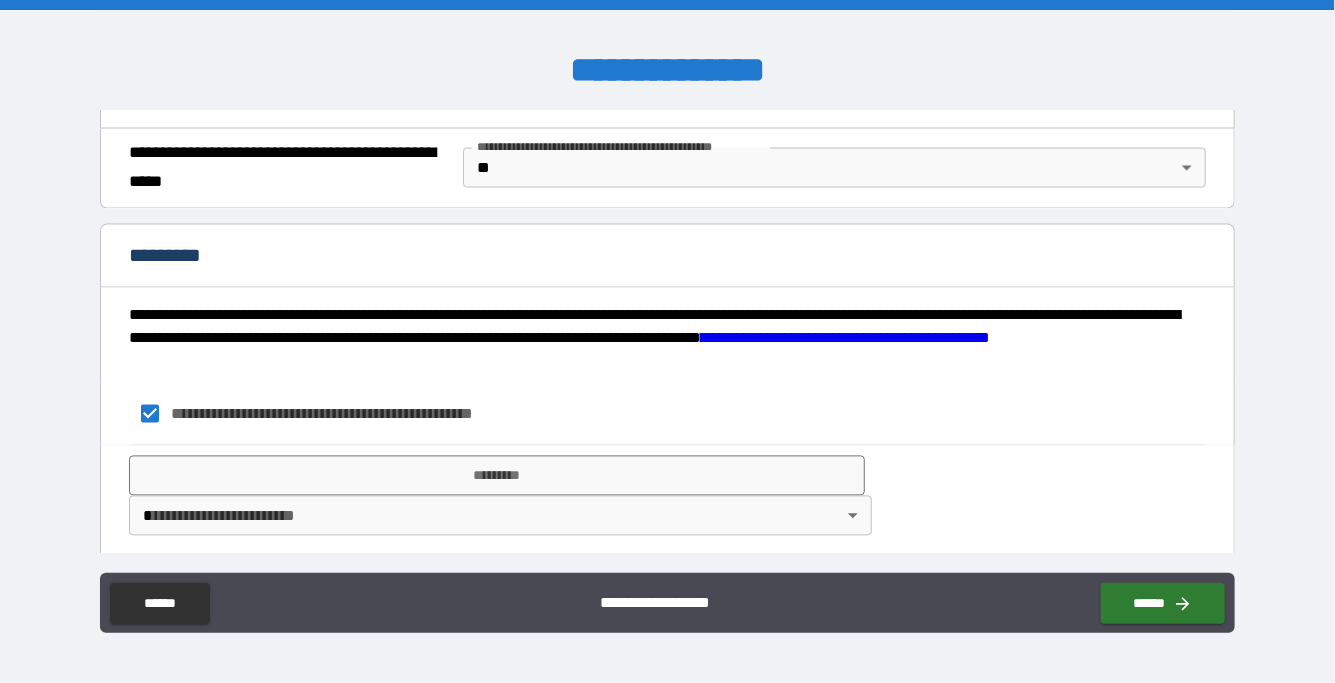 click on "**********" at bounding box center (667, 341) 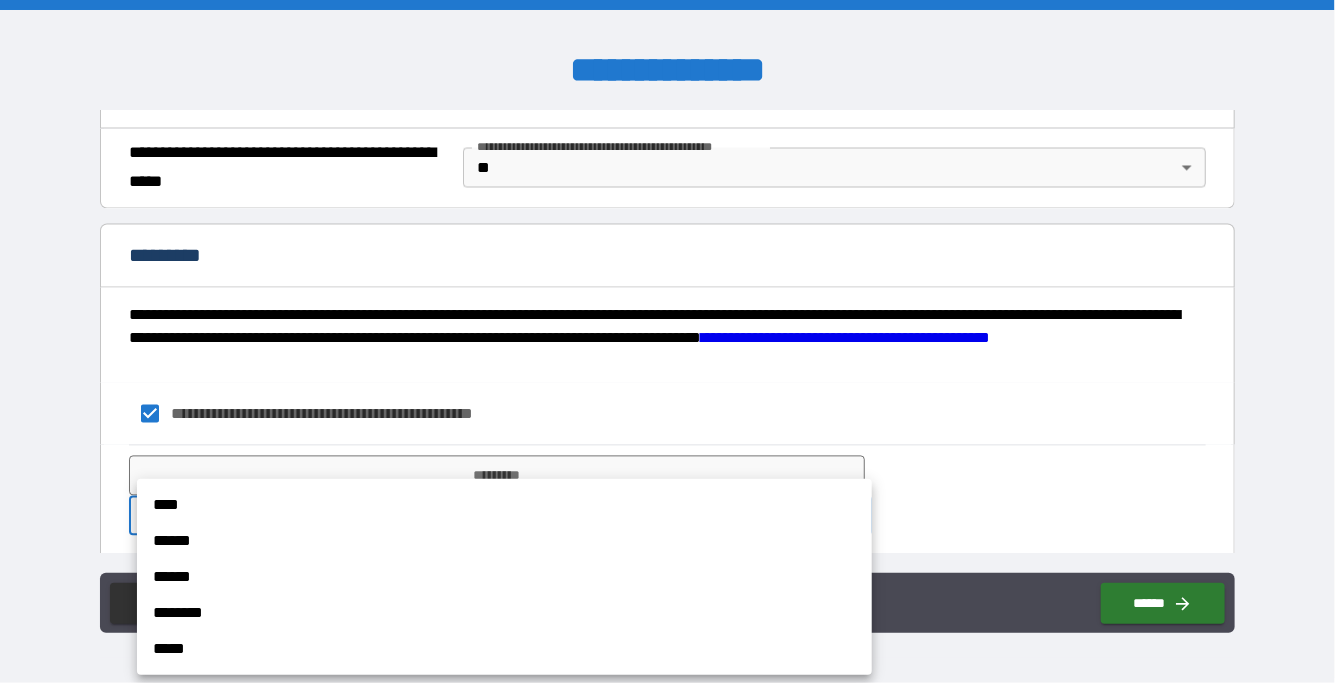 click on "******" at bounding box center [504, 541] 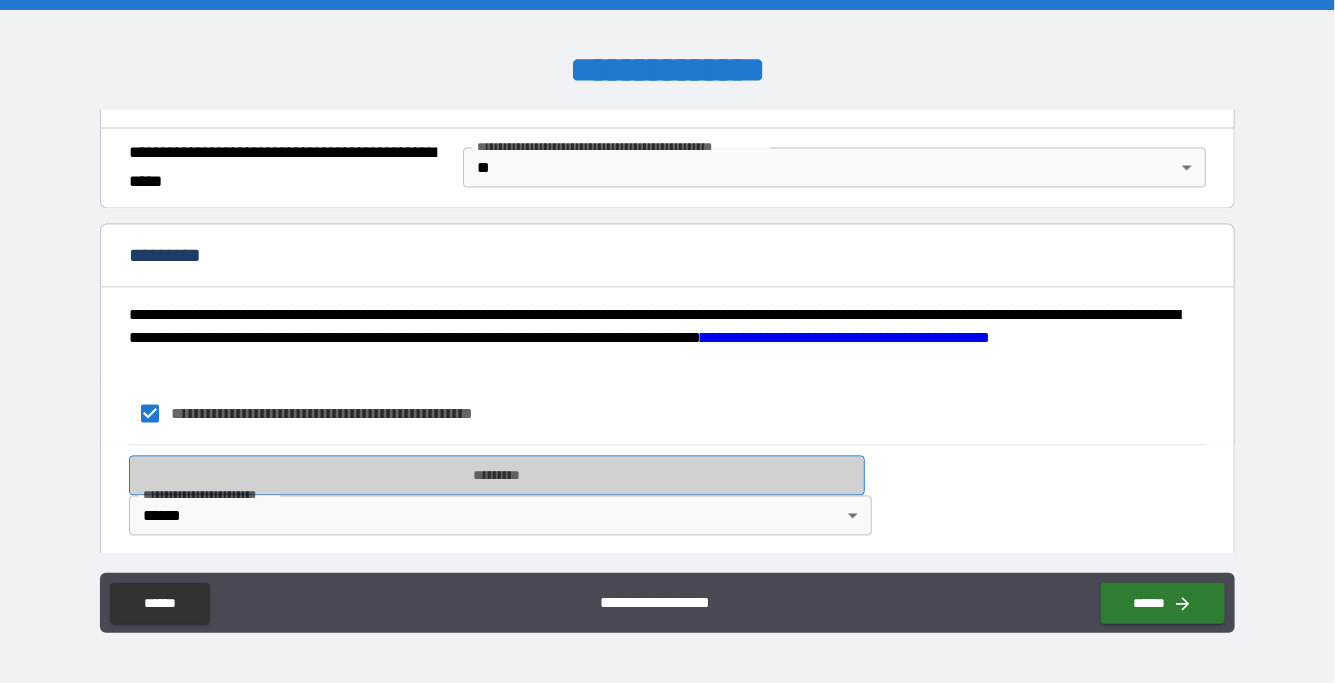 click on "*********" at bounding box center (496, 476) 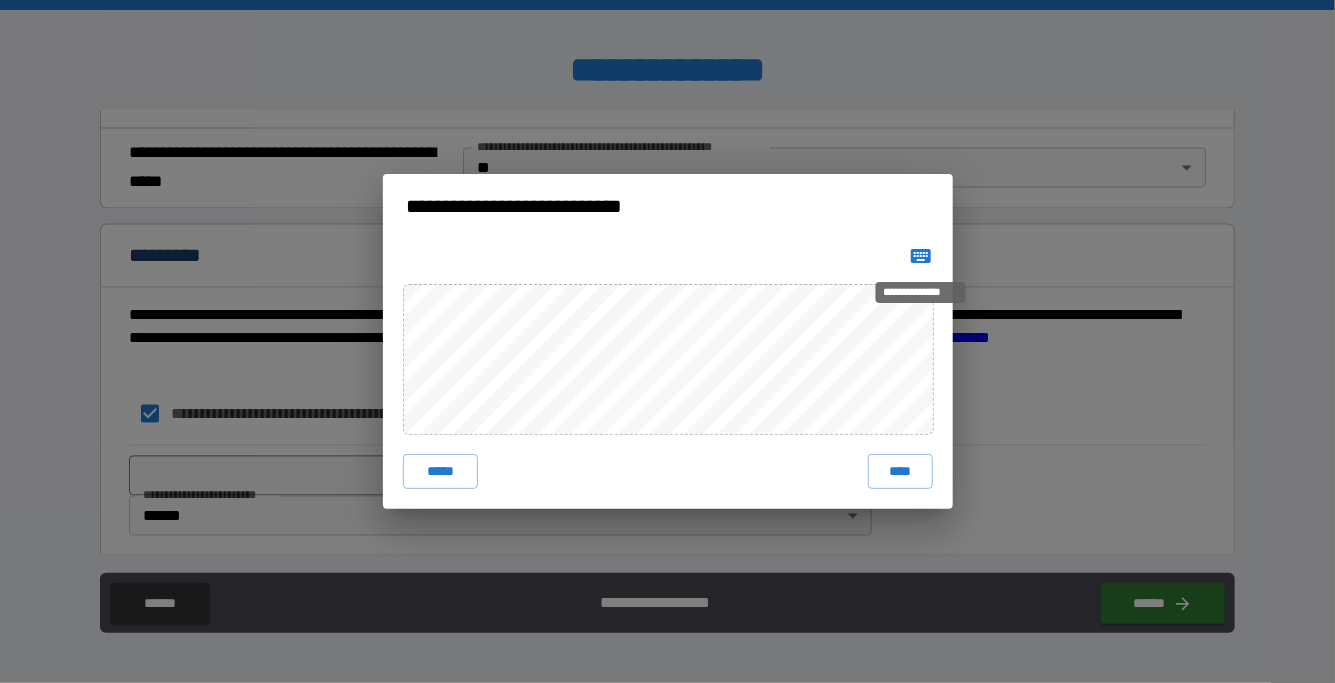 click 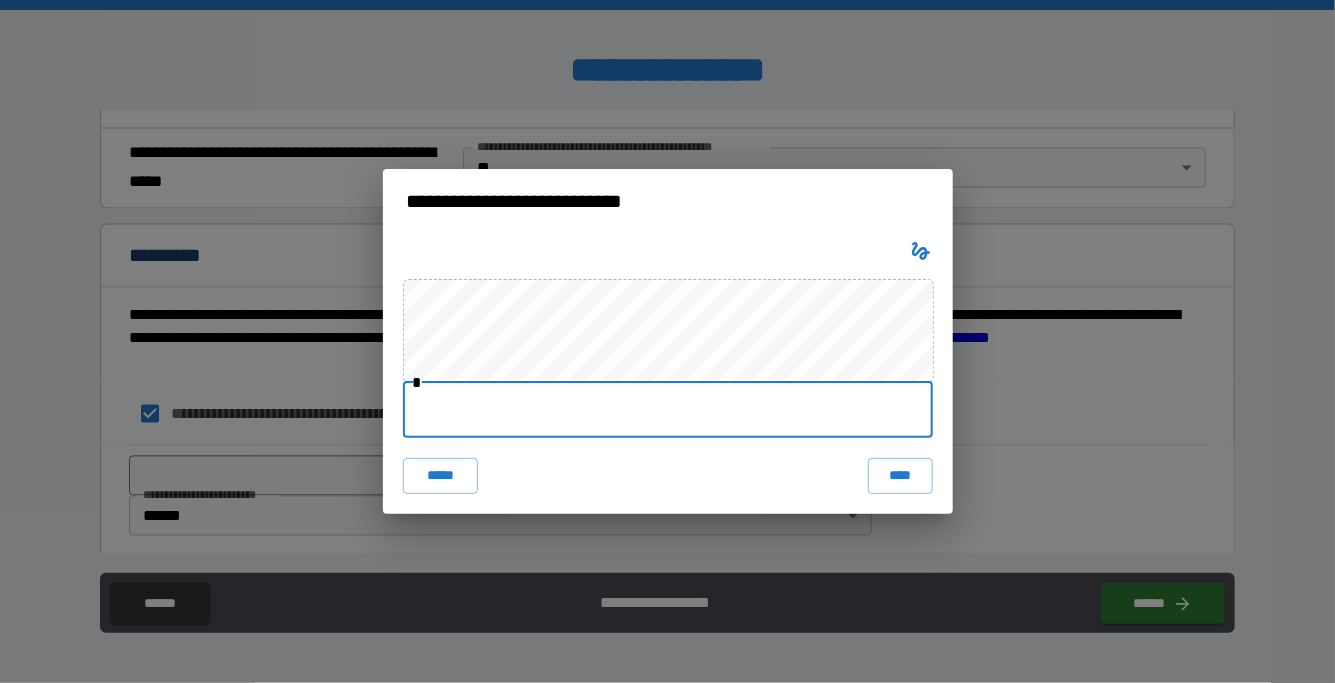 click at bounding box center [668, 410] 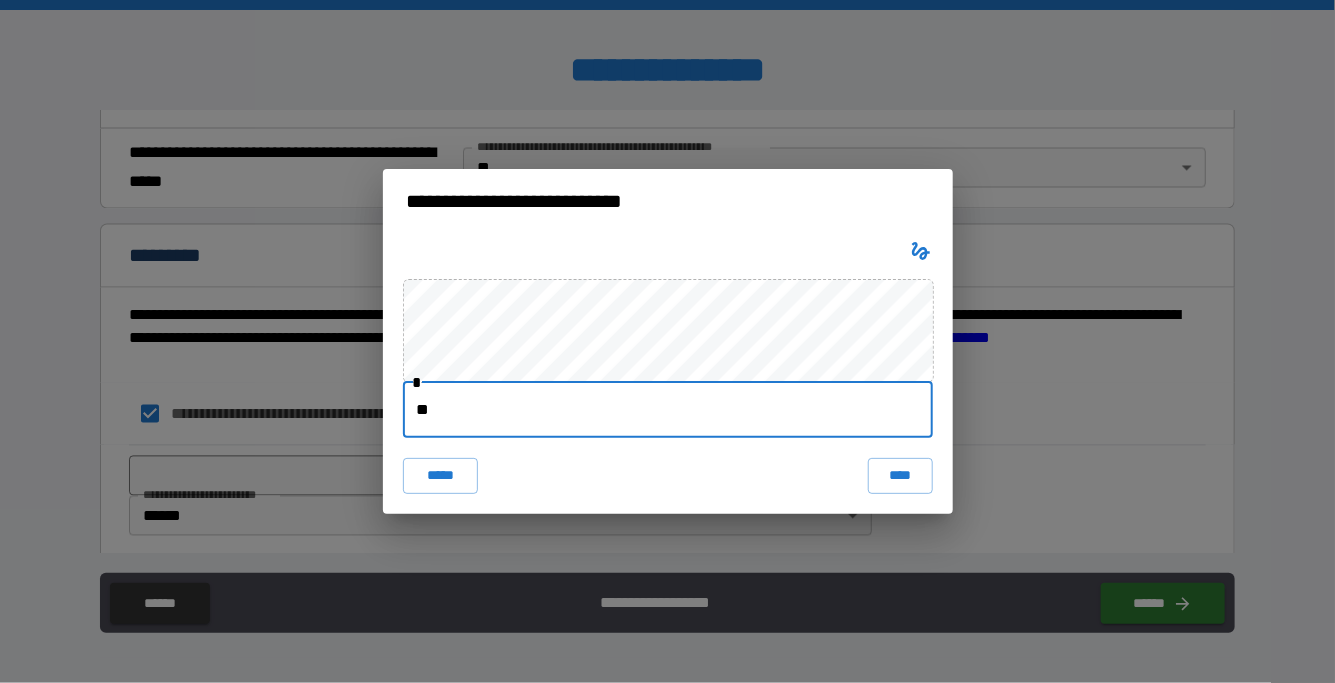 type on "*" 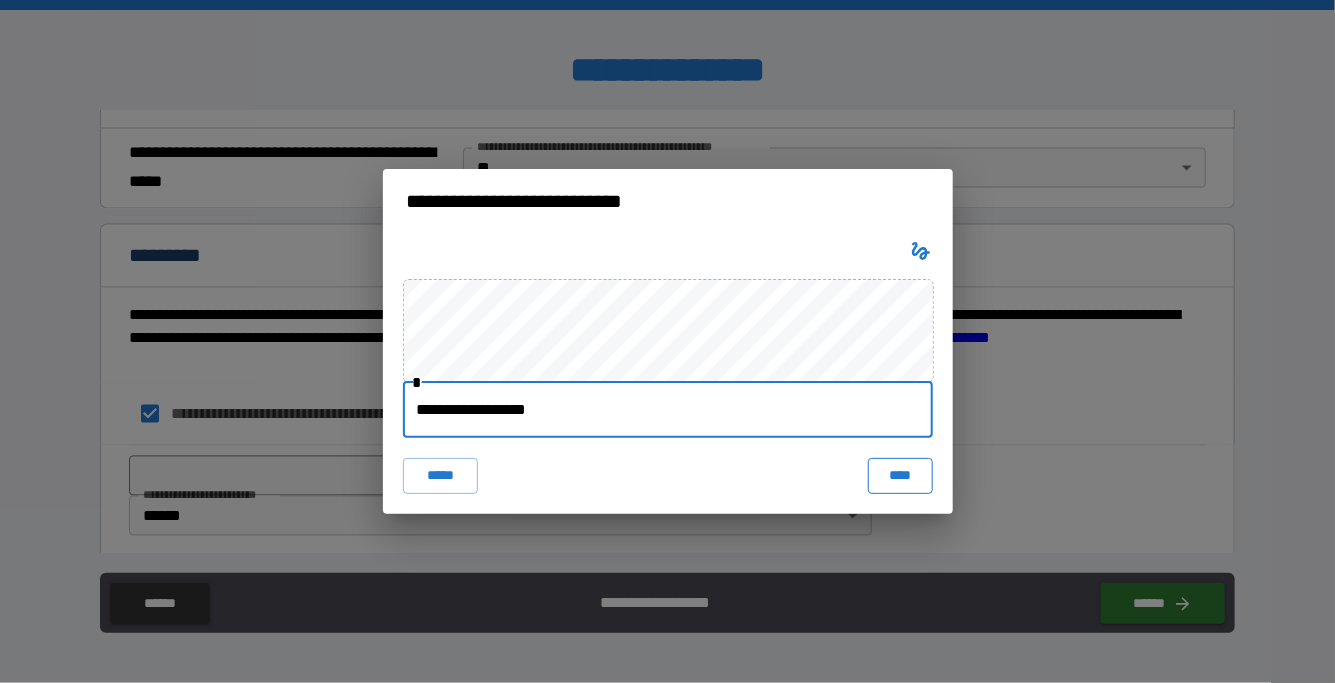 type on "**********" 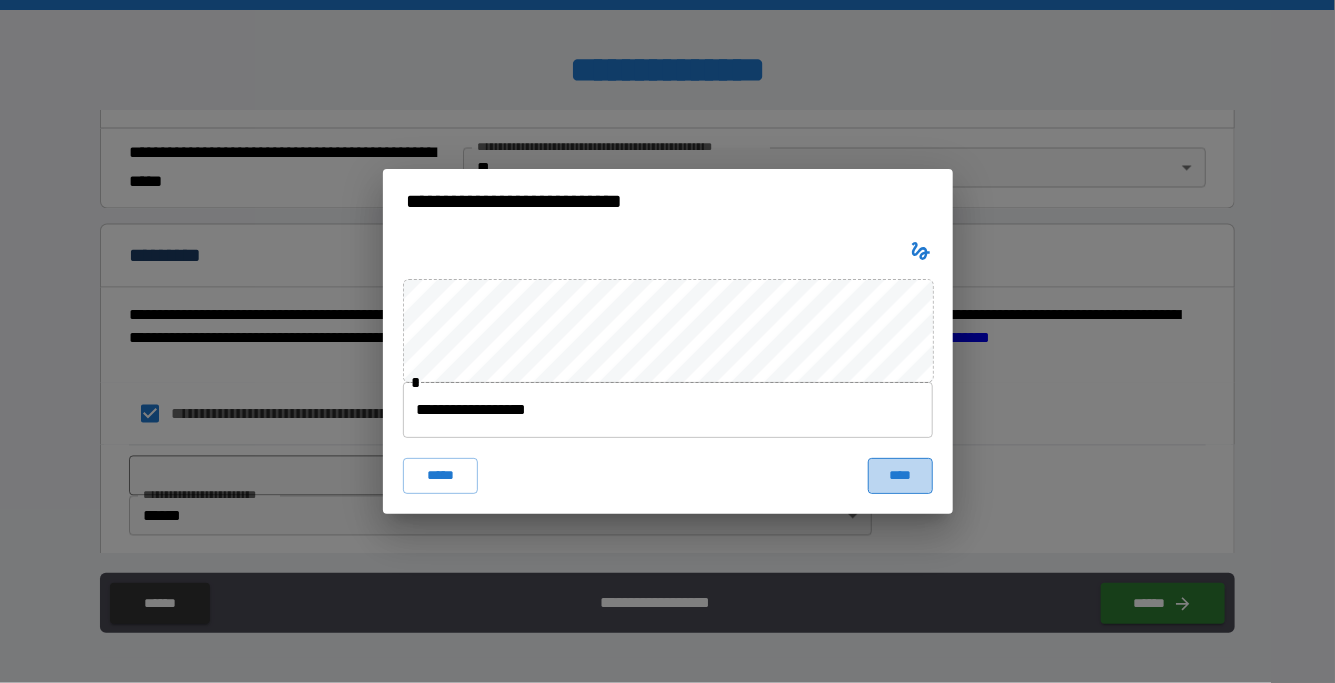 click on "****" at bounding box center [900, 476] 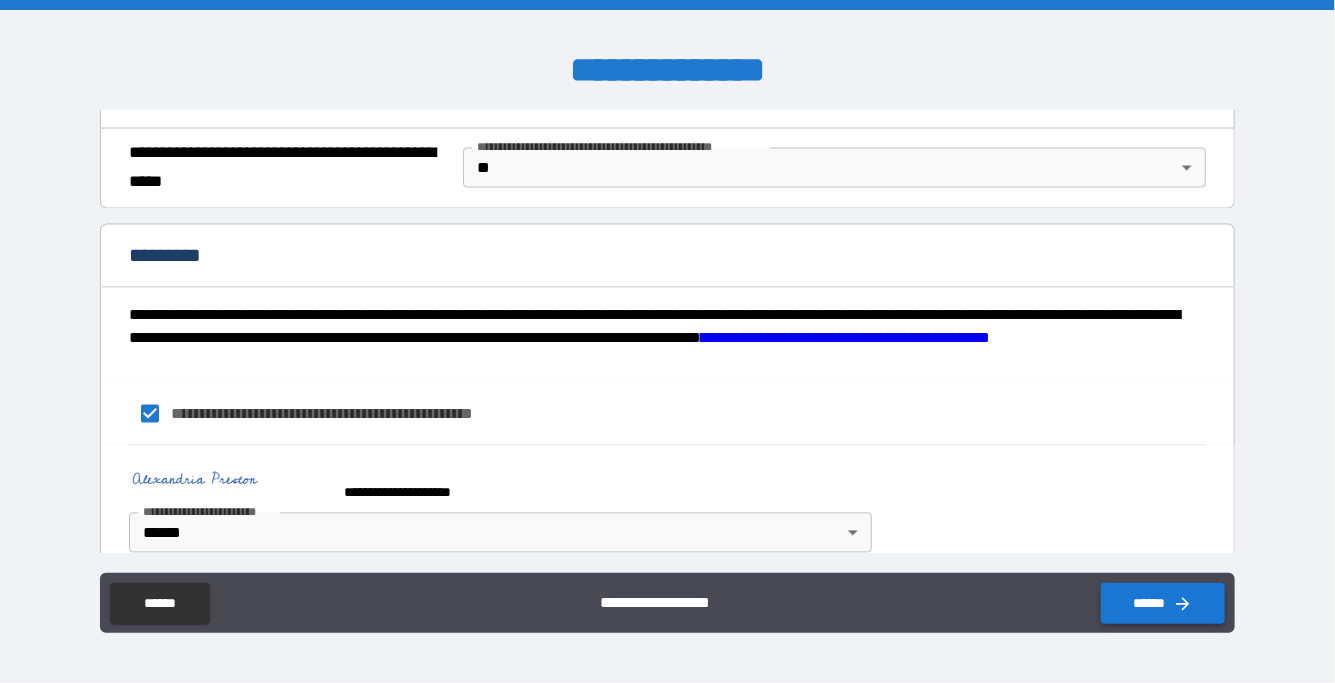 click on "******" at bounding box center (1163, 603) 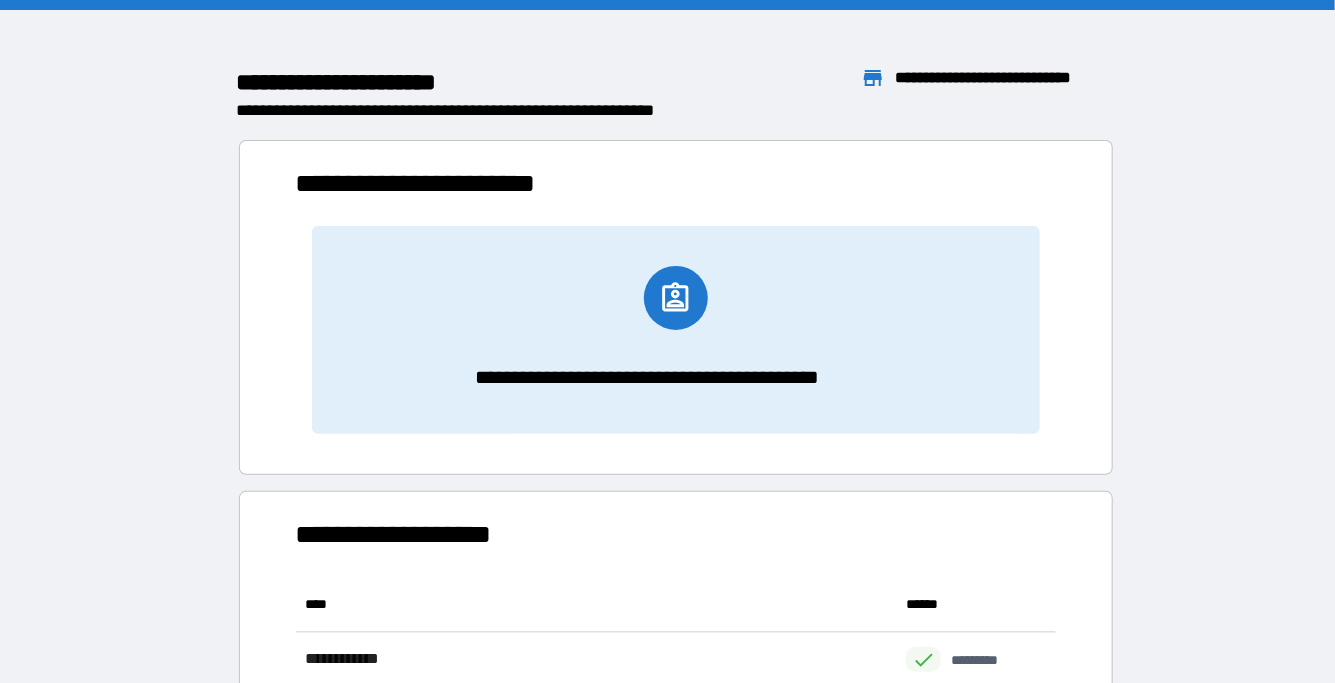 scroll, scrollTop: 15, scrollLeft: 15, axis: both 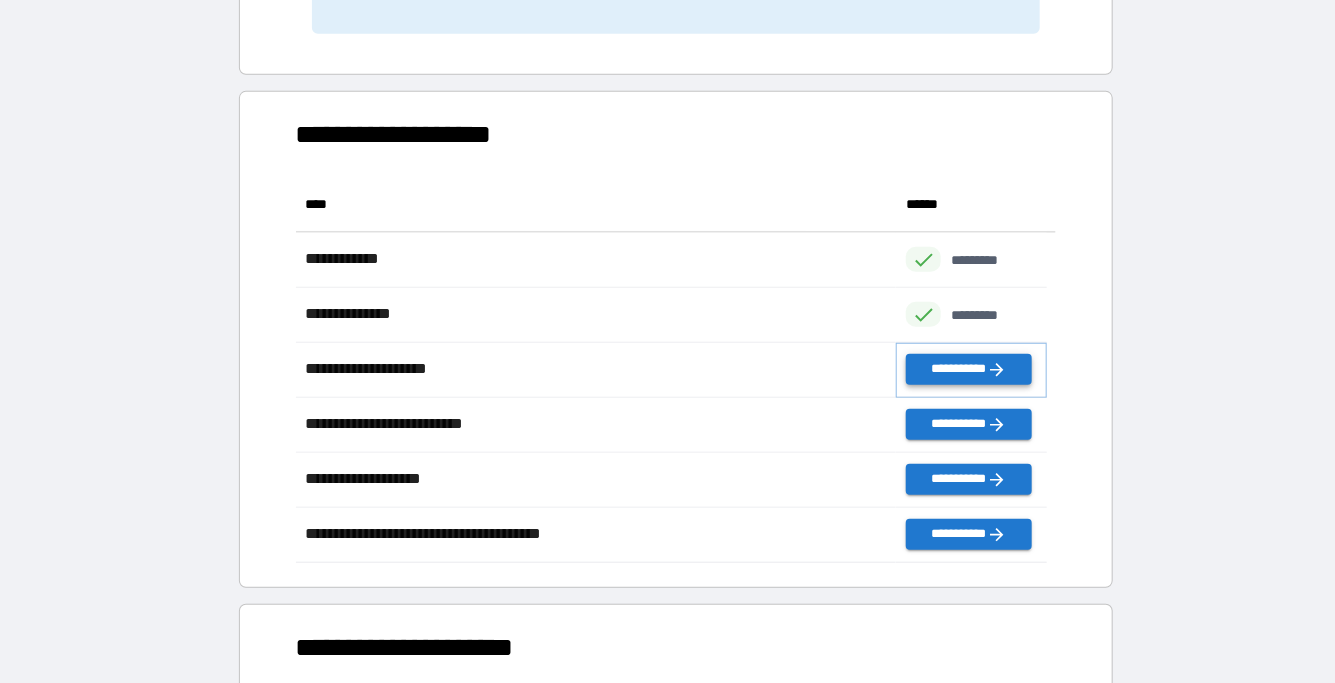 click on "**********" at bounding box center (968, 369) 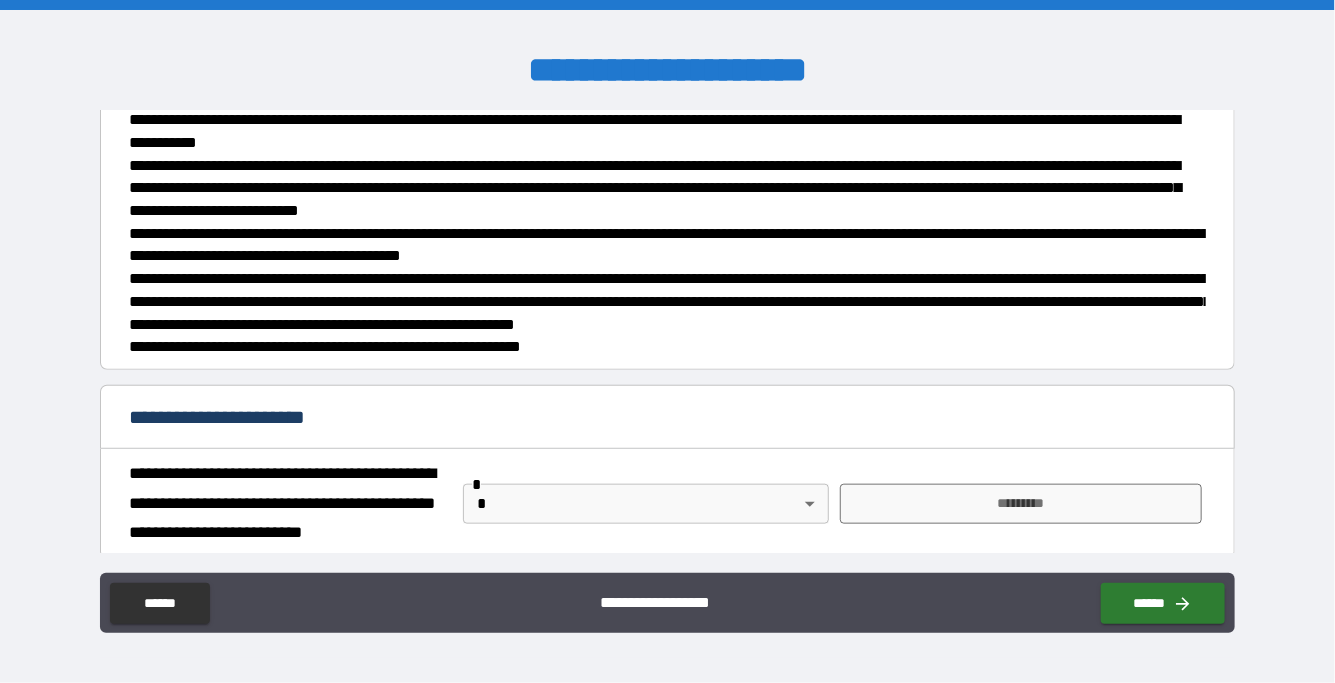 scroll, scrollTop: 800, scrollLeft: 0, axis: vertical 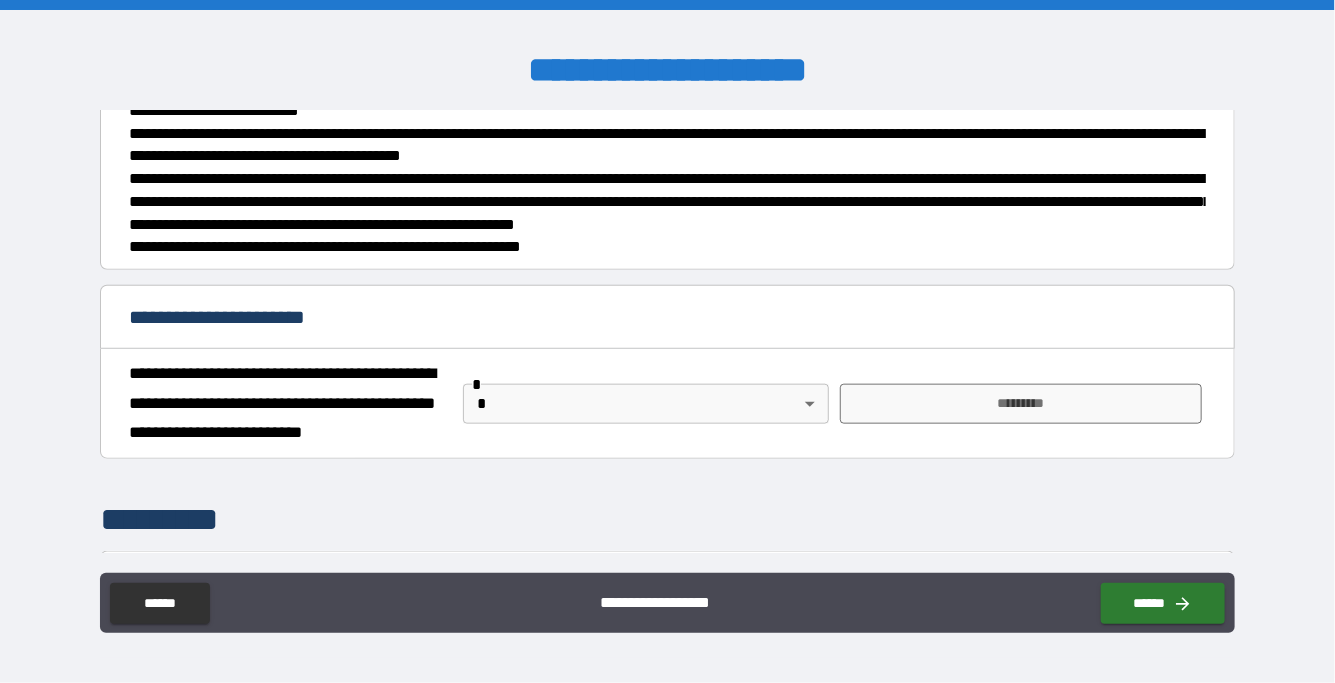 click on "**********" at bounding box center [667, 341] 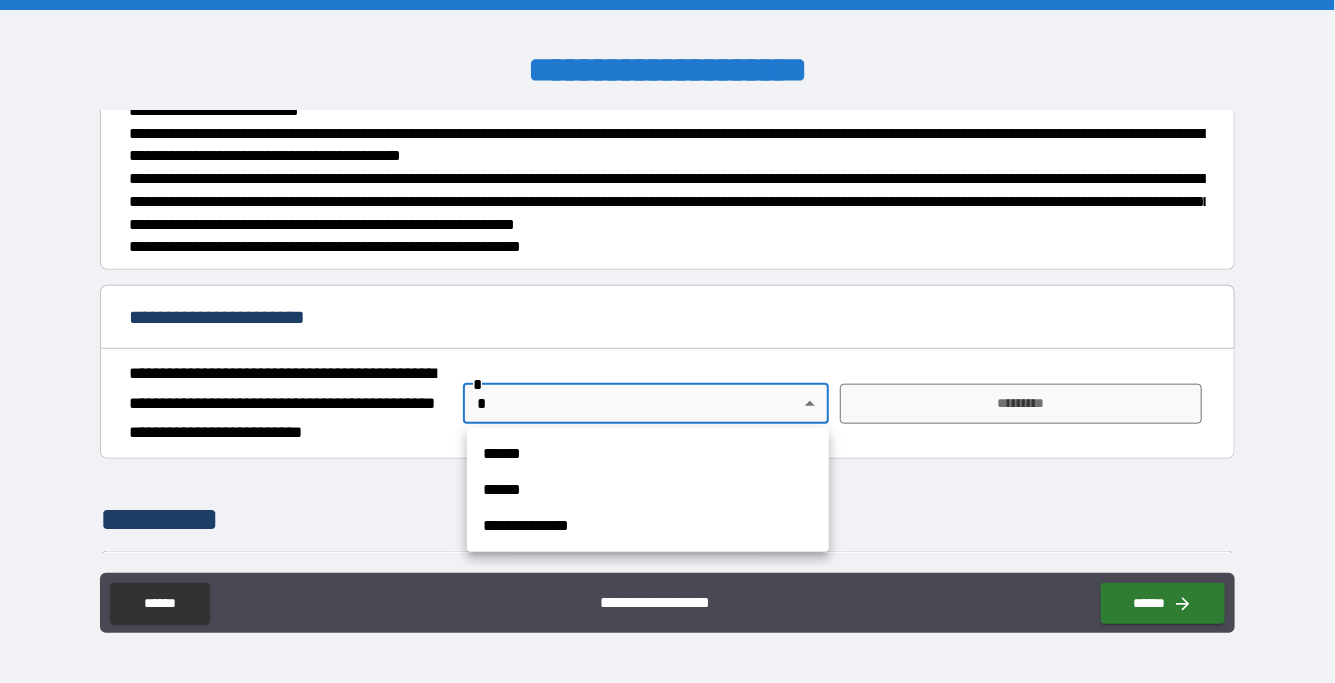 click on "******" at bounding box center [648, 454] 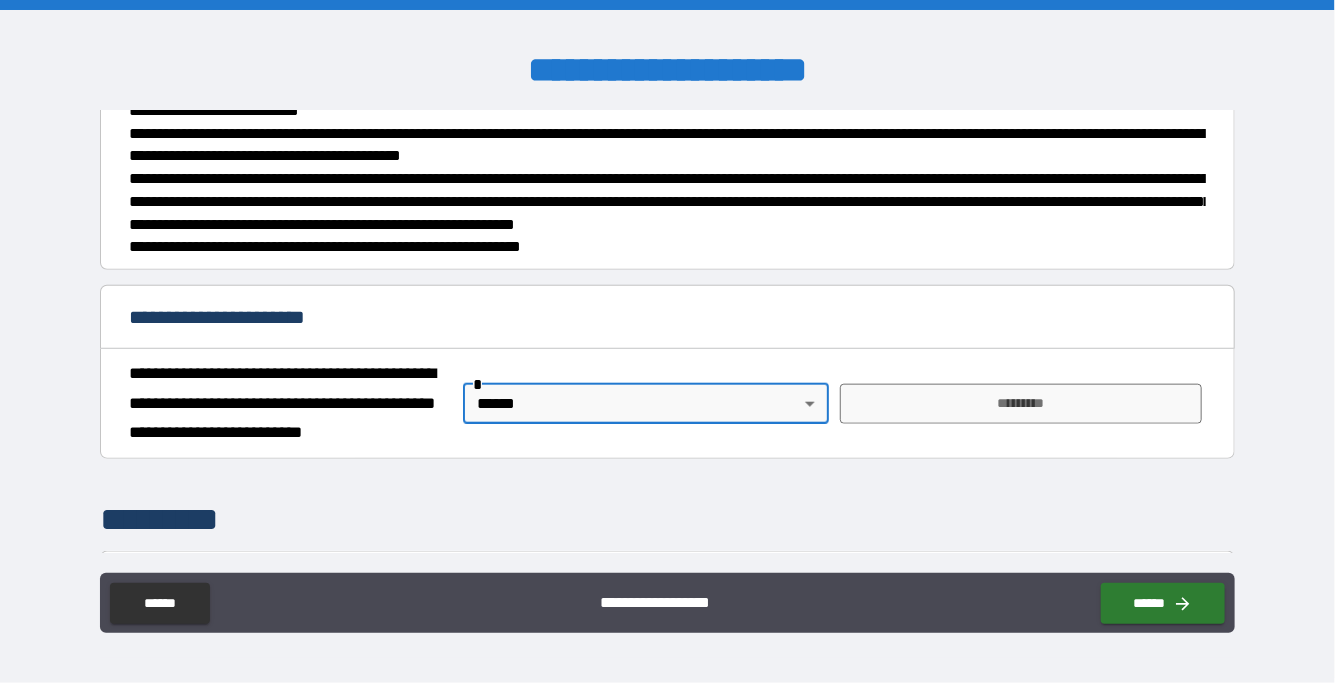 type on "******" 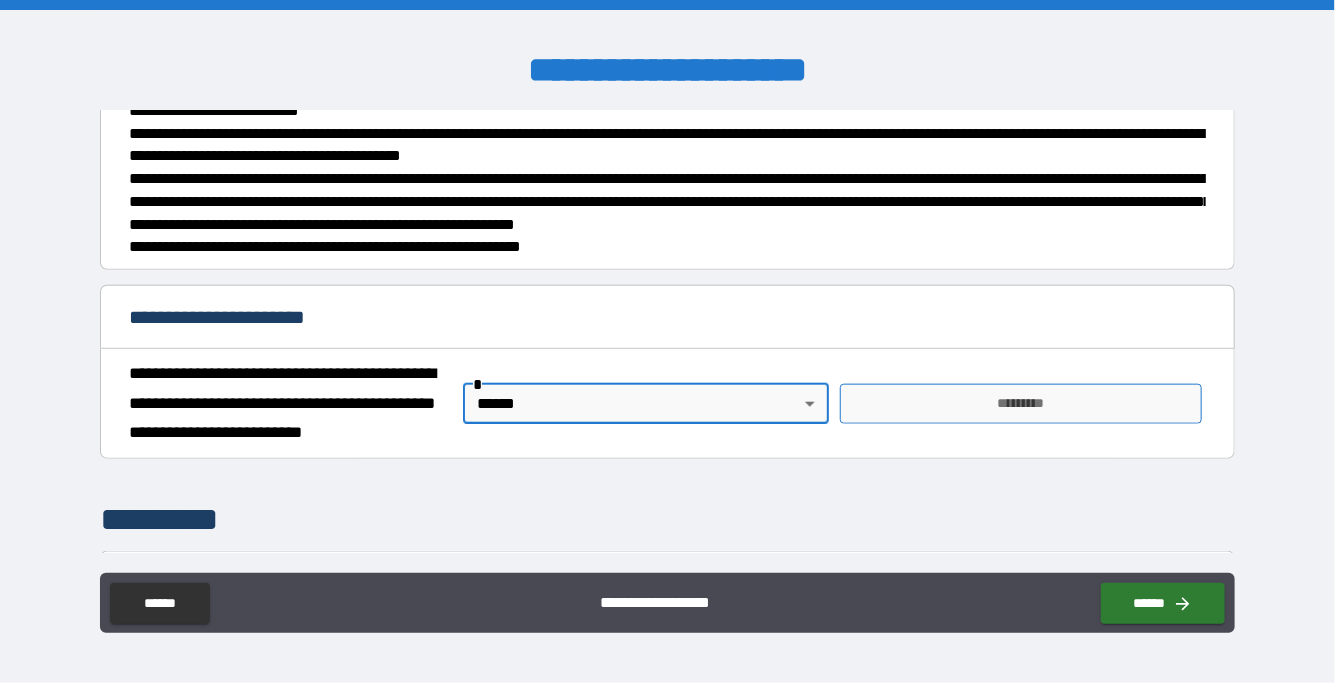click on "*********" at bounding box center (1021, 404) 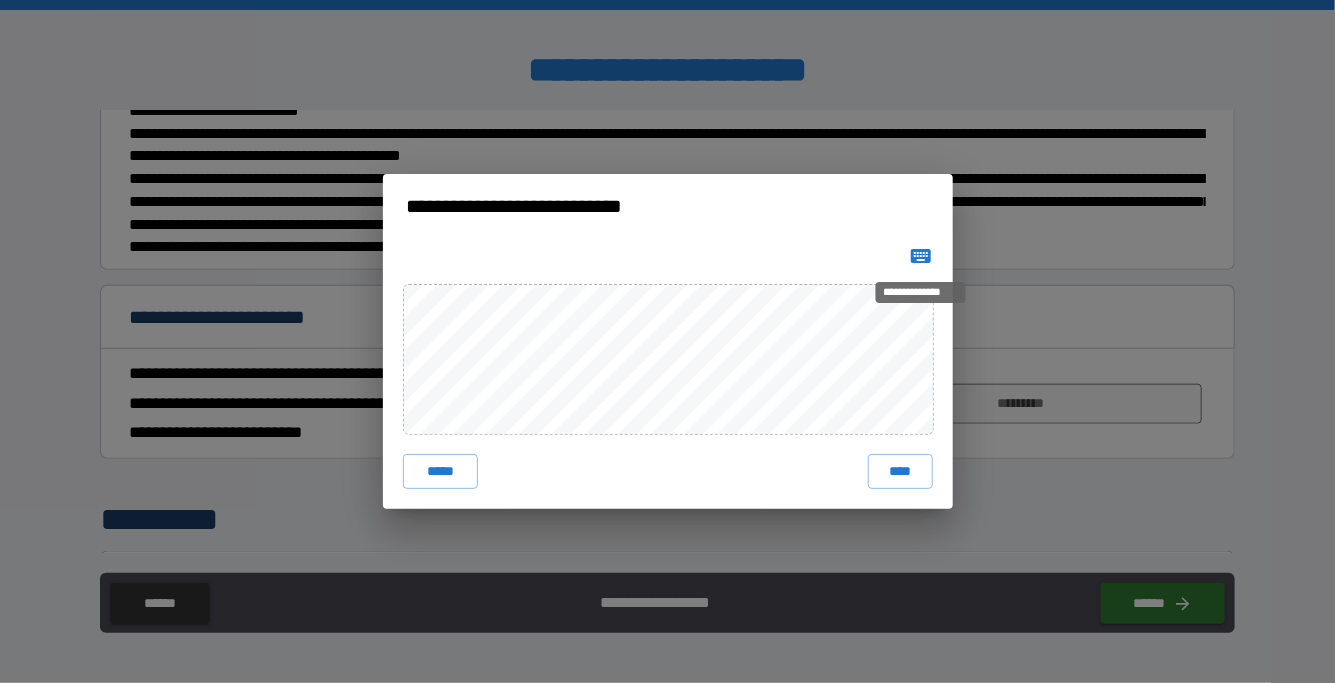 click 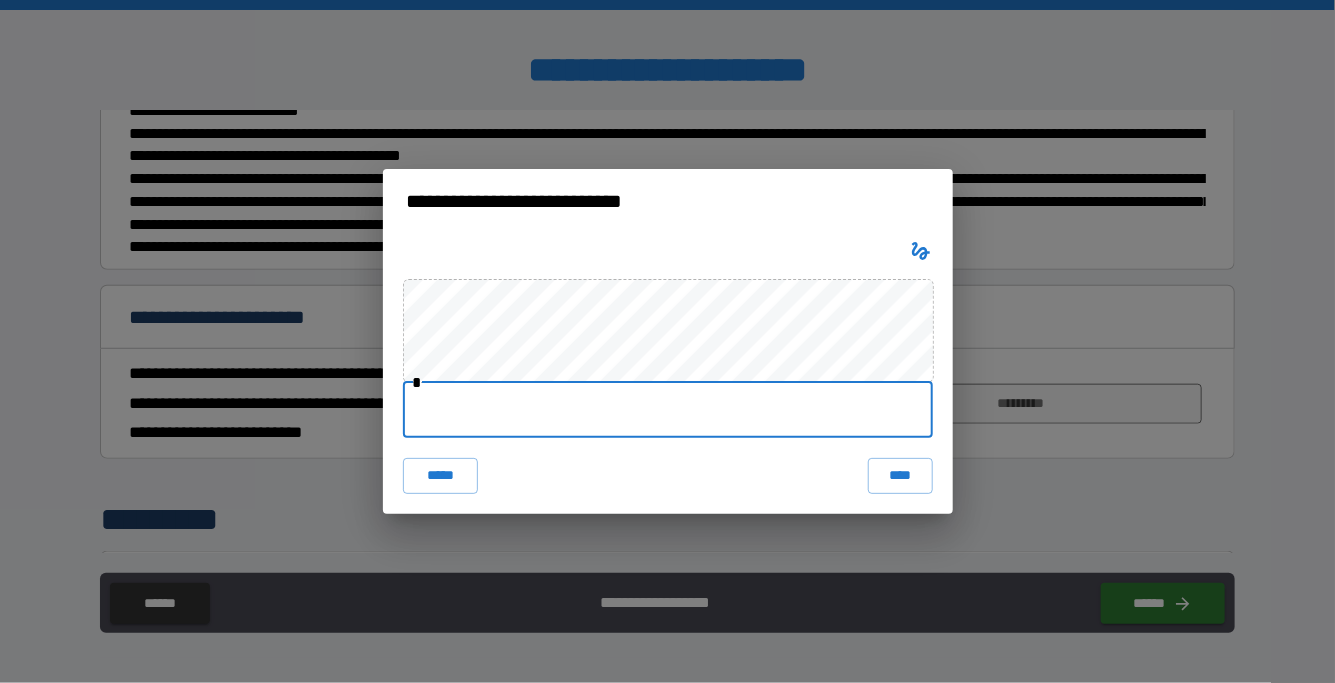 click at bounding box center (668, 410) 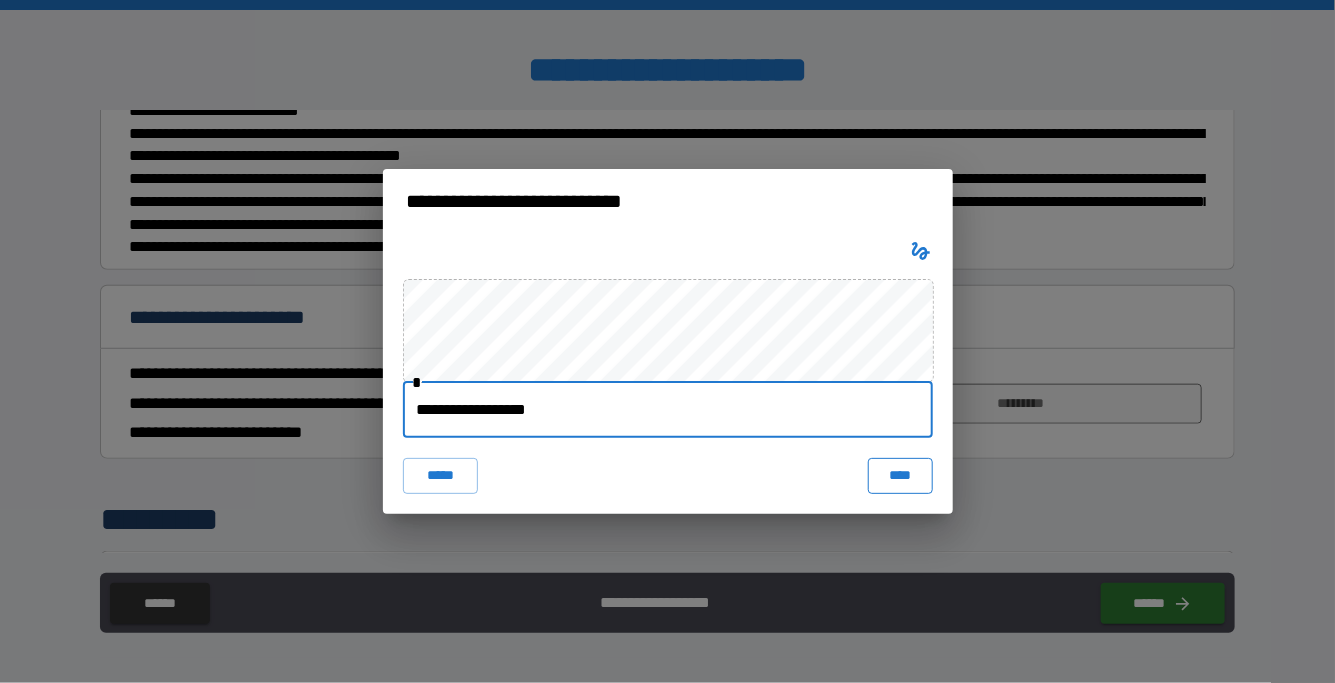 type on "**********" 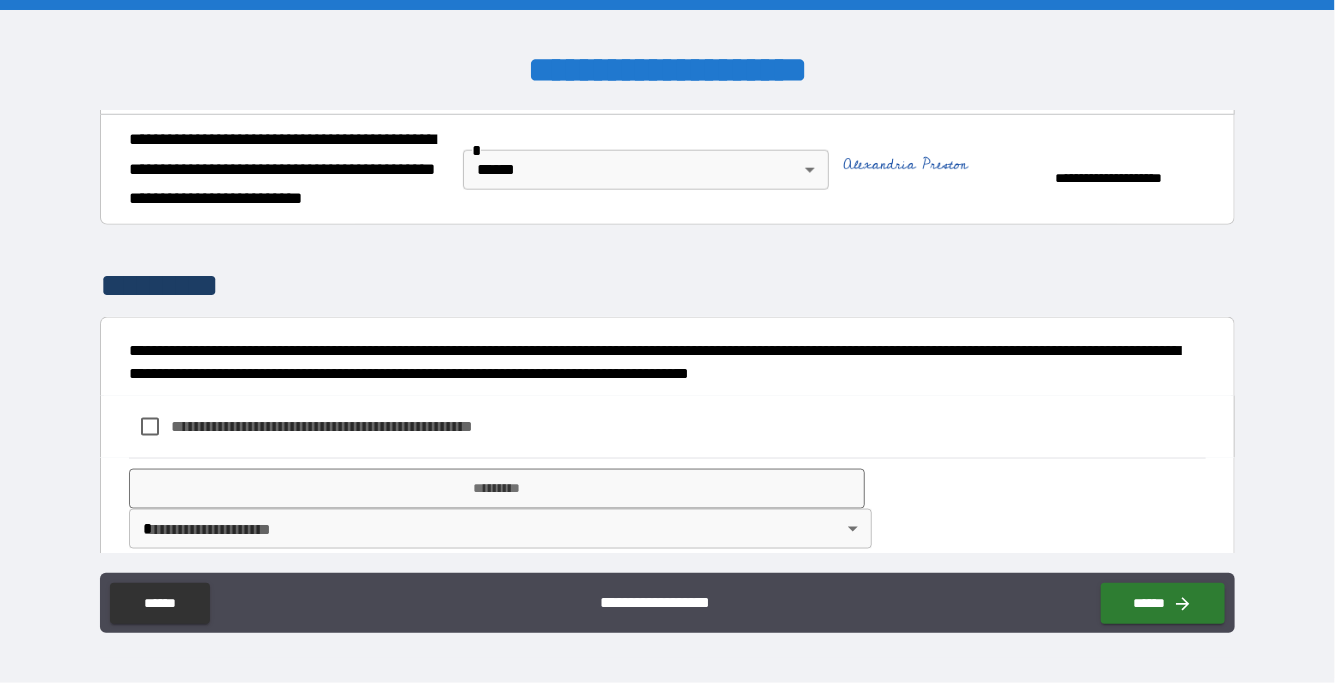 scroll, scrollTop: 1054, scrollLeft: 0, axis: vertical 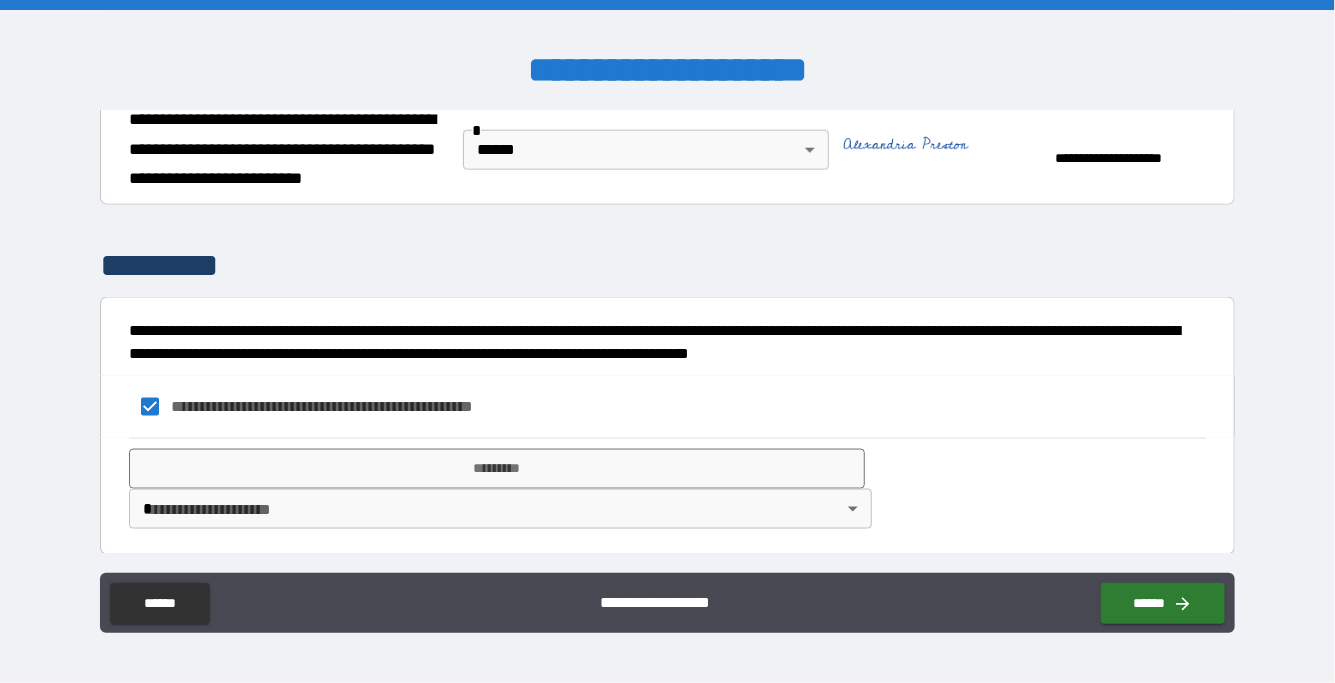 click on "**********" at bounding box center (667, 341) 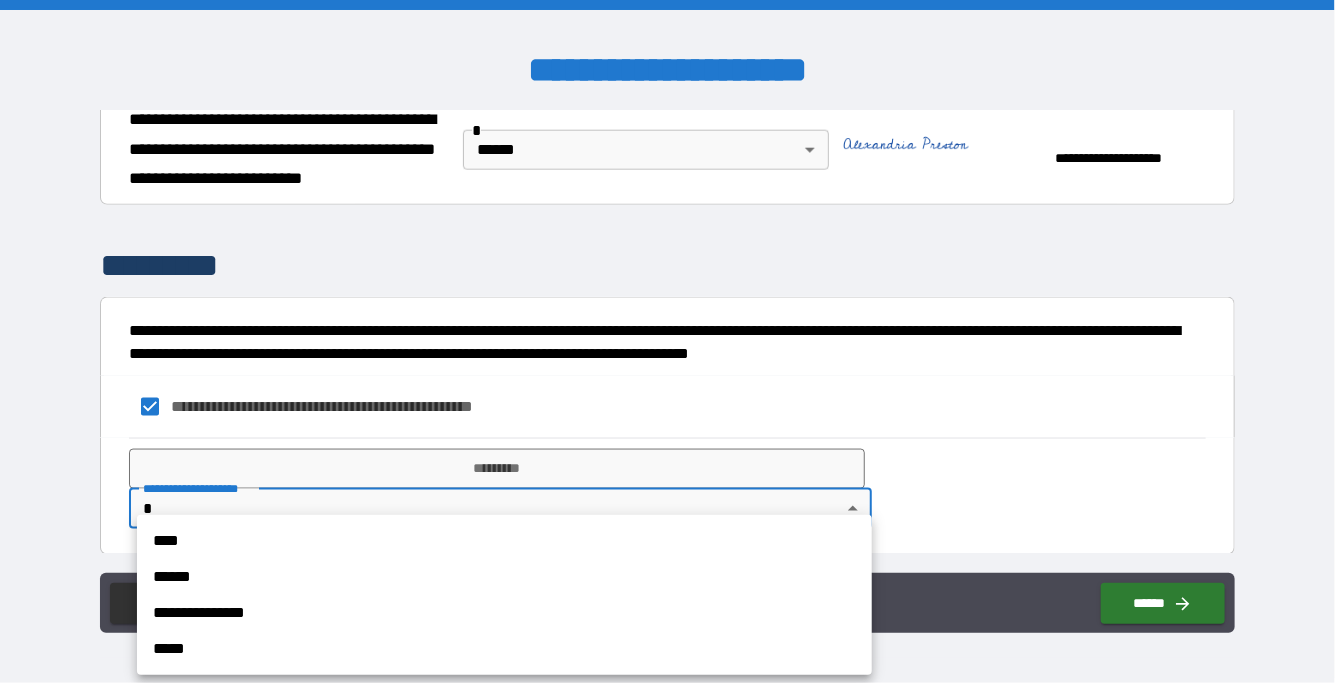 click on "**********" at bounding box center [504, 613] 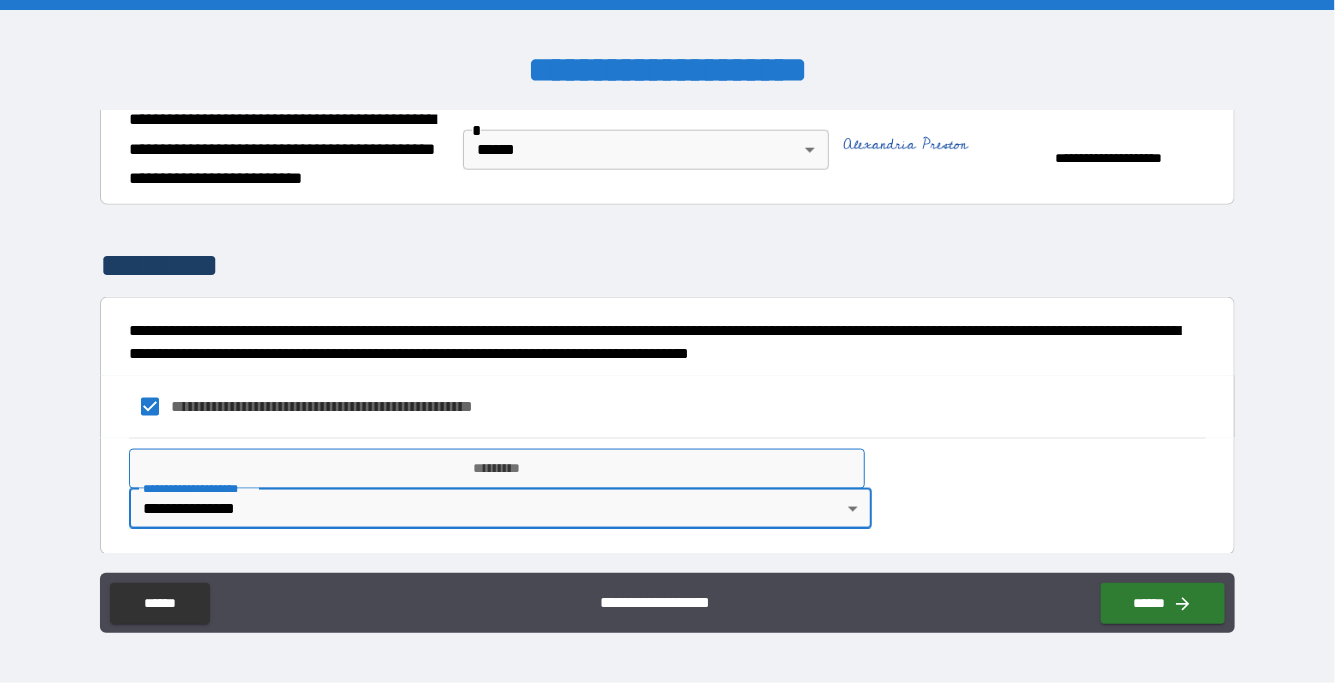 click on "*********" at bounding box center (496, 469) 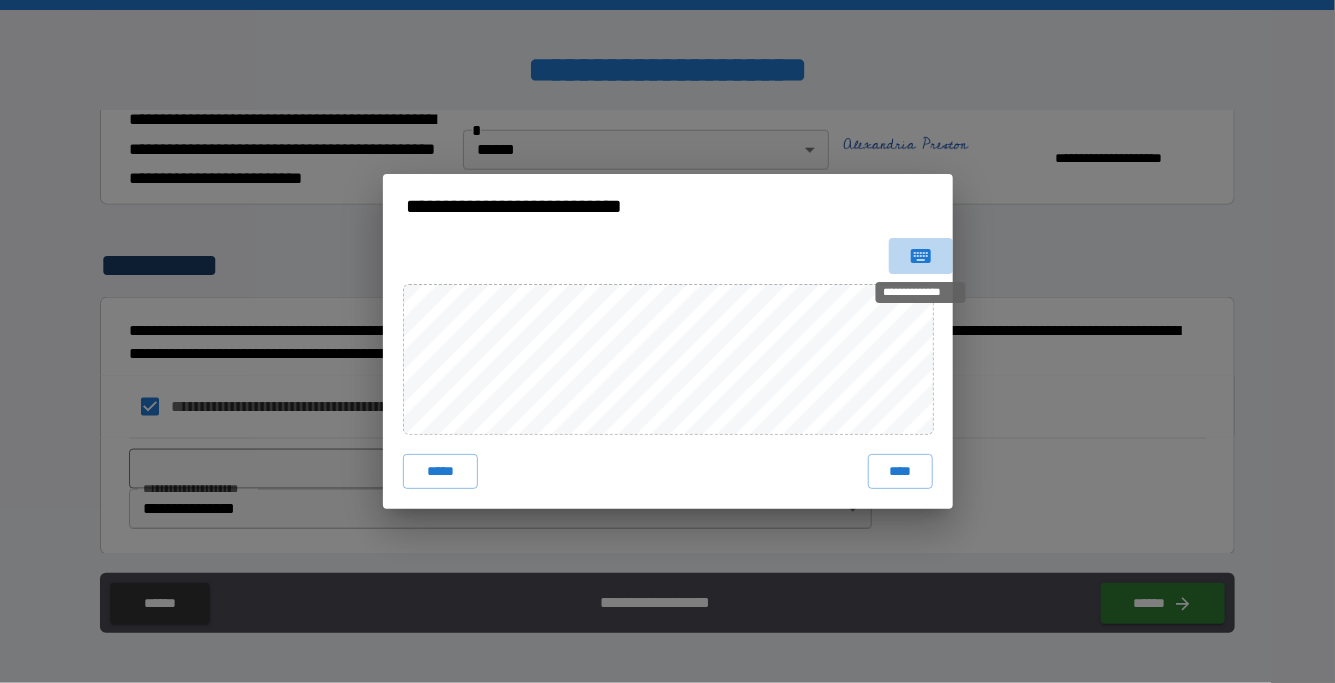 click 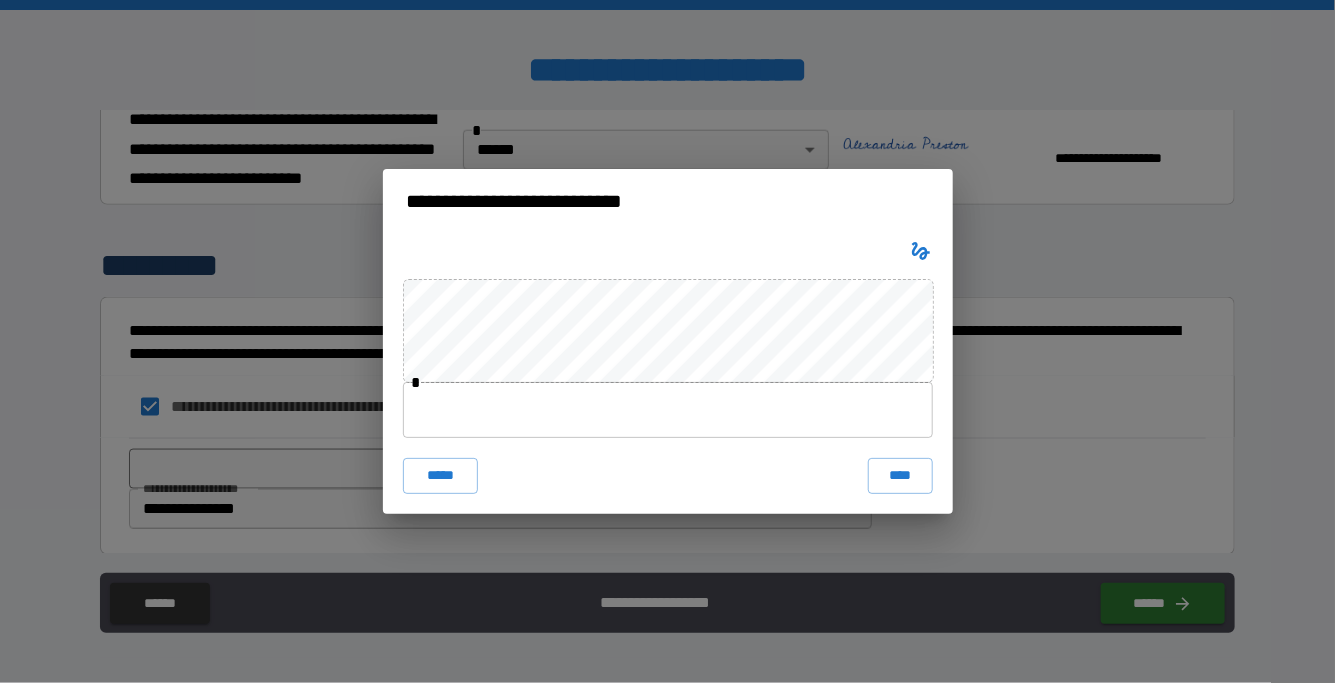 click at bounding box center (668, 410) 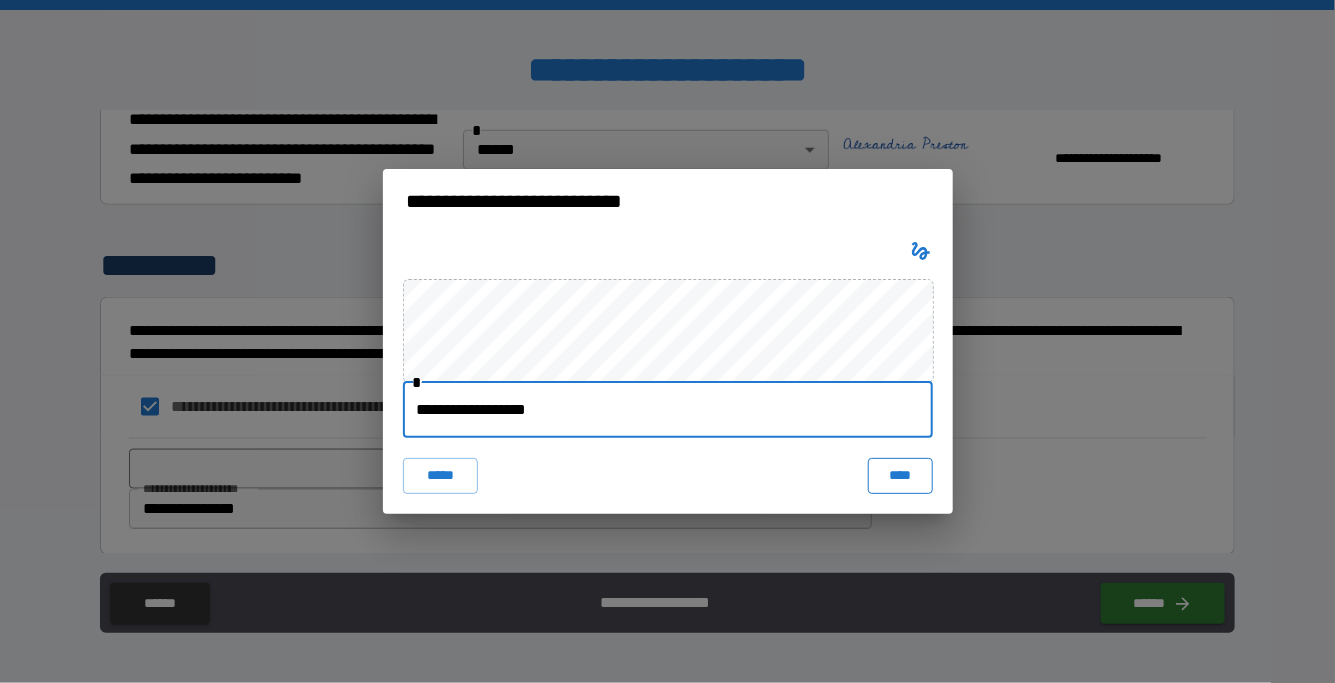 type on "**********" 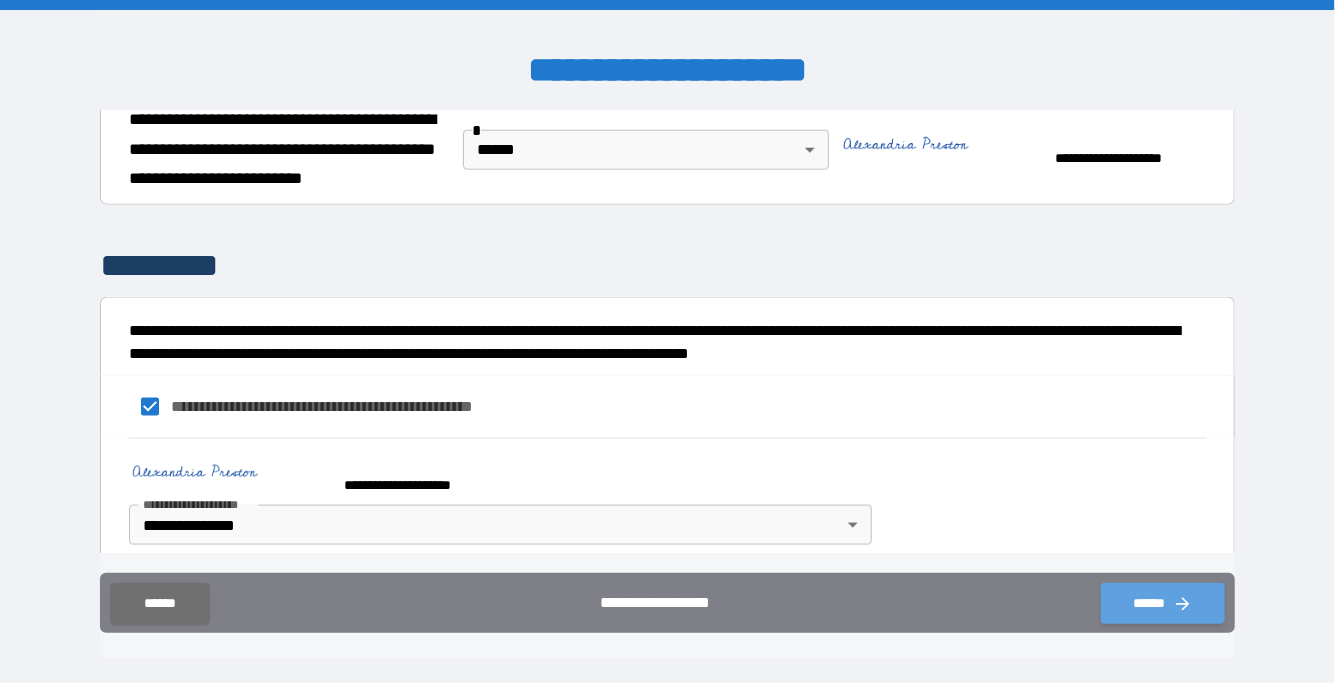 click 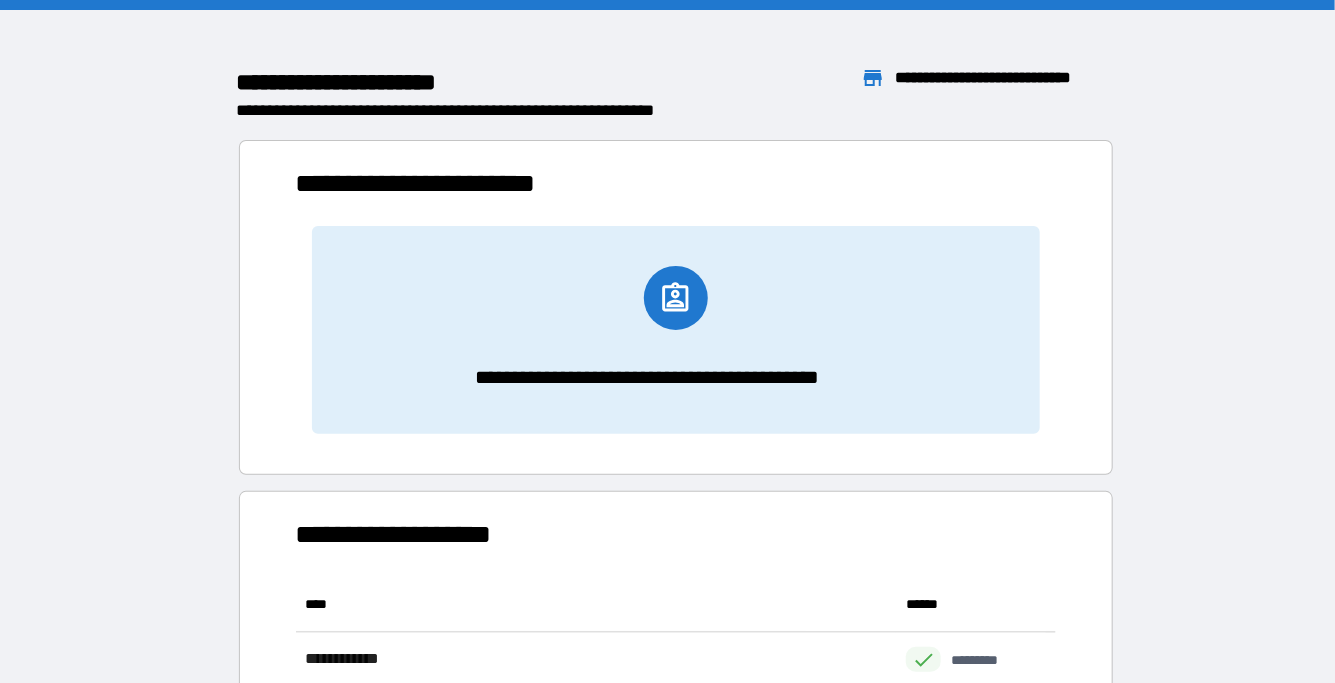 scroll, scrollTop: 15, scrollLeft: 15, axis: both 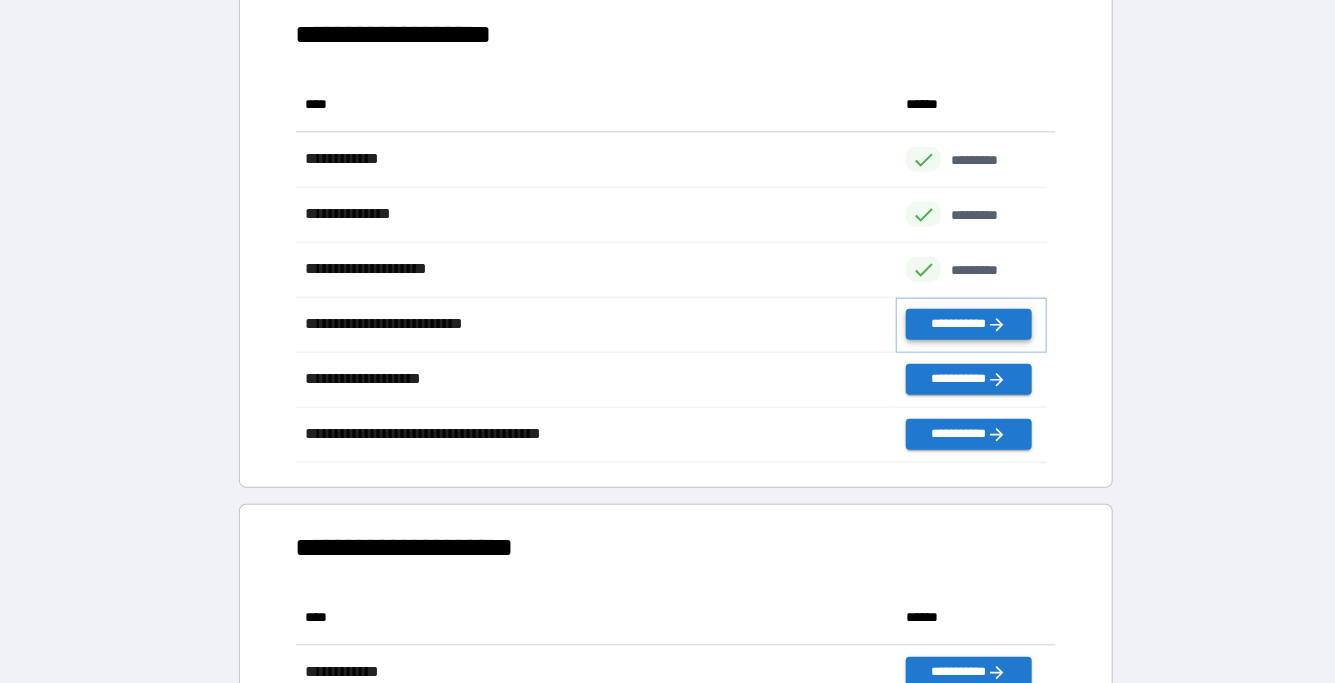 click on "**********" at bounding box center [968, 324] 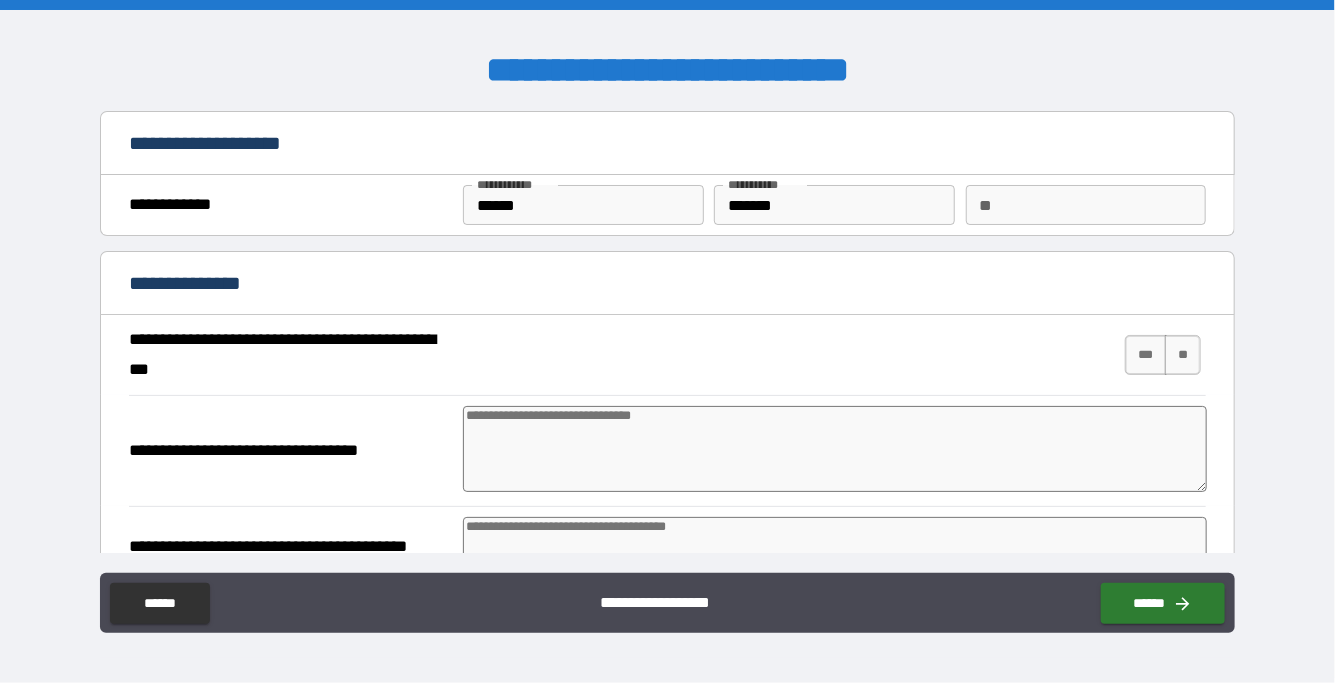 type on "*" 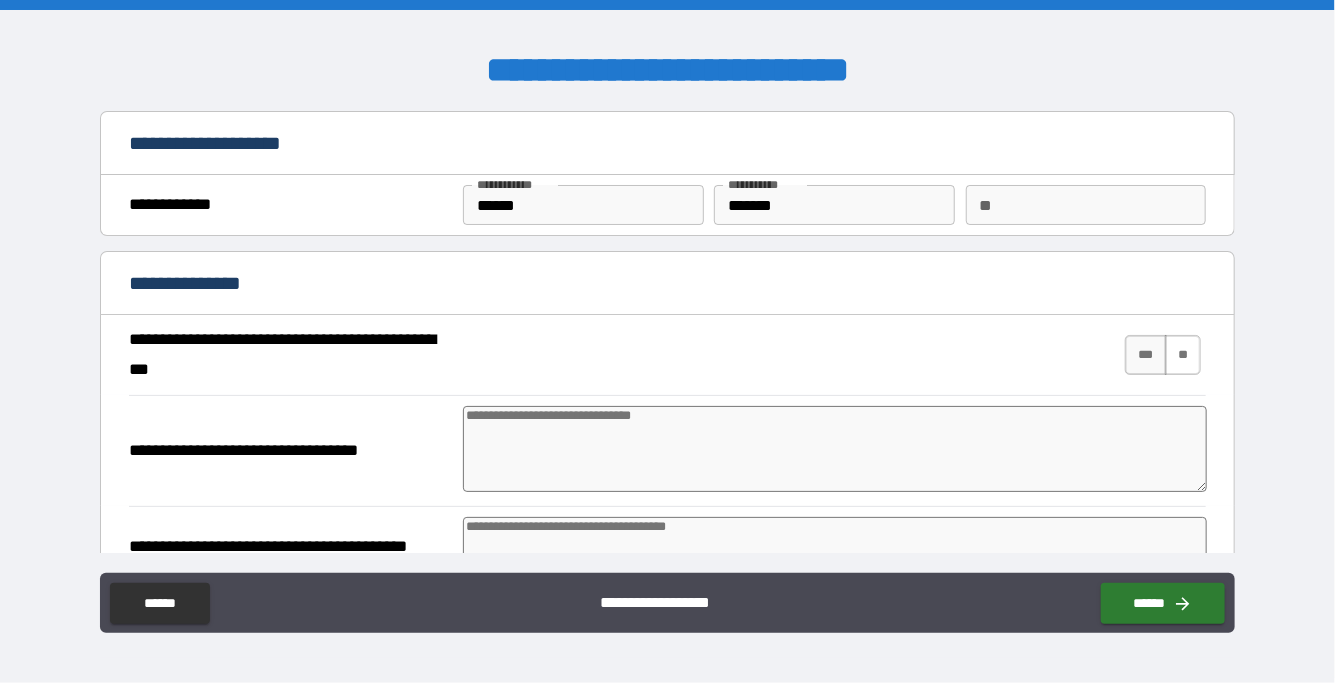 click on "**" at bounding box center (1183, 355) 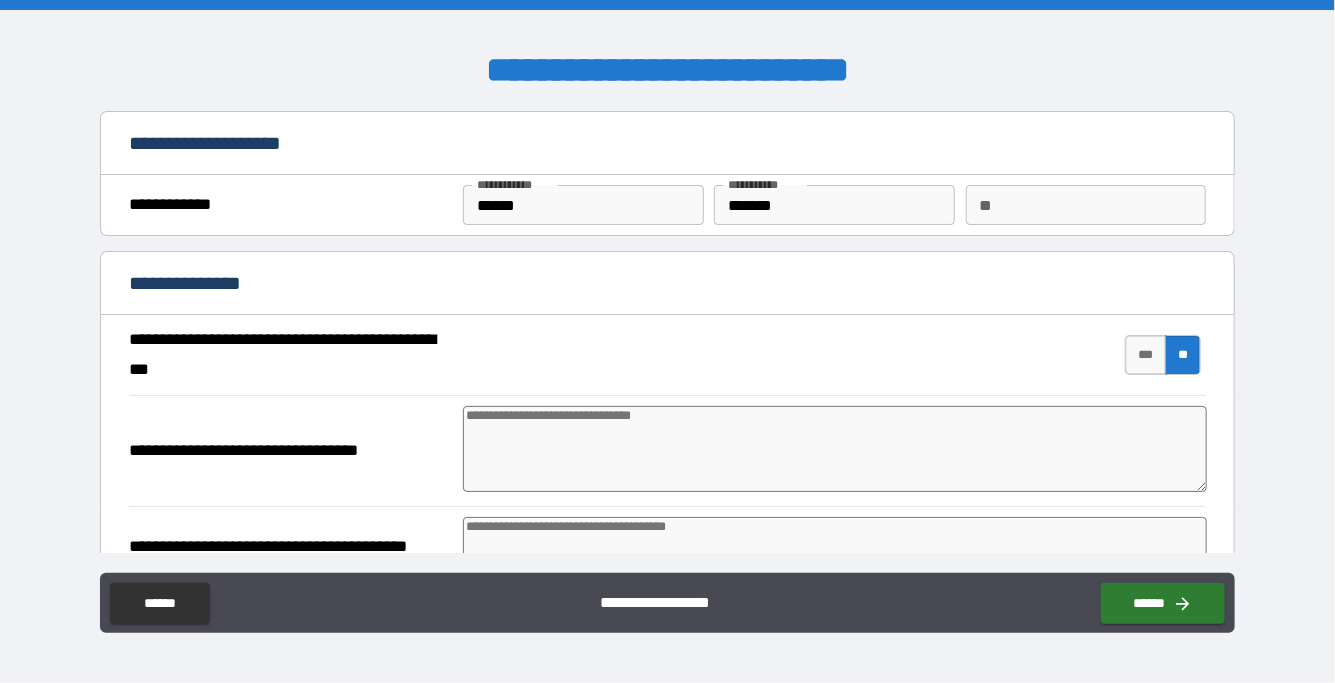 type on "*" 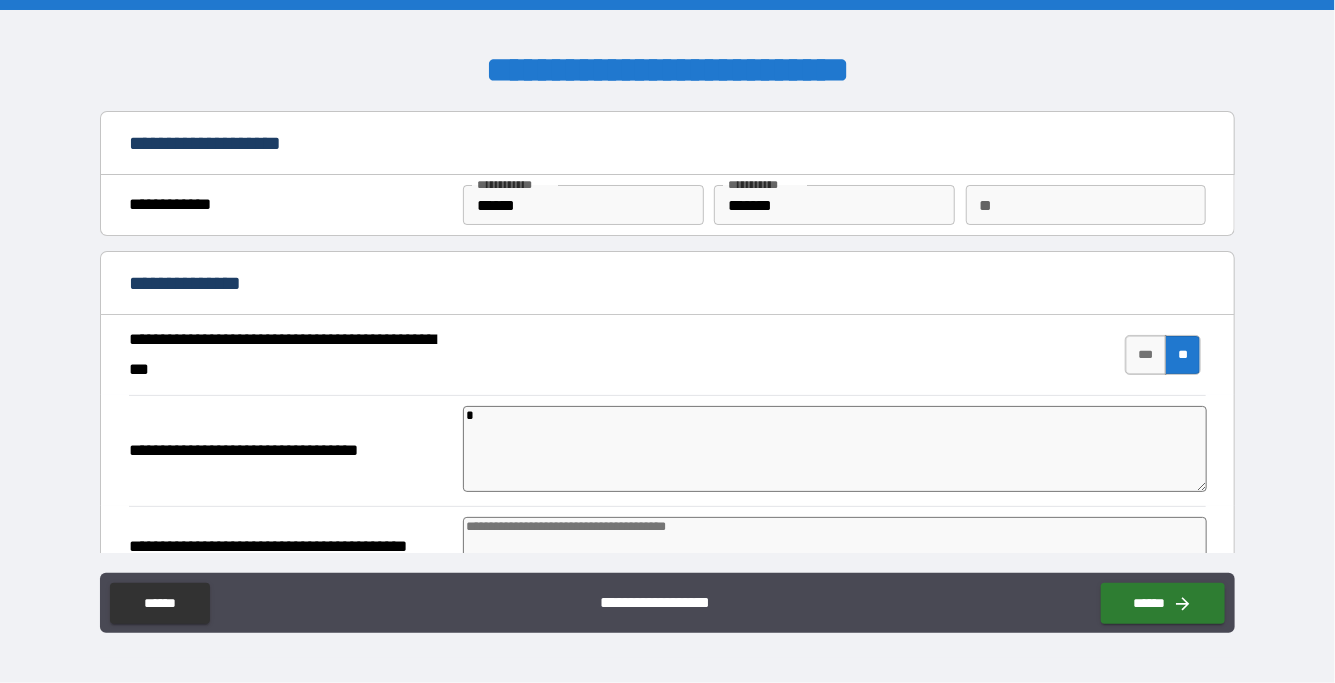 type on "*" 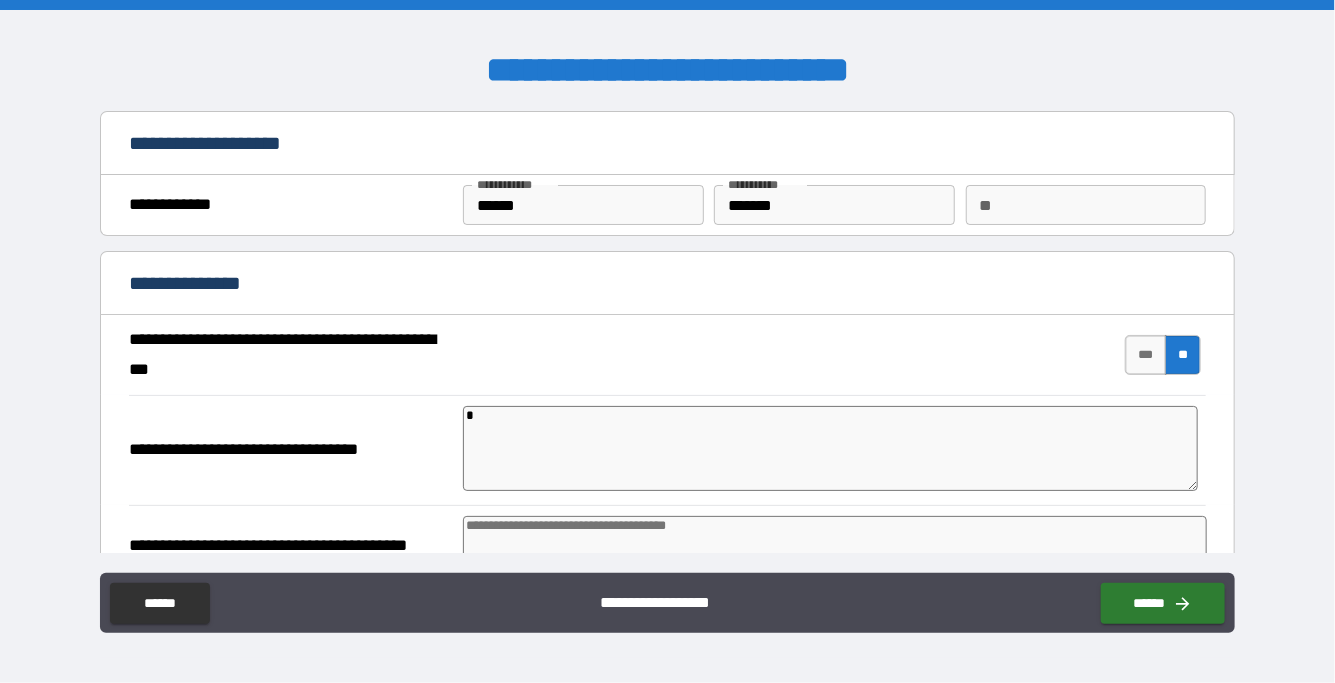 type on "**" 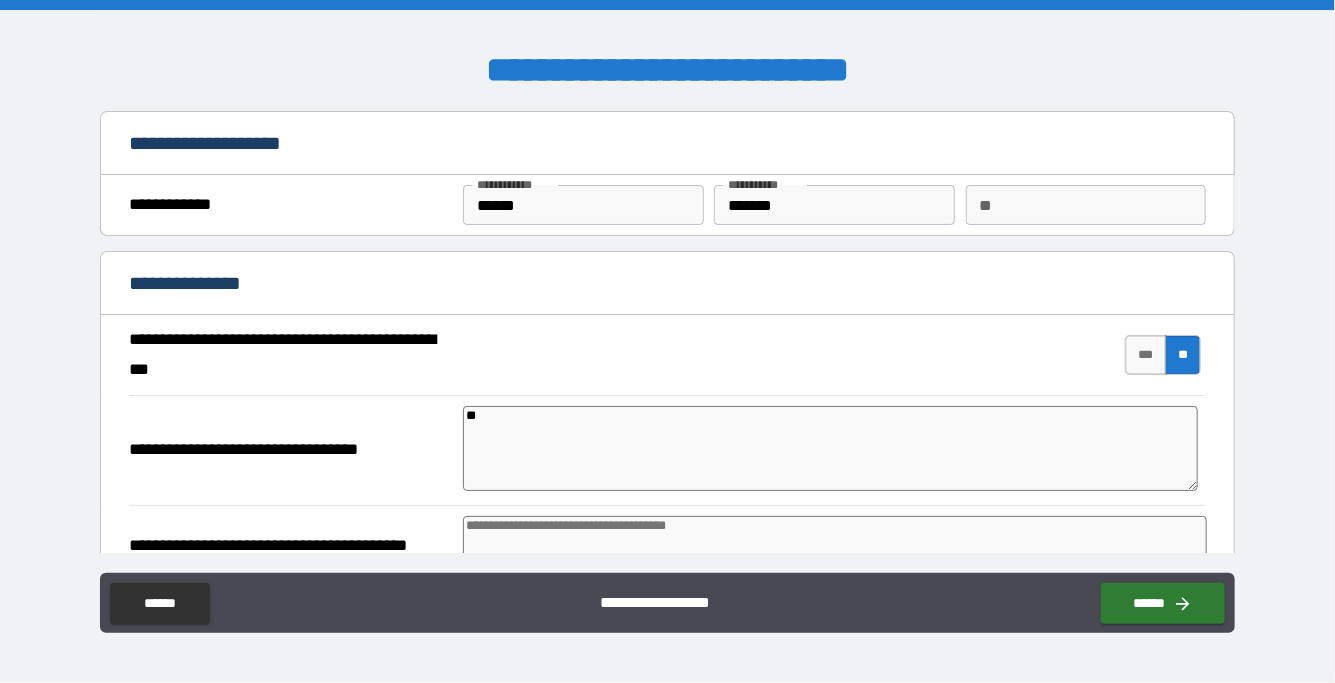 type on "*" 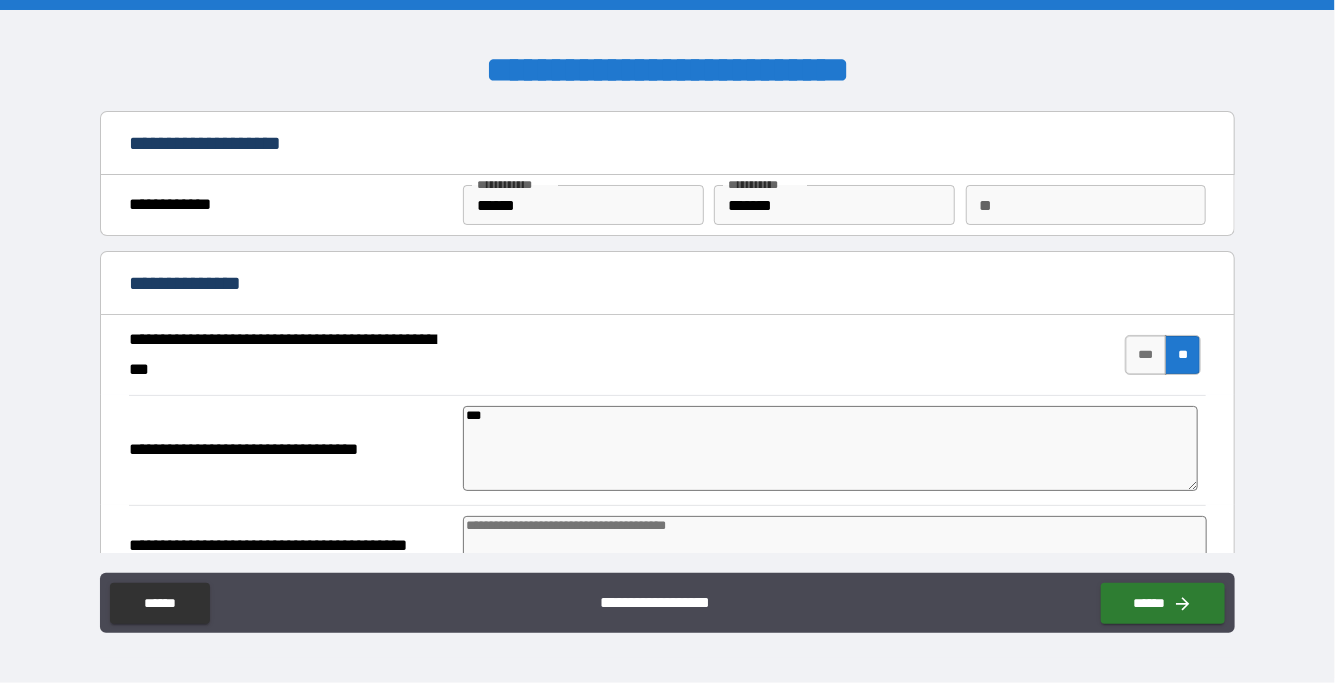type on "*" 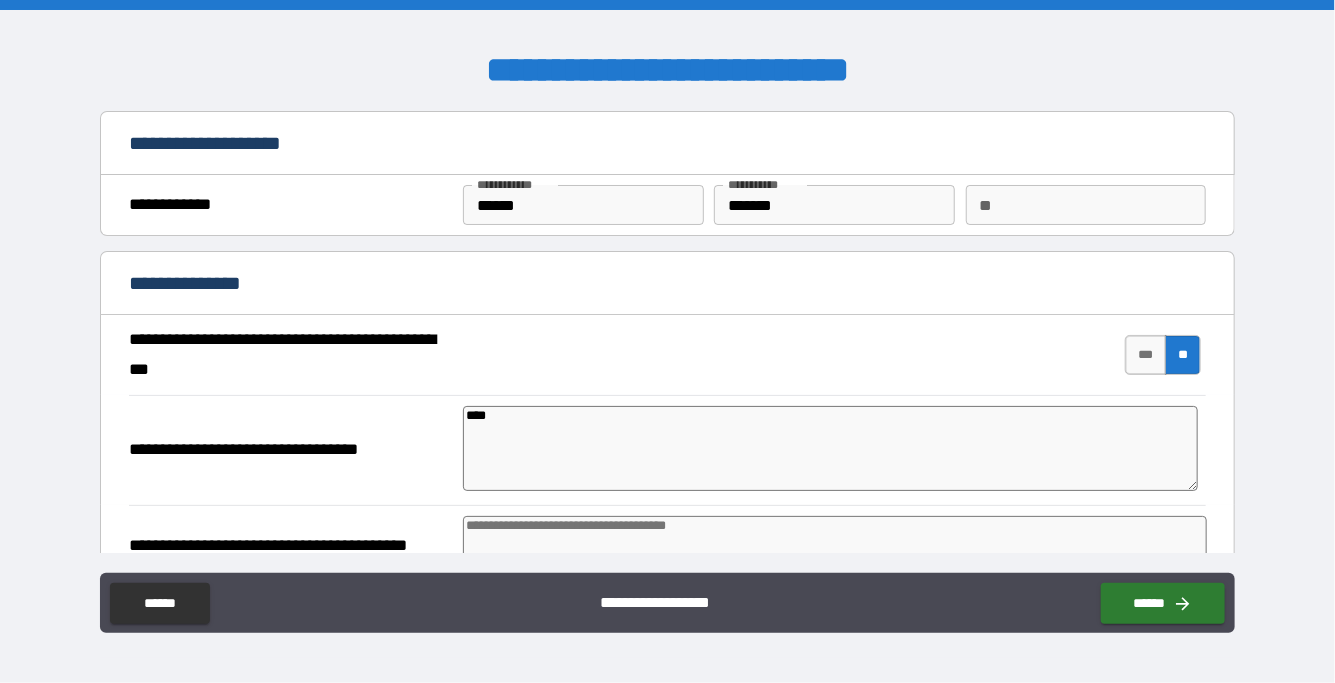 type on "*" 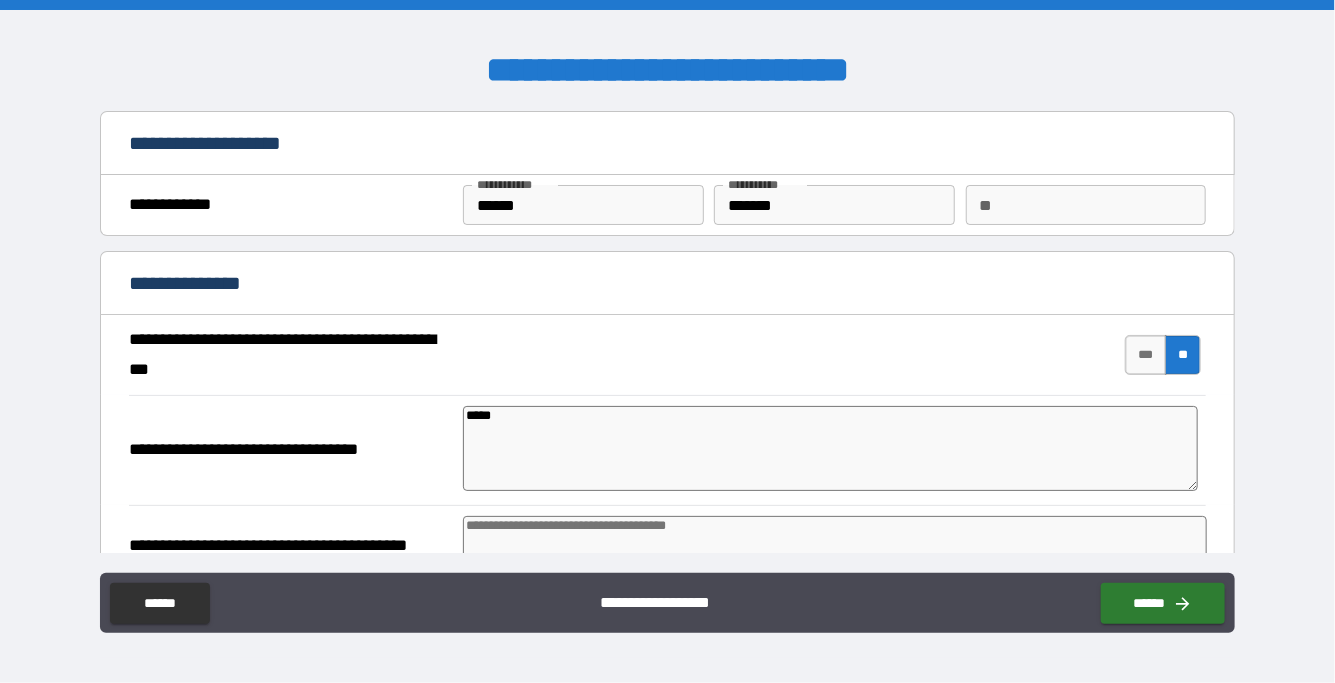 type on "*" 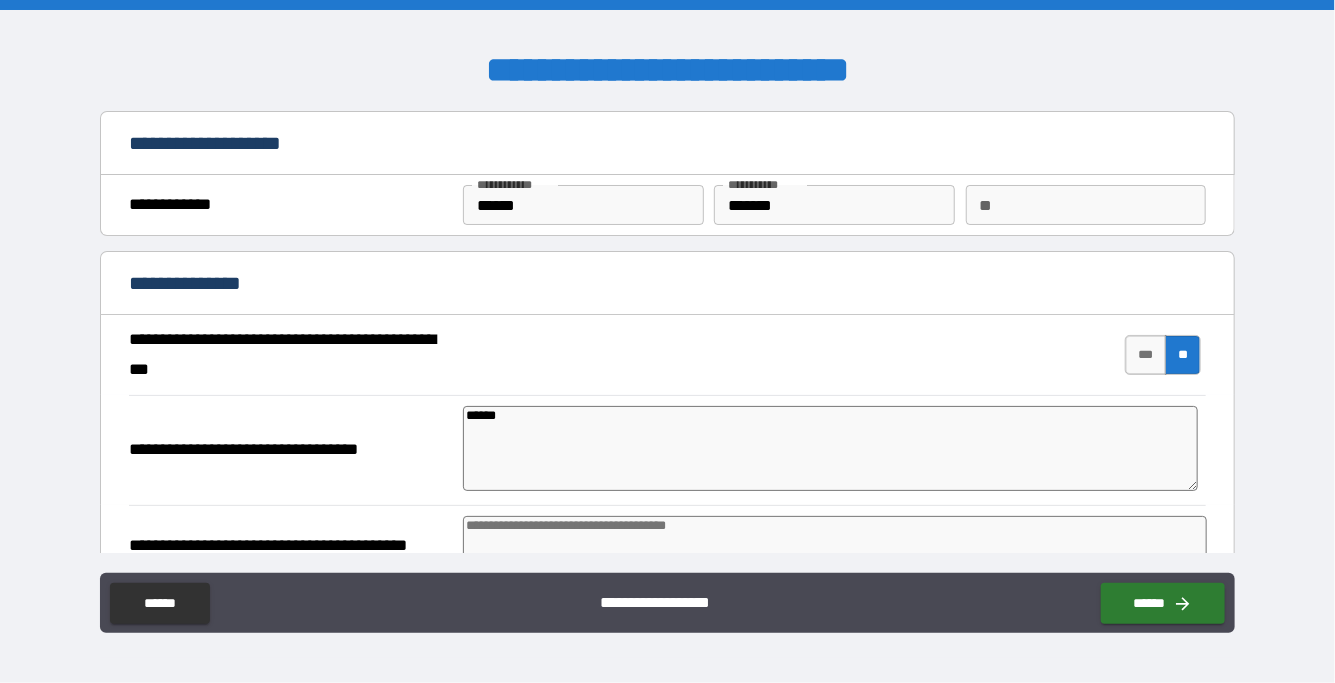 type on "******" 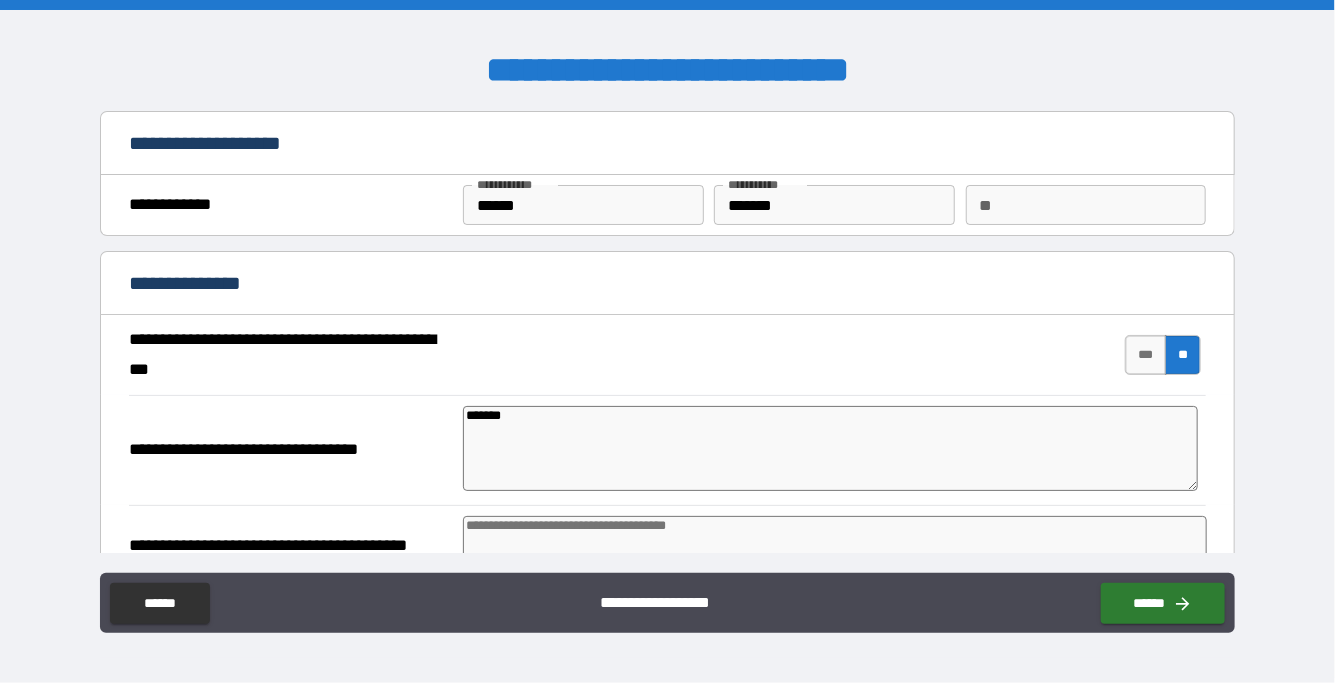 type on "*" 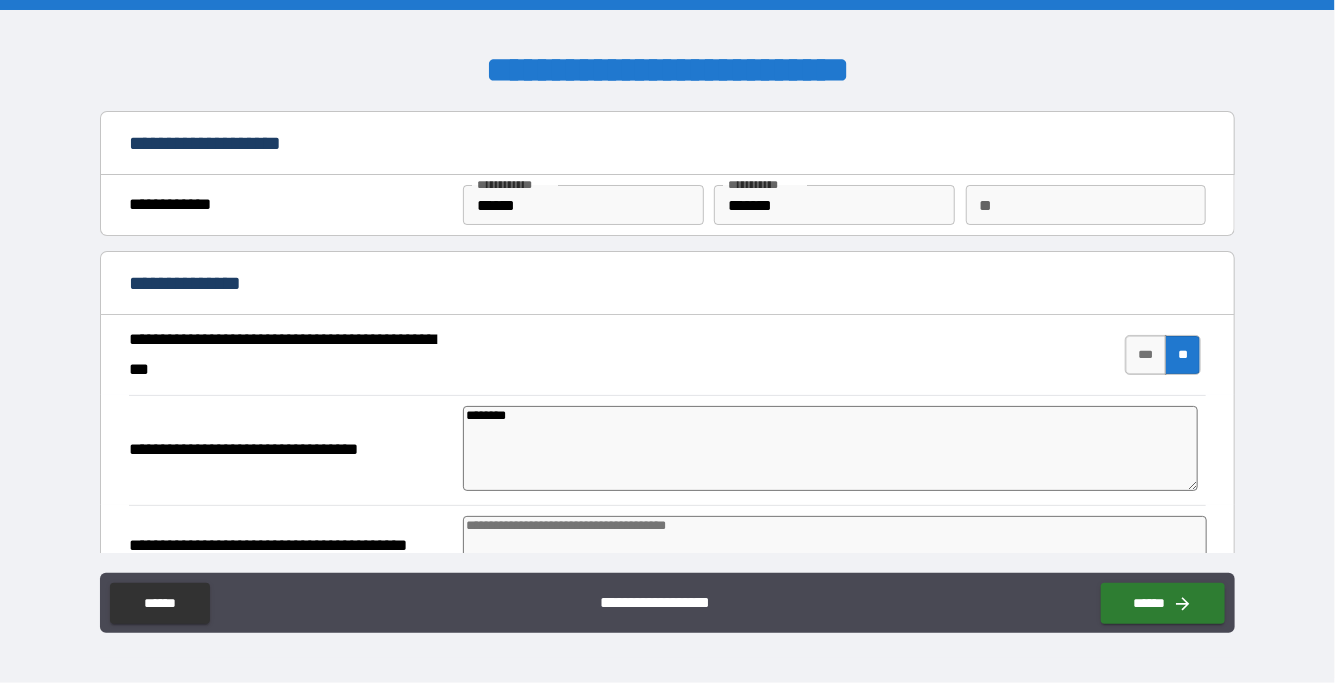 type on "*" 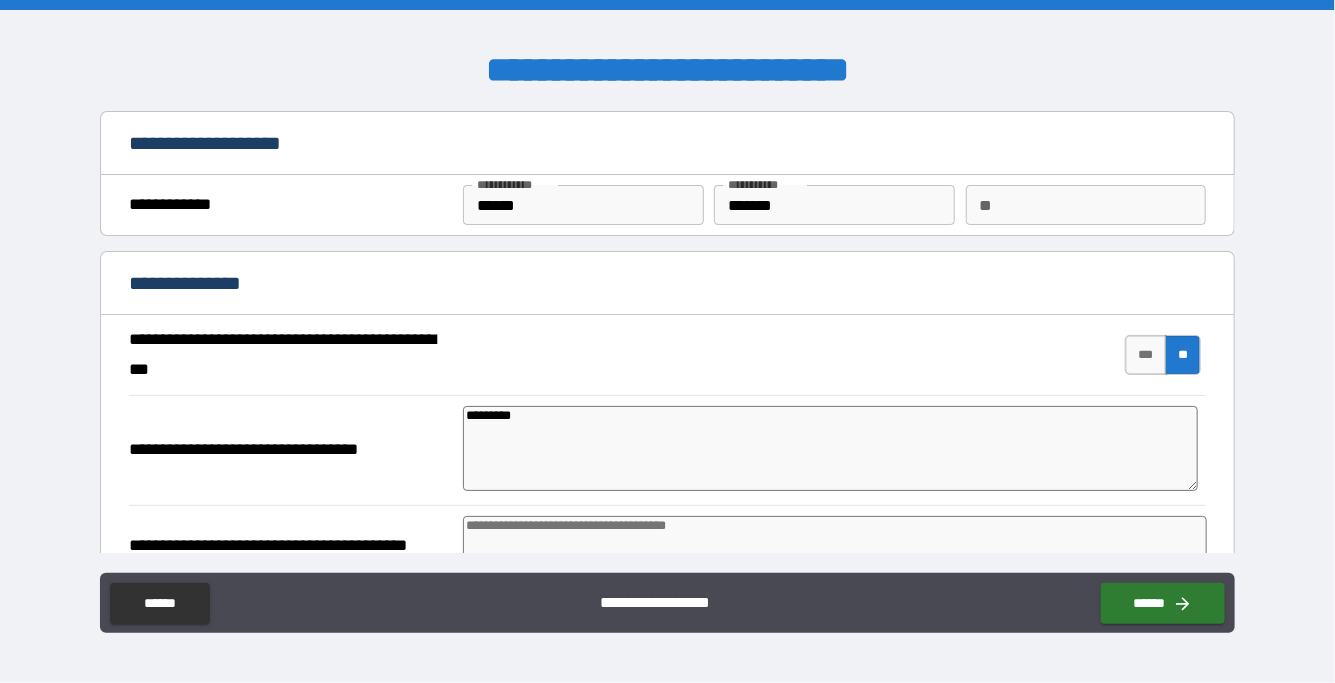 type on "*" 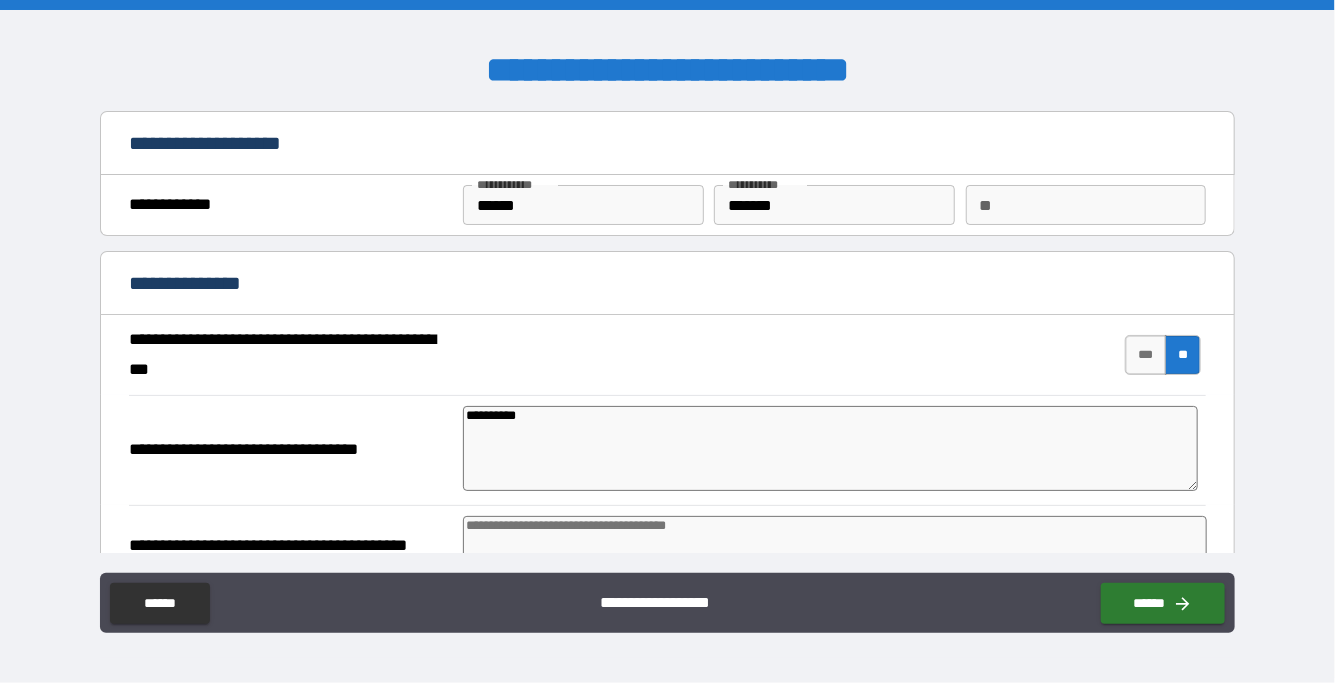 type on "*" 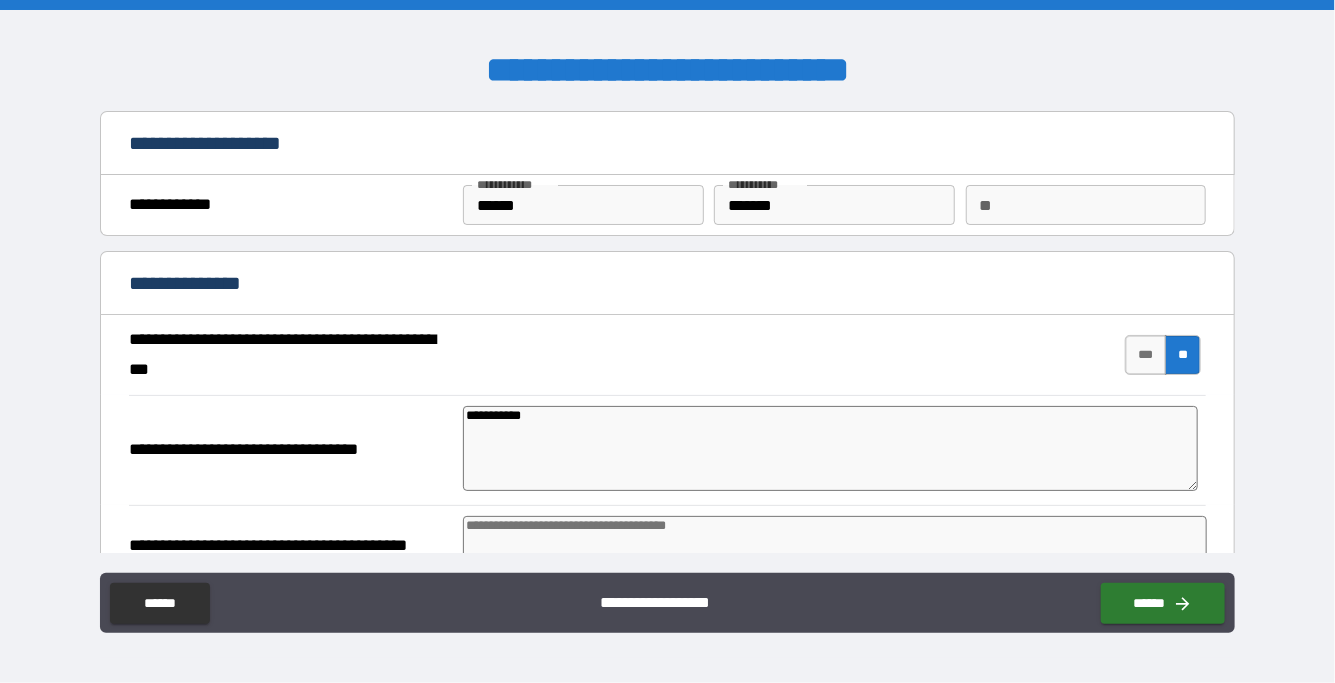 type on "*" 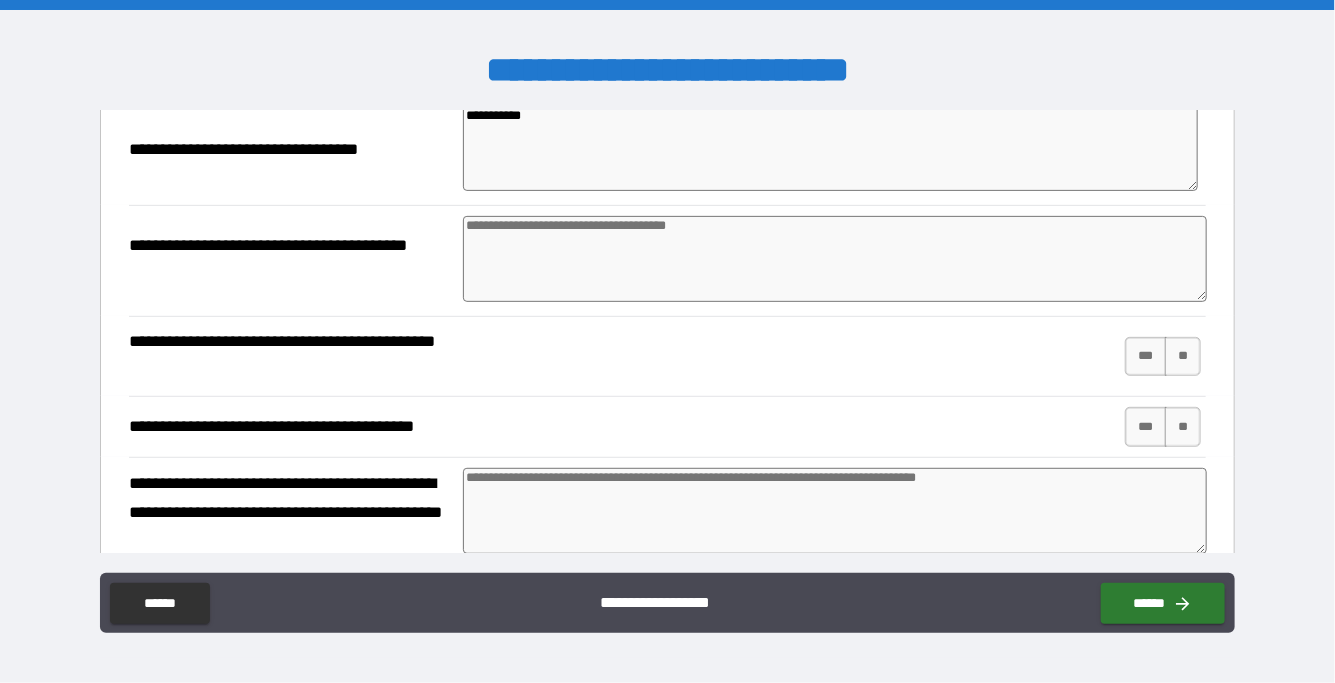 type on "**********" 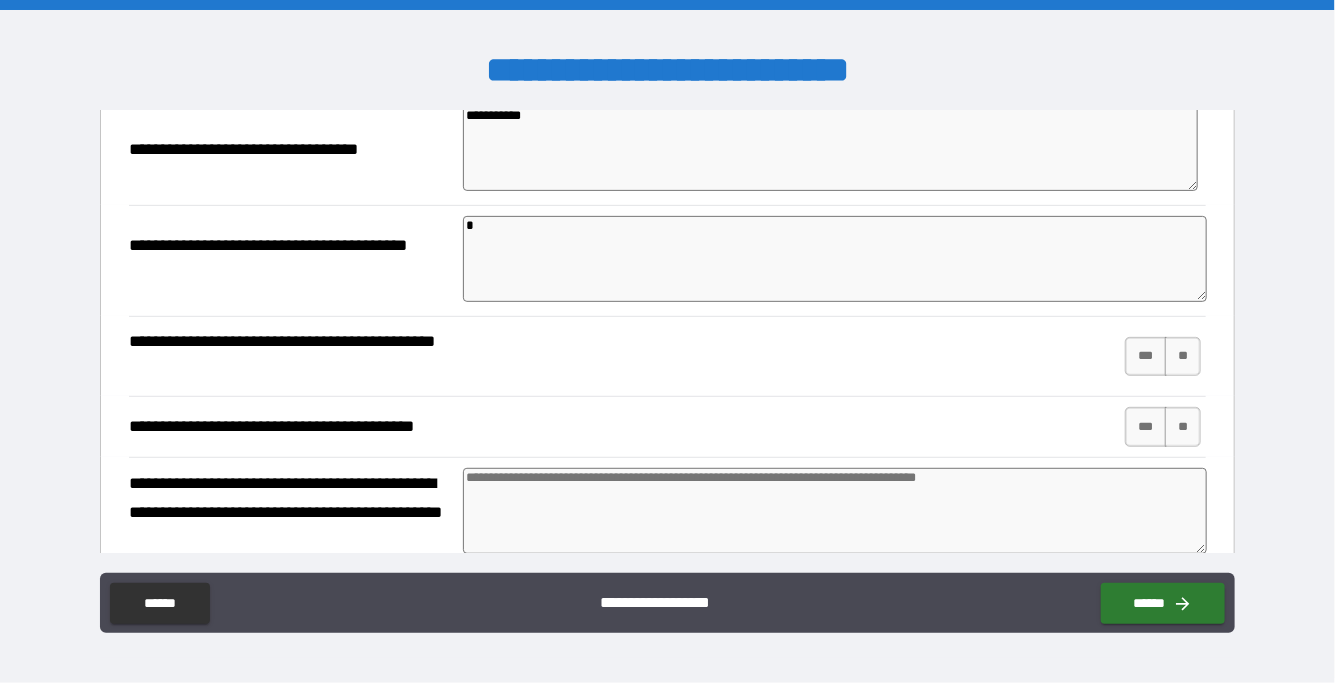 type on "*" 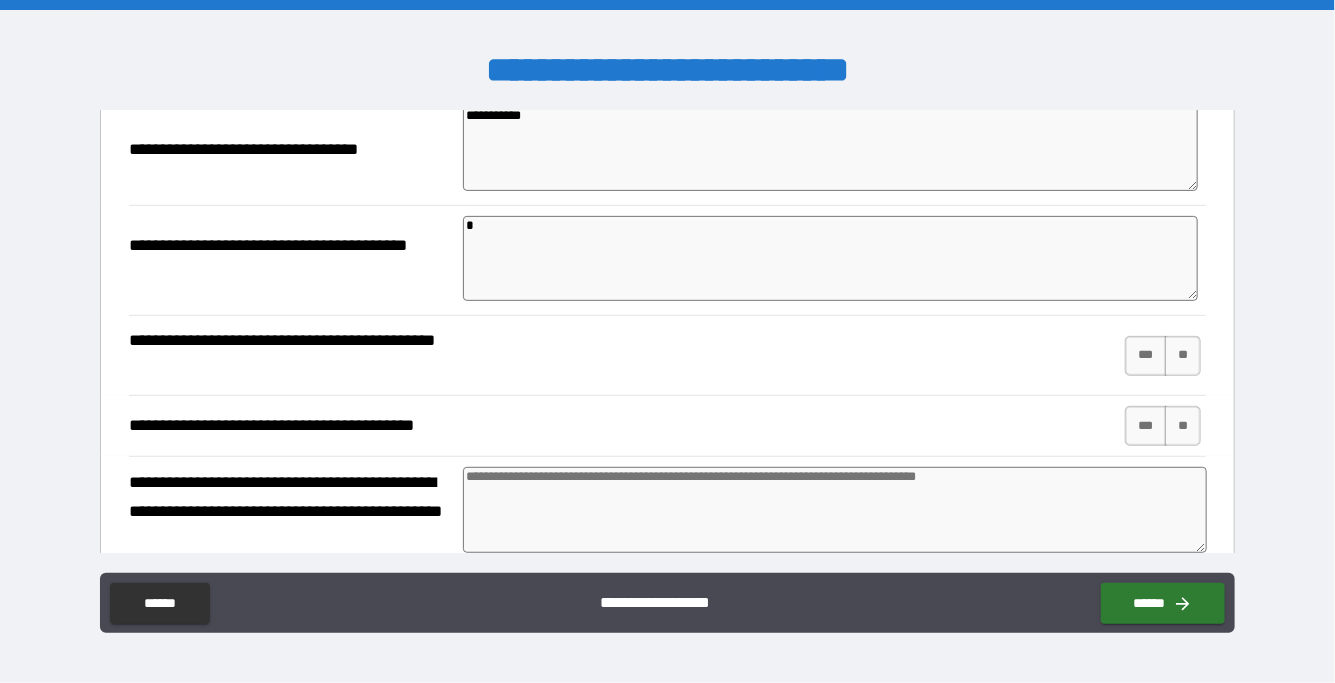 type on "**" 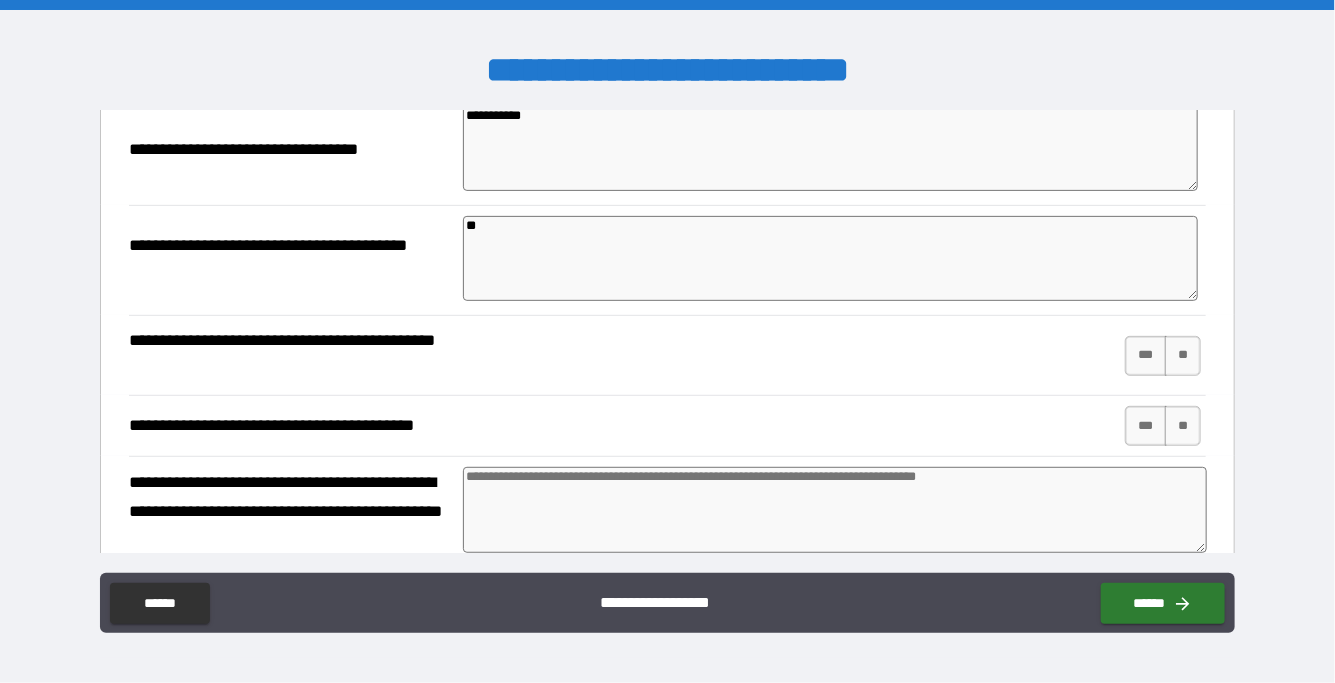 type on "*" 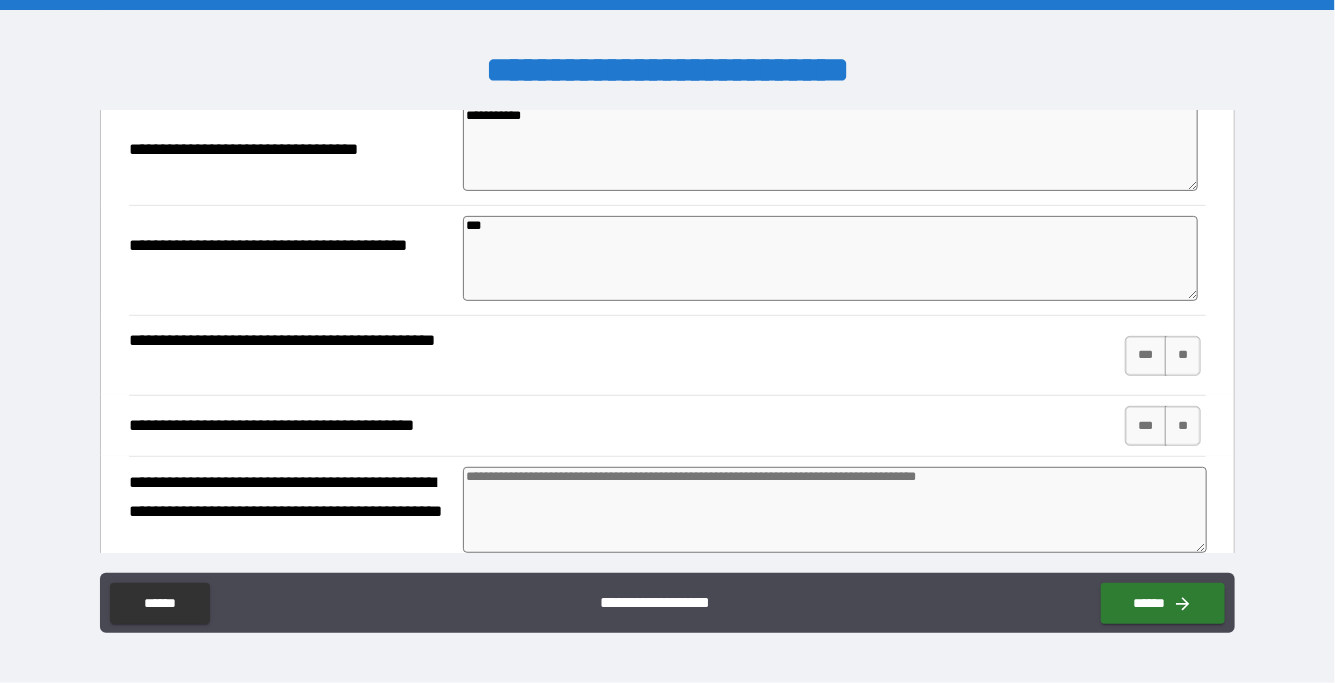type on "*" 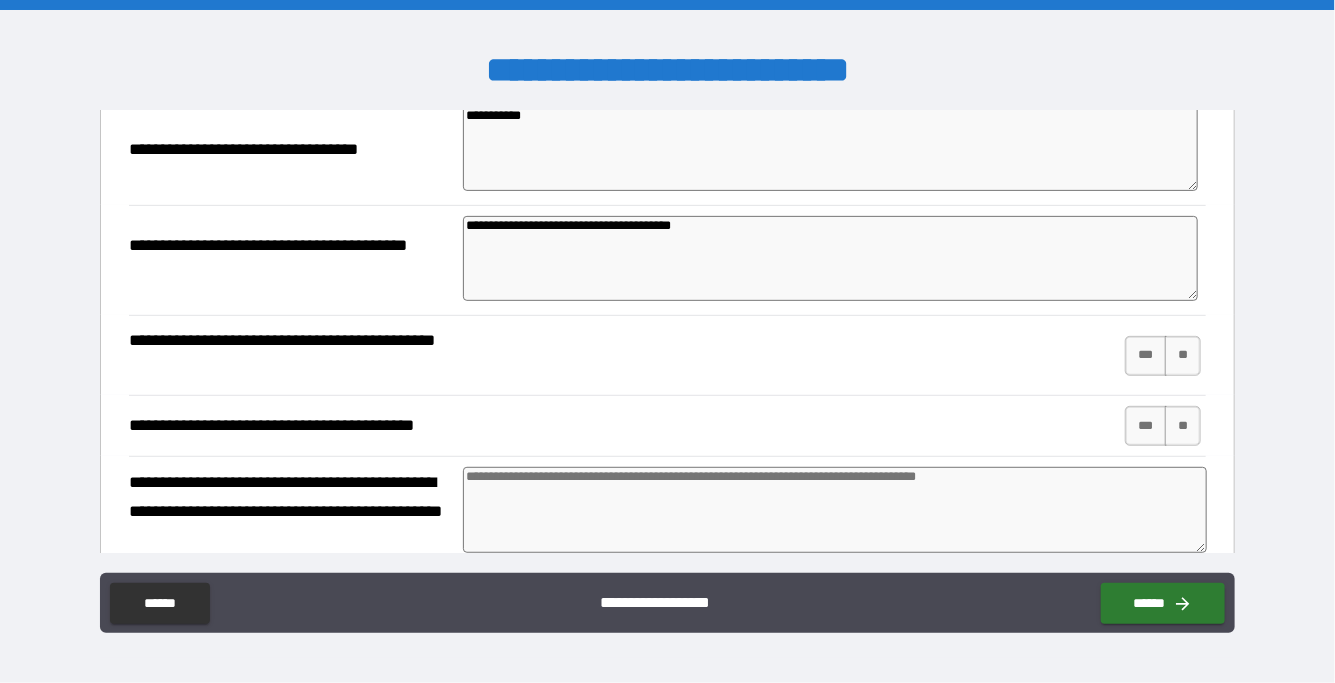 scroll, scrollTop: 400, scrollLeft: 0, axis: vertical 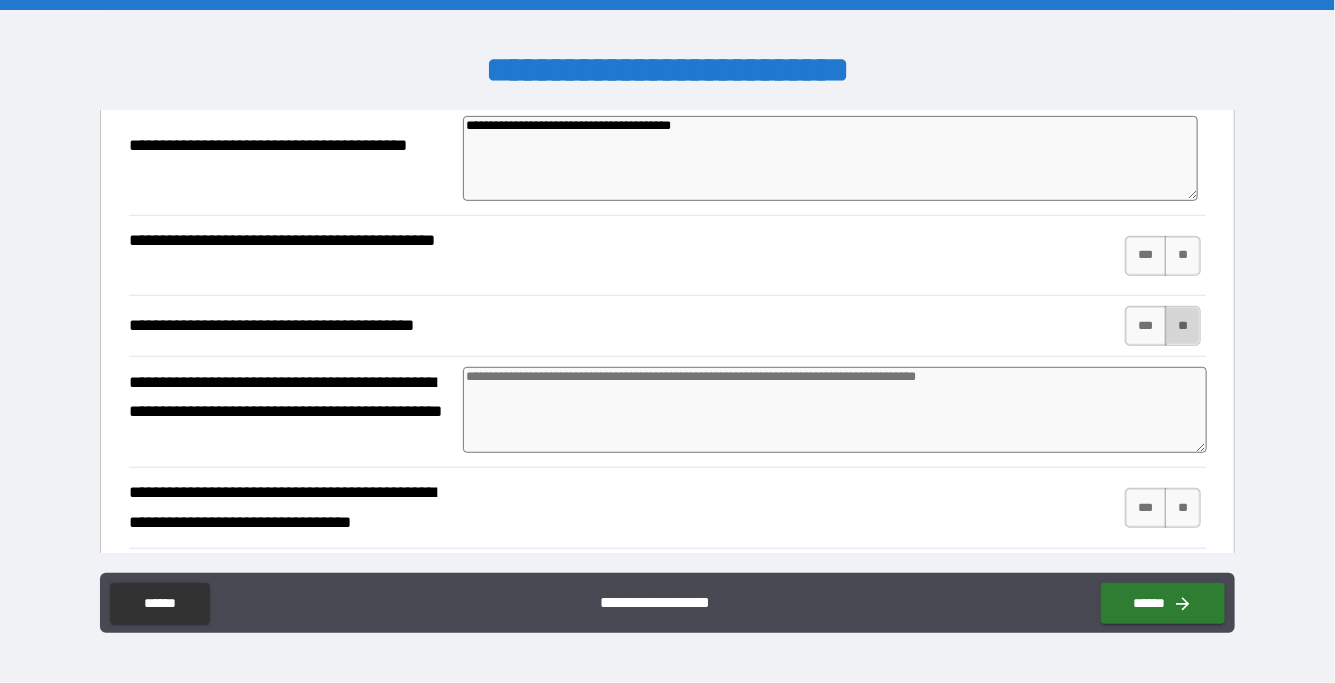 click on "**" at bounding box center (1183, 326) 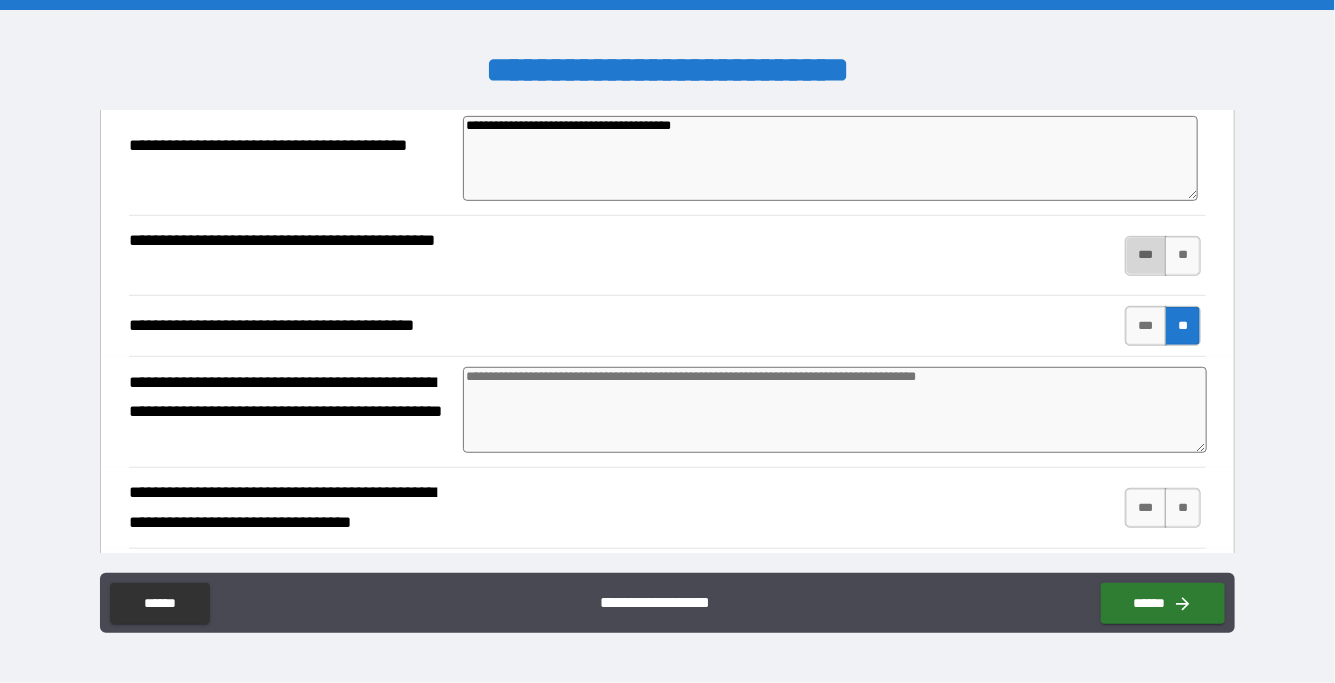 click on "***" at bounding box center [1145, 256] 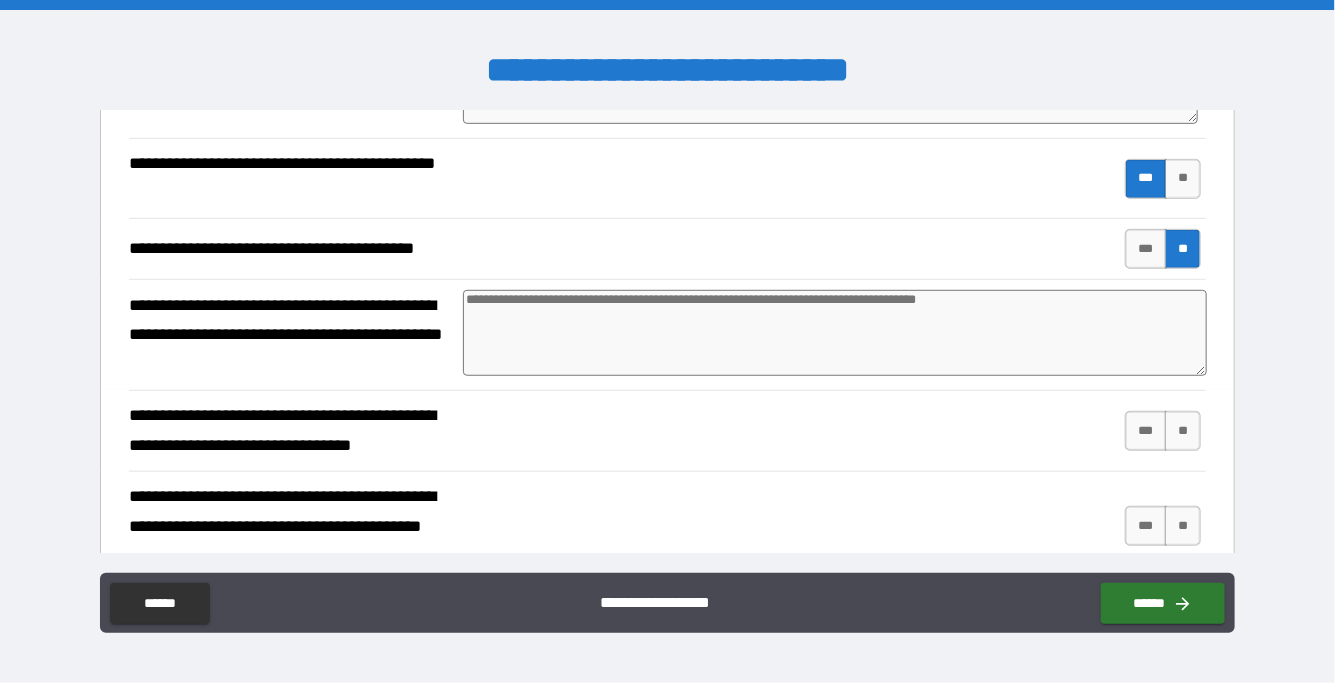 scroll, scrollTop: 500, scrollLeft: 0, axis: vertical 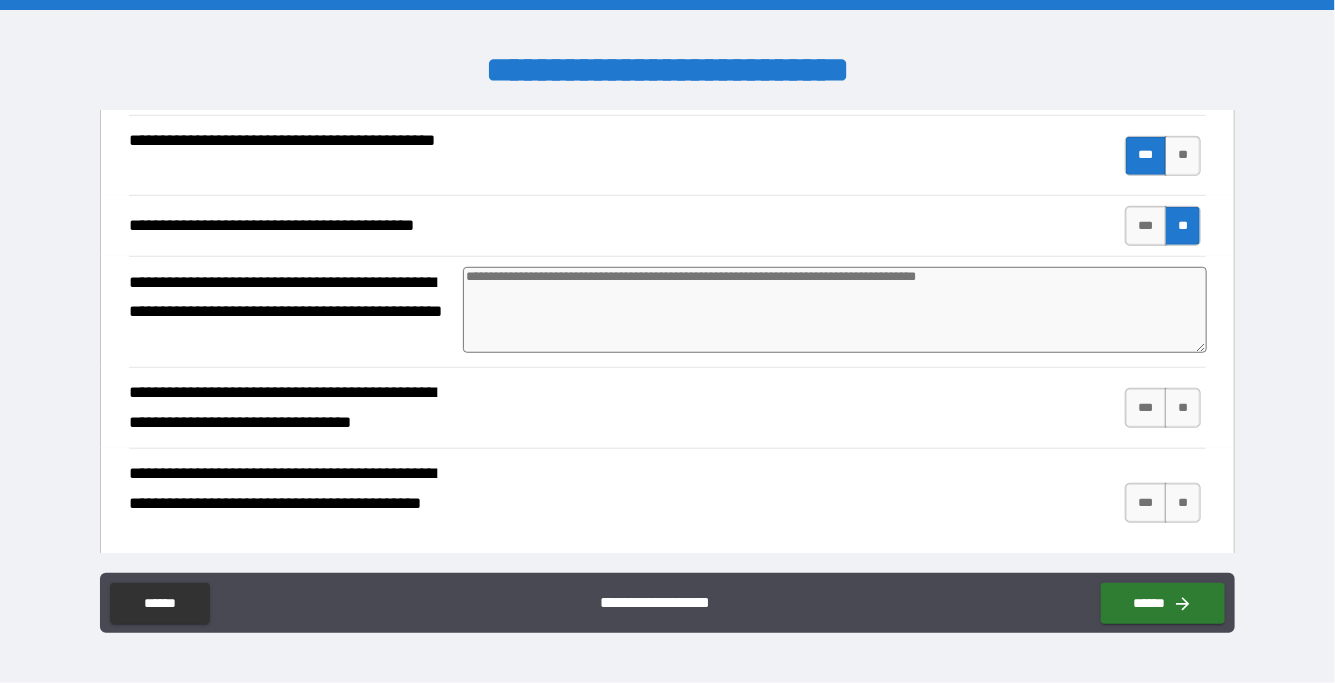 click at bounding box center [835, 310] 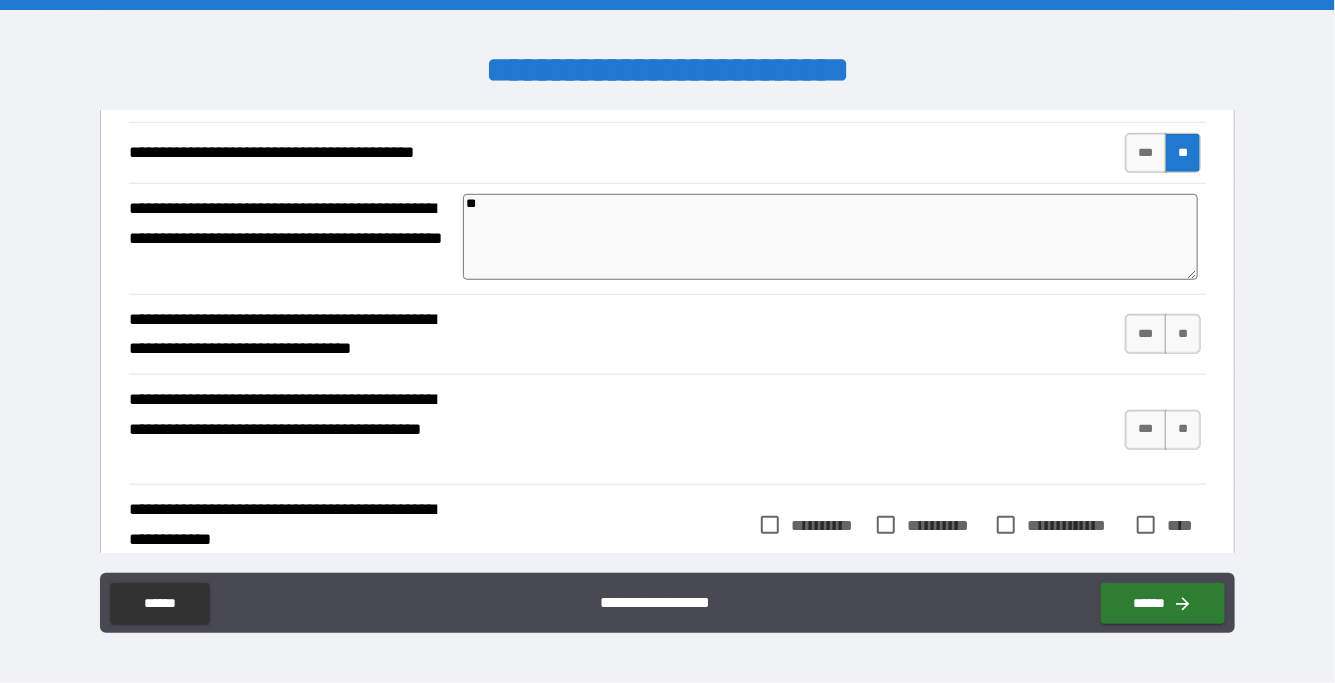 scroll, scrollTop: 600, scrollLeft: 0, axis: vertical 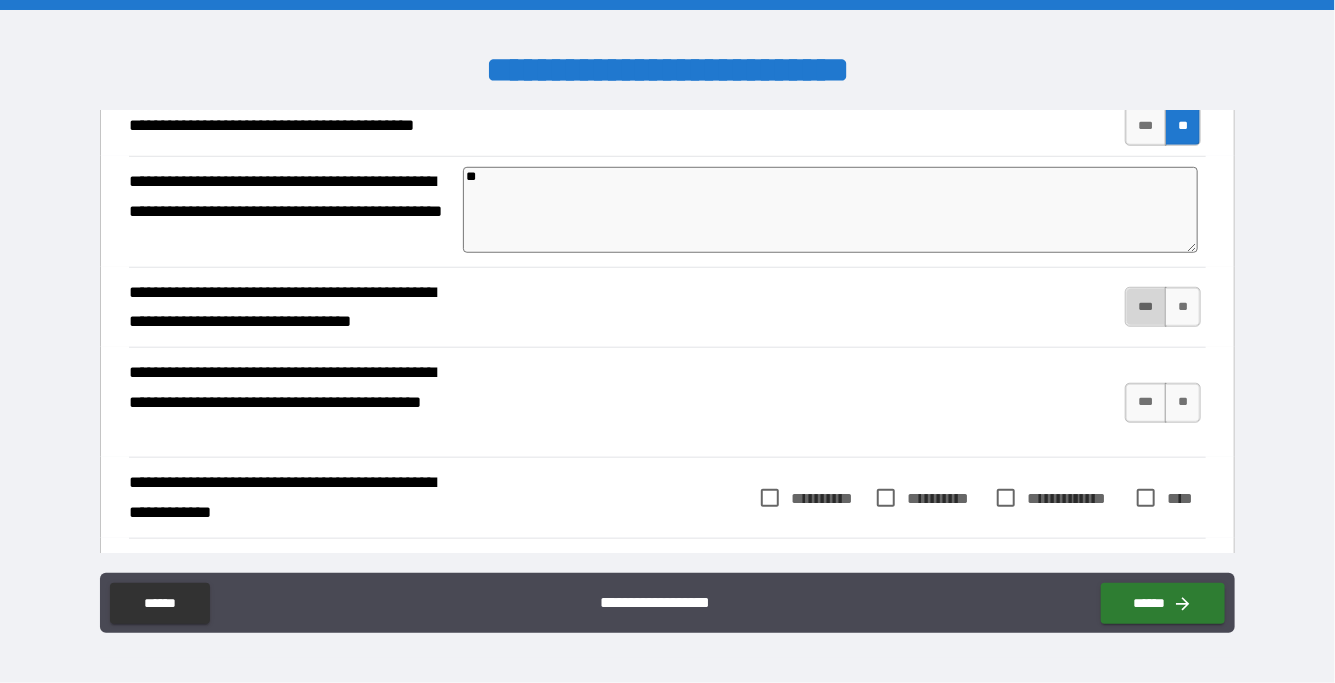 click on "***" at bounding box center (1145, 307) 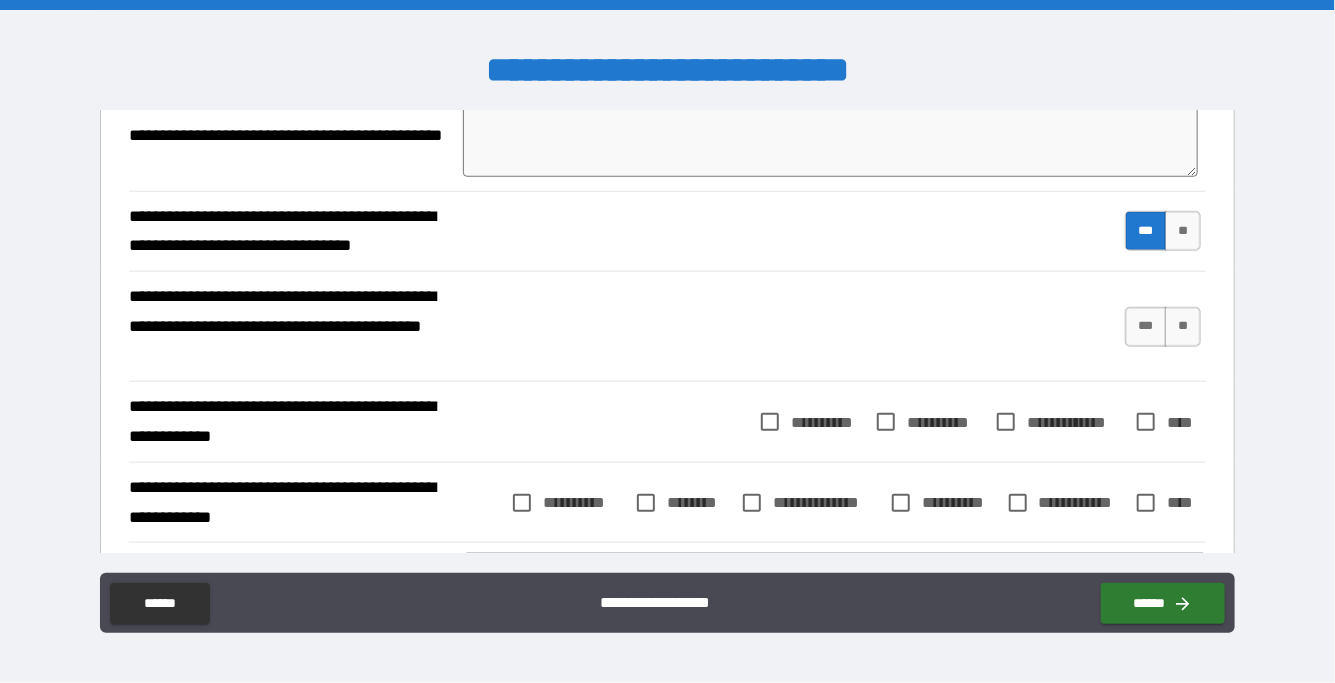 scroll, scrollTop: 700, scrollLeft: 0, axis: vertical 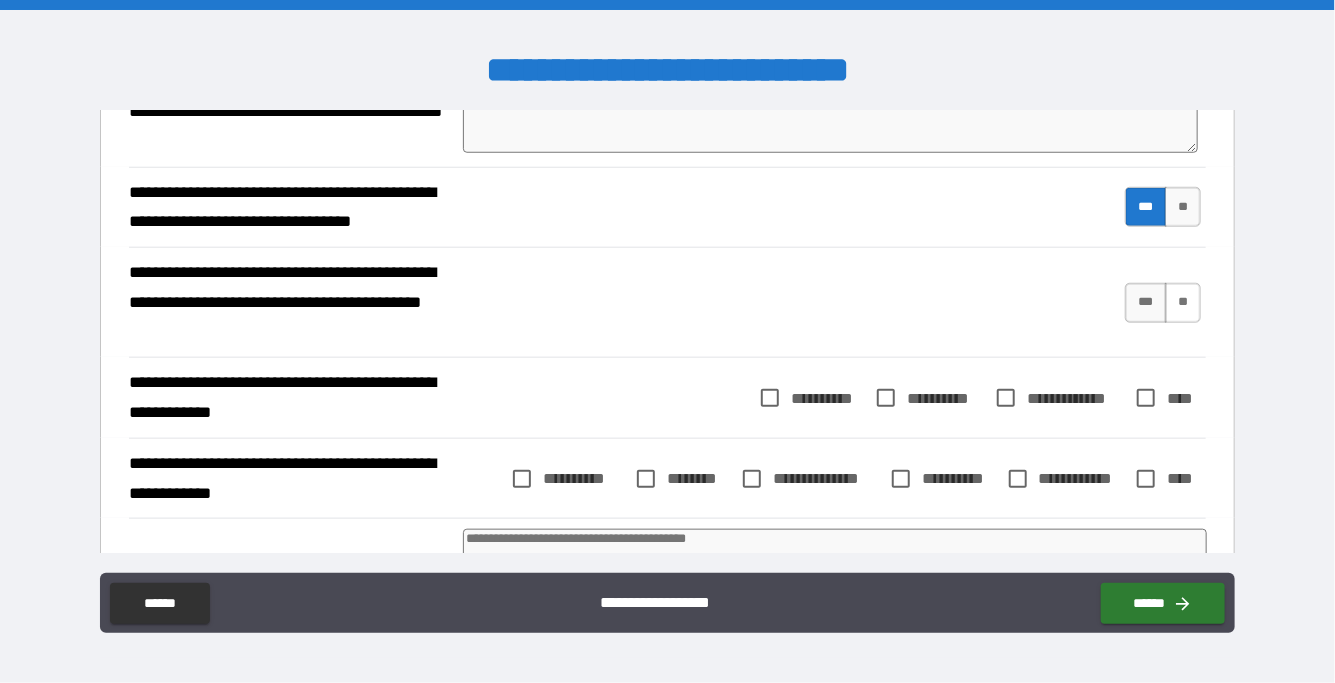 click on "**" at bounding box center (1183, 303) 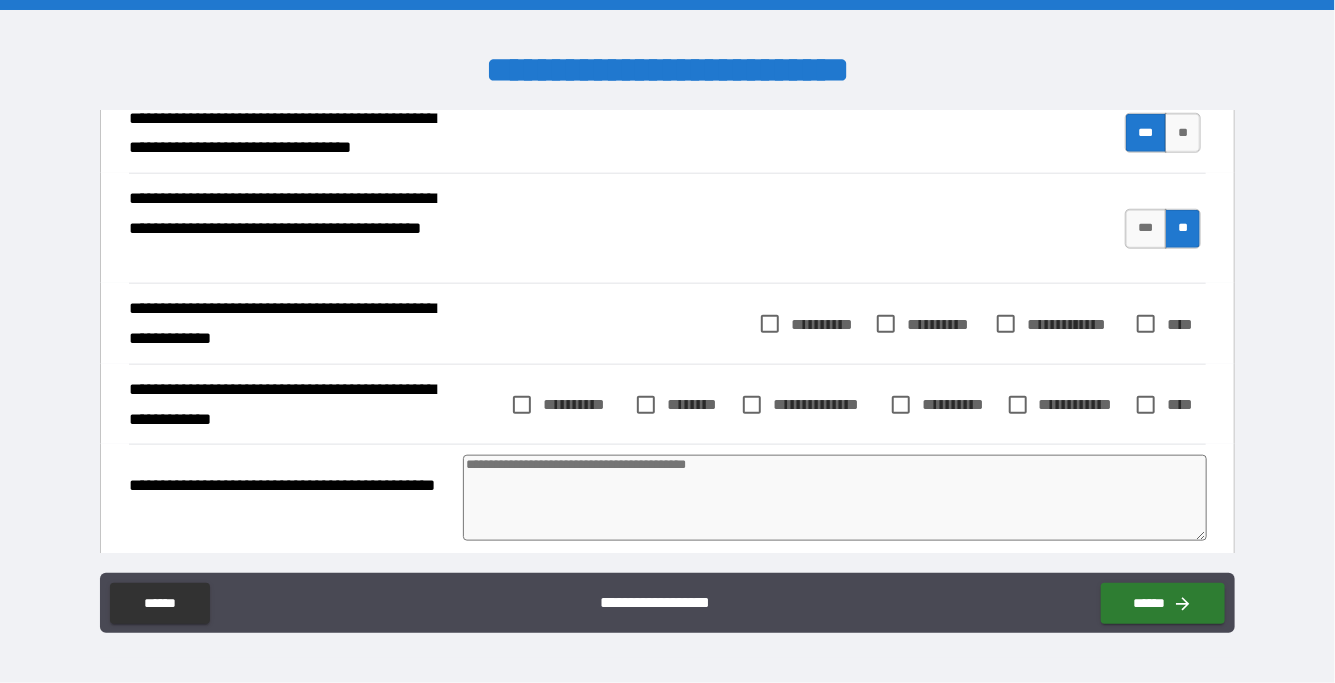 scroll, scrollTop: 800, scrollLeft: 0, axis: vertical 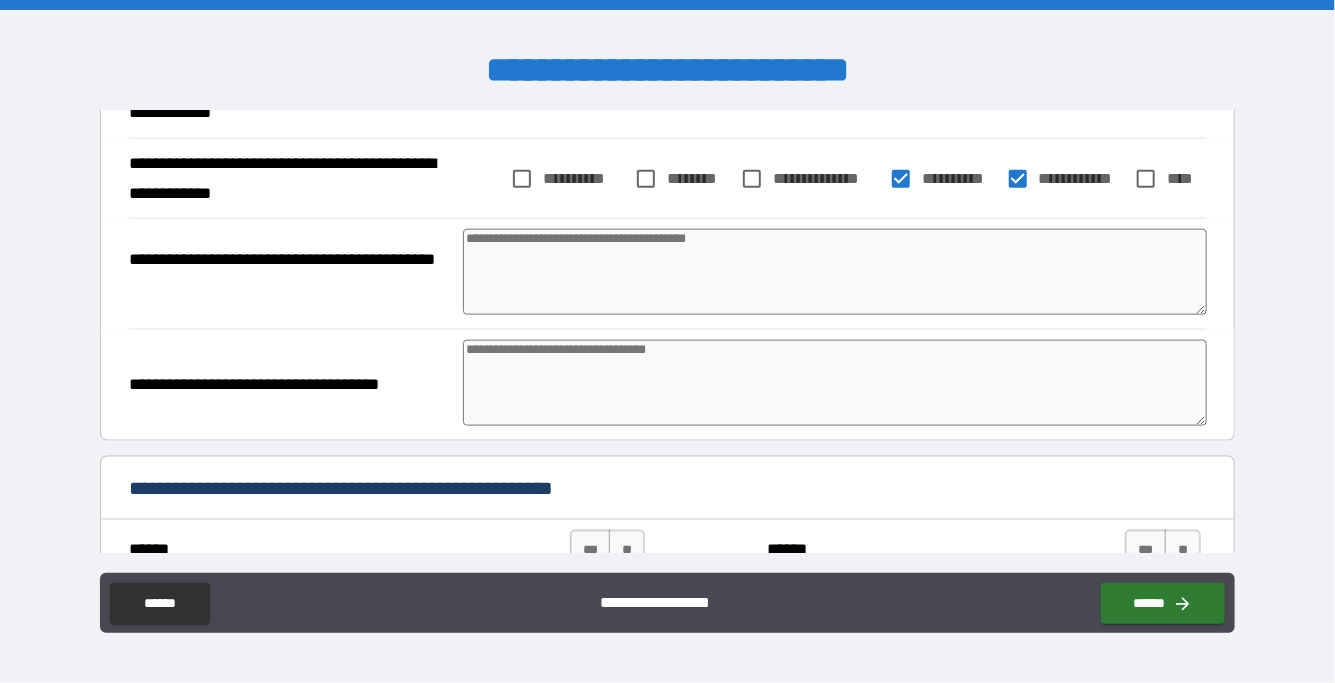click at bounding box center [835, 272] 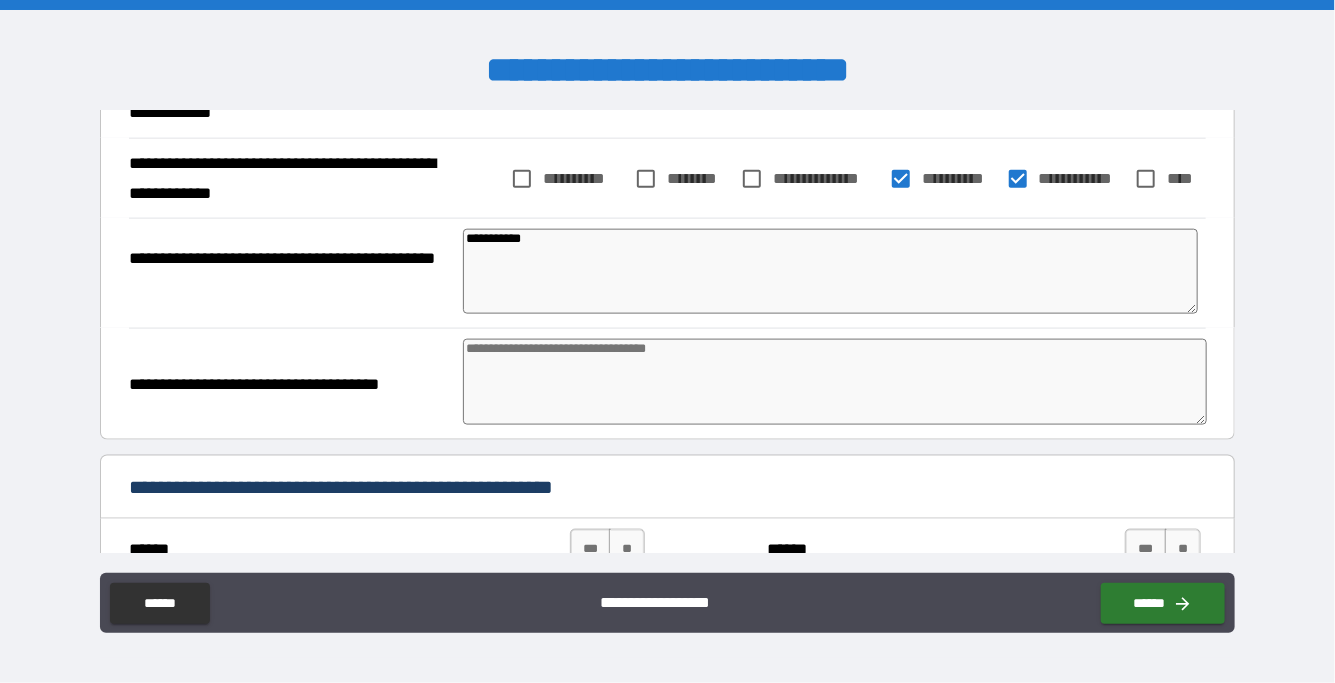 click at bounding box center [835, 382] 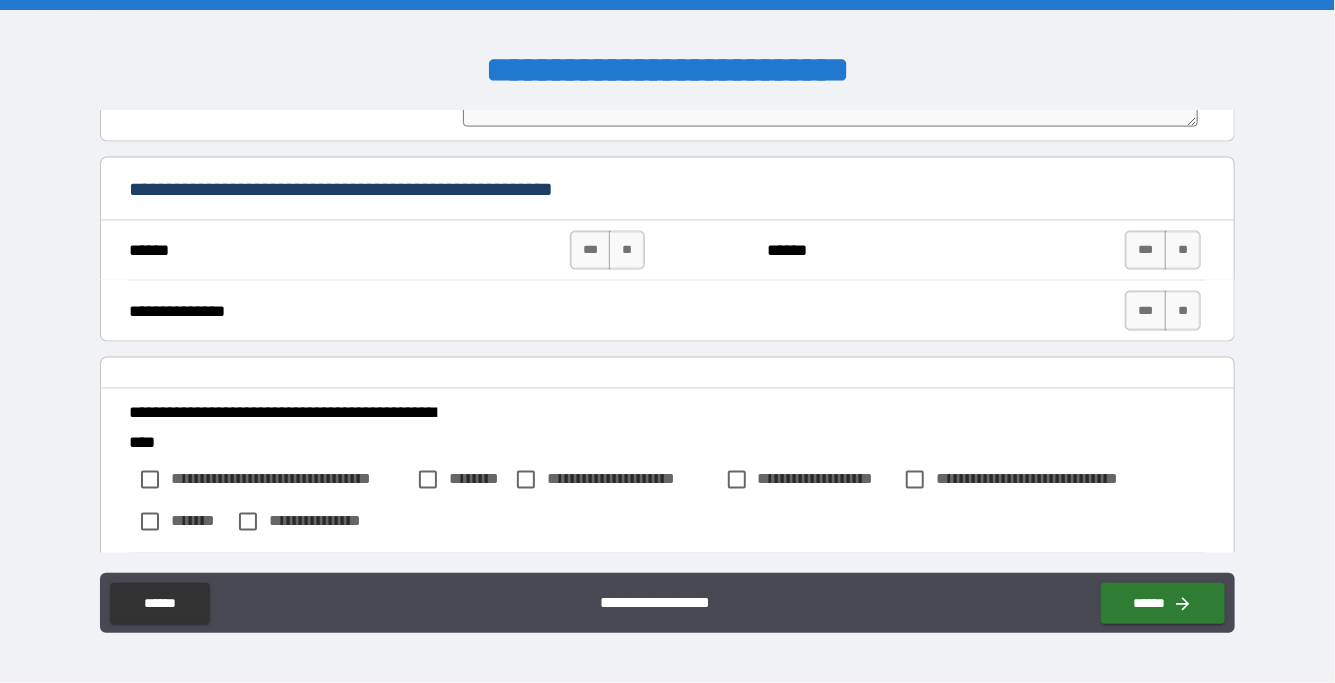 scroll, scrollTop: 1300, scrollLeft: 0, axis: vertical 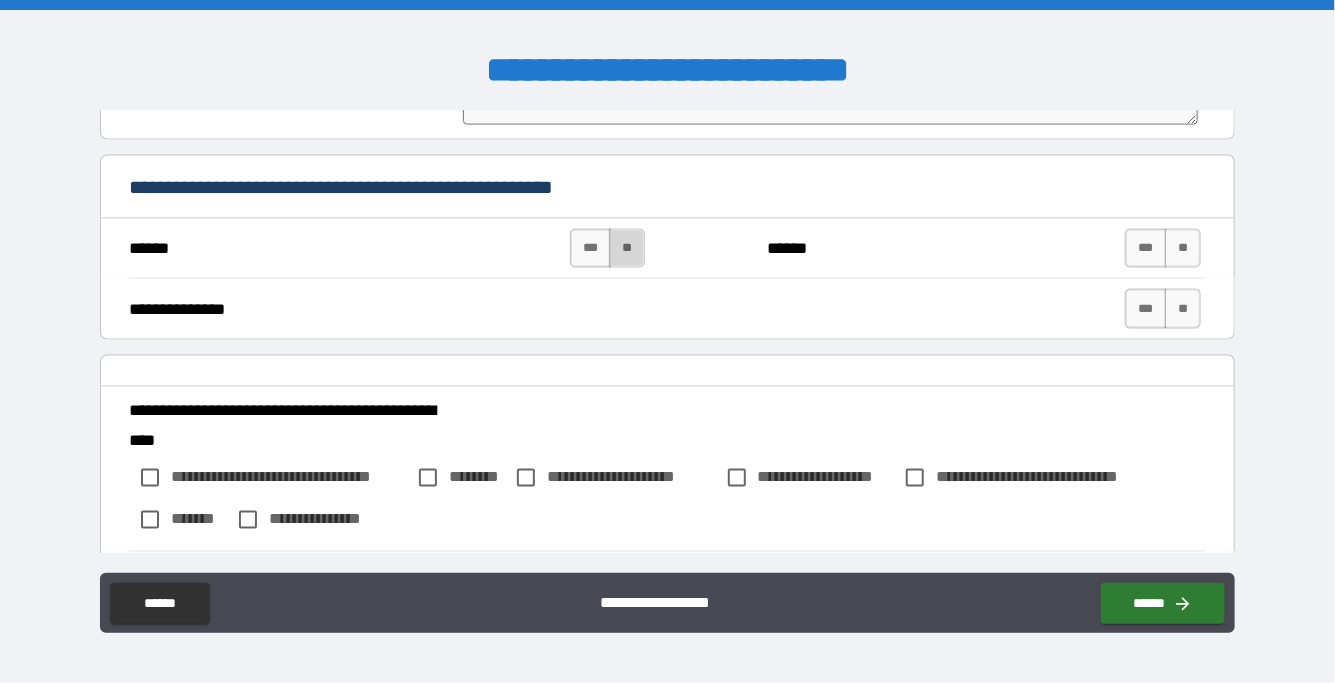 click on "**" at bounding box center [627, 249] 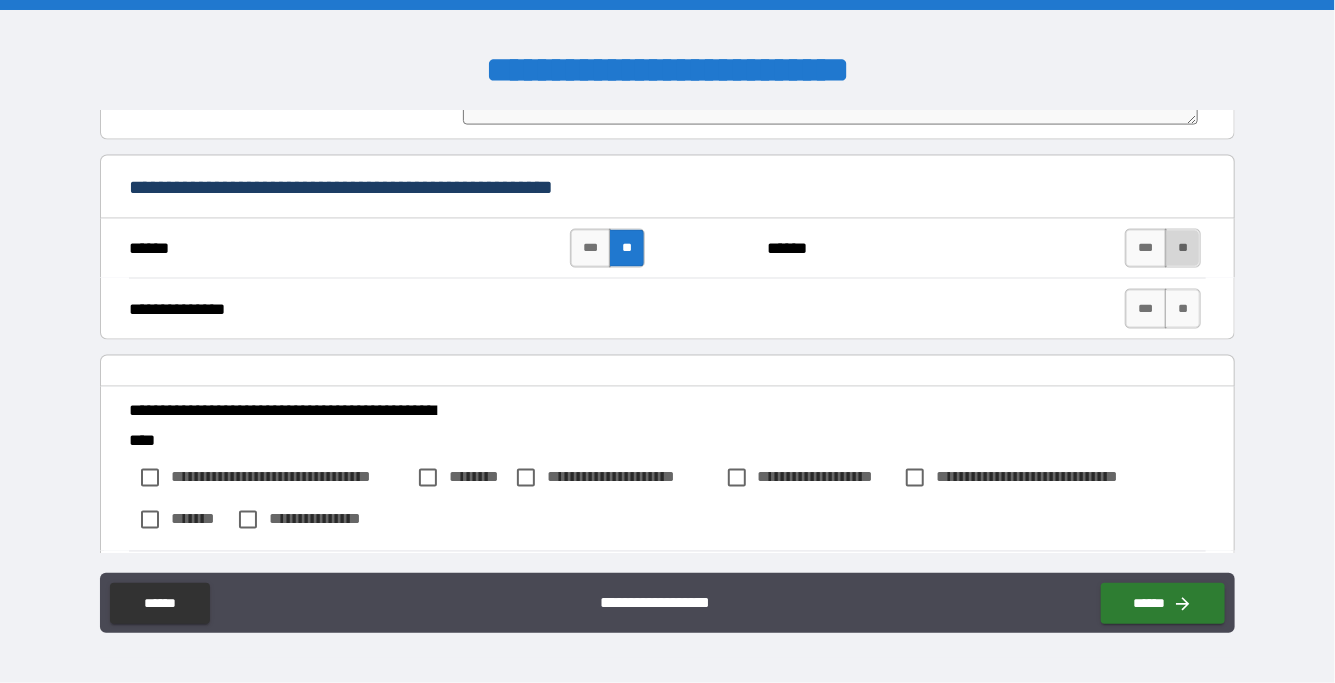 click on "**" at bounding box center [1183, 249] 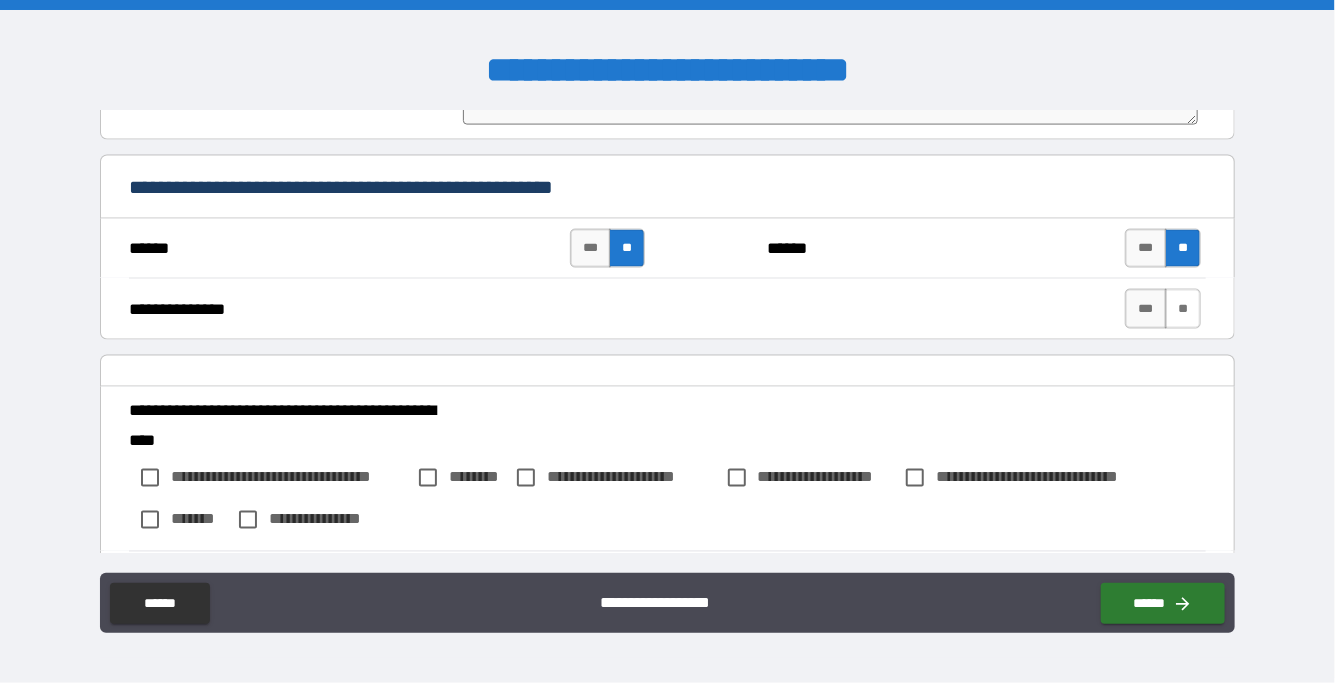 click on "**" at bounding box center [1183, 309] 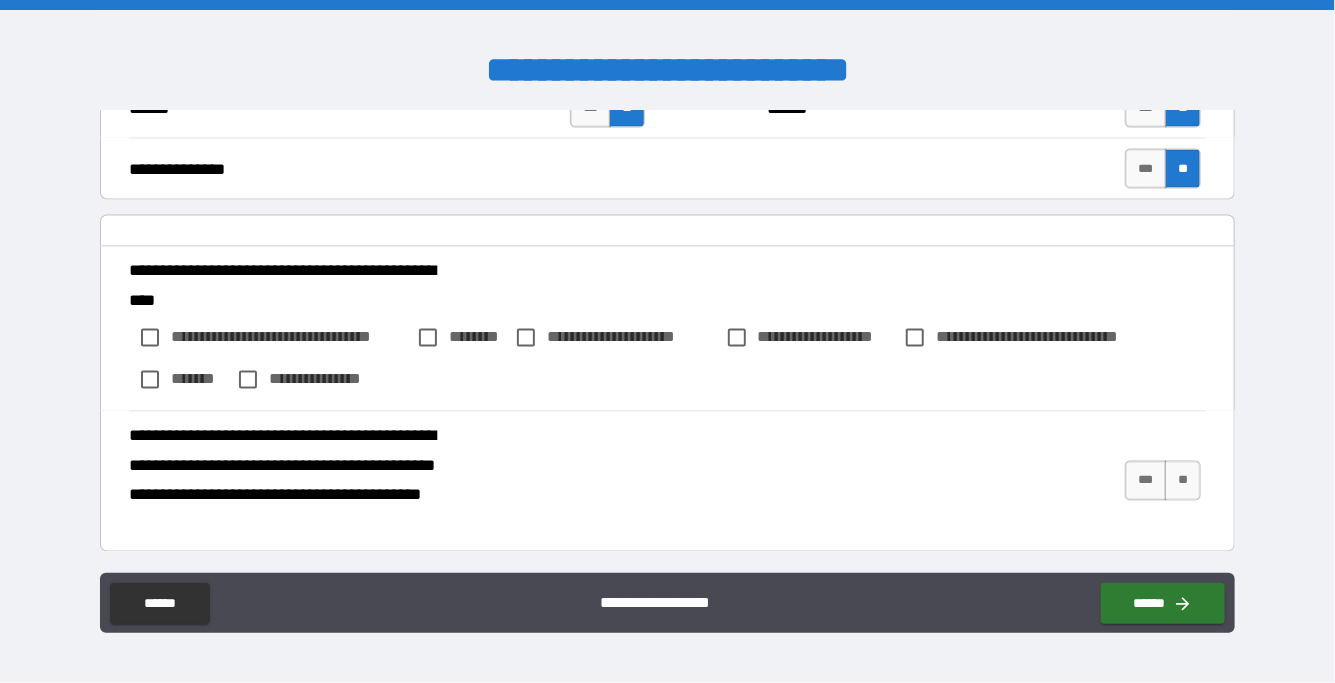 scroll, scrollTop: 1500, scrollLeft: 0, axis: vertical 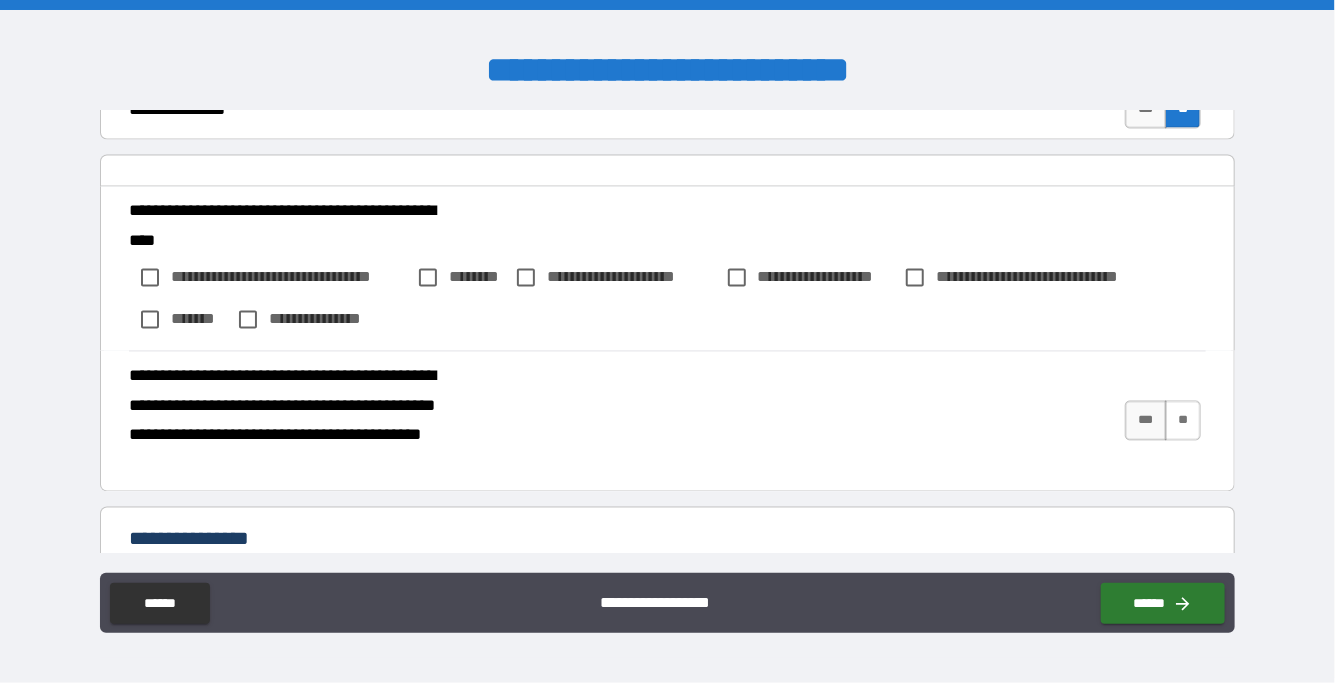 click on "**" at bounding box center (1183, 421) 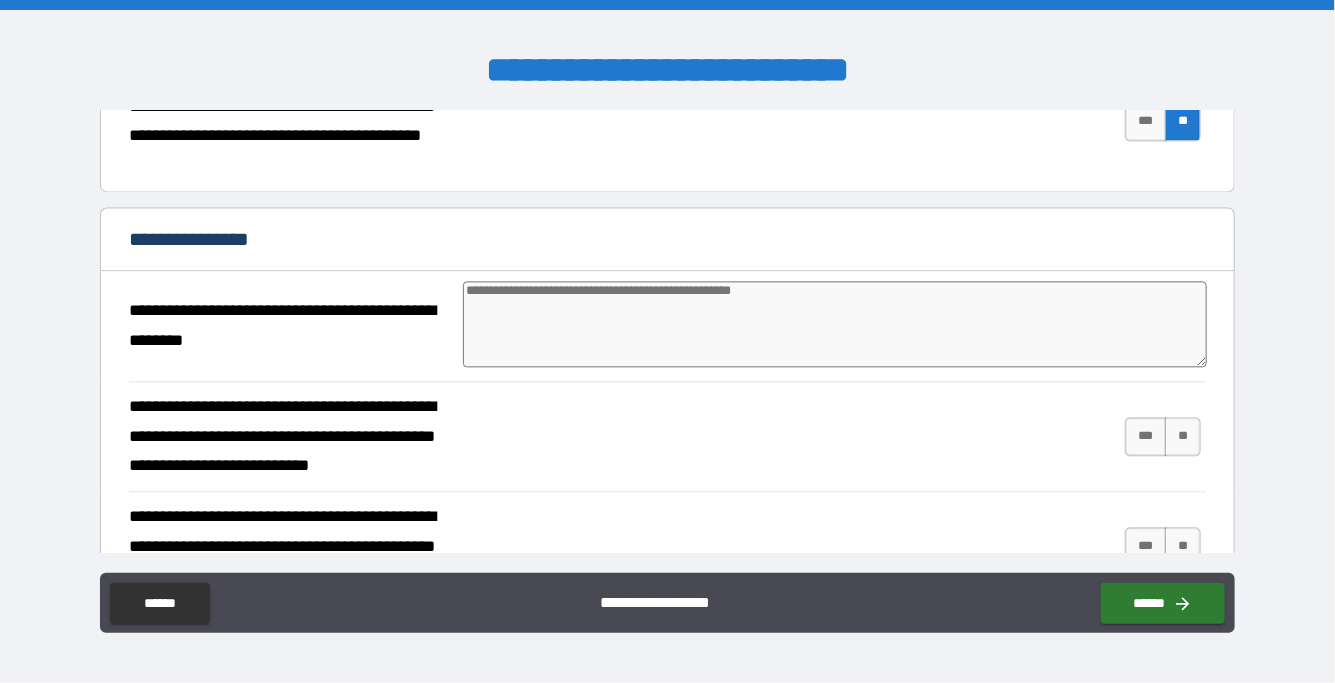scroll, scrollTop: 1900, scrollLeft: 0, axis: vertical 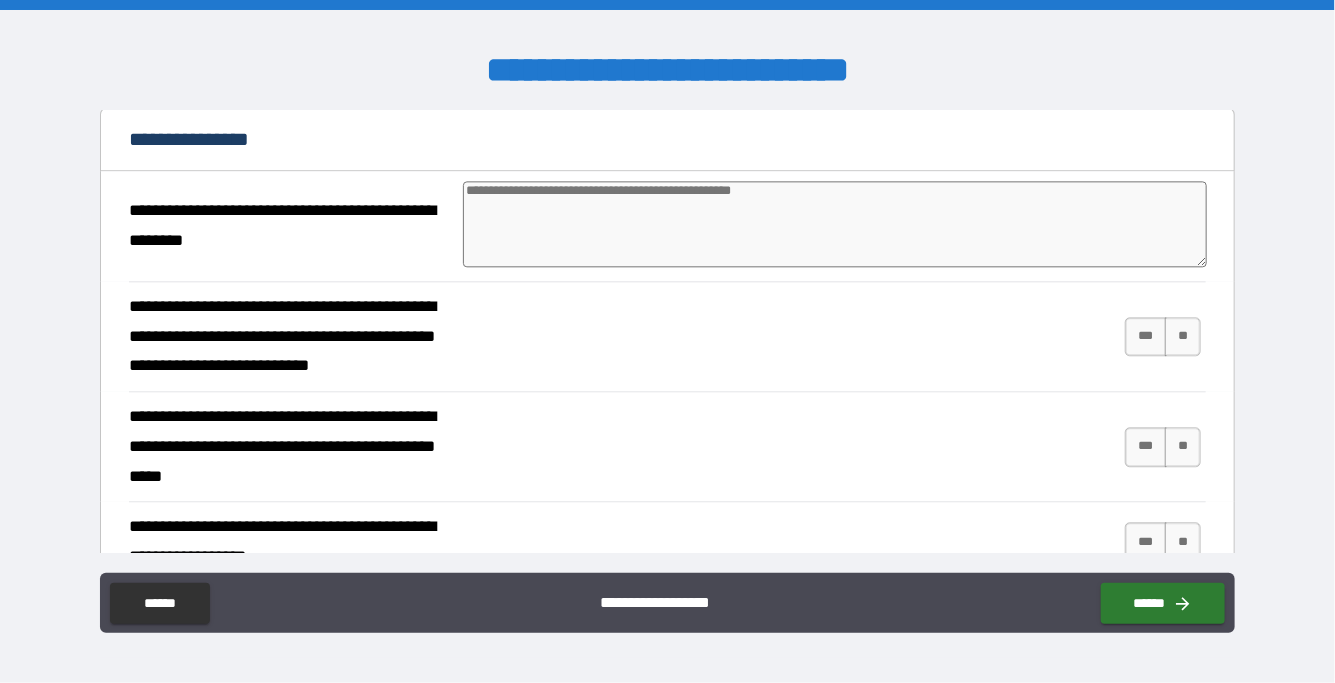 click at bounding box center (835, 224) 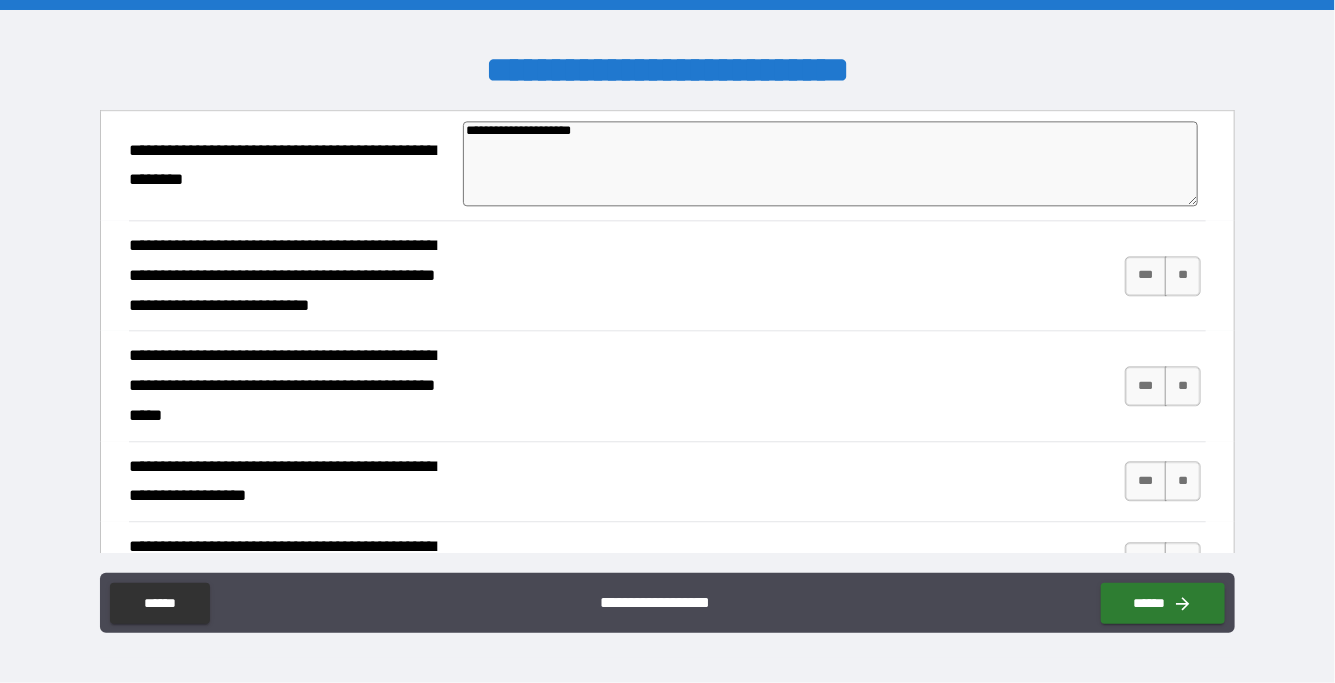 scroll, scrollTop: 2000, scrollLeft: 0, axis: vertical 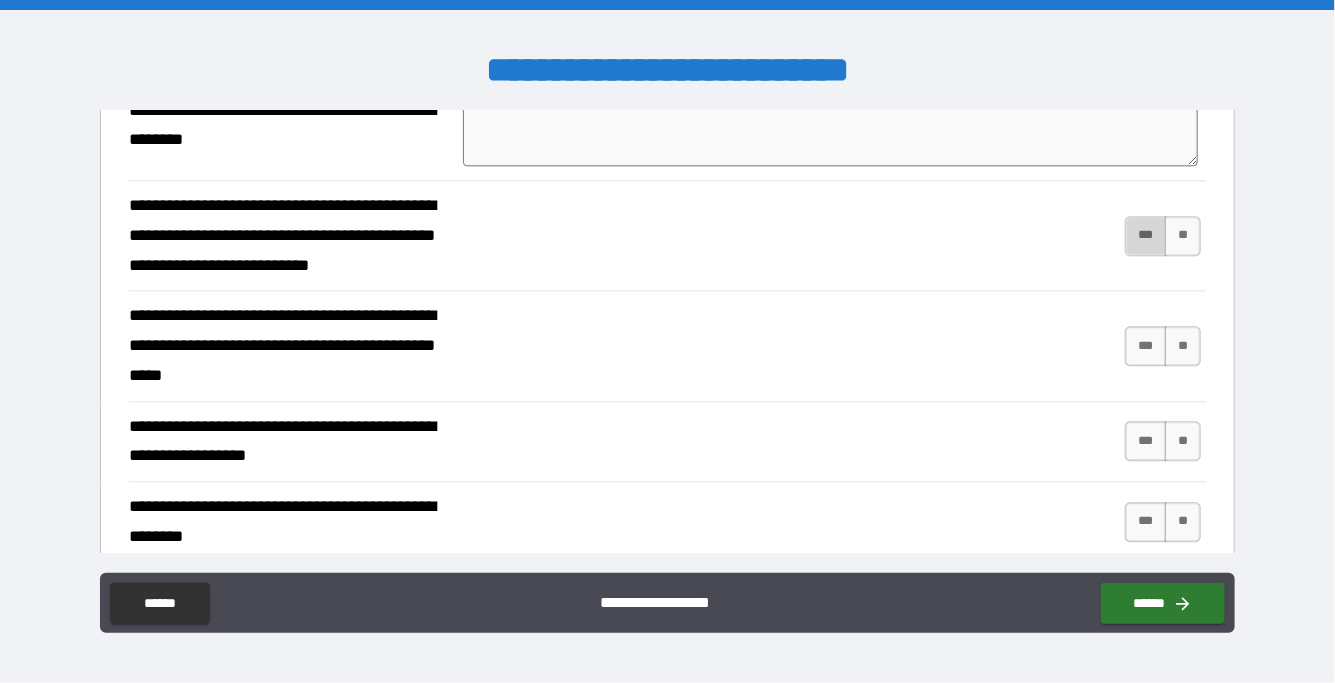 click on "***" at bounding box center (1145, 236) 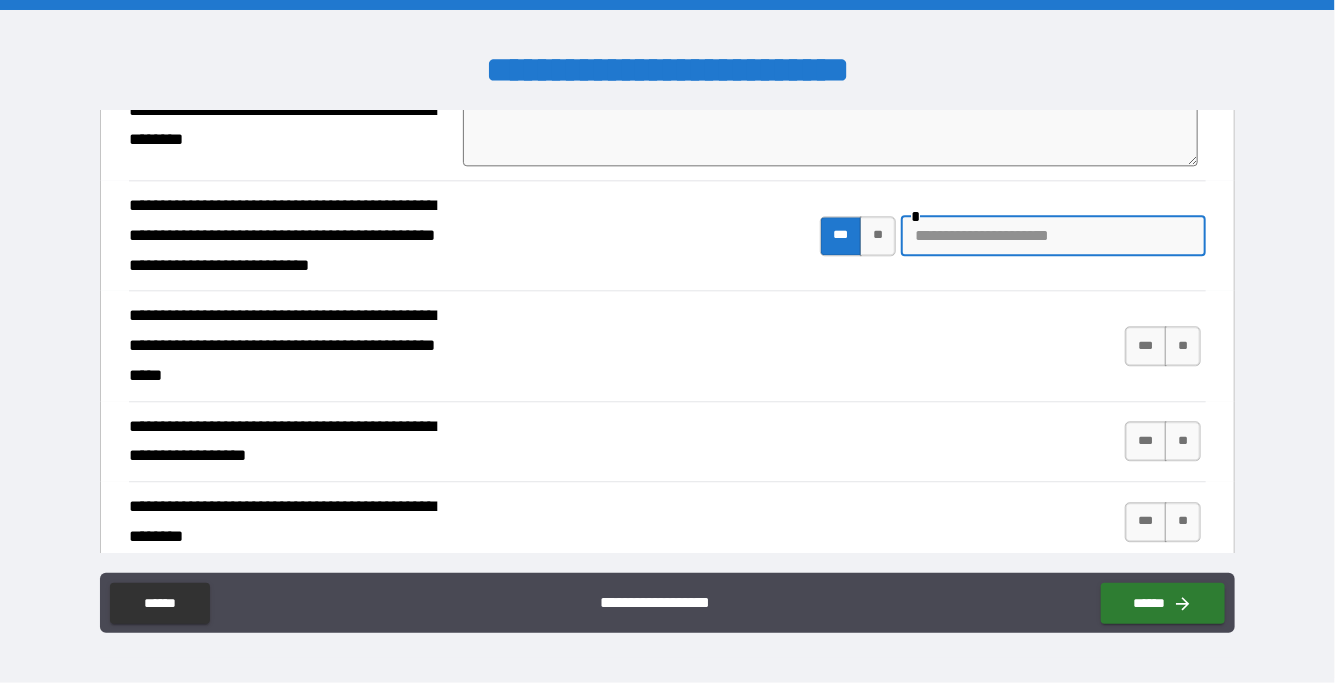 click at bounding box center (1053, 236) 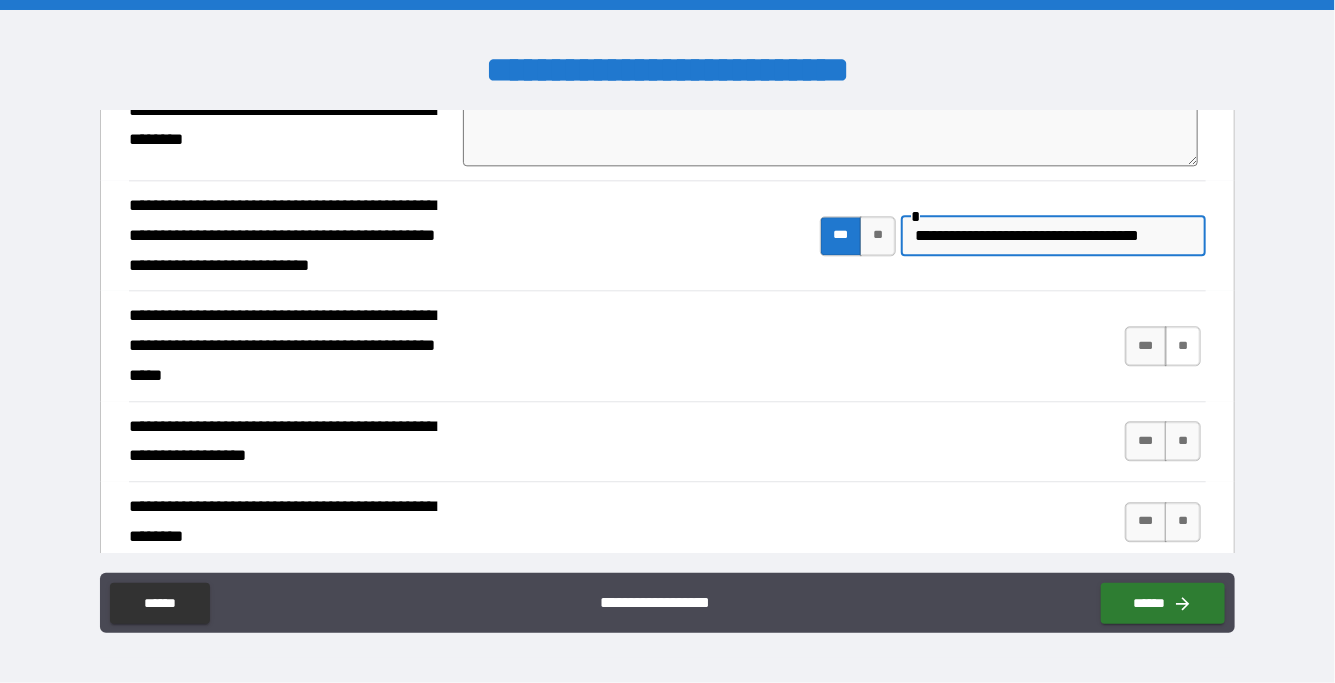 click on "**" at bounding box center (1183, 346) 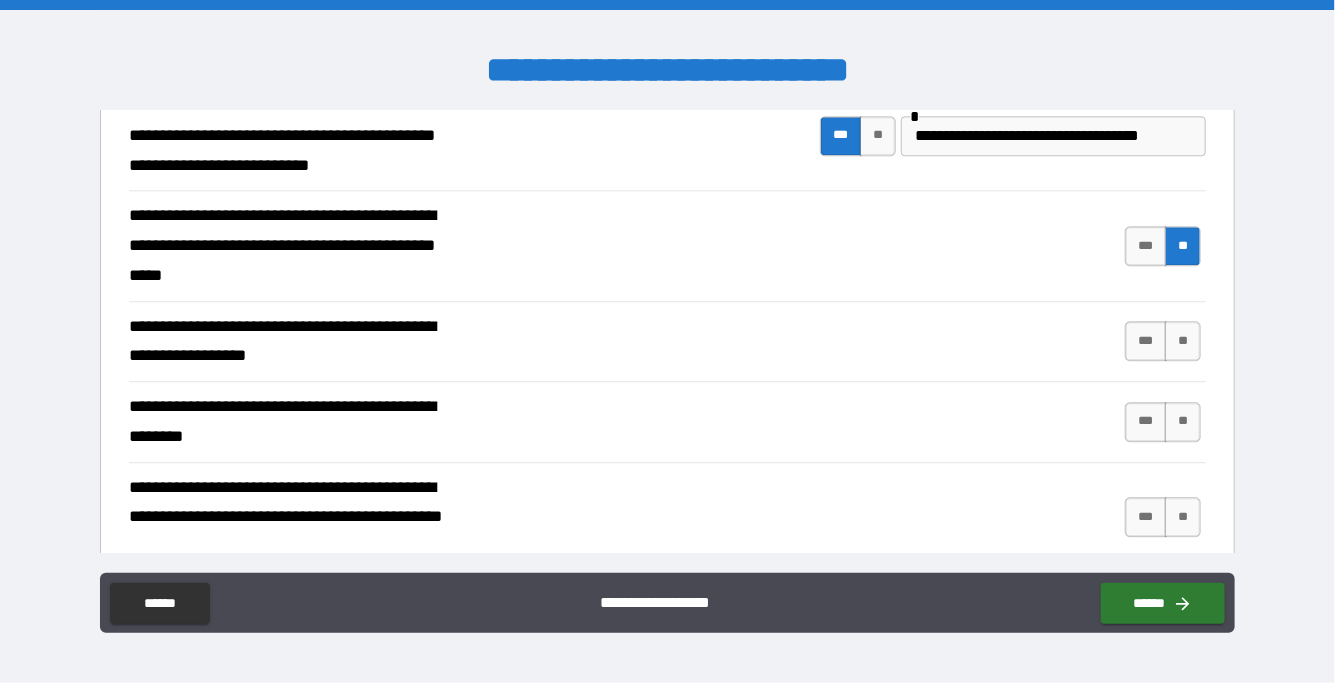 scroll, scrollTop: 2200, scrollLeft: 0, axis: vertical 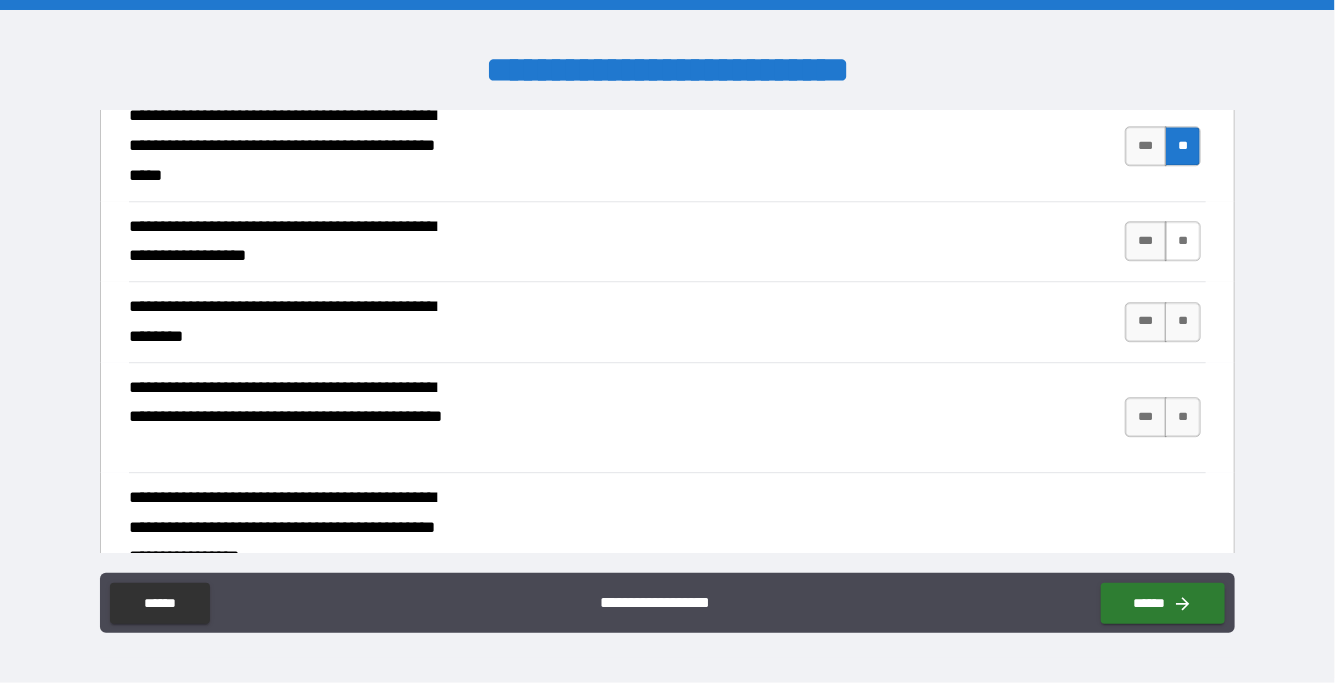 click on "**" at bounding box center (1183, 241) 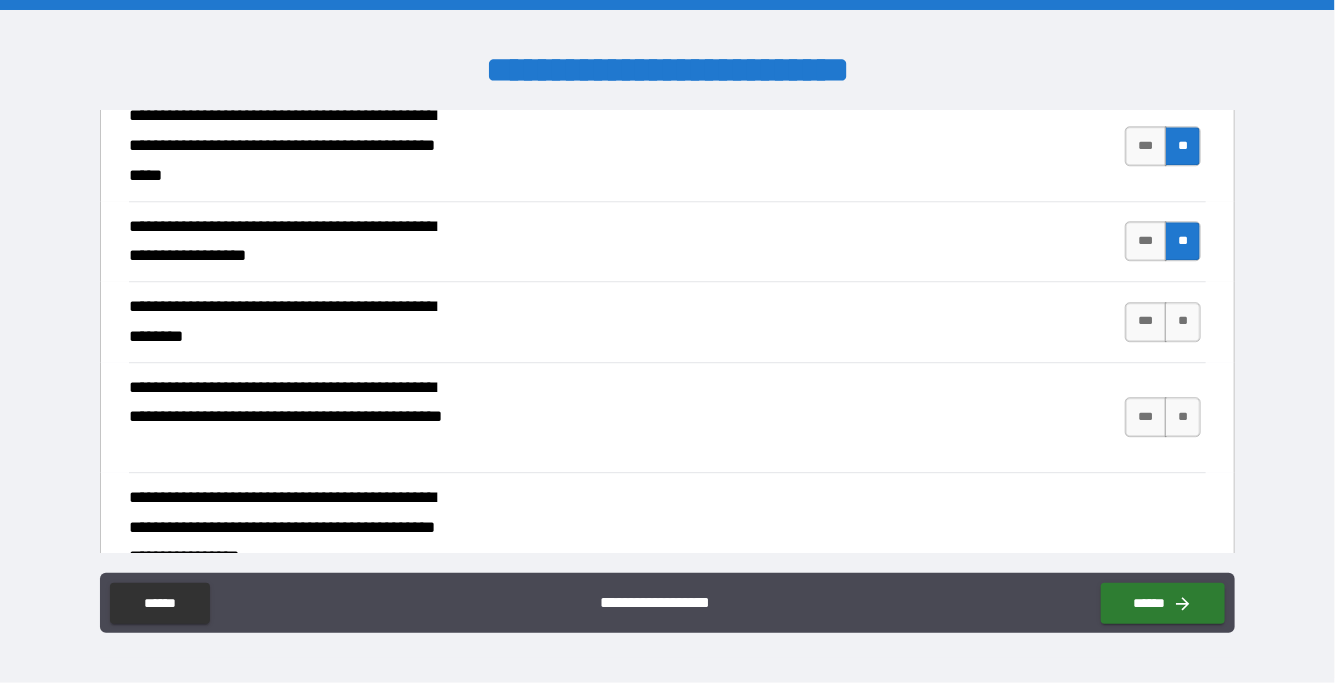 scroll, scrollTop: 2300, scrollLeft: 0, axis: vertical 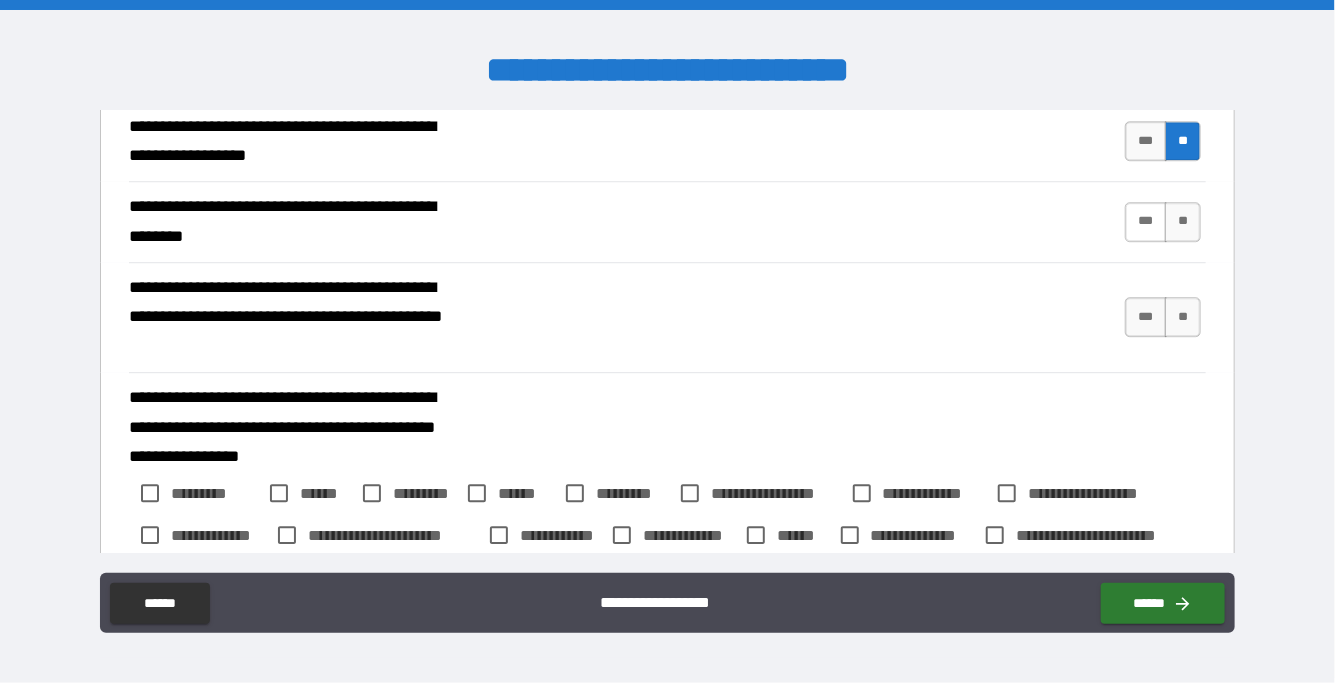 click on "***" at bounding box center (1145, 222) 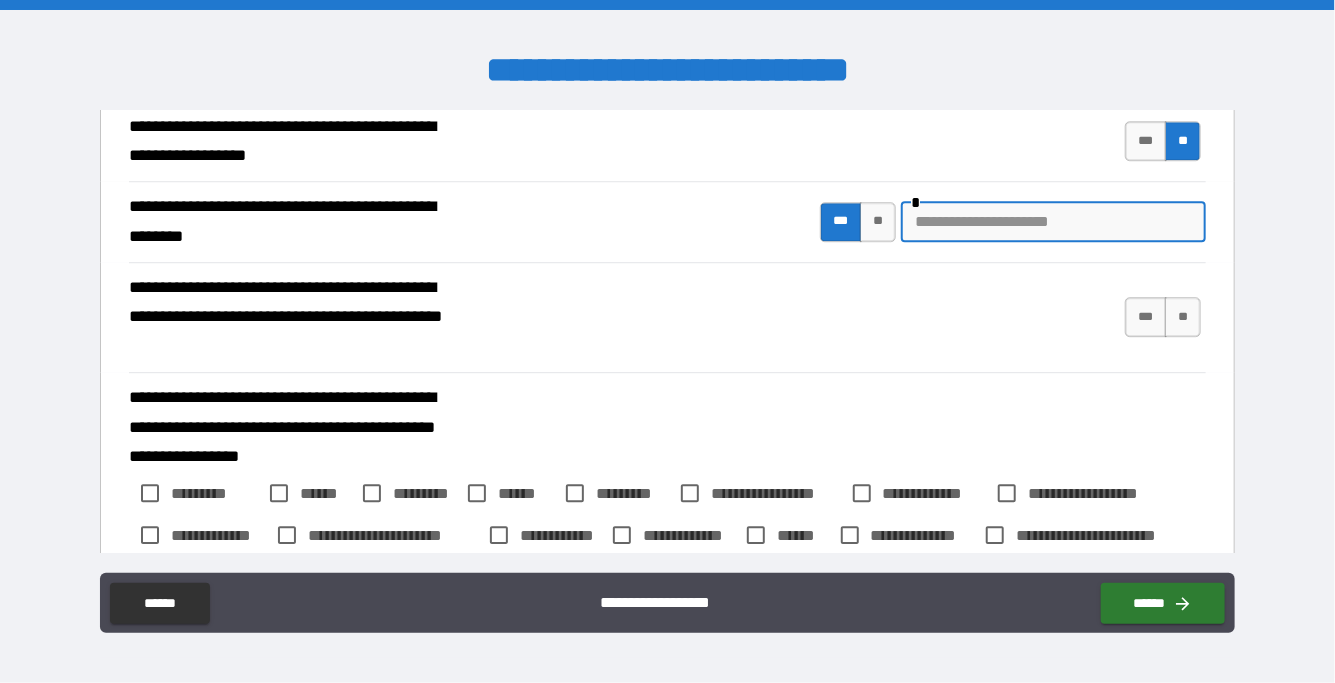 click at bounding box center [1053, 222] 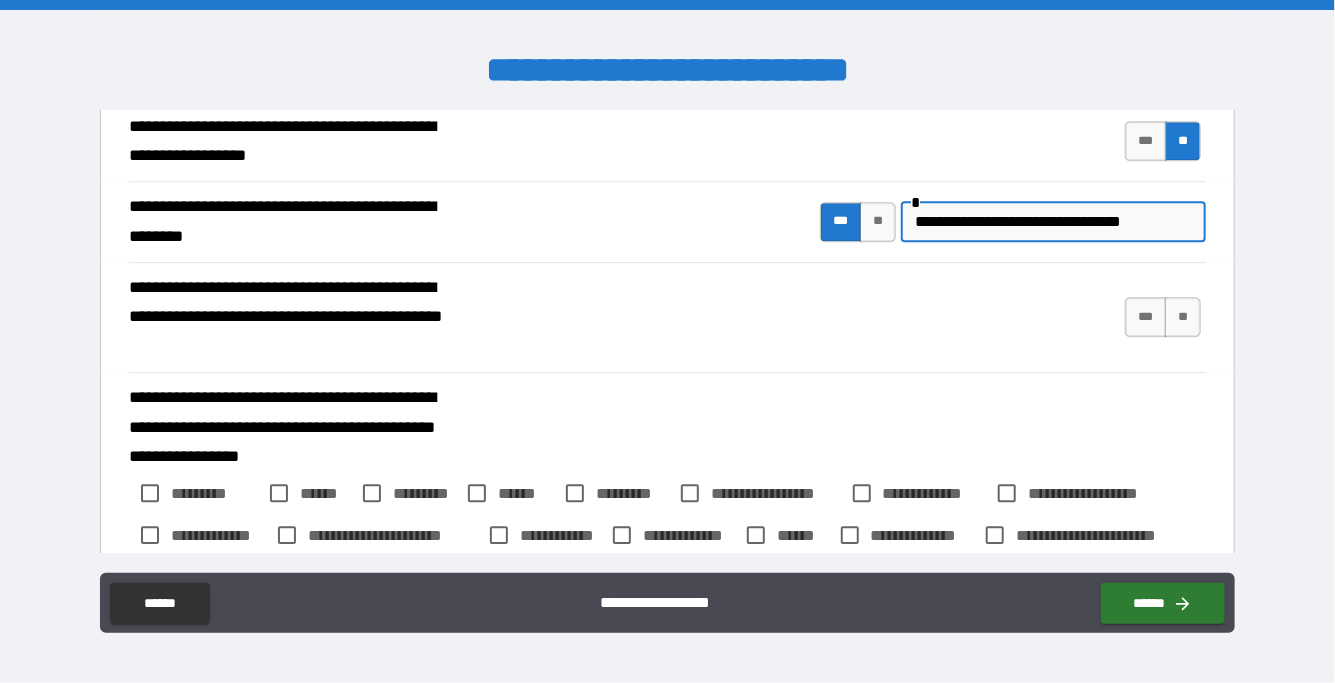 click on "**********" at bounding box center [1053, 222] 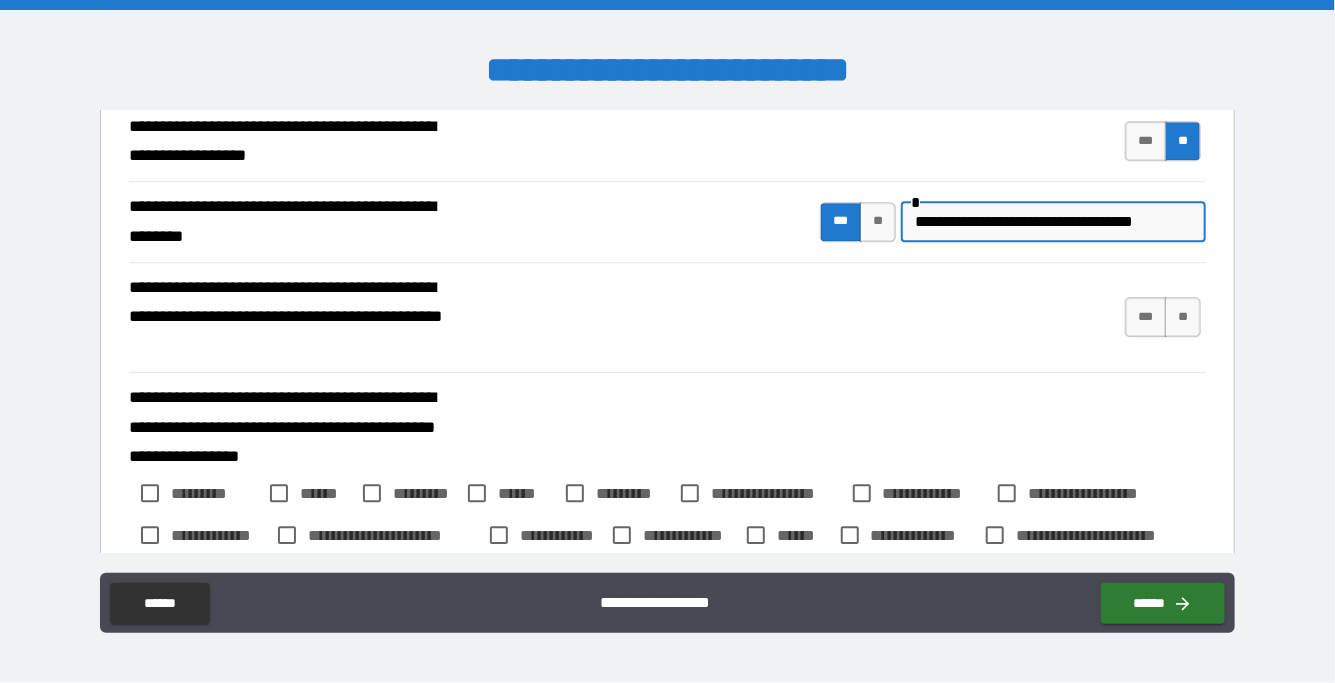 scroll, scrollTop: 2400, scrollLeft: 0, axis: vertical 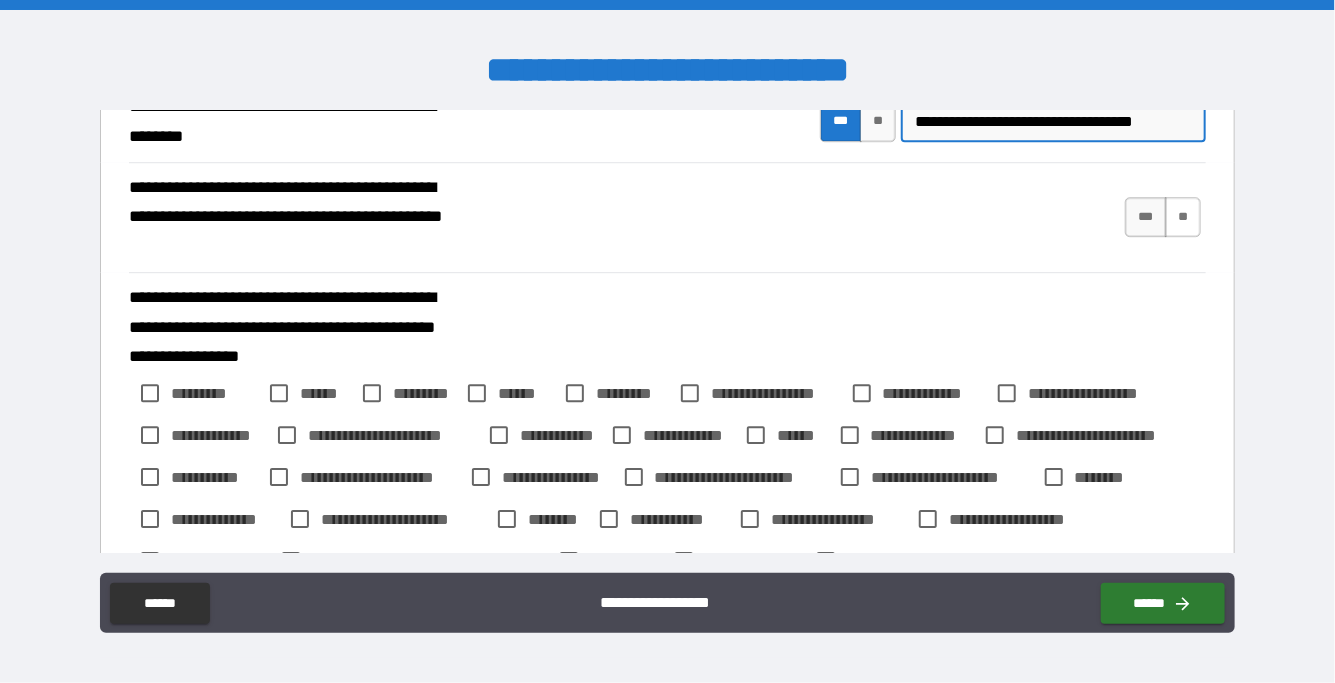 click on "**" at bounding box center [1183, 217] 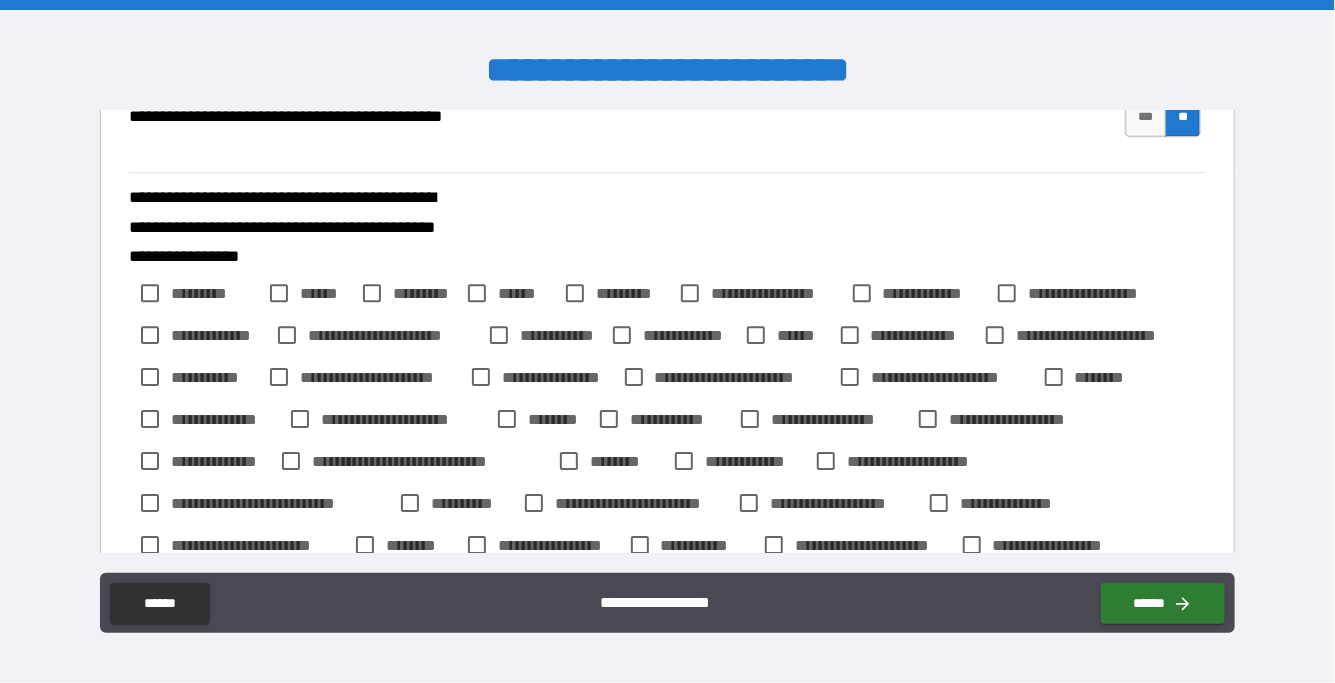 scroll, scrollTop: 2600, scrollLeft: 0, axis: vertical 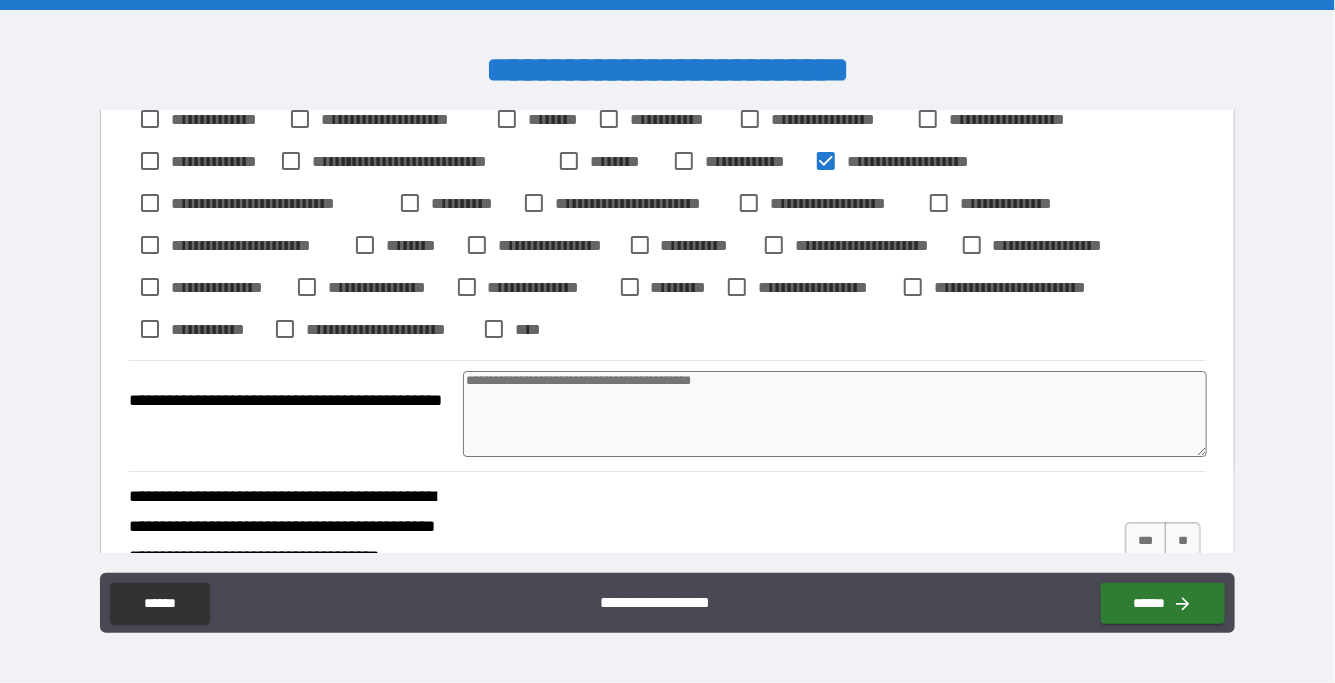 click at bounding box center (835, 414) 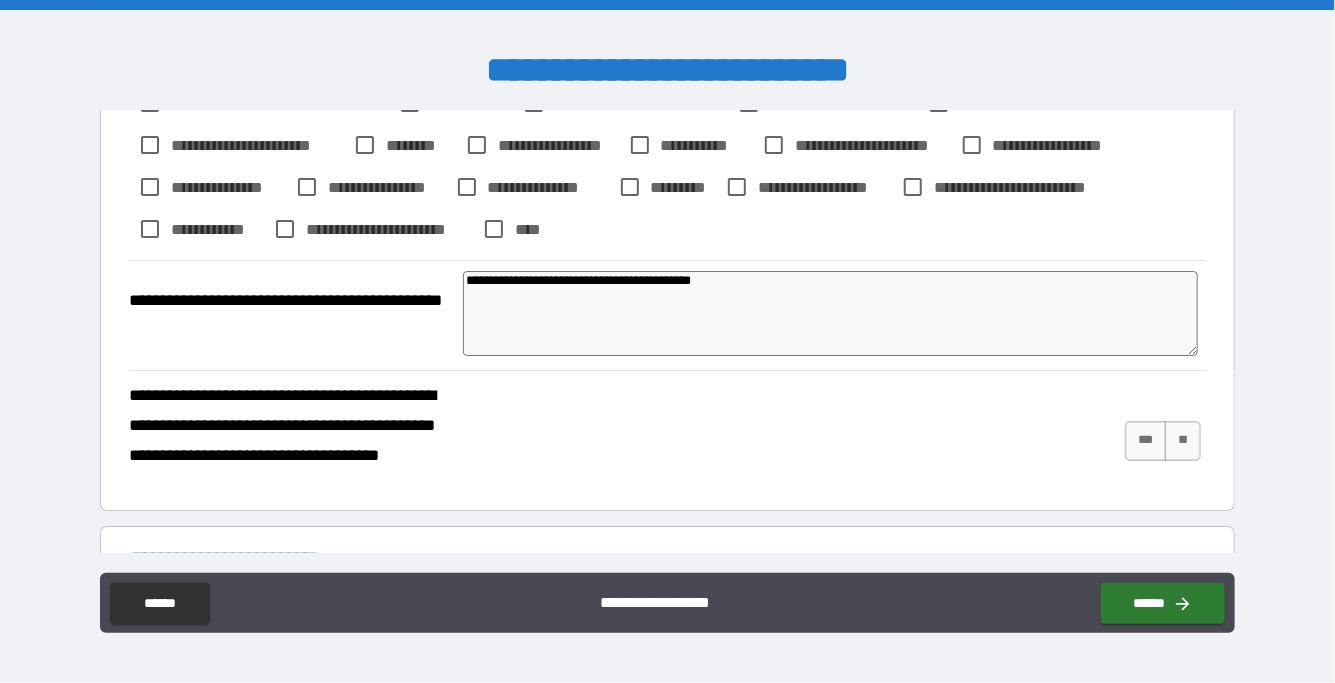 scroll, scrollTop: 3000, scrollLeft: 0, axis: vertical 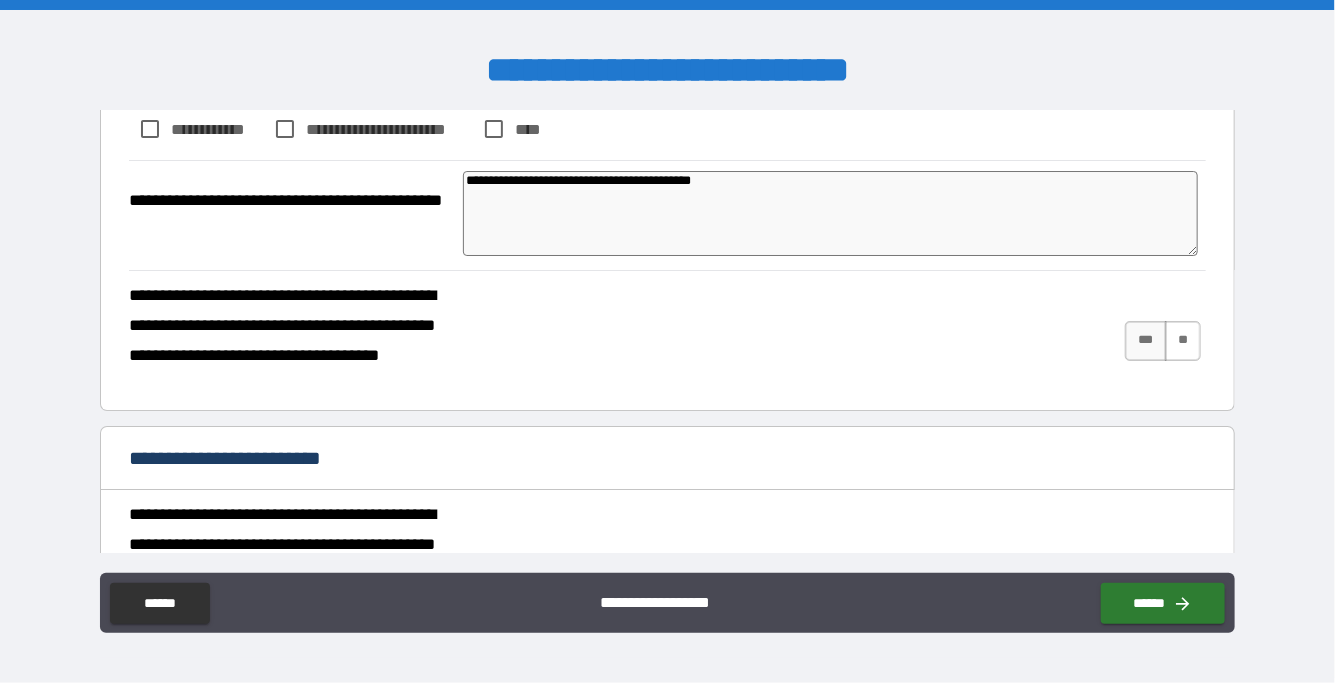 click on "**" at bounding box center [1183, 341] 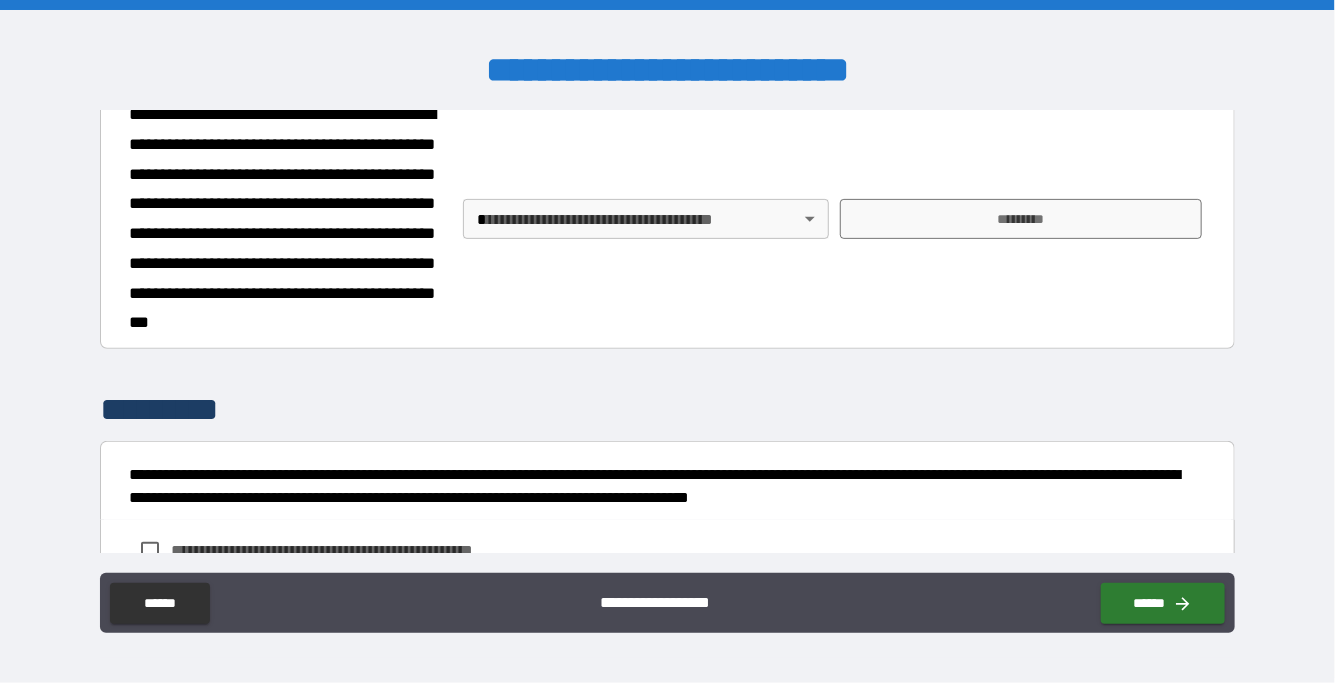 scroll, scrollTop: 3300, scrollLeft: 0, axis: vertical 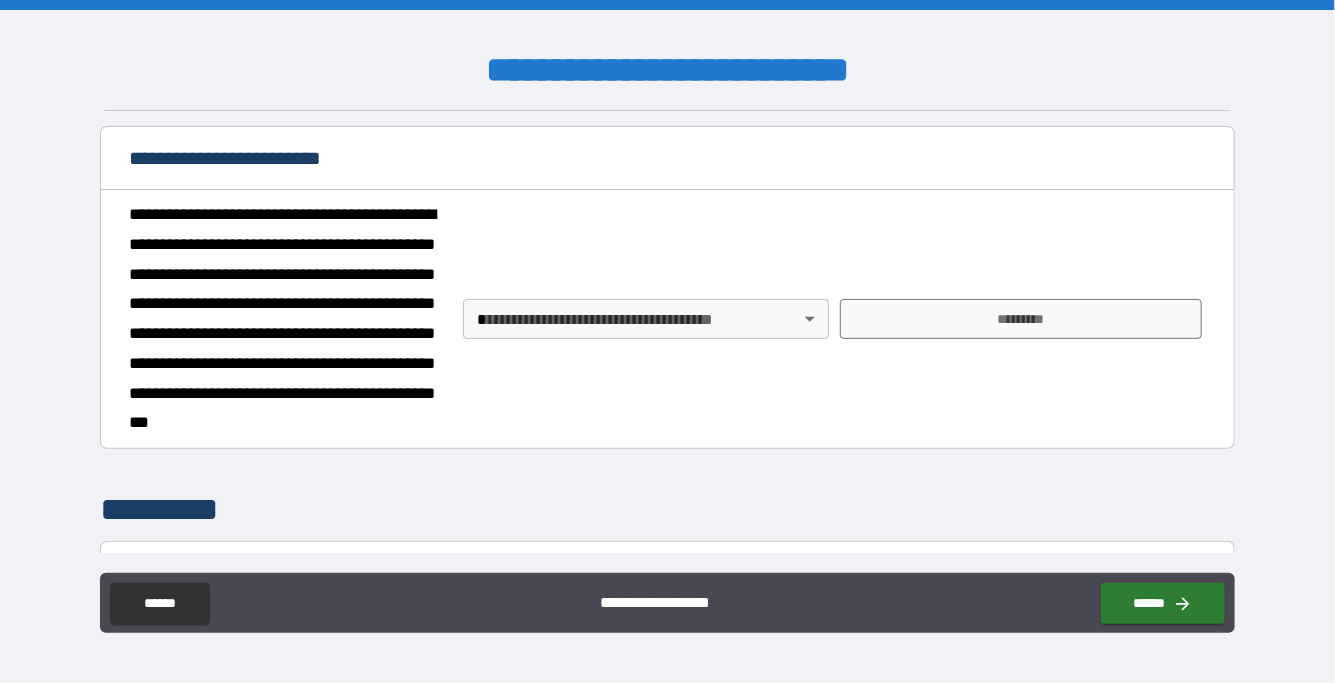 click on "**********" at bounding box center [667, 341] 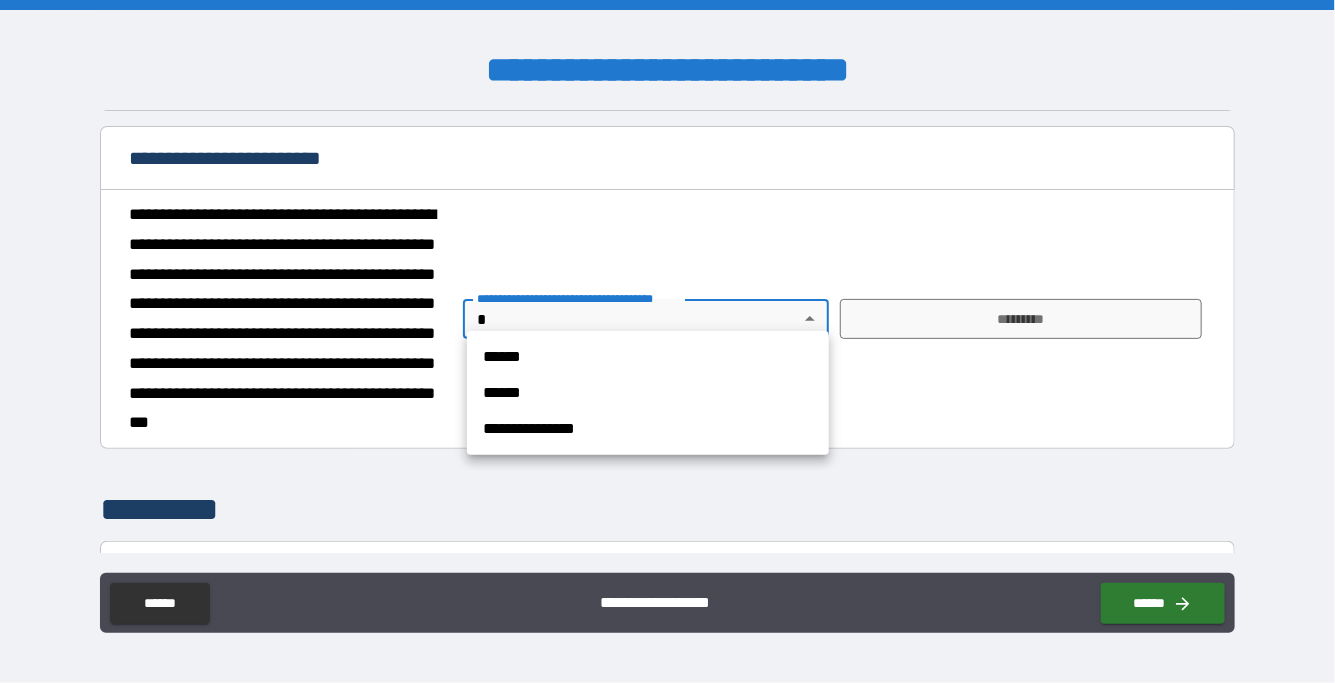 click on "******" at bounding box center (648, 357) 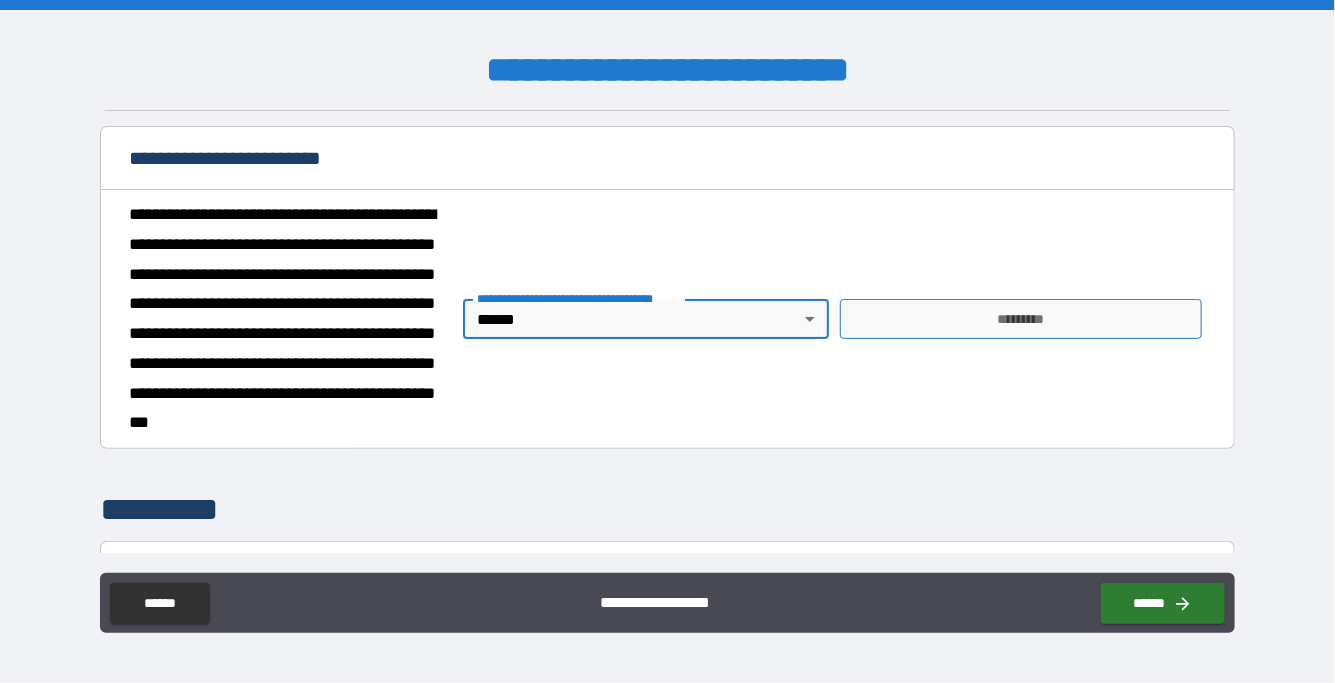 click on "*********" at bounding box center [1021, 319] 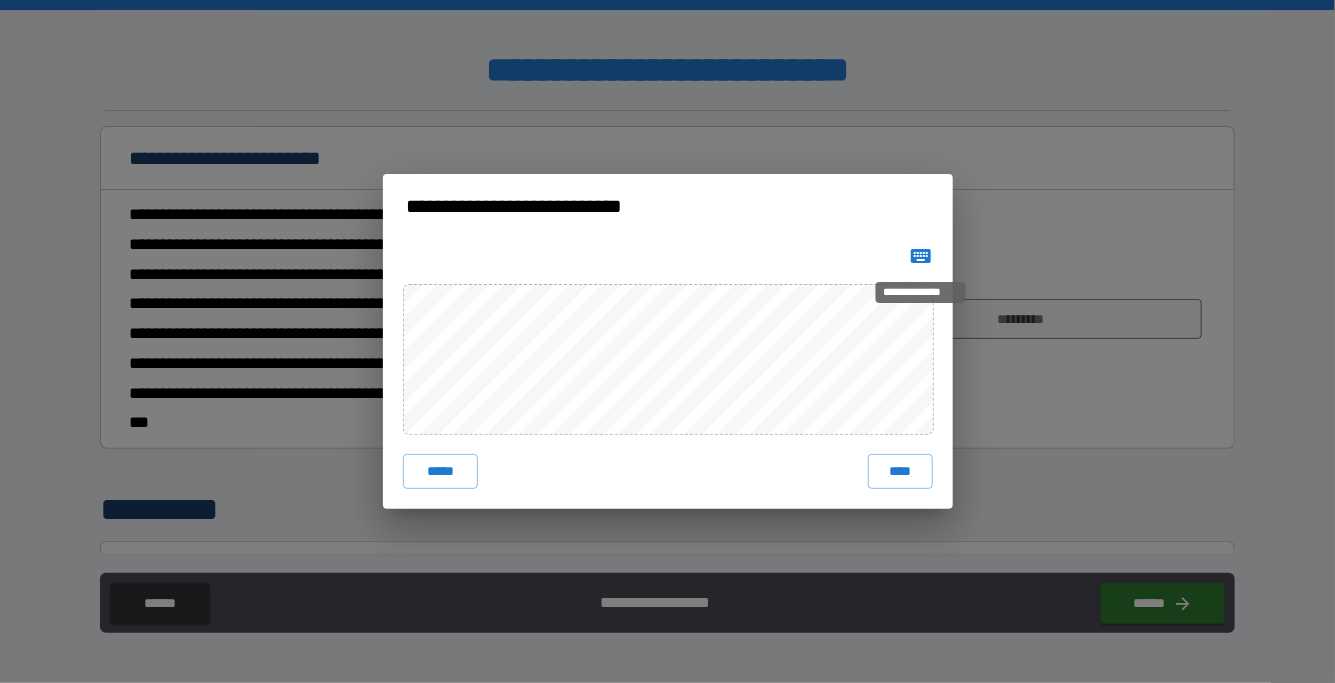 click 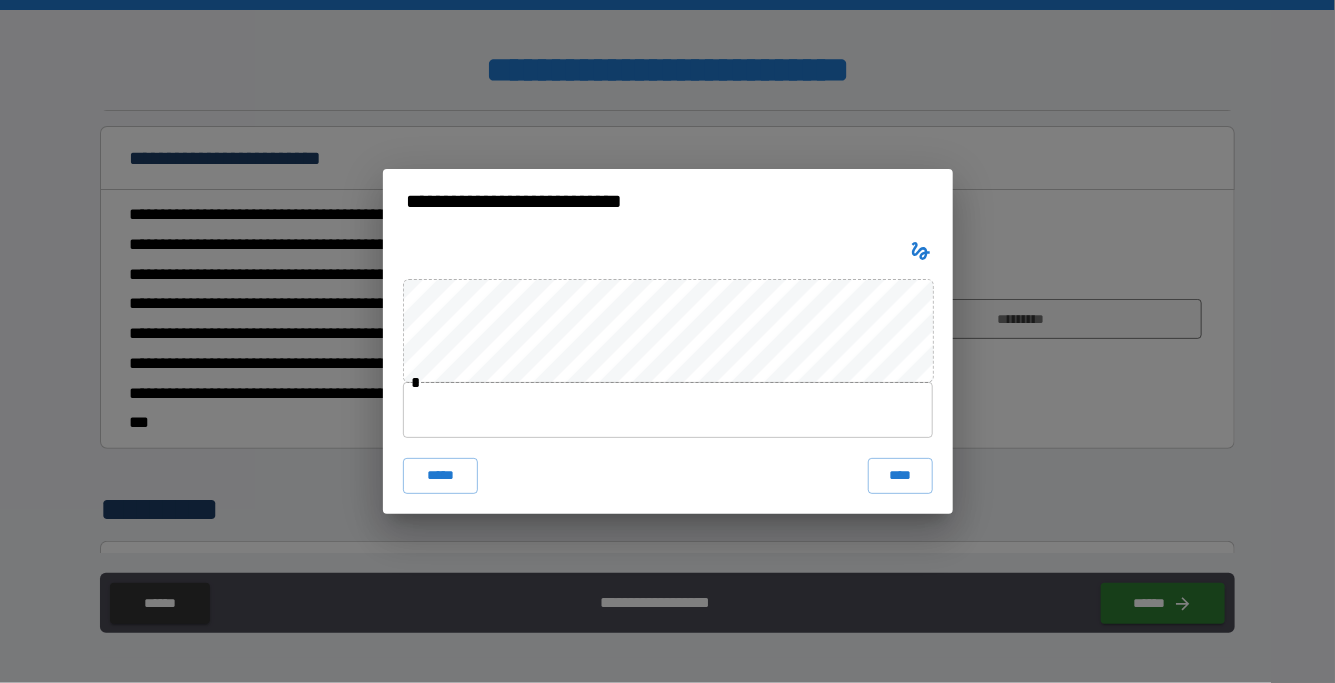 click at bounding box center [668, 410] 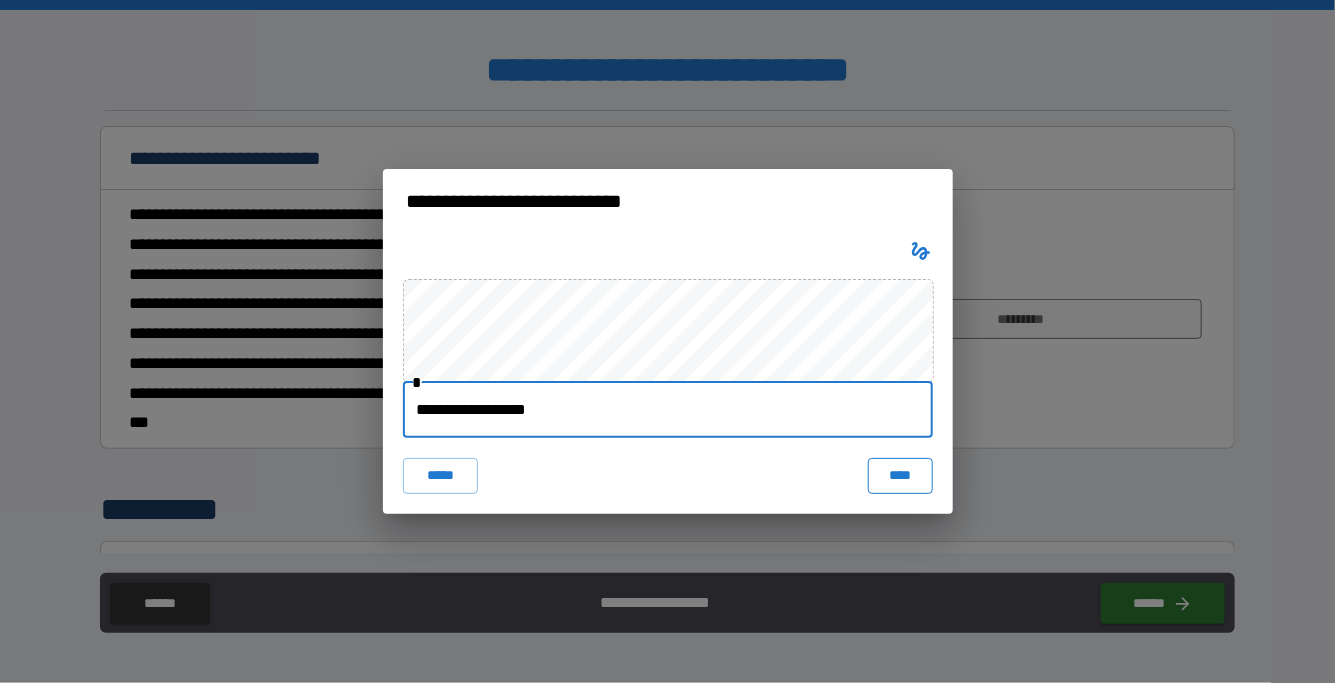click on "****" at bounding box center (900, 476) 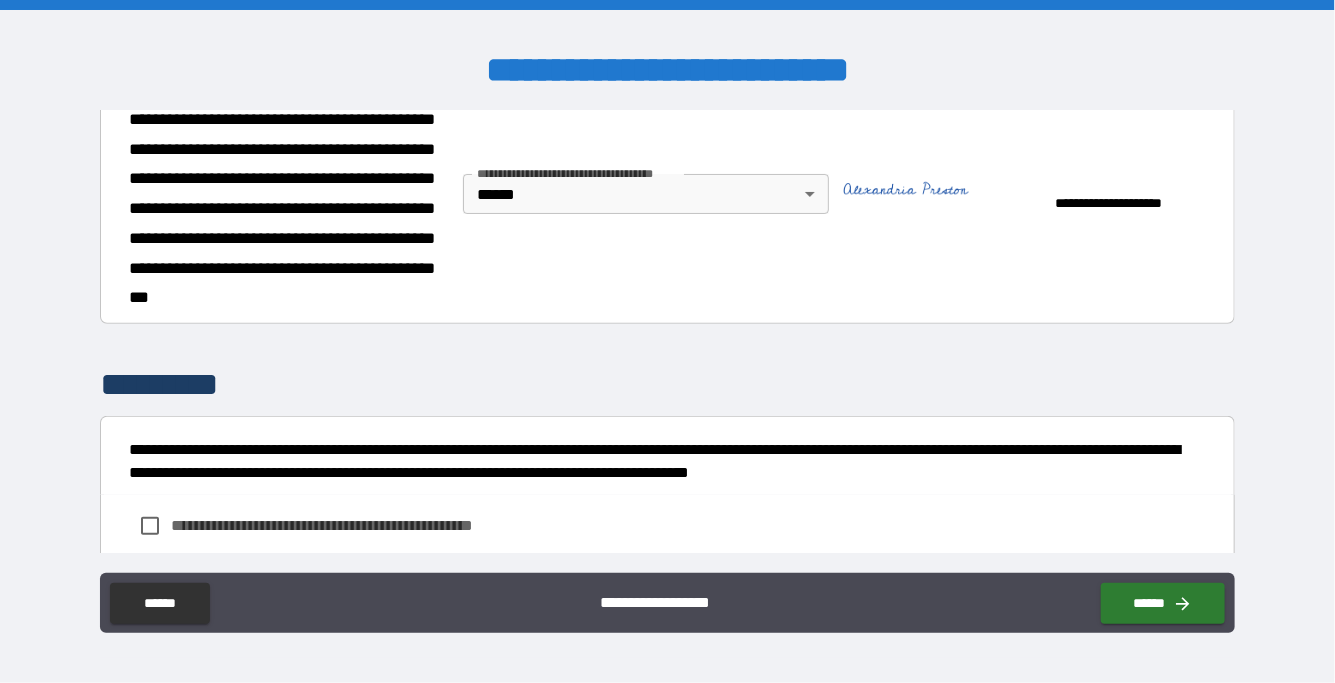 scroll, scrollTop: 3532, scrollLeft: 0, axis: vertical 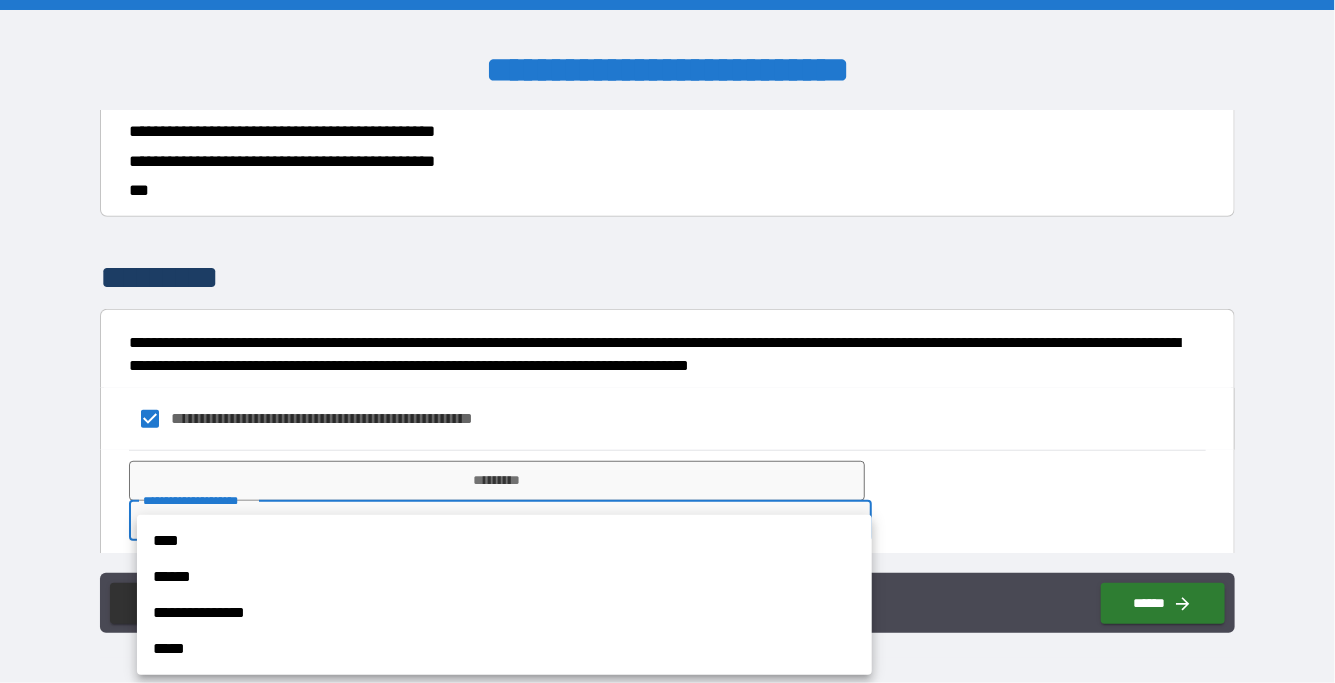click on "**********" at bounding box center [667, 341] 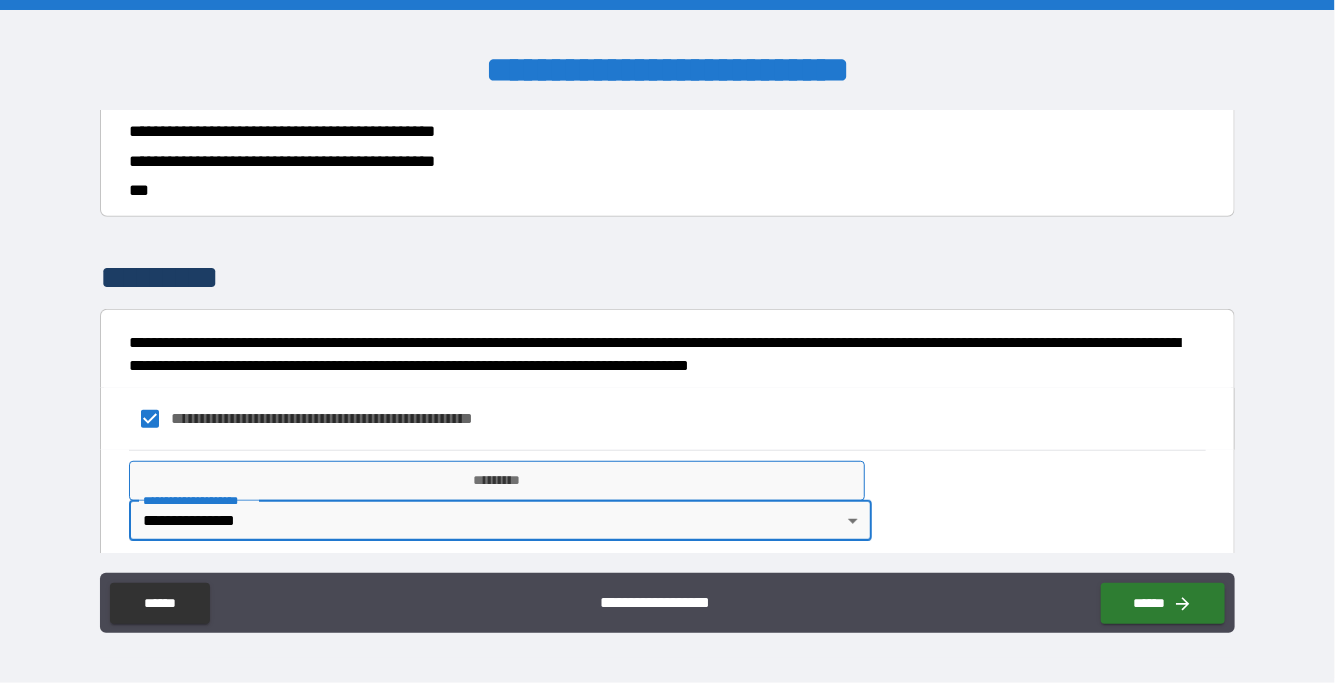 click on "*********" at bounding box center [496, 481] 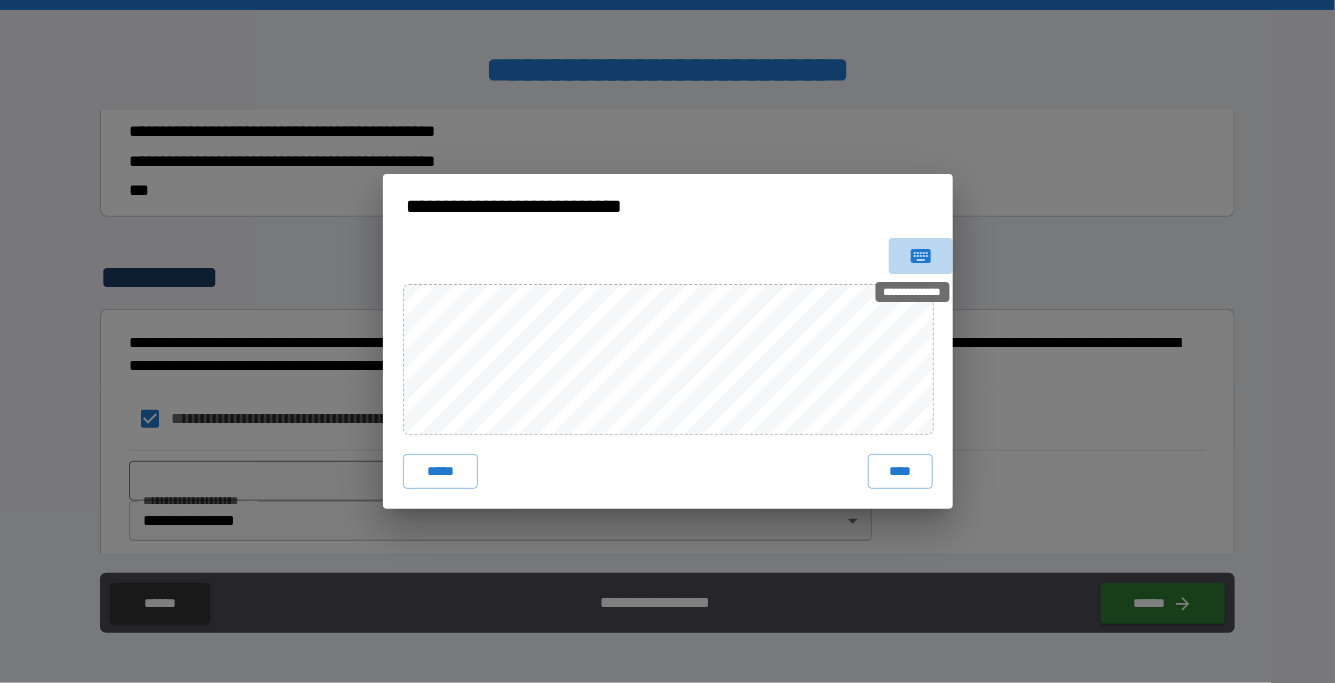 click 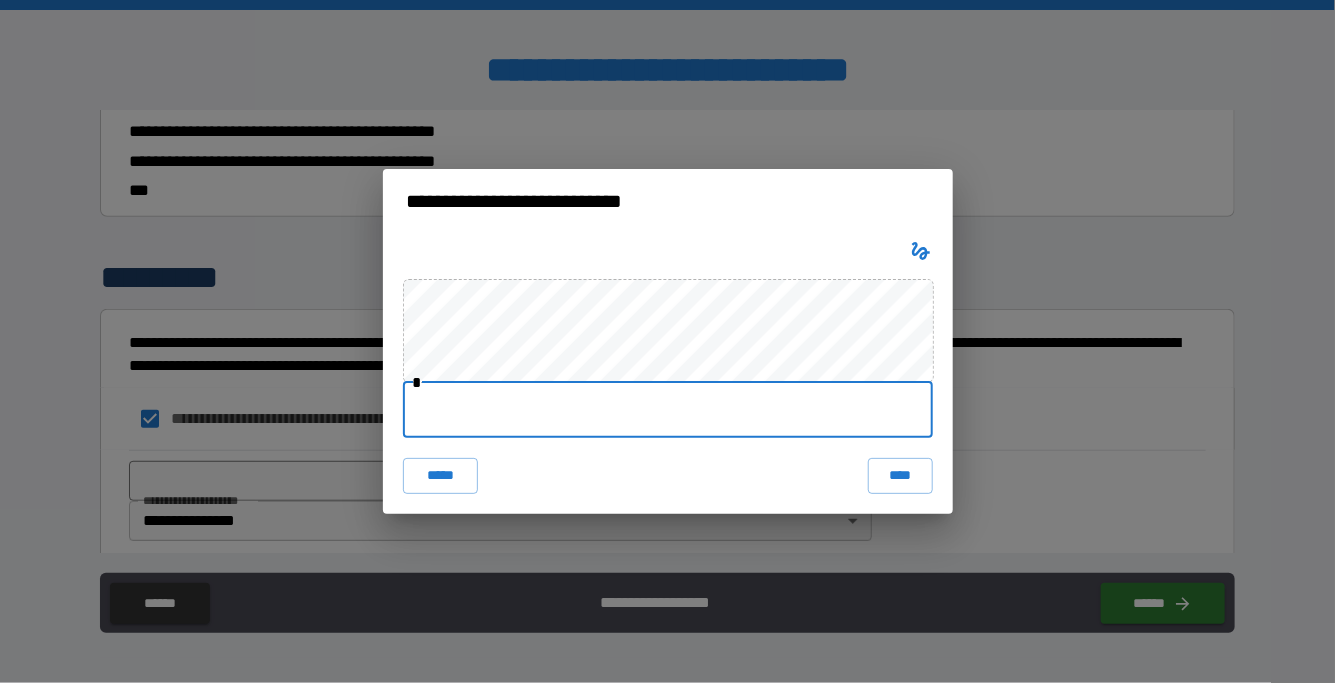 click at bounding box center [668, 410] 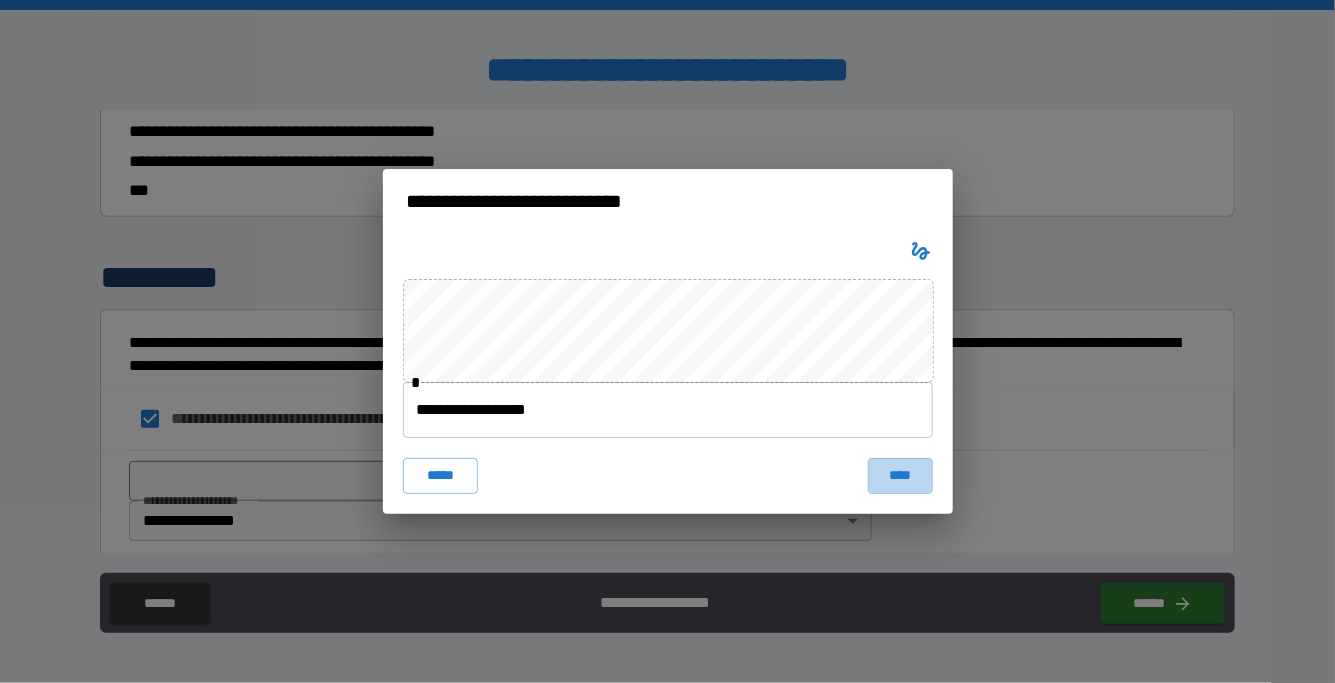 click on "****" at bounding box center (900, 476) 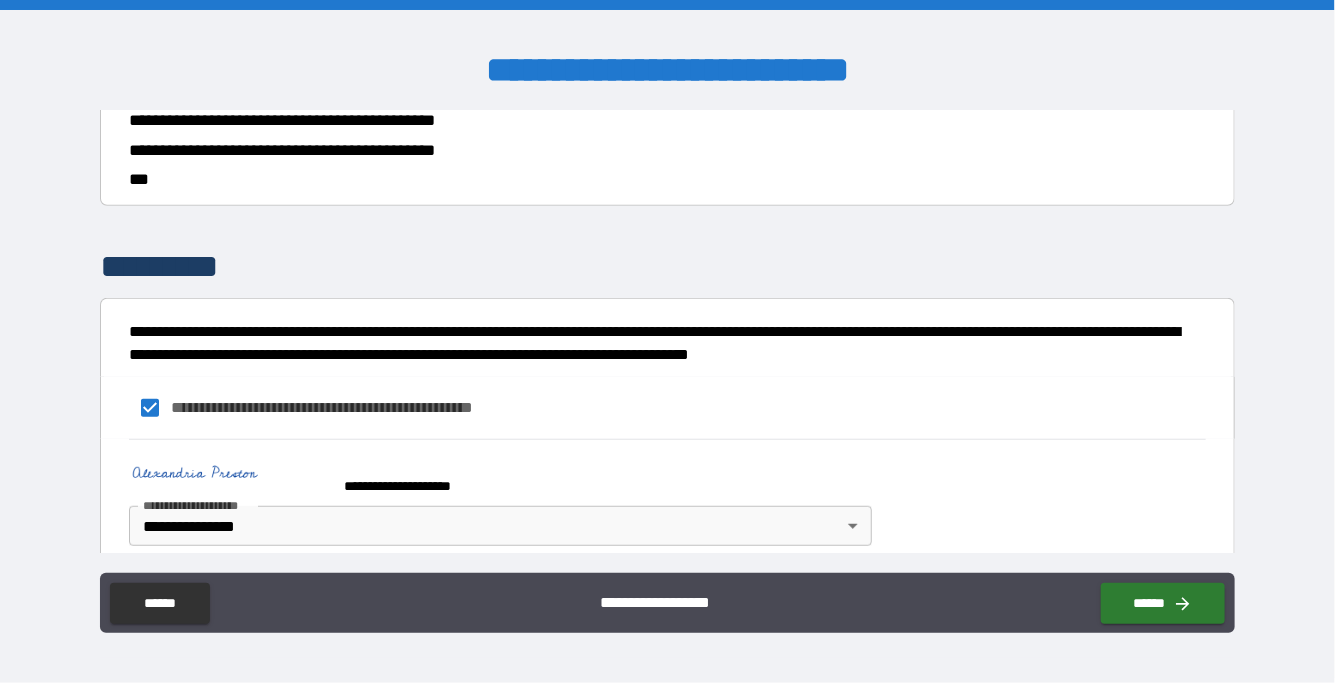 scroll, scrollTop: 3549, scrollLeft: 0, axis: vertical 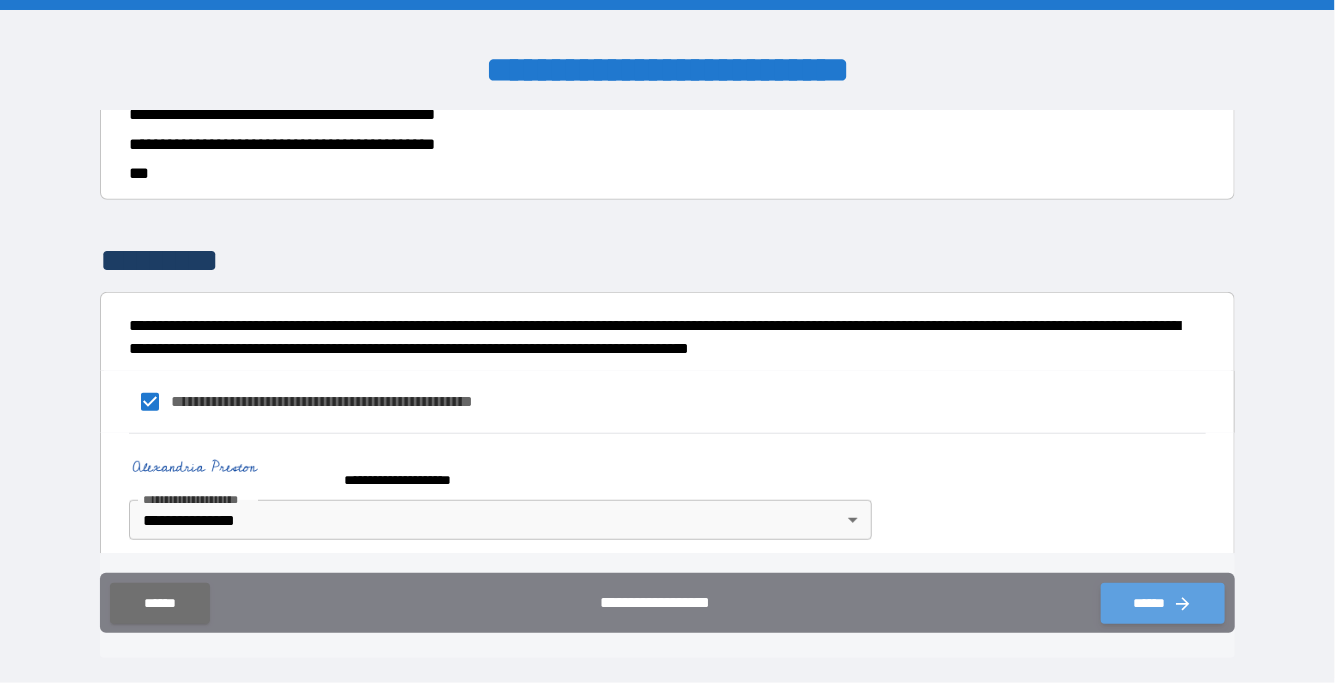 click on "******" at bounding box center [1163, 603] 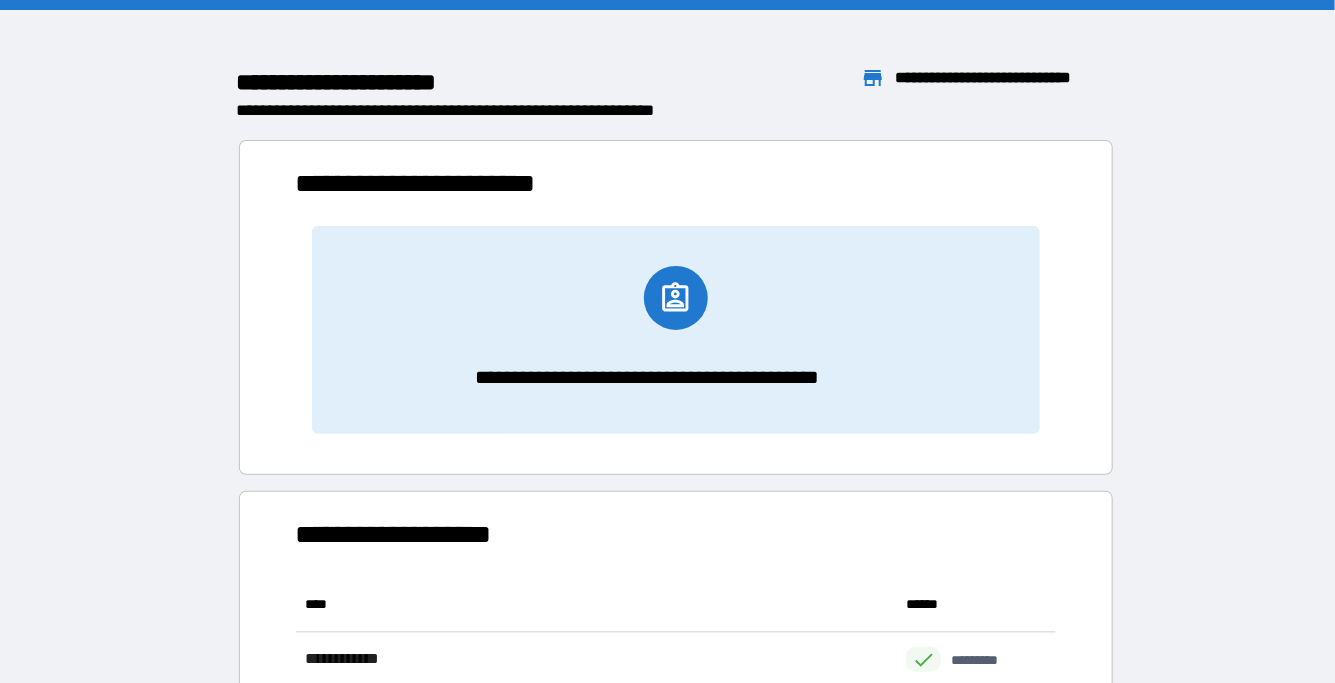 scroll, scrollTop: 15, scrollLeft: 15, axis: both 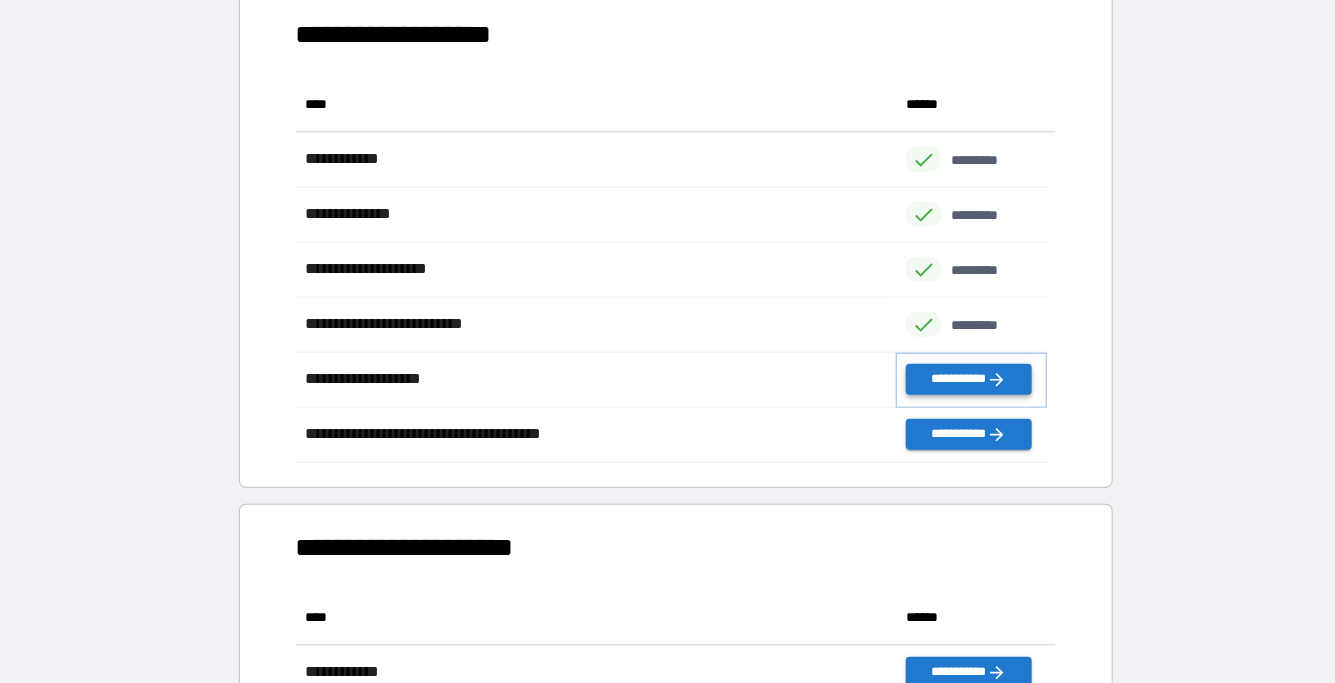 click on "**********" at bounding box center (968, 379) 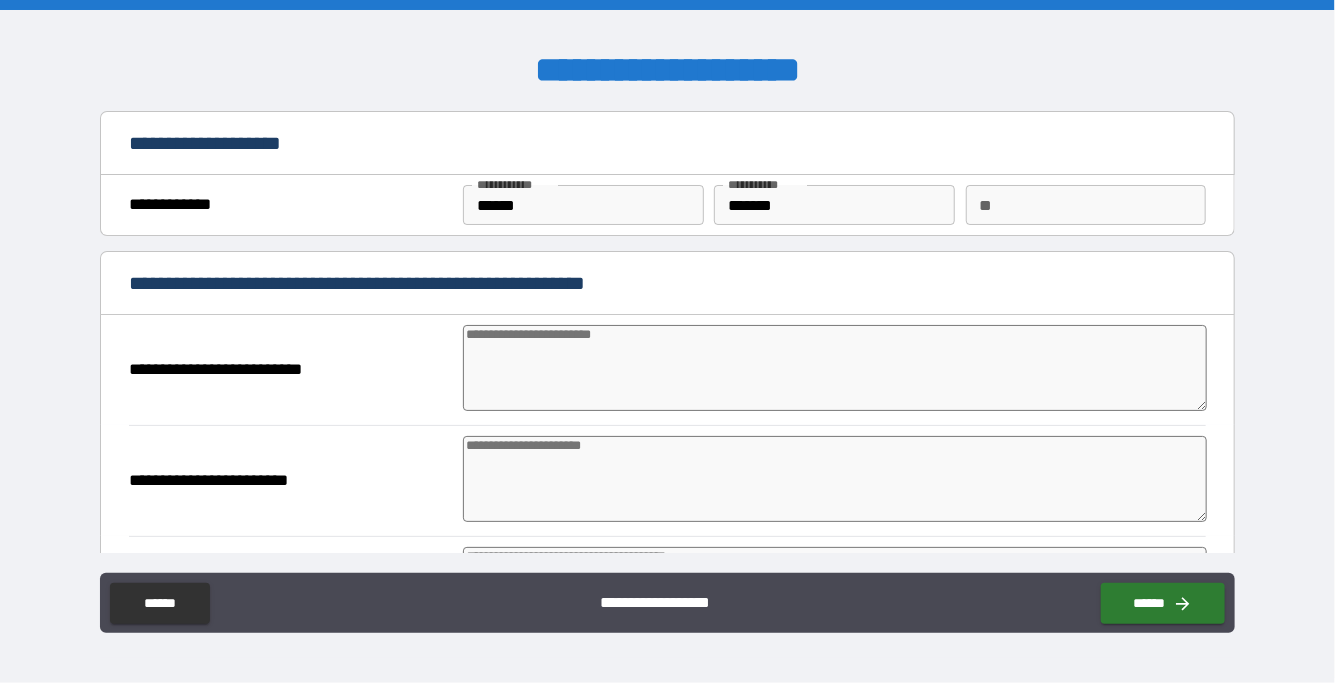 click at bounding box center [835, 368] 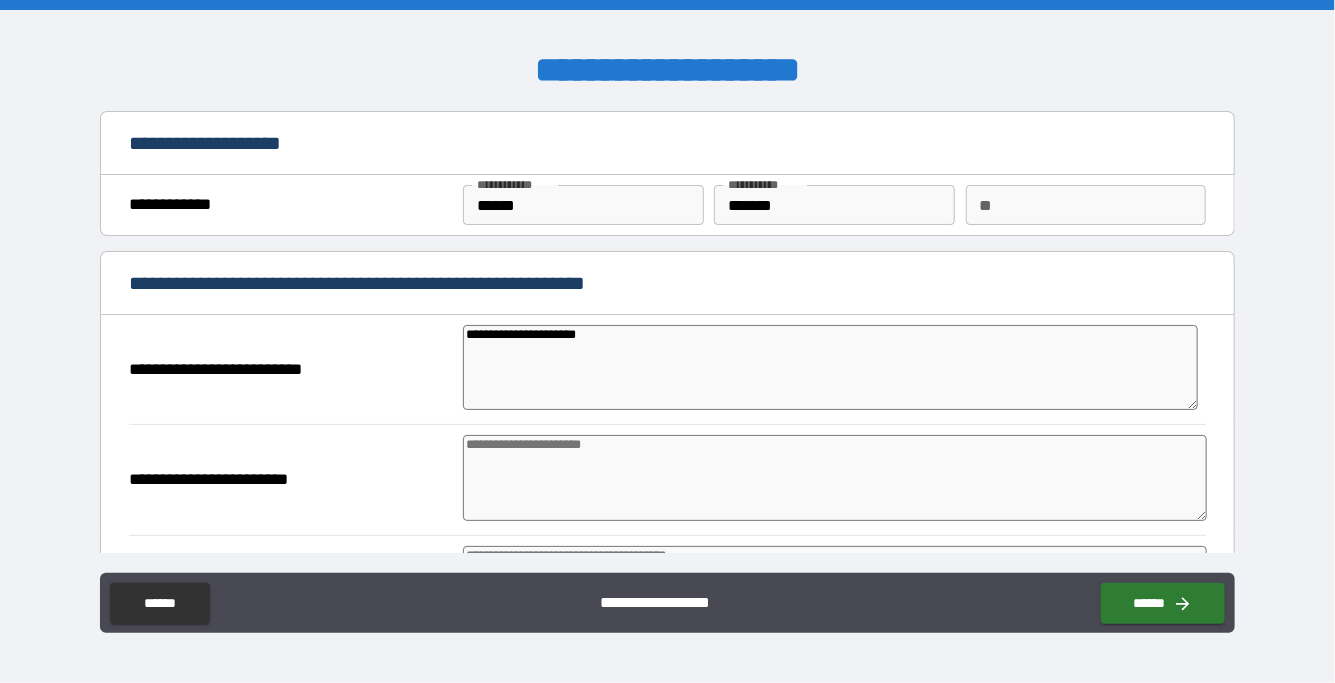 click at bounding box center [835, 478] 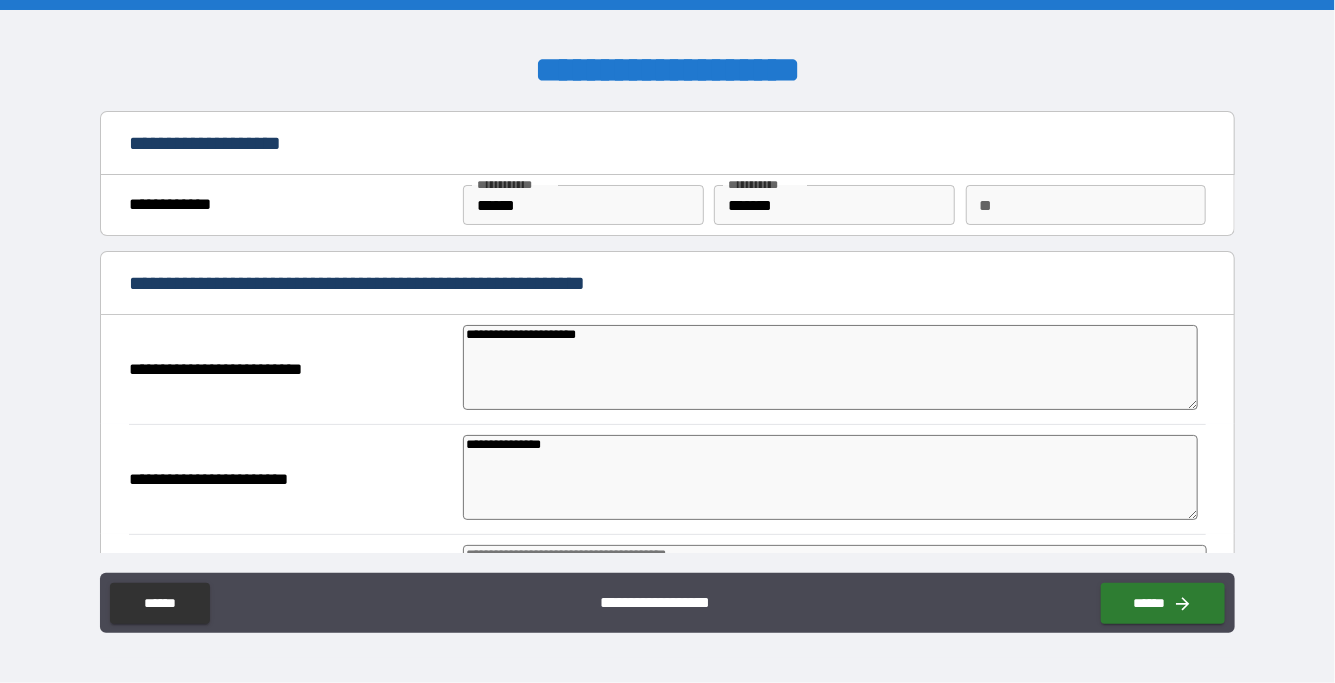 scroll, scrollTop: 200, scrollLeft: 0, axis: vertical 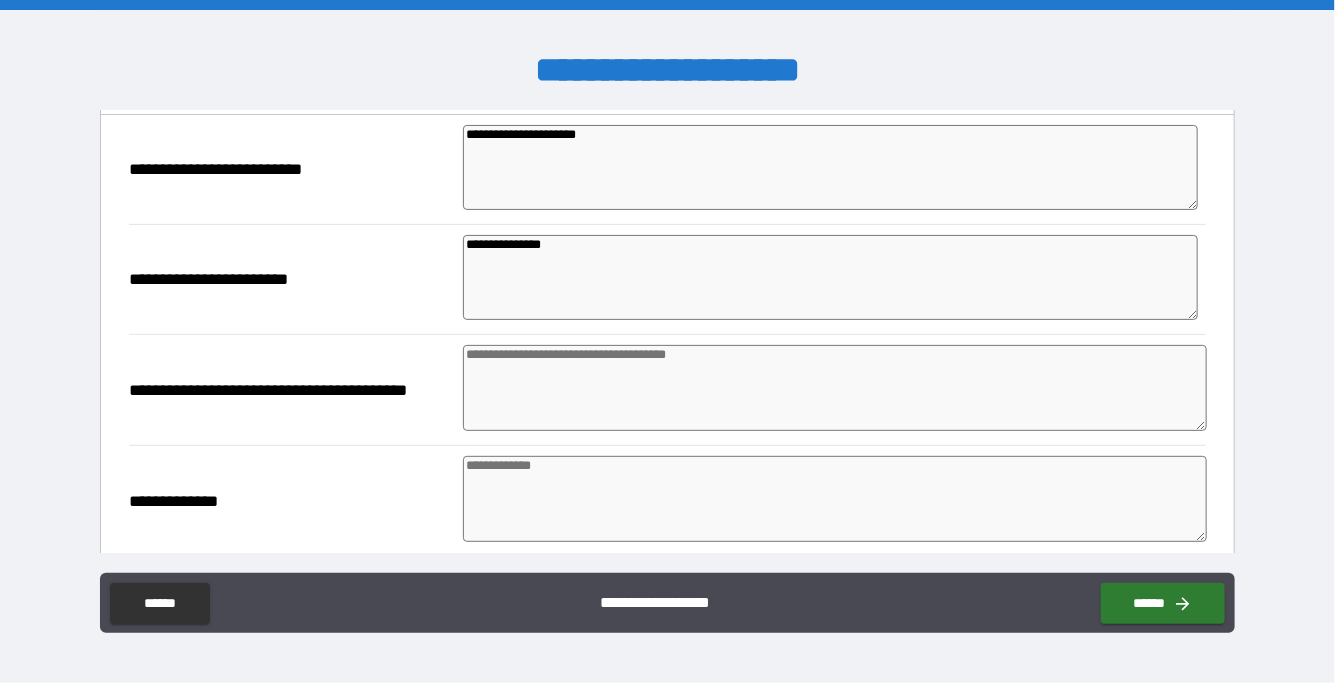 click at bounding box center (835, 388) 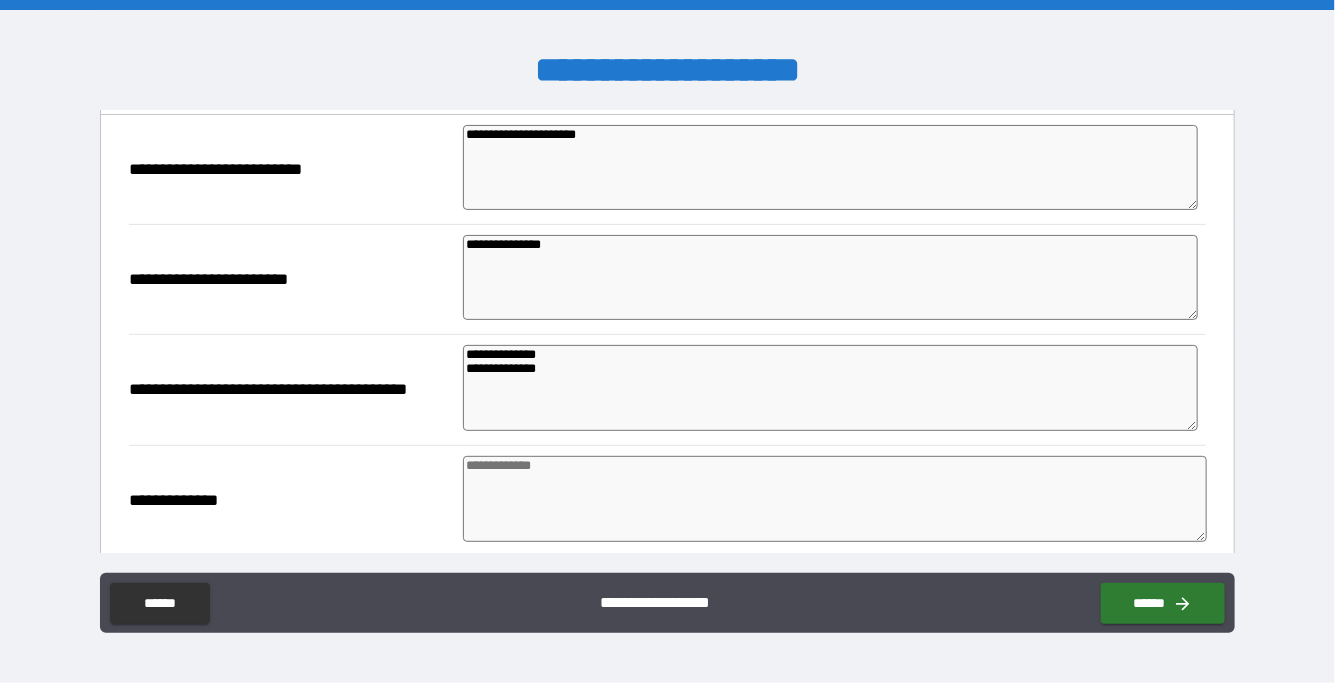 click at bounding box center (835, 499) 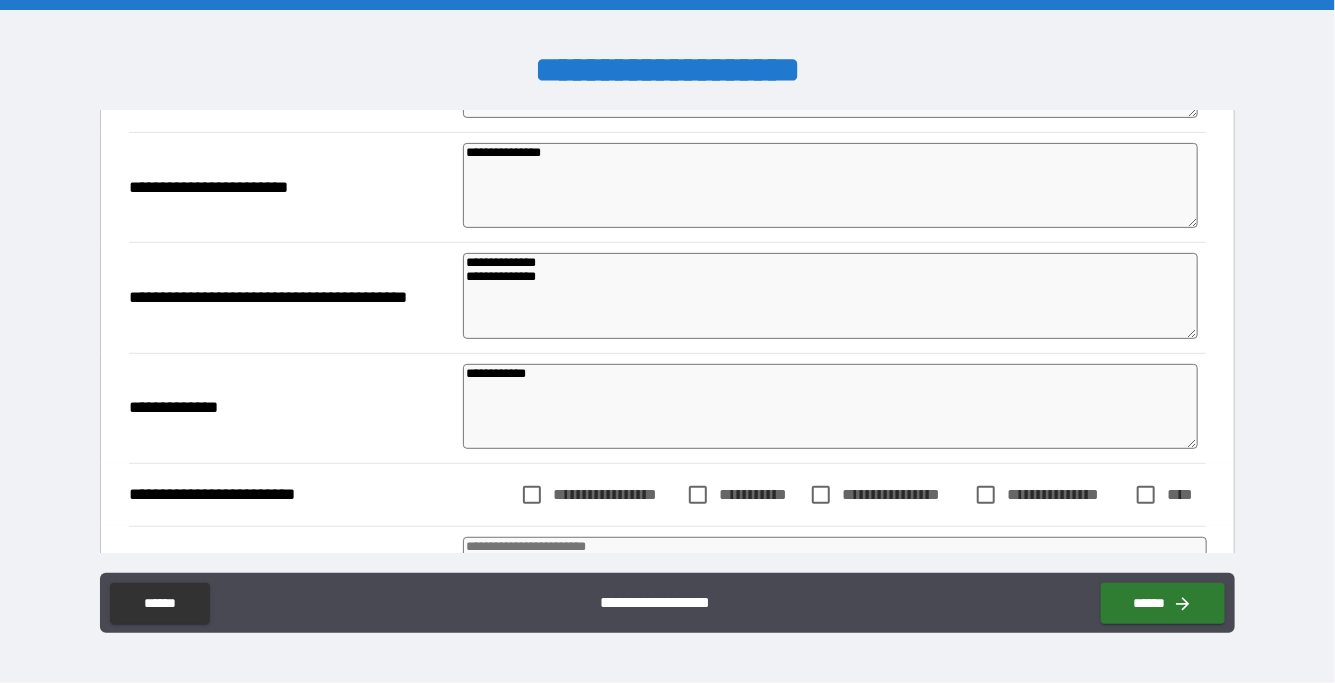 scroll, scrollTop: 400, scrollLeft: 0, axis: vertical 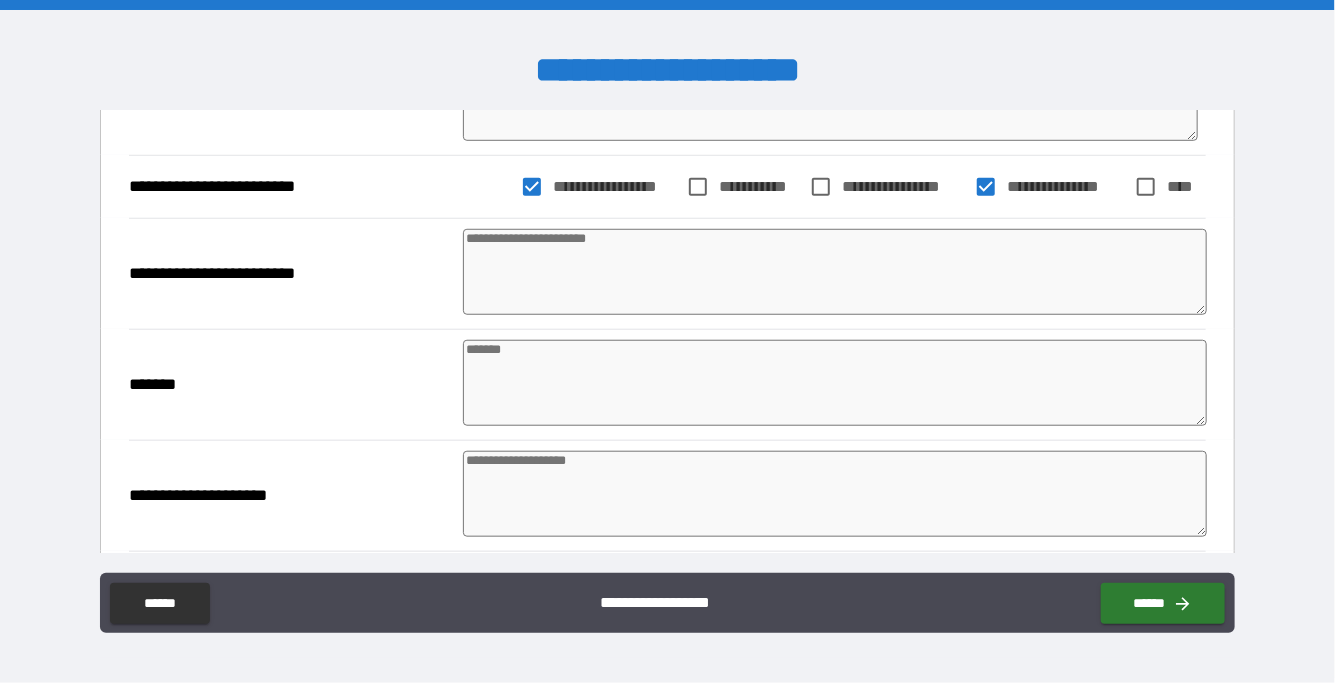 click at bounding box center (835, 272) 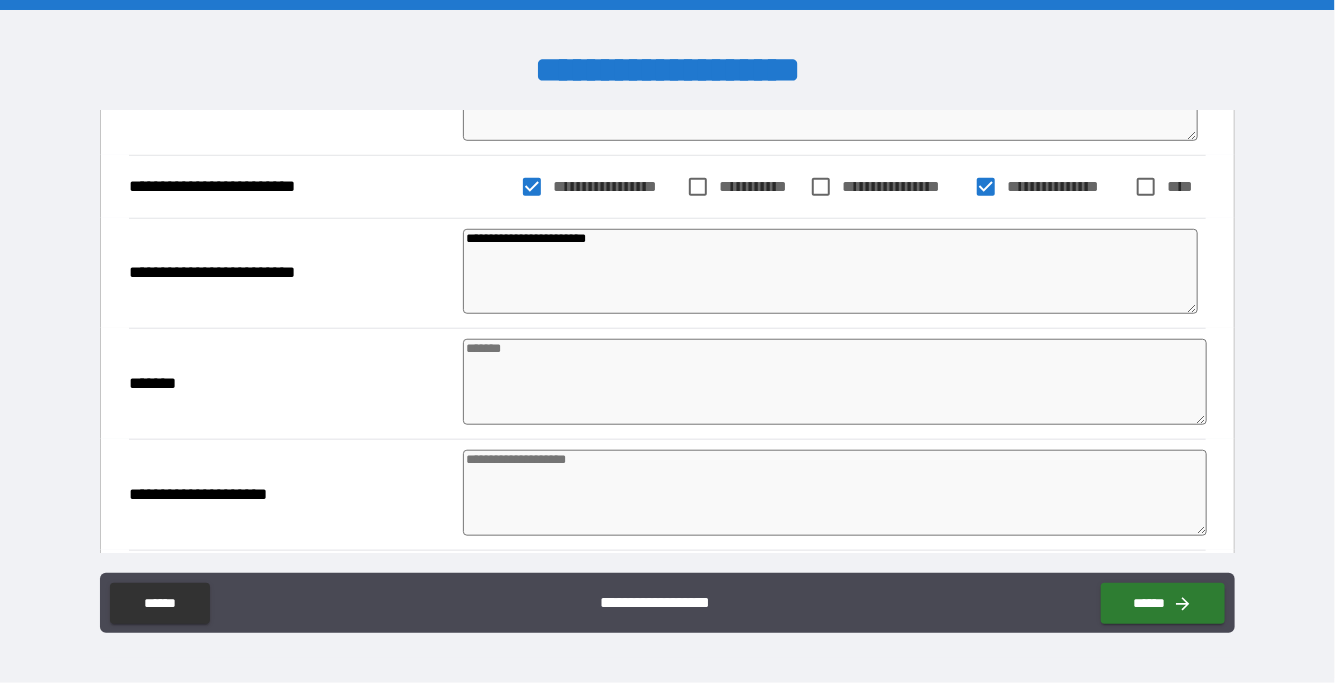 paste on "**********" 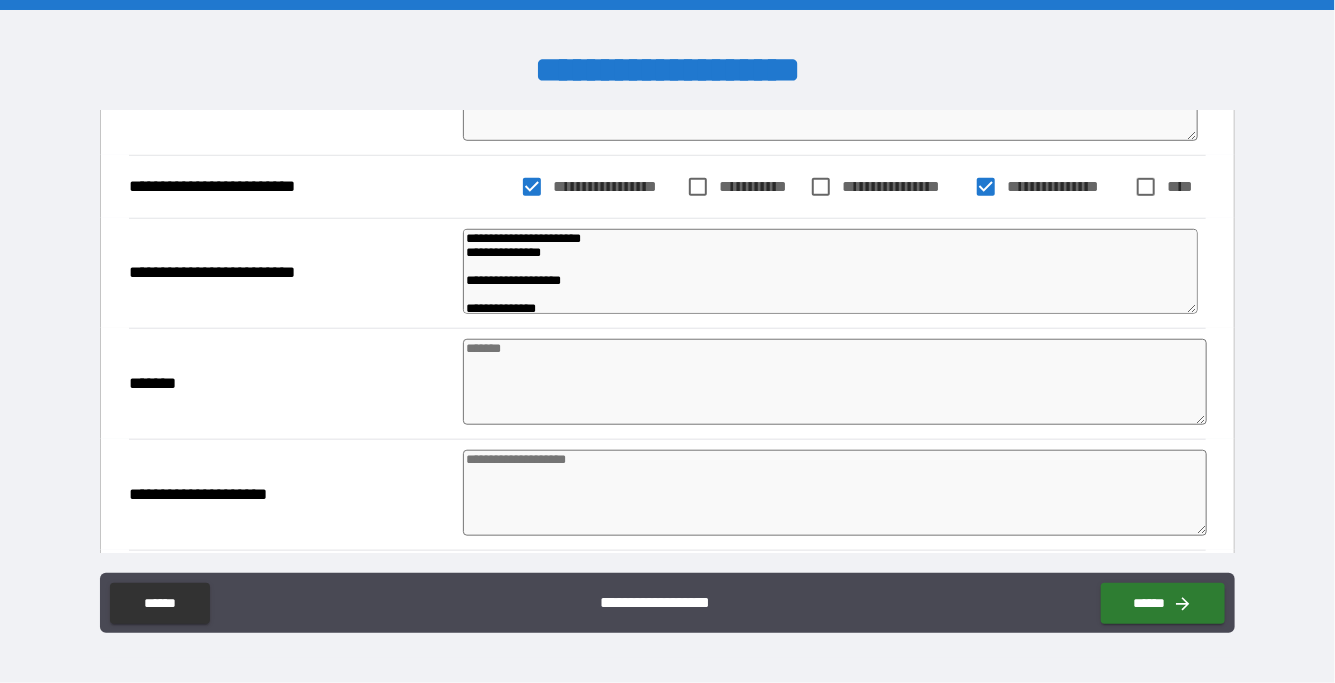 scroll, scrollTop: 14, scrollLeft: 0, axis: vertical 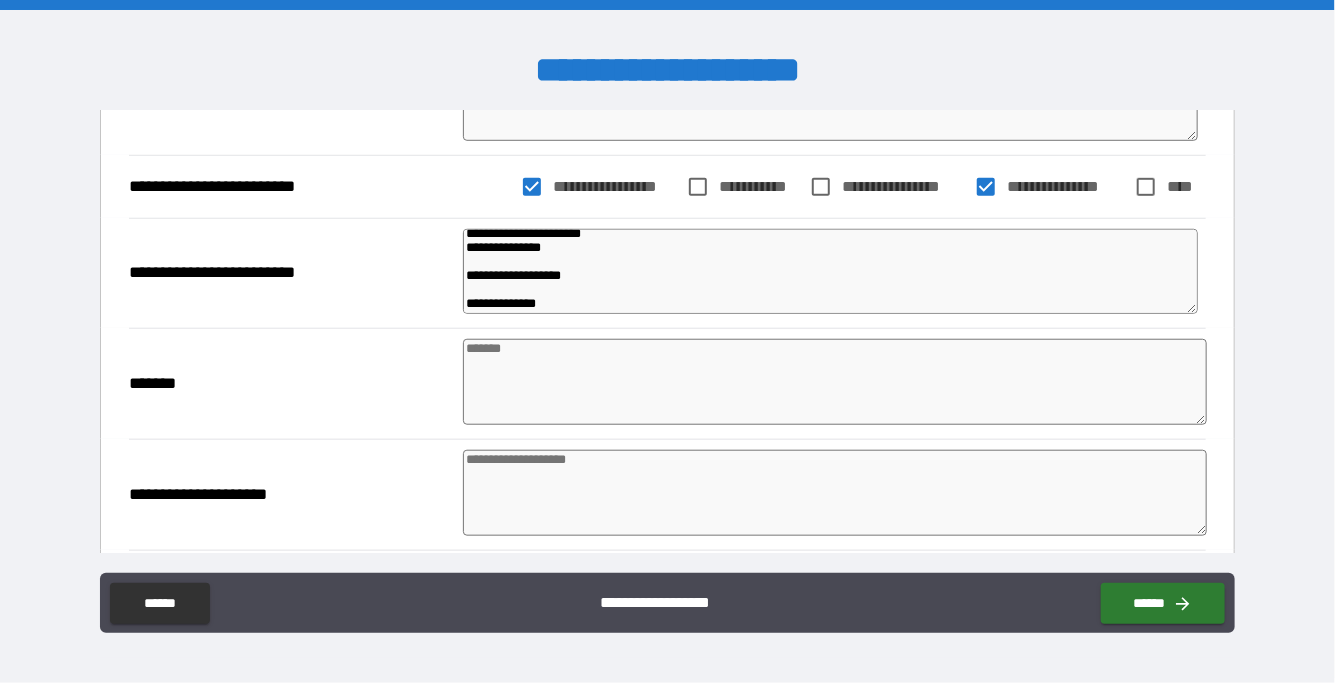click on "**********" at bounding box center (830, 271) 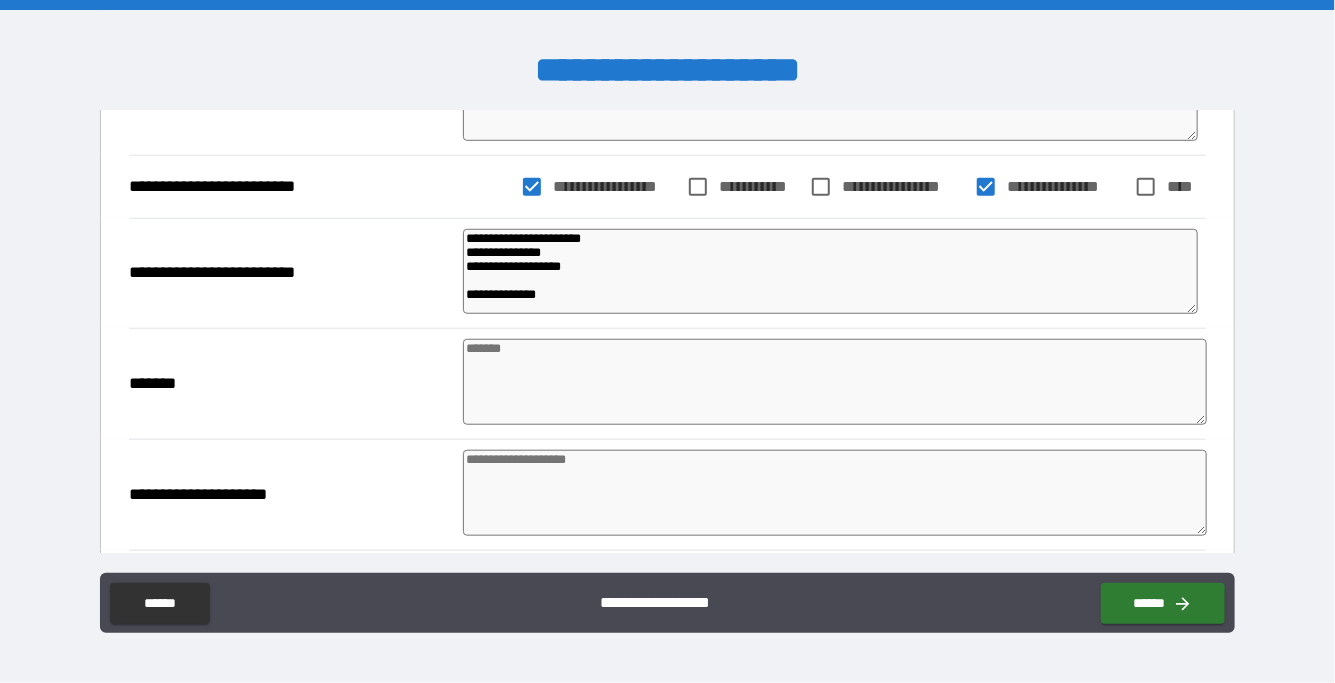 scroll, scrollTop: 0, scrollLeft: 0, axis: both 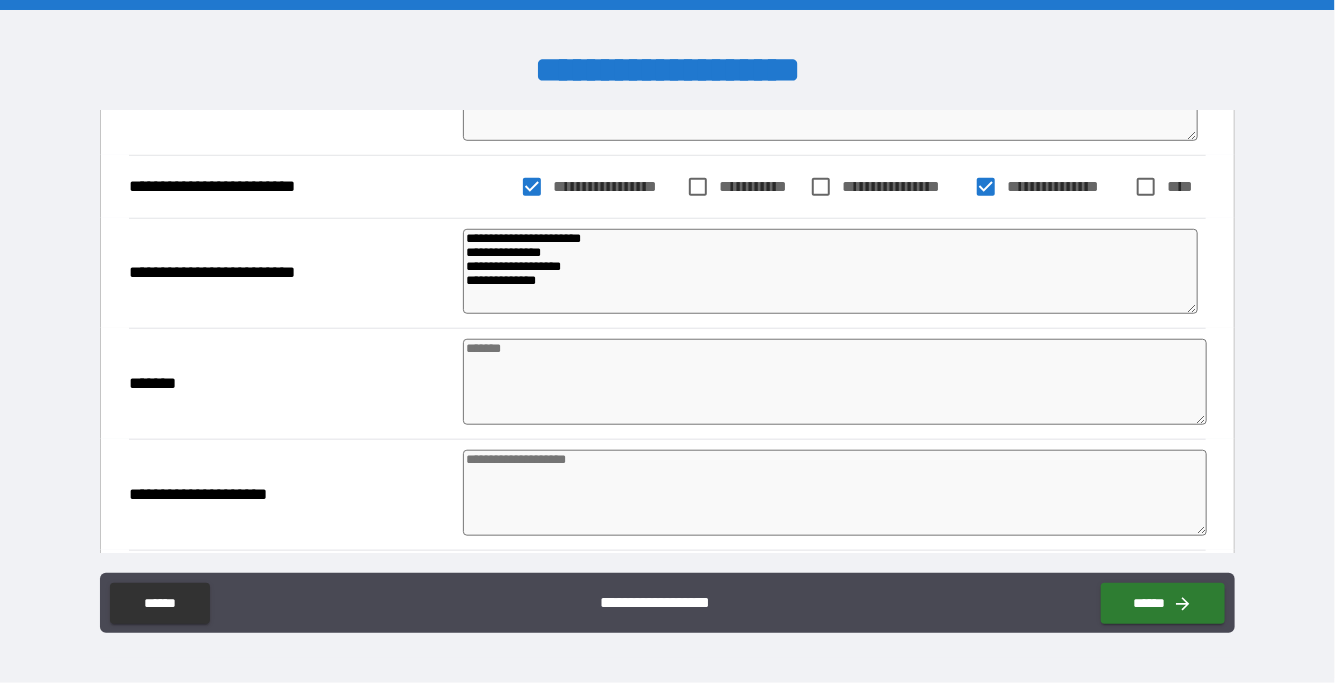 drag, startPoint x: 555, startPoint y: 286, endPoint x: 454, endPoint y: 279, distance: 101.24229 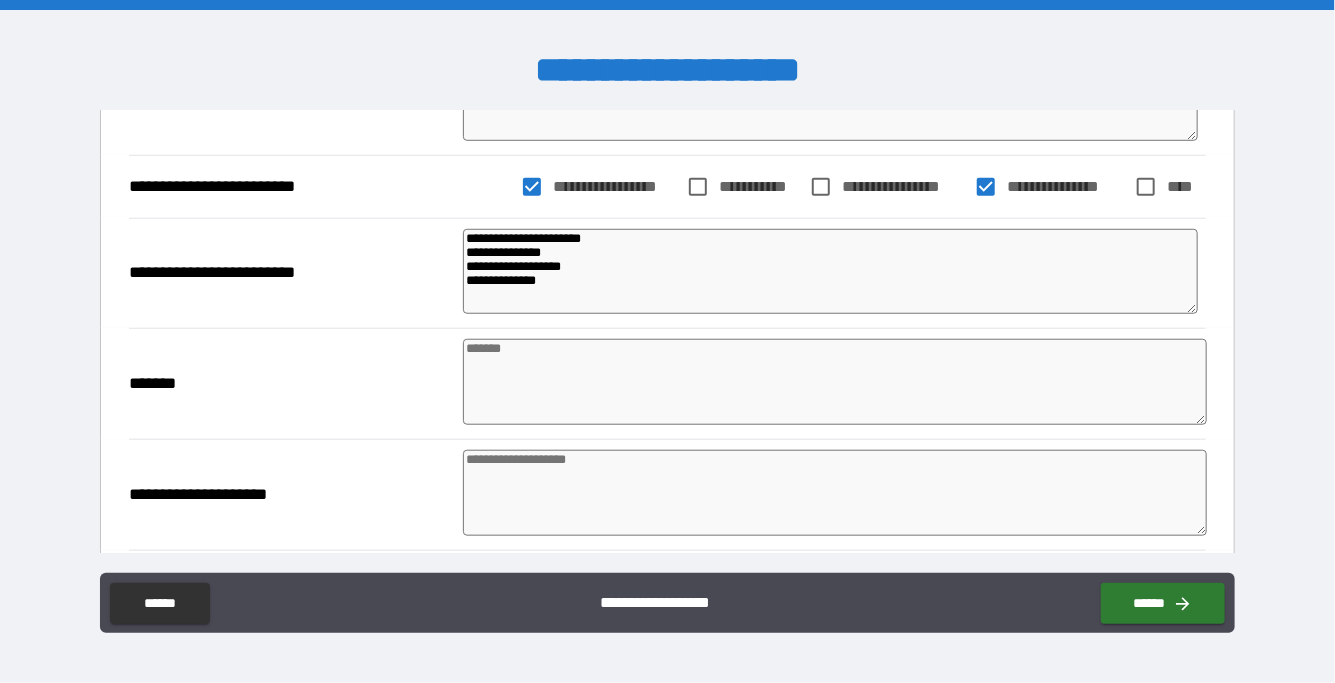 click on "**********" at bounding box center [667, 273] 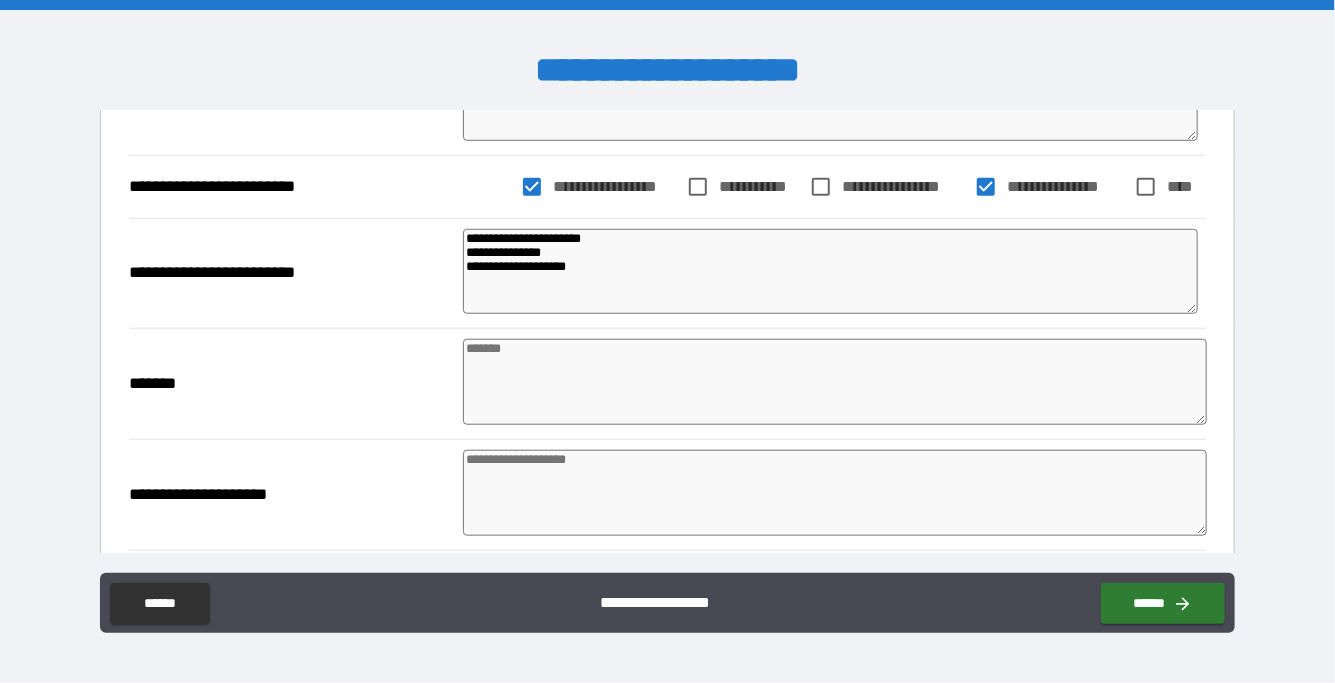 click at bounding box center (835, 382) 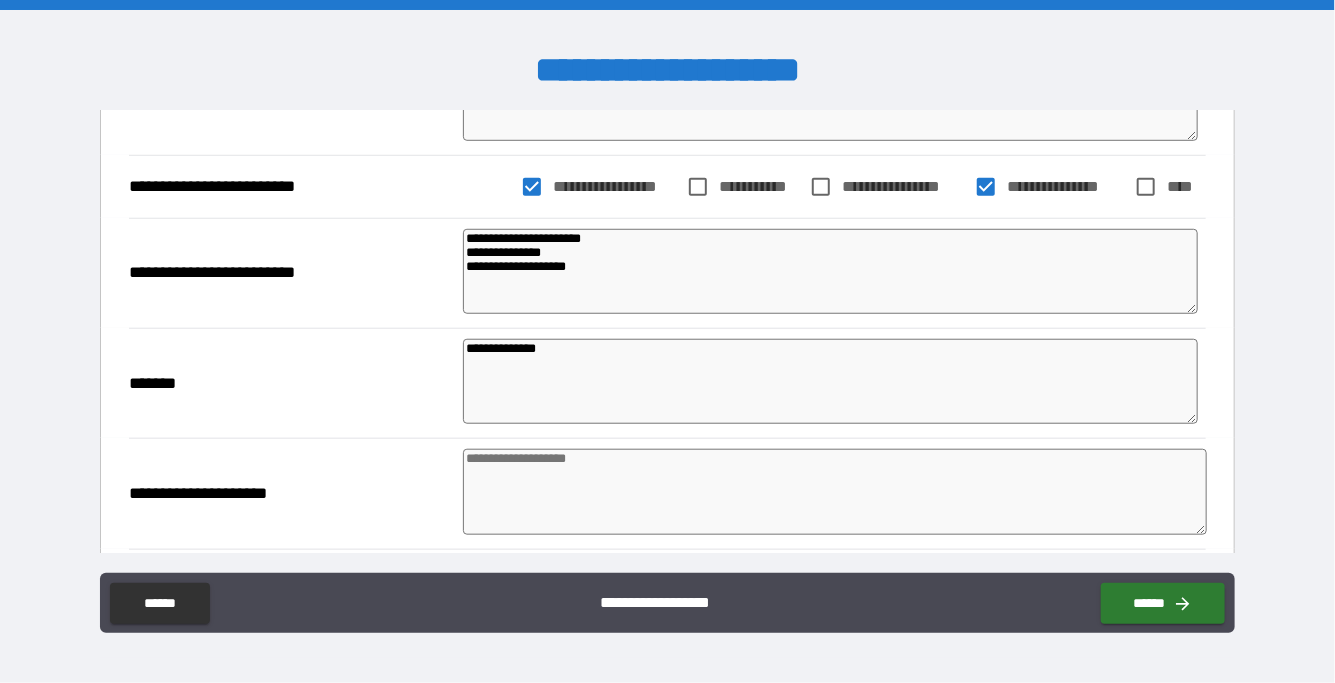 click at bounding box center (835, 492) 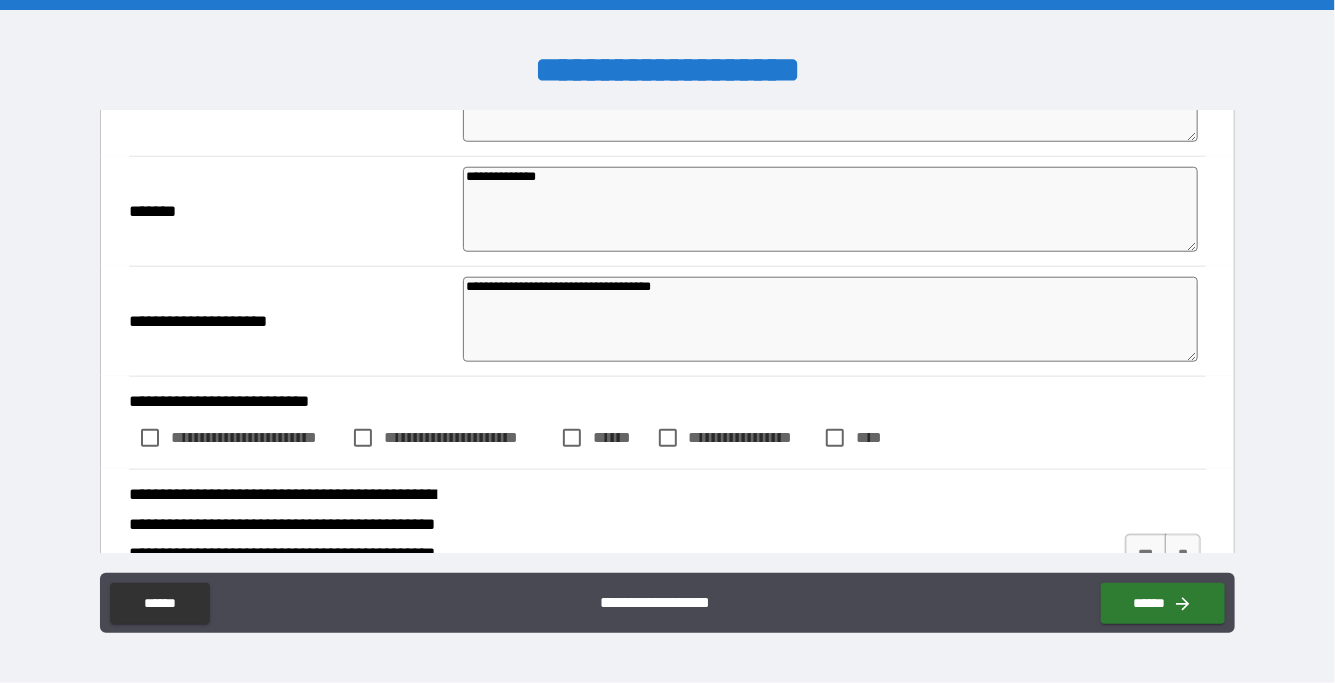 scroll, scrollTop: 800, scrollLeft: 0, axis: vertical 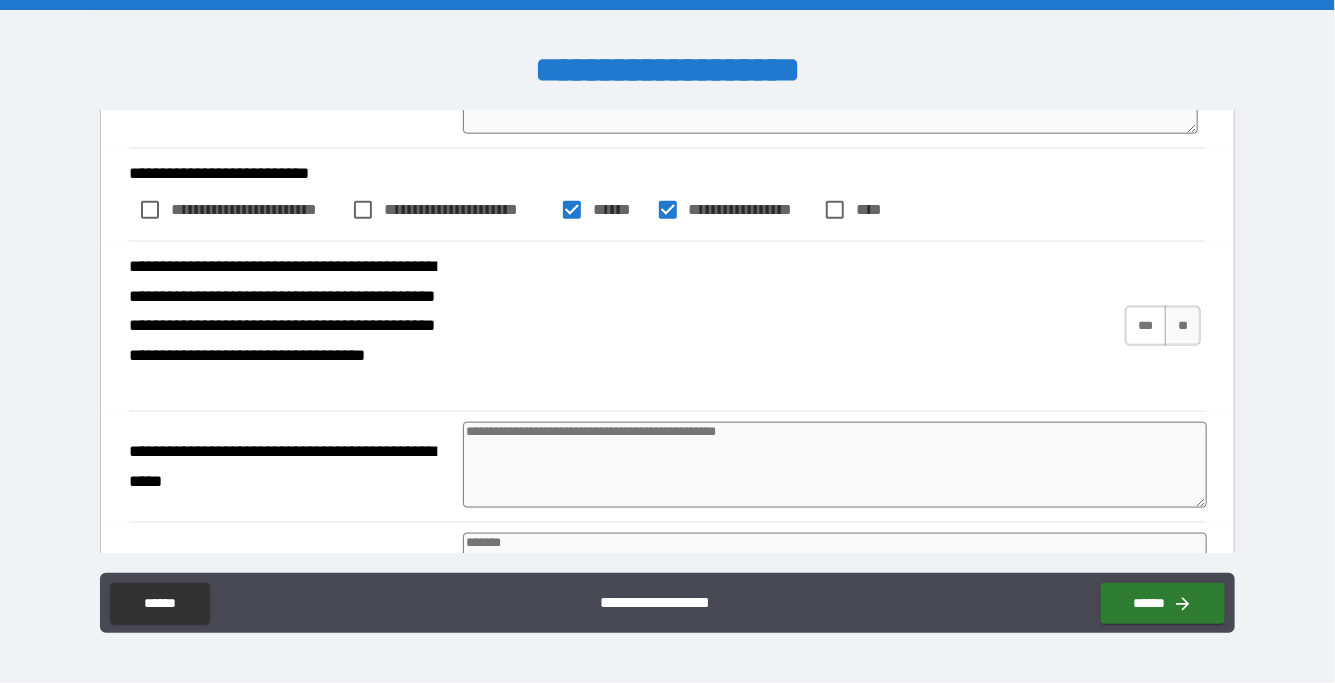 click on "***" at bounding box center [1145, 326] 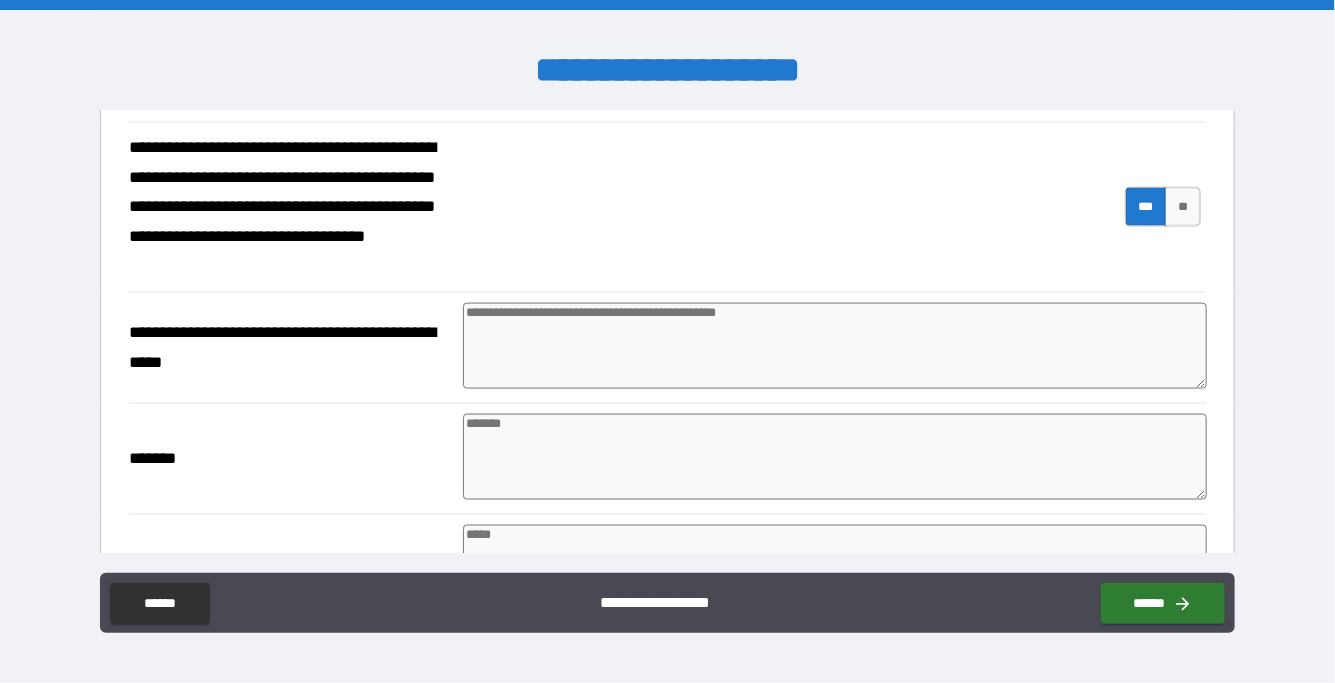 scroll, scrollTop: 1200, scrollLeft: 0, axis: vertical 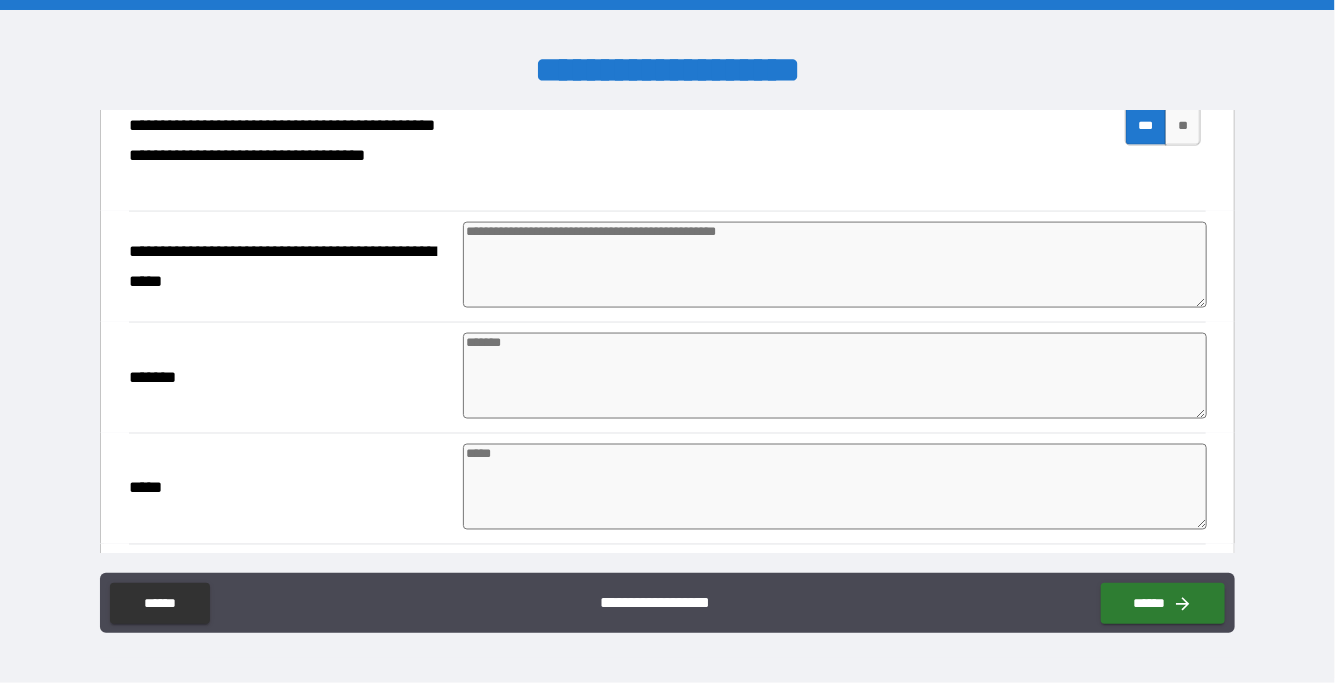 click at bounding box center [835, 265] 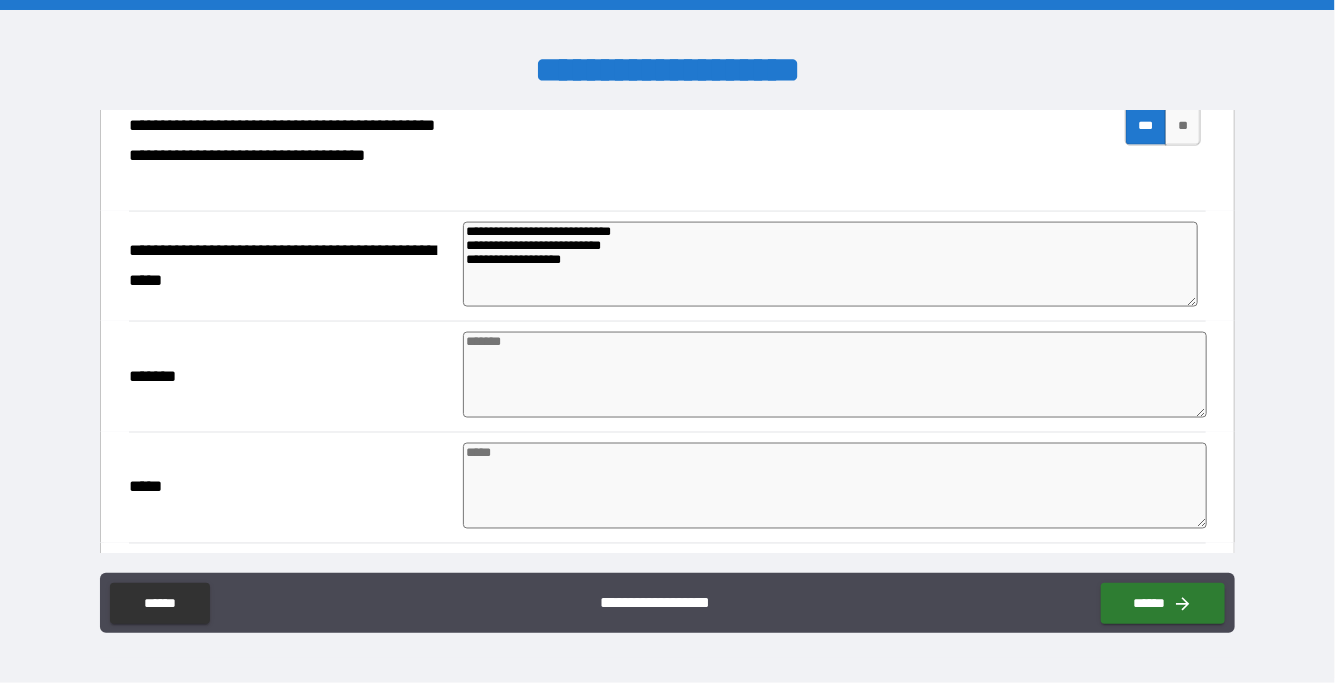 click at bounding box center (835, 375) 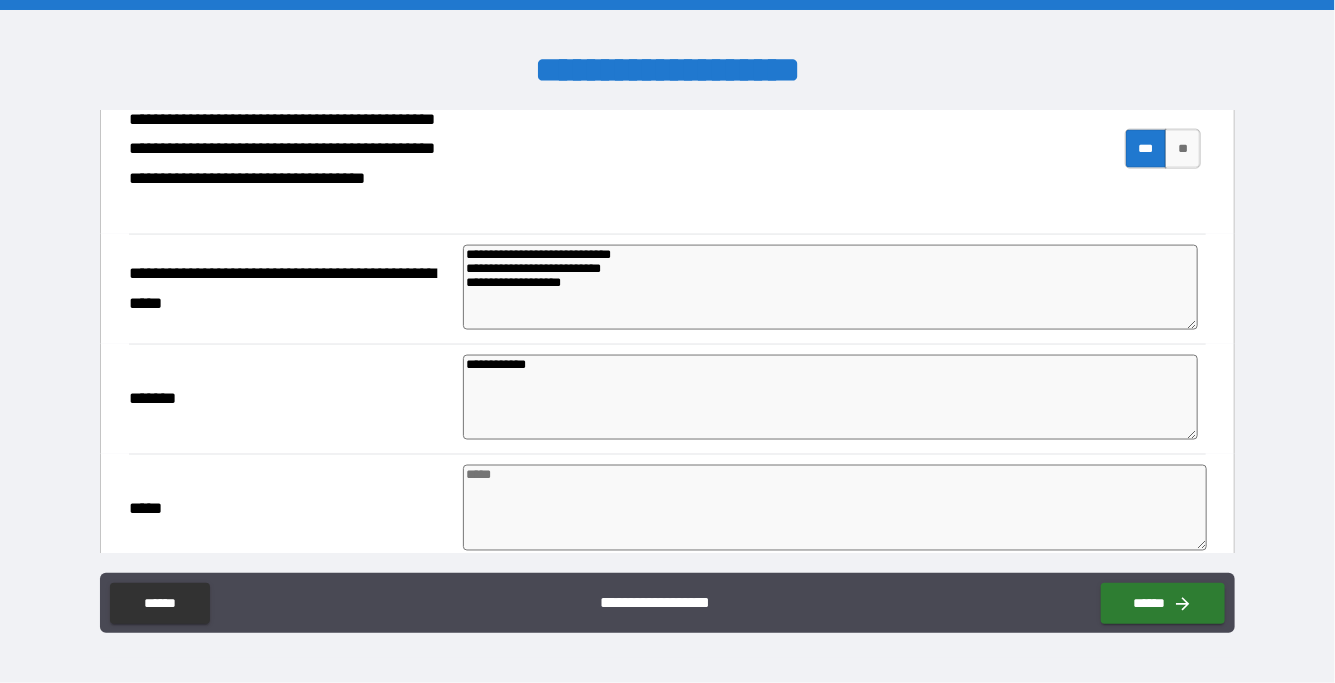 scroll, scrollTop: 1200, scrollLeft: 0, axis: vertical 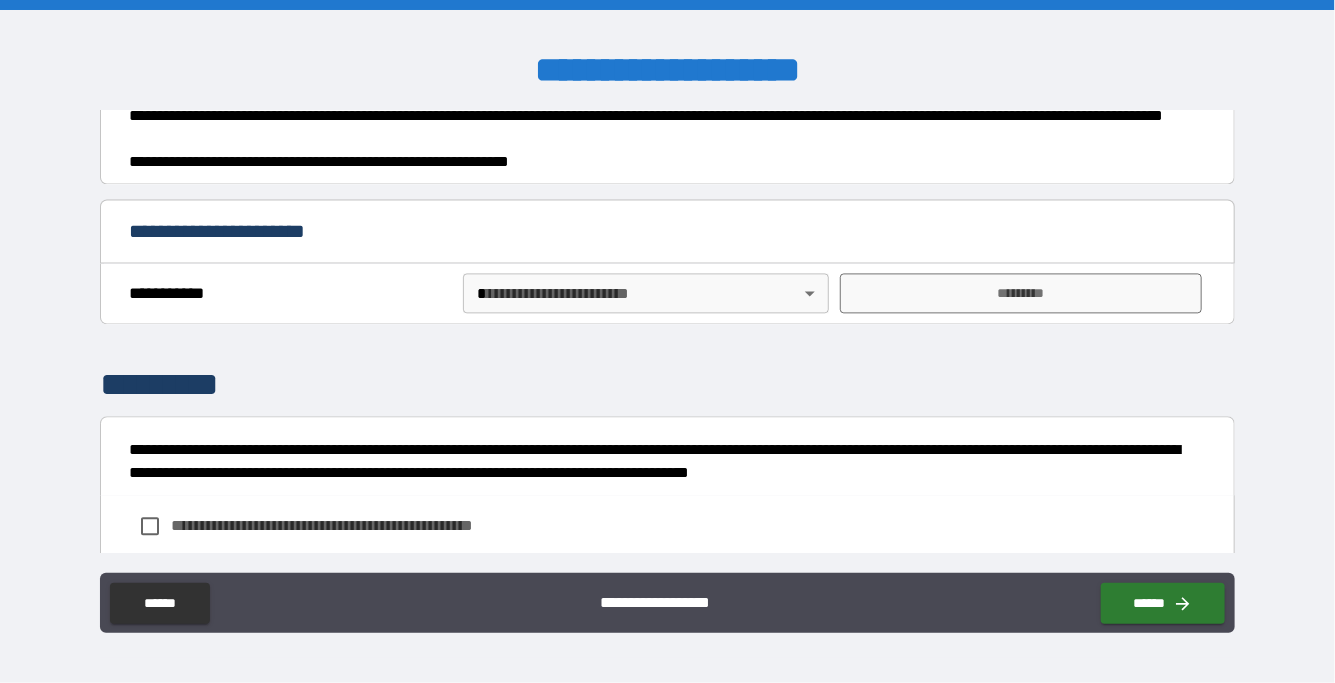 click on "**********" at bounding box center [667, 341] 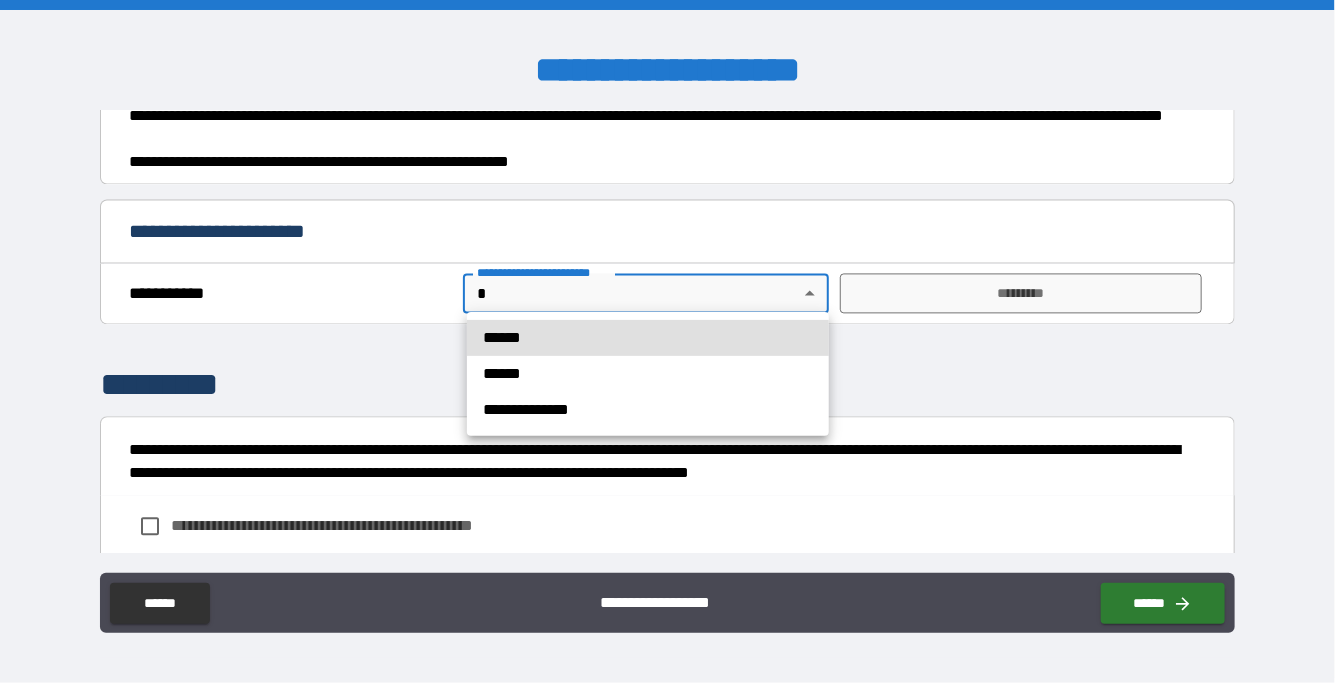 click on "******" at bounding box center [648, 338] 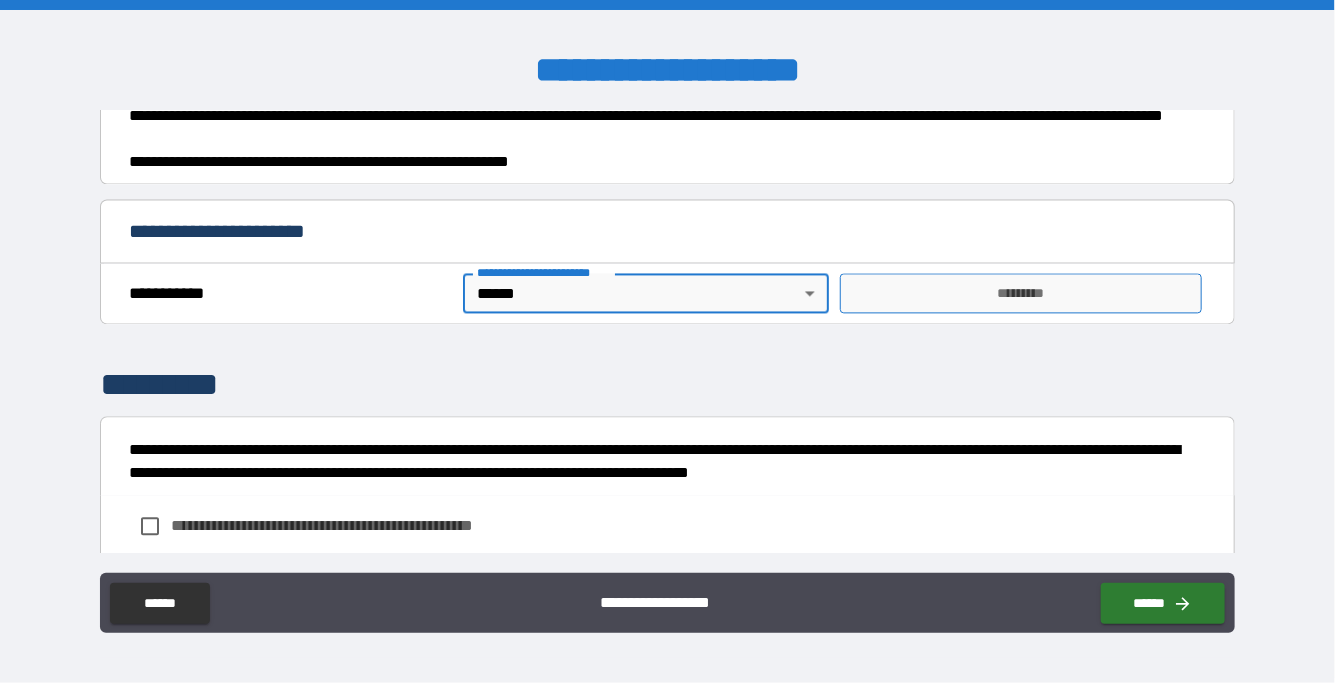 click on "*********" at bounding box center [1021, 293] 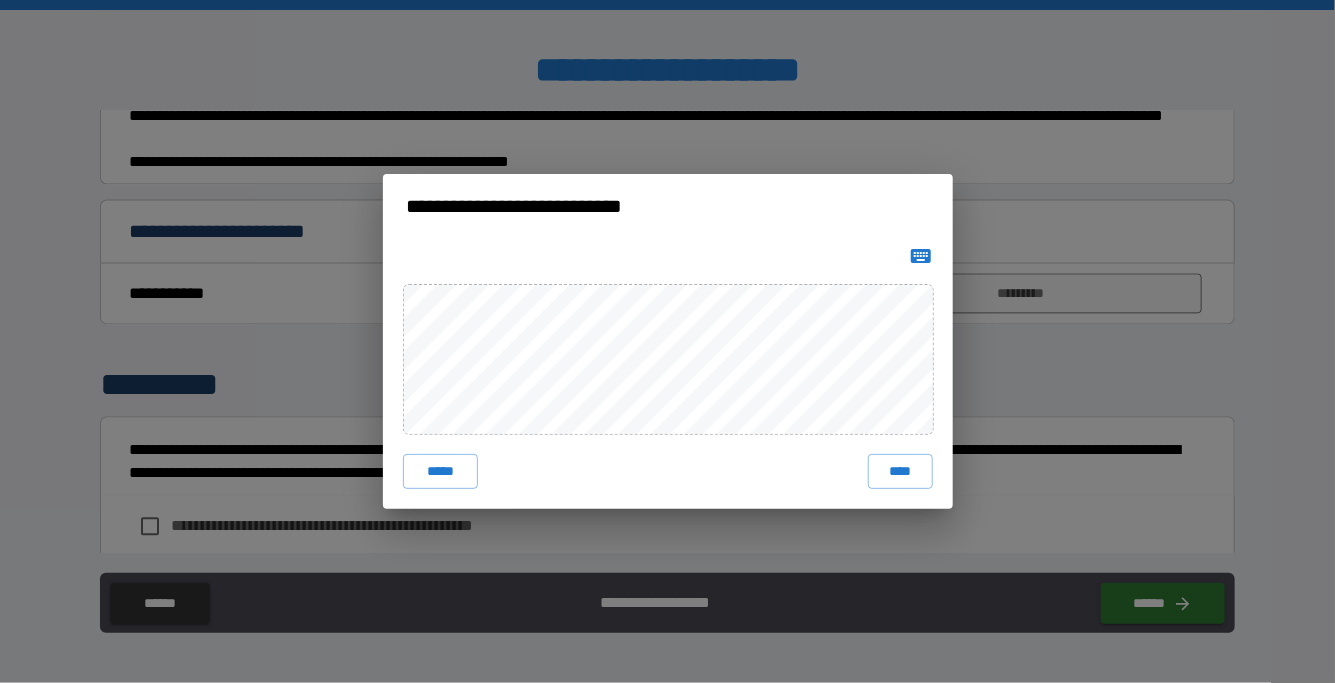 click on "**********" at bounding box center [668, 206] 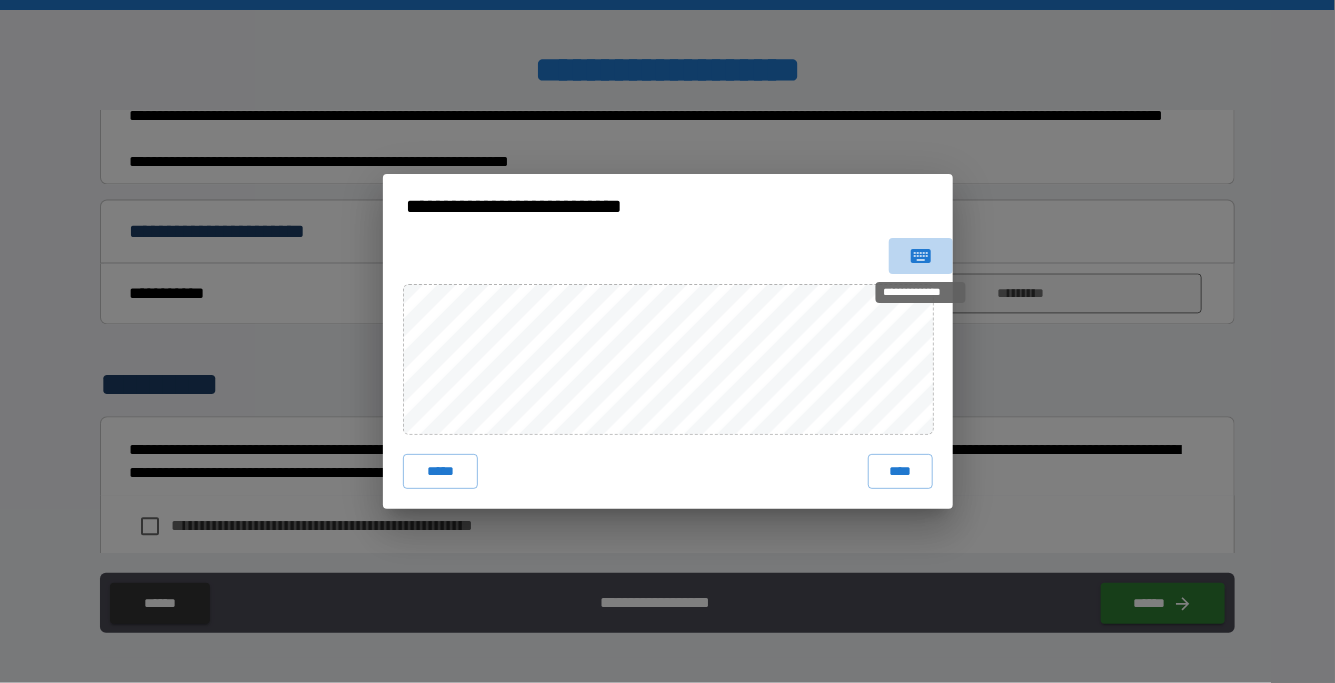 click 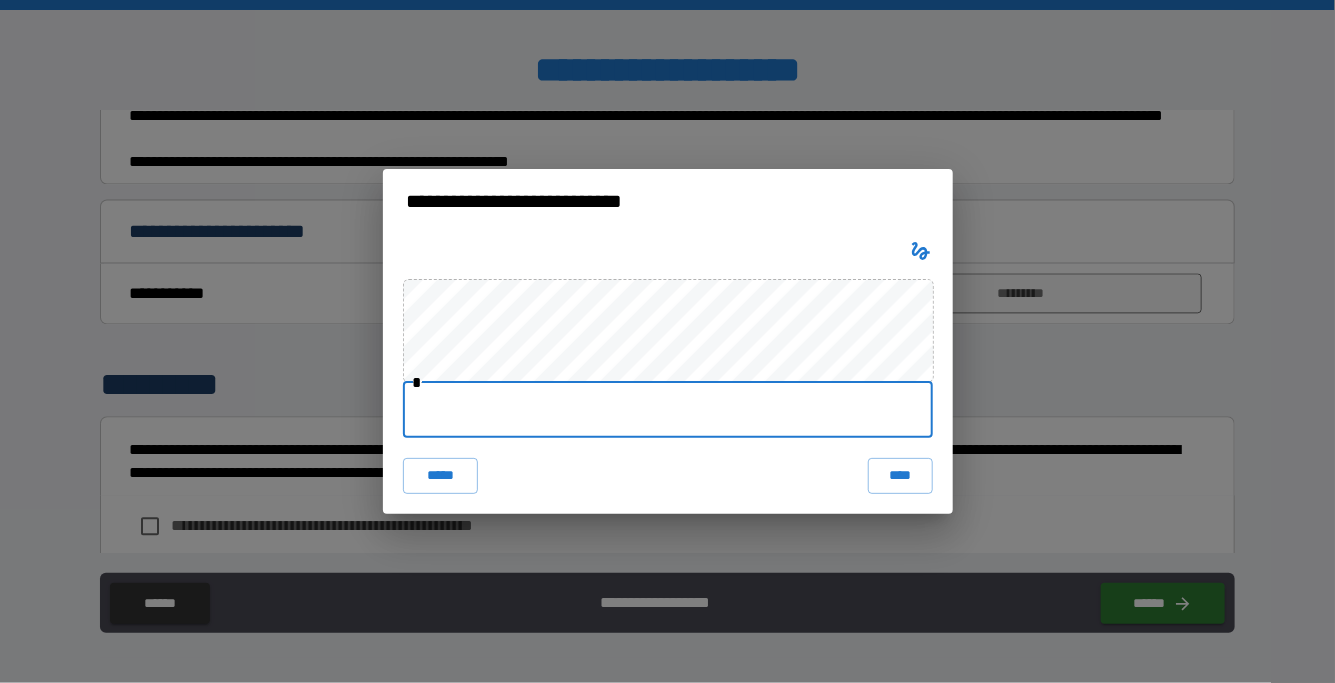 click at bounding box center [668, 410] 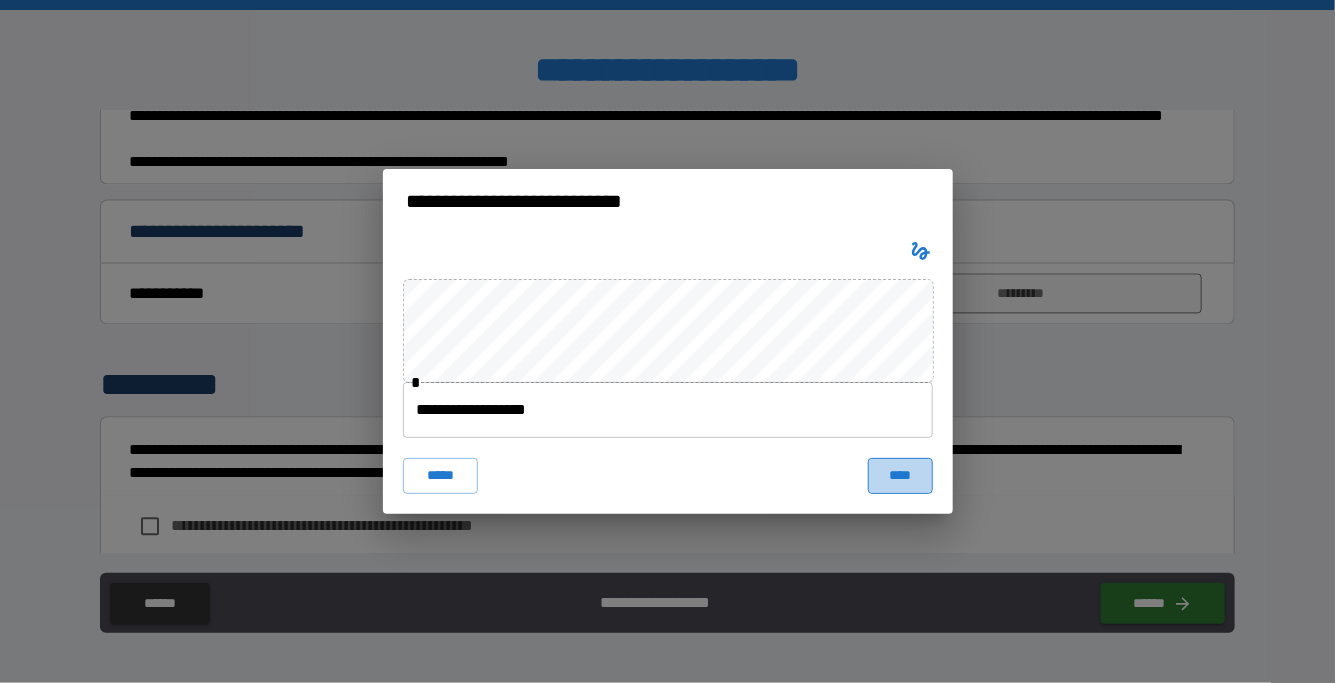 click on "****" at bounding box center [900, 476] 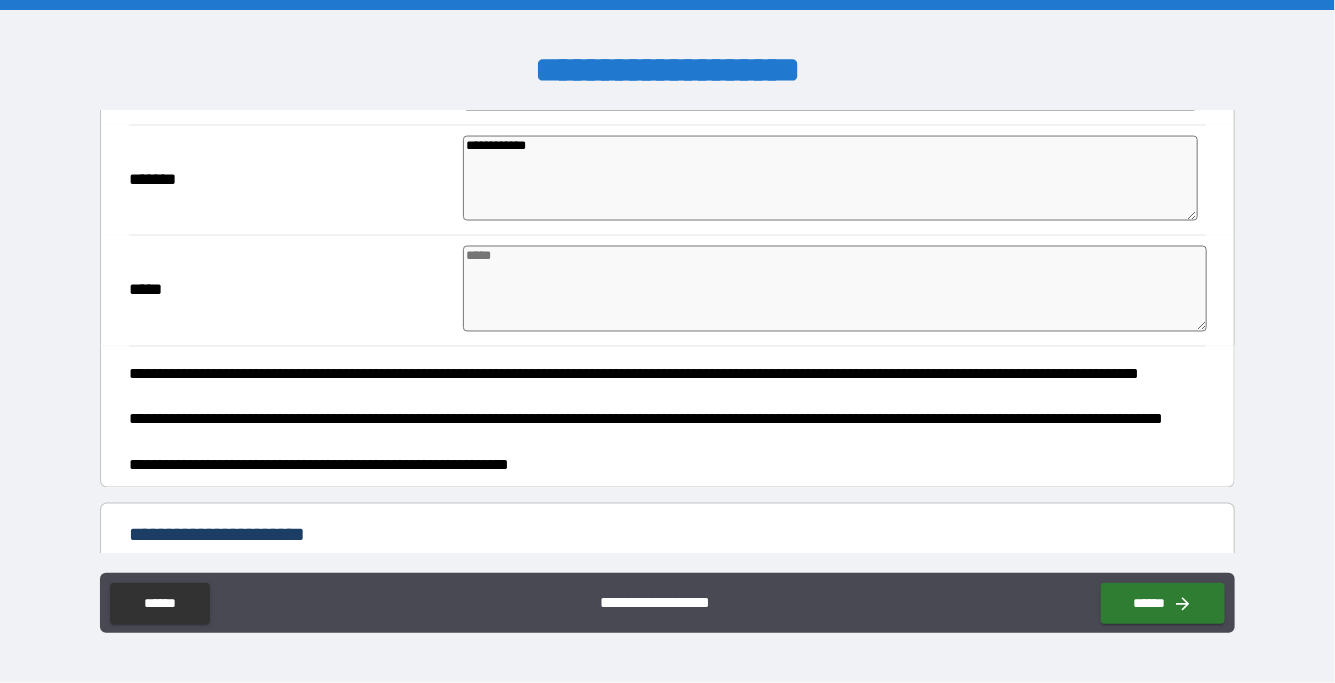 scroll, scrollTop: 1400, scrollLeft: 0, axis: vertical 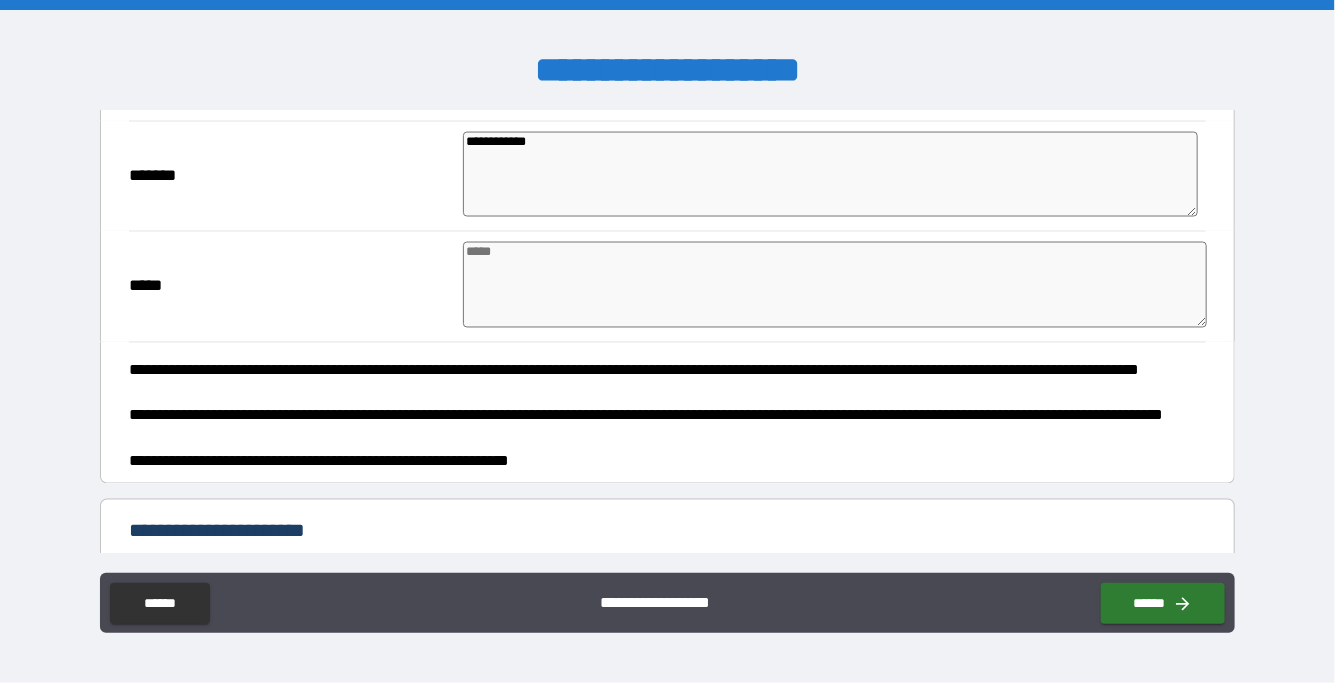 click at bounding box center [835, 285] 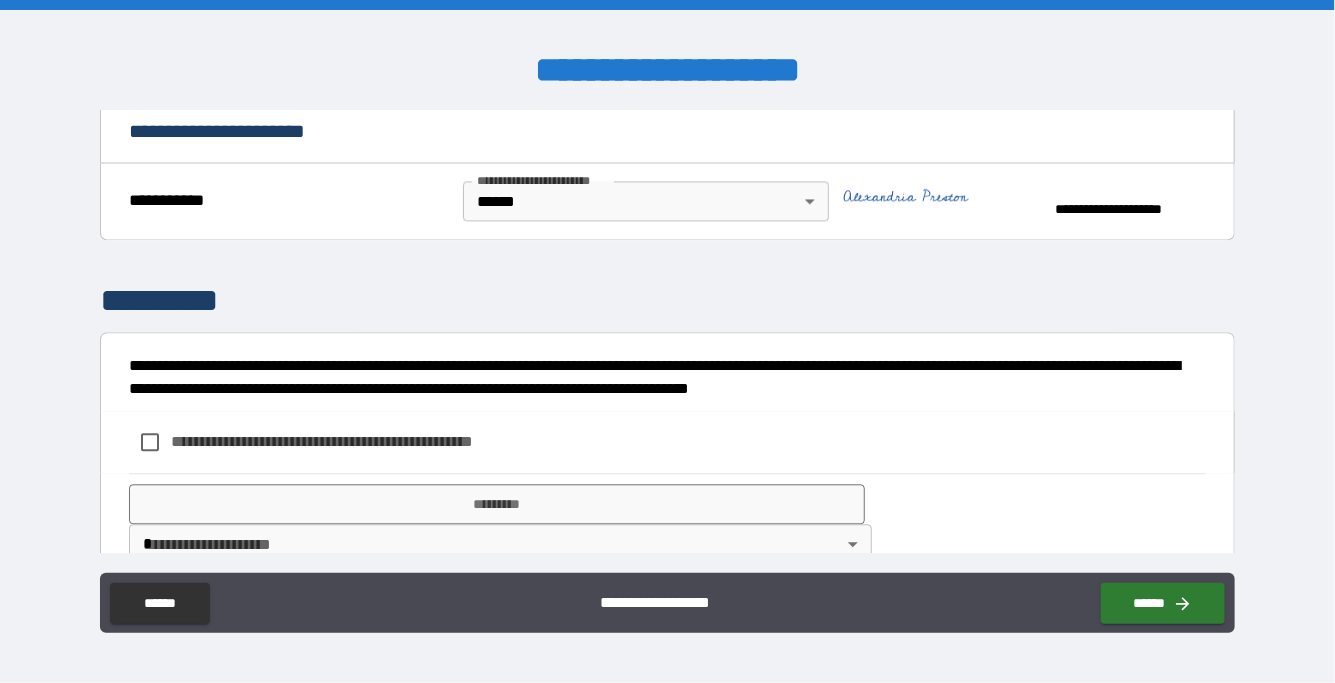 scroll, scrollTop: 1830, scrollLeft: 0, axis: vertical 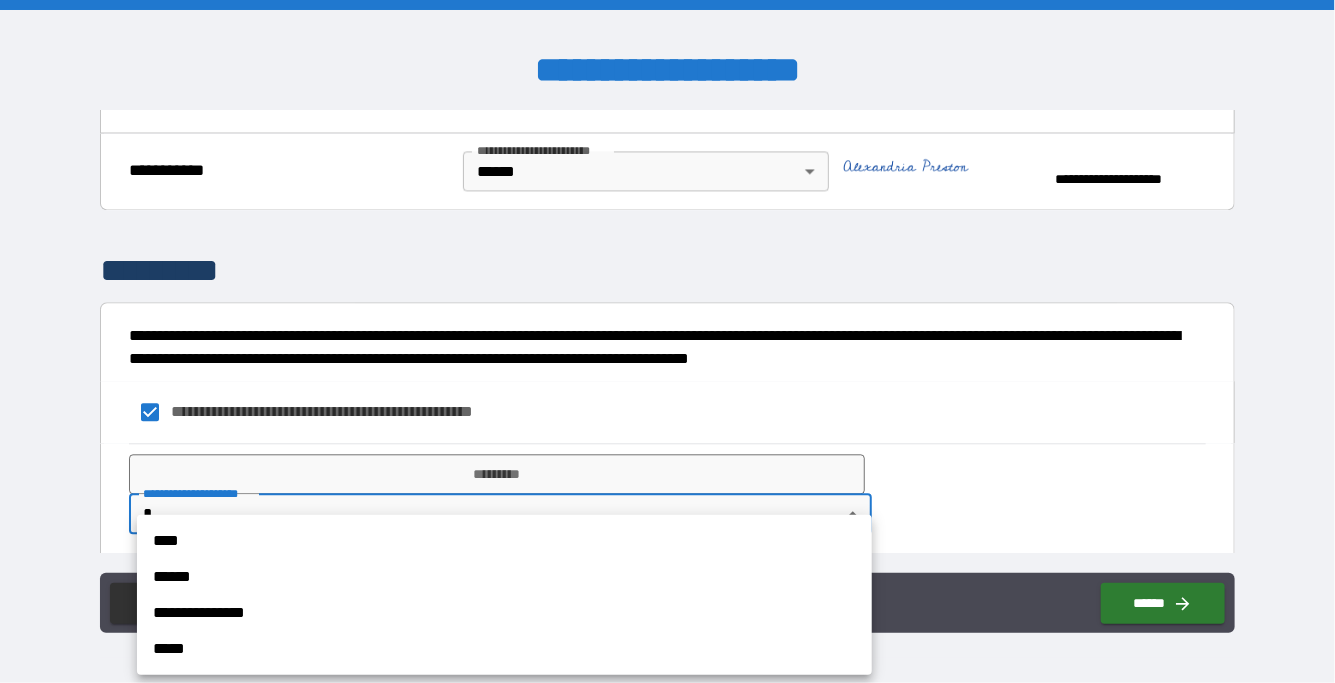 click on "**********" at bounding box center (667, 341) 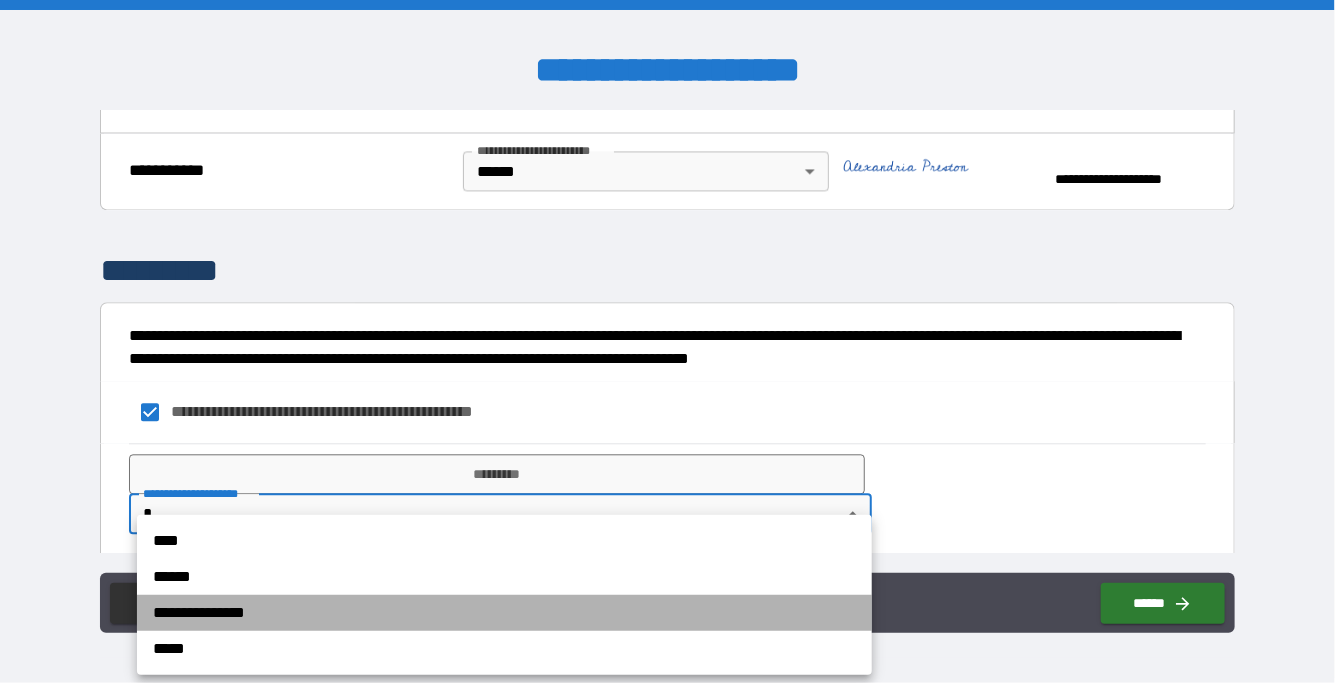 click on "**********" at bounding box center (504, 613) 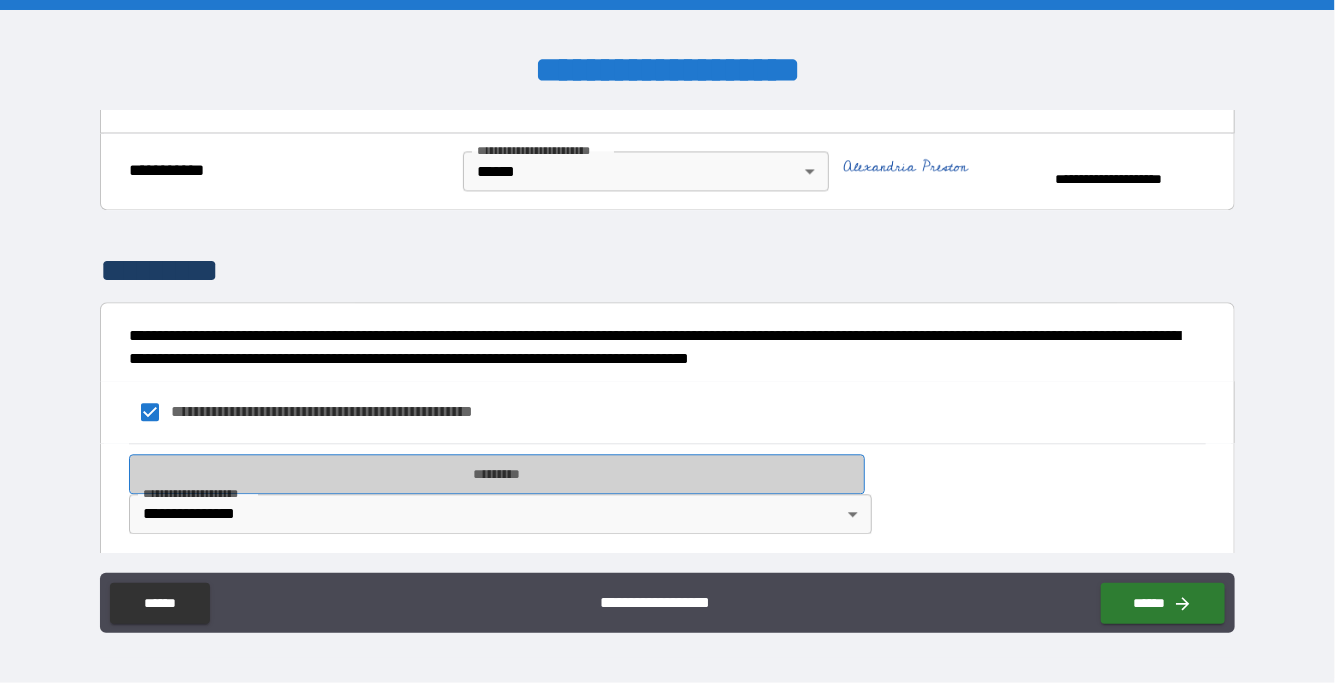 click on "*********" at bounding box center [496, 474] 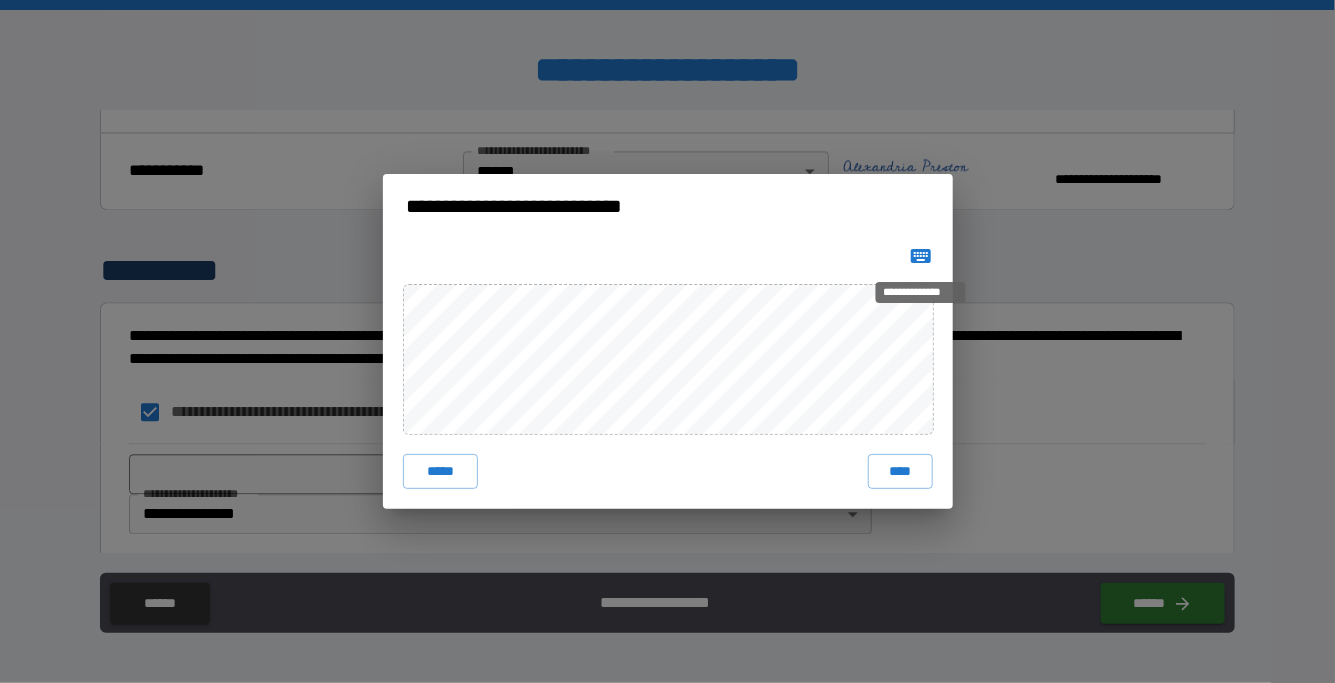 click 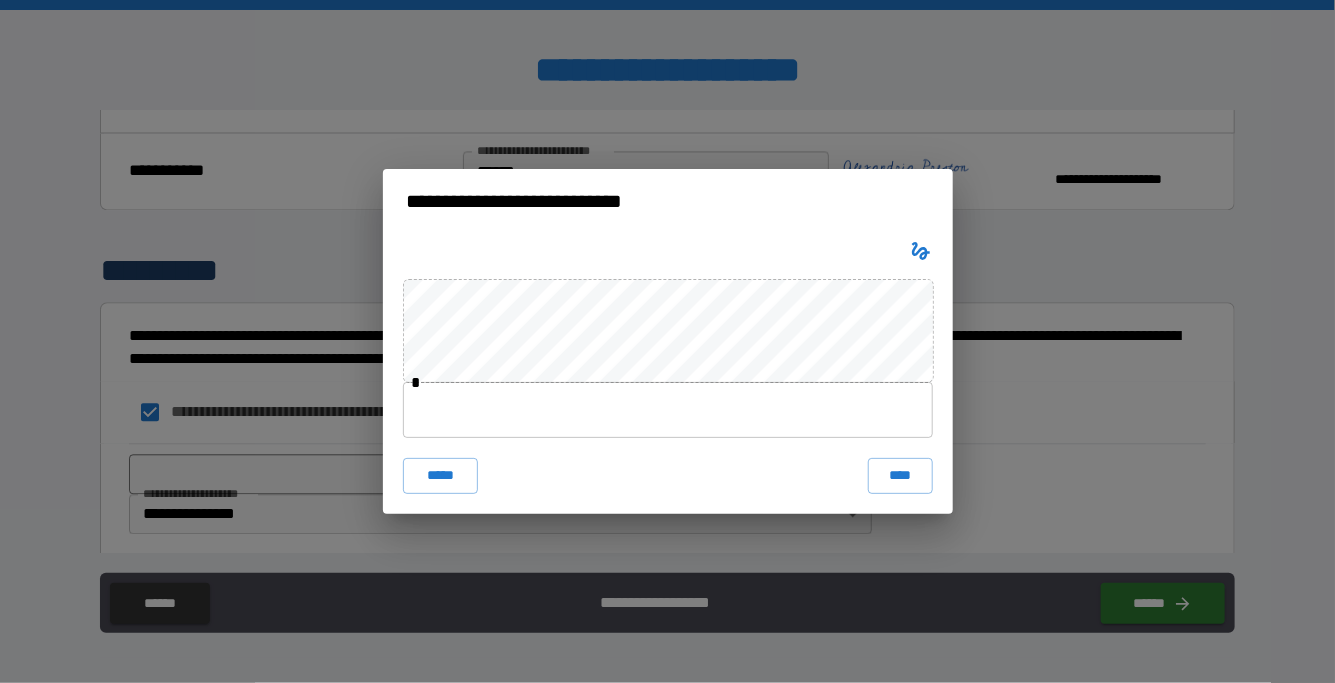 click at bounding box center [668, 410] 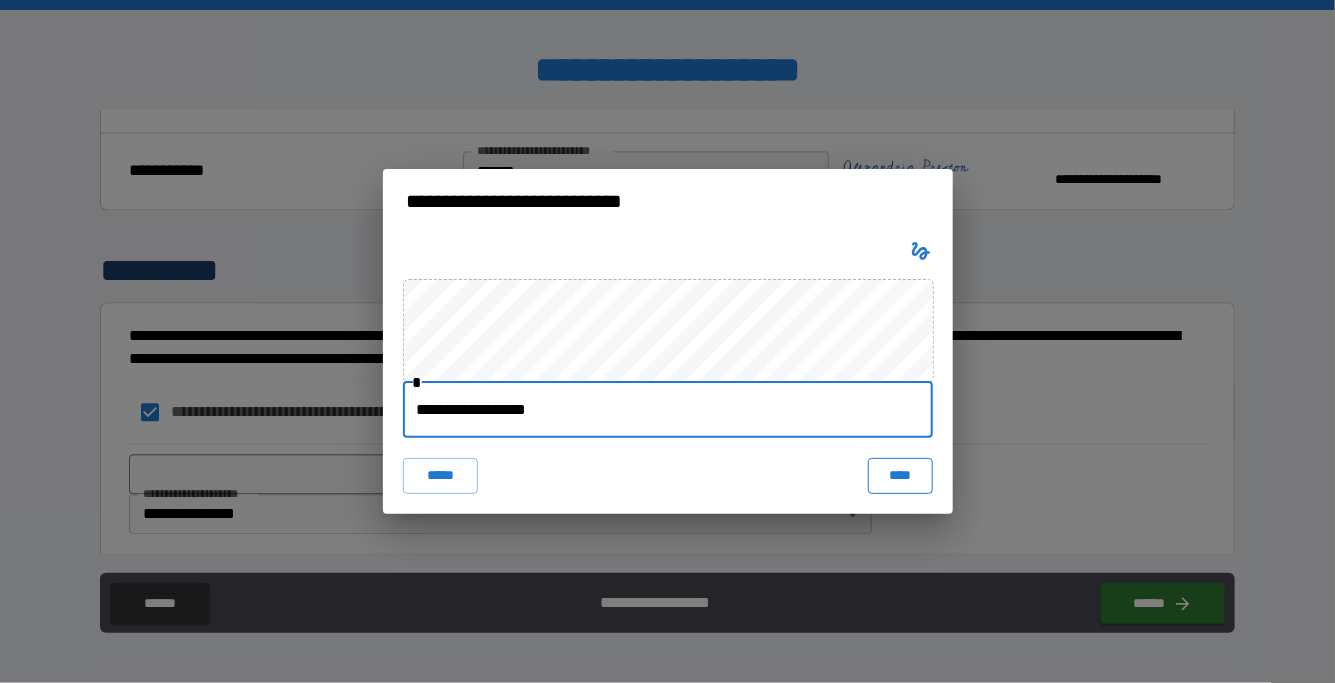 click on "****" at bounding box center (900, 476) 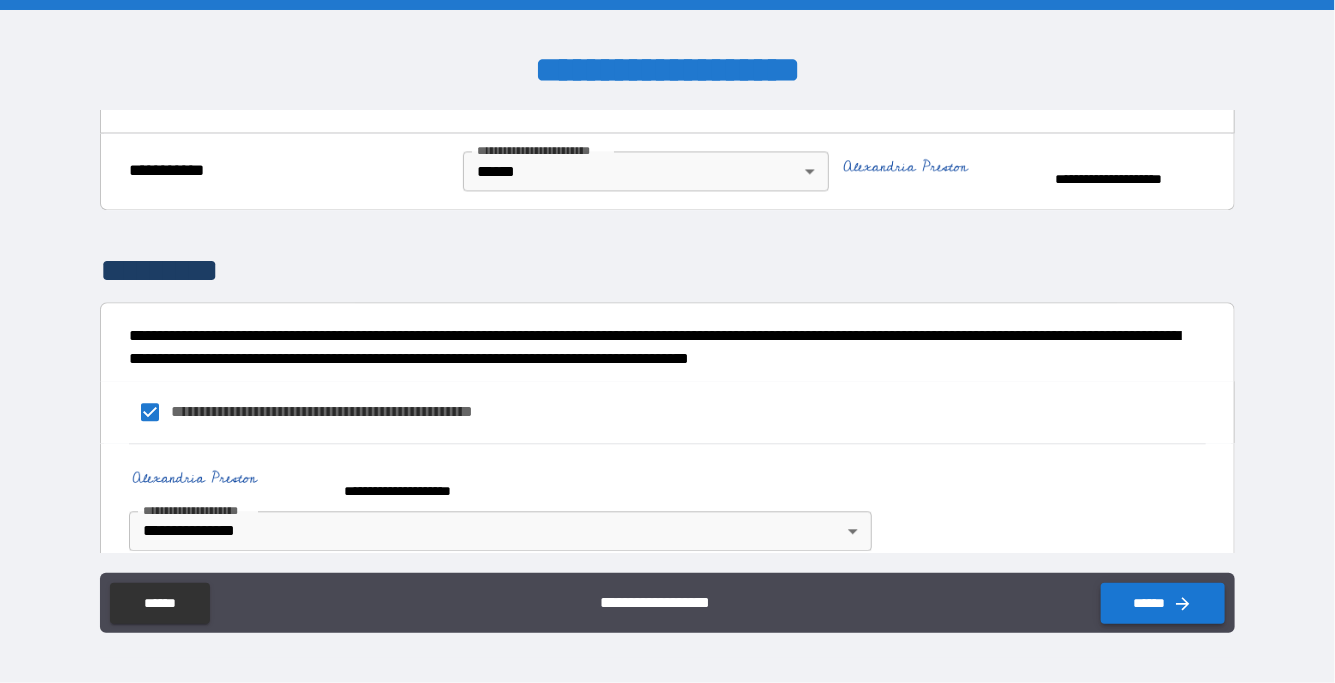 click on "******" at bounding box center (1163, 603) 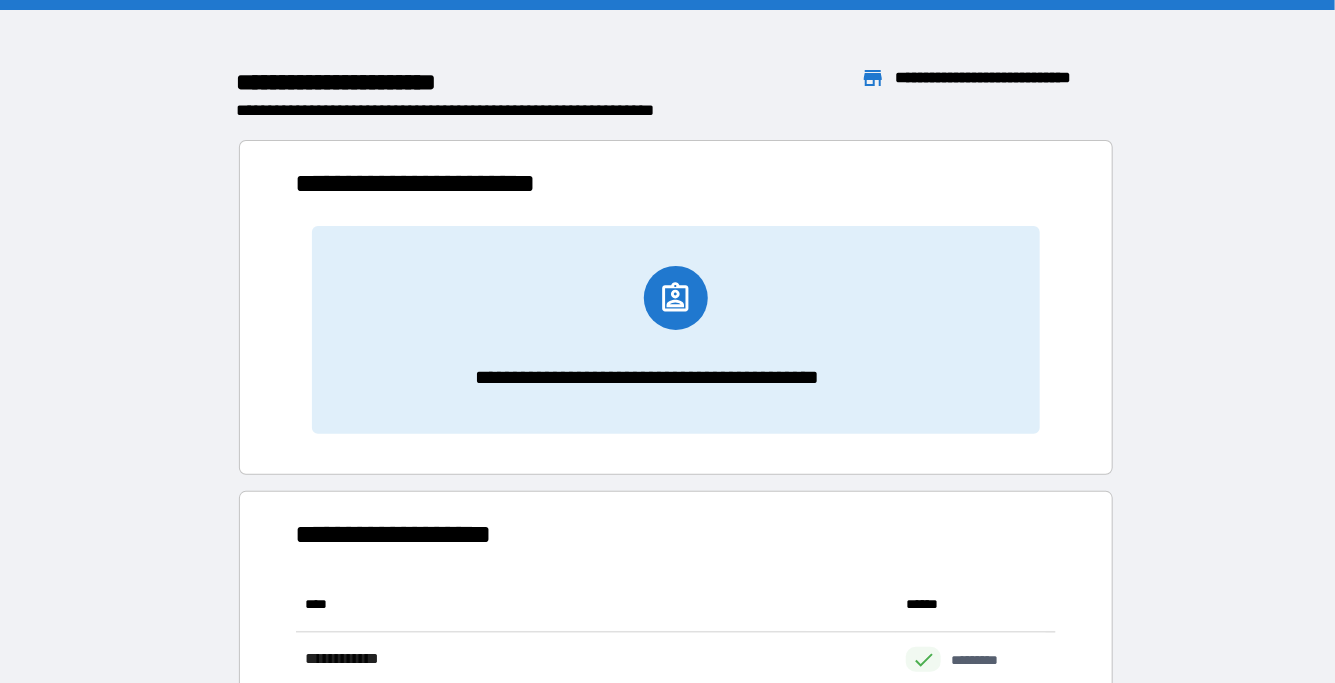 scroll, scrollTop: 15, scrollLeft: 15, axis: both 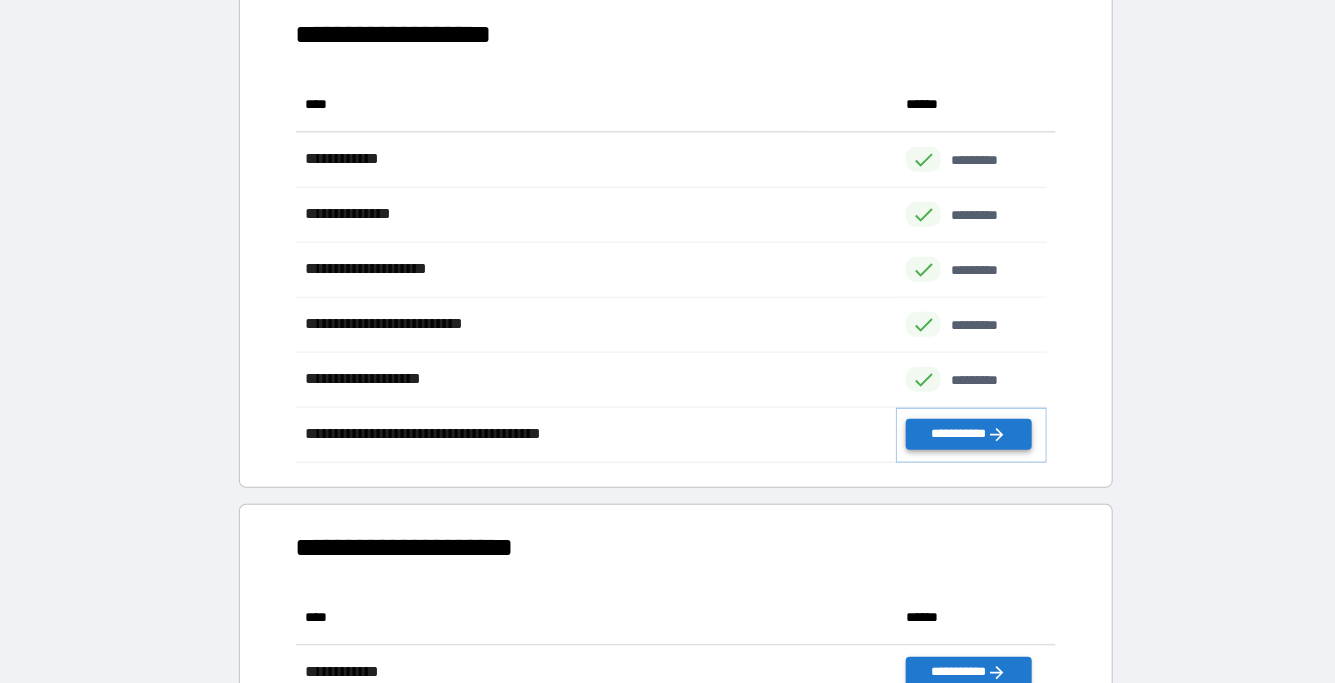 click on "**********" at bounding box center (968, 434) 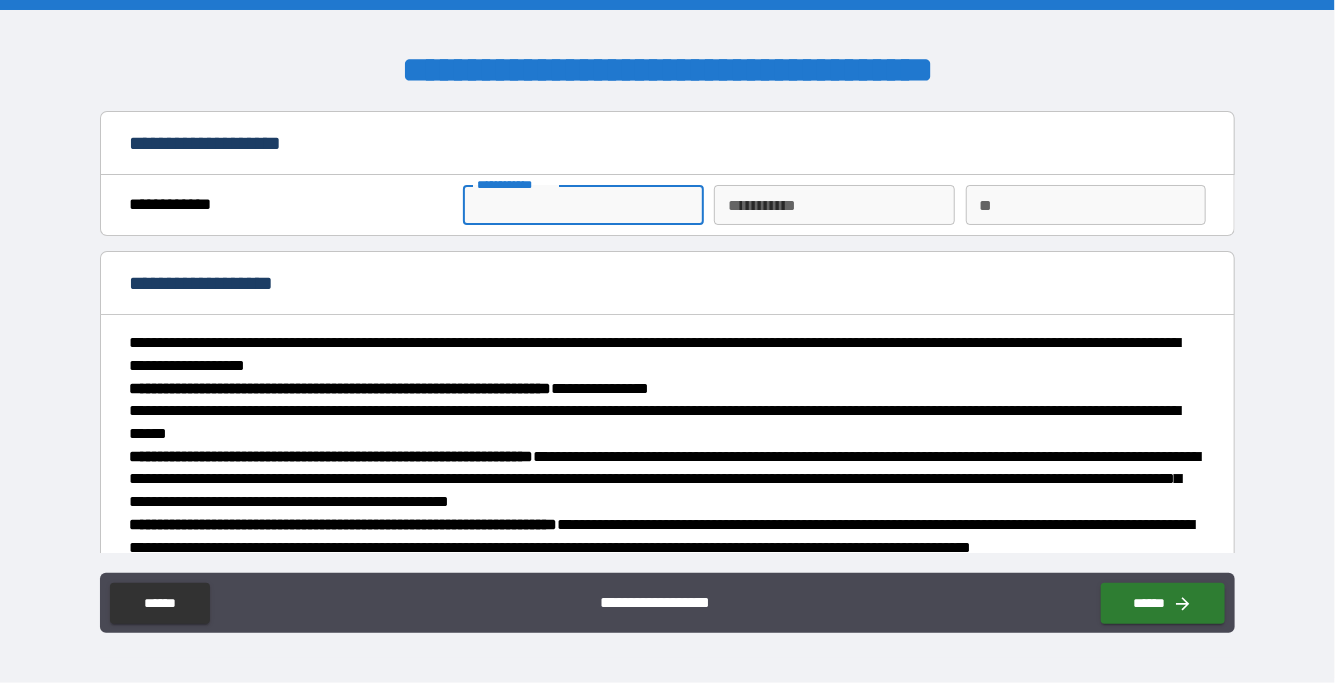 click on "**********" at bounding box center [583, 205] 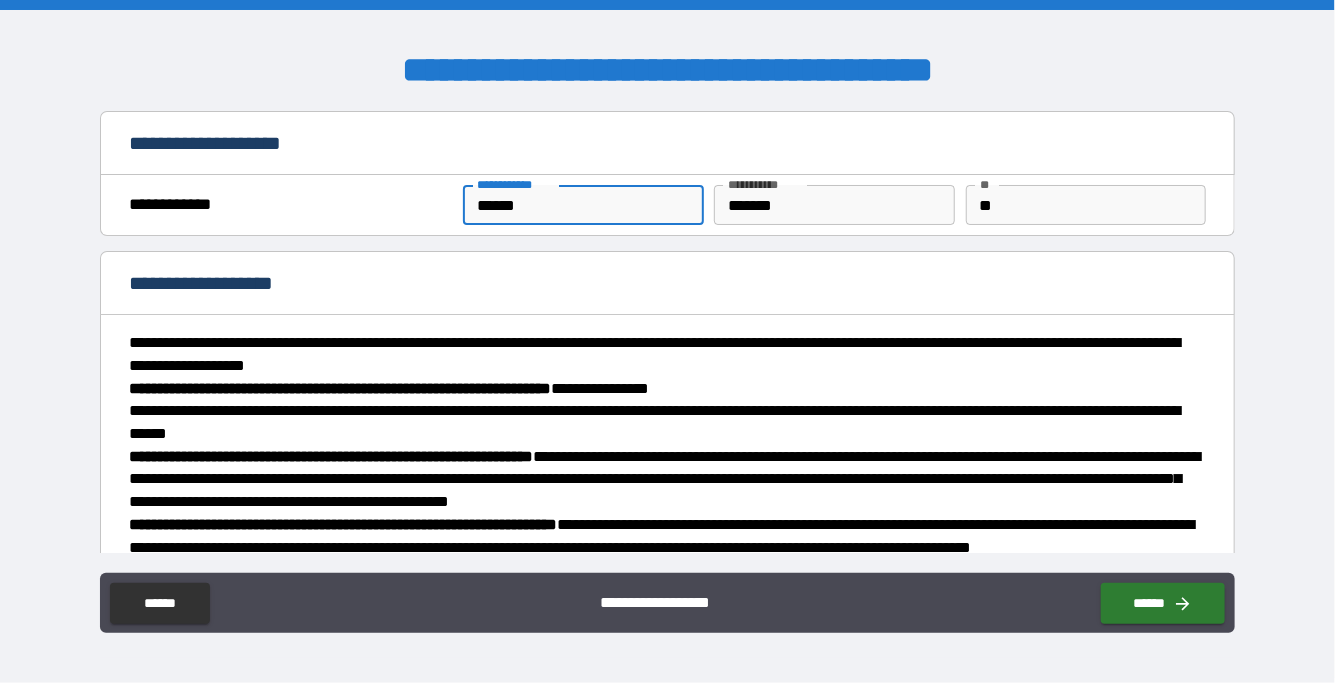 click on "**" at bounding box center (1086, 205) 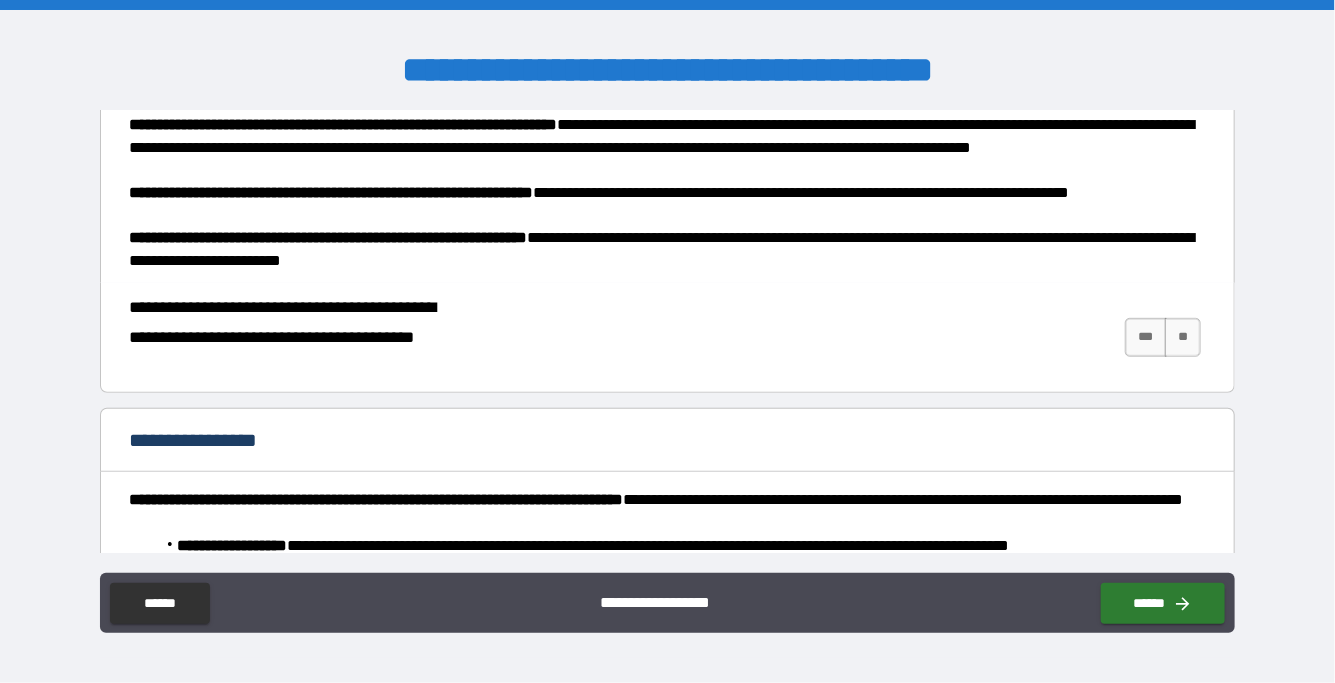 scroll, scrollTop: 500, scrollLeft: 0, axis: vertical 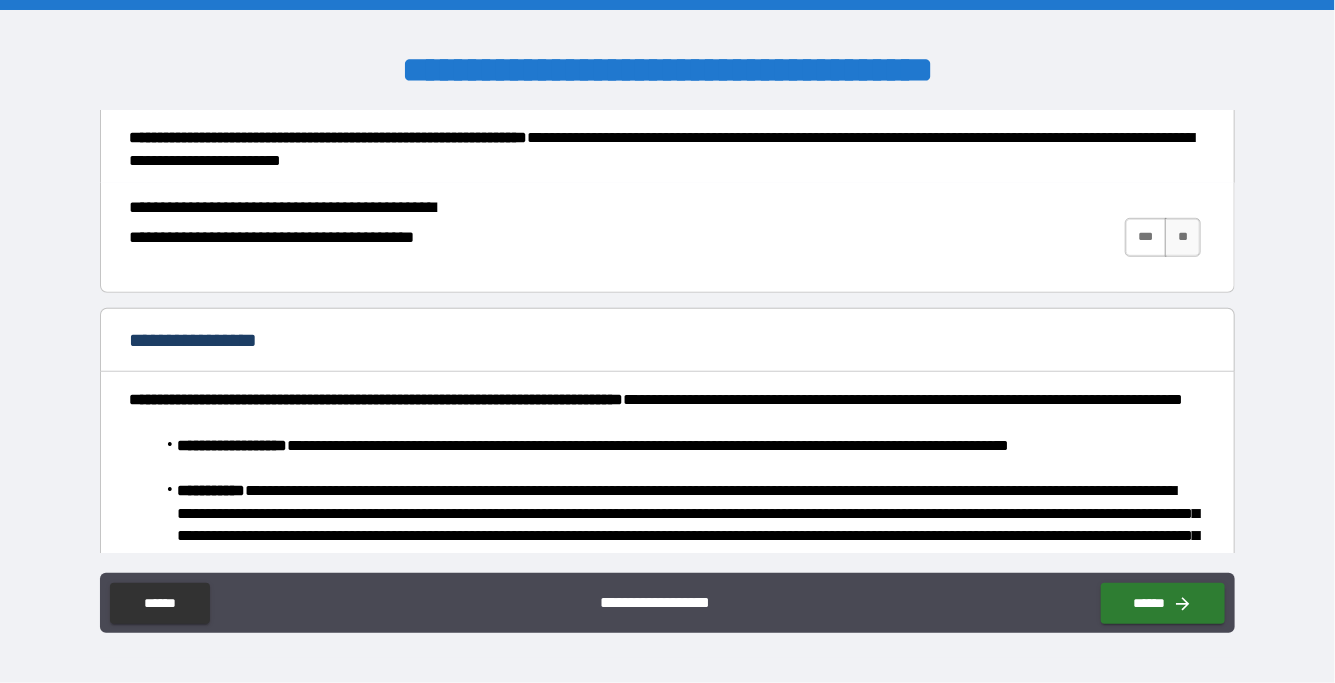 click on "***" at bounding box center (1145, 238) 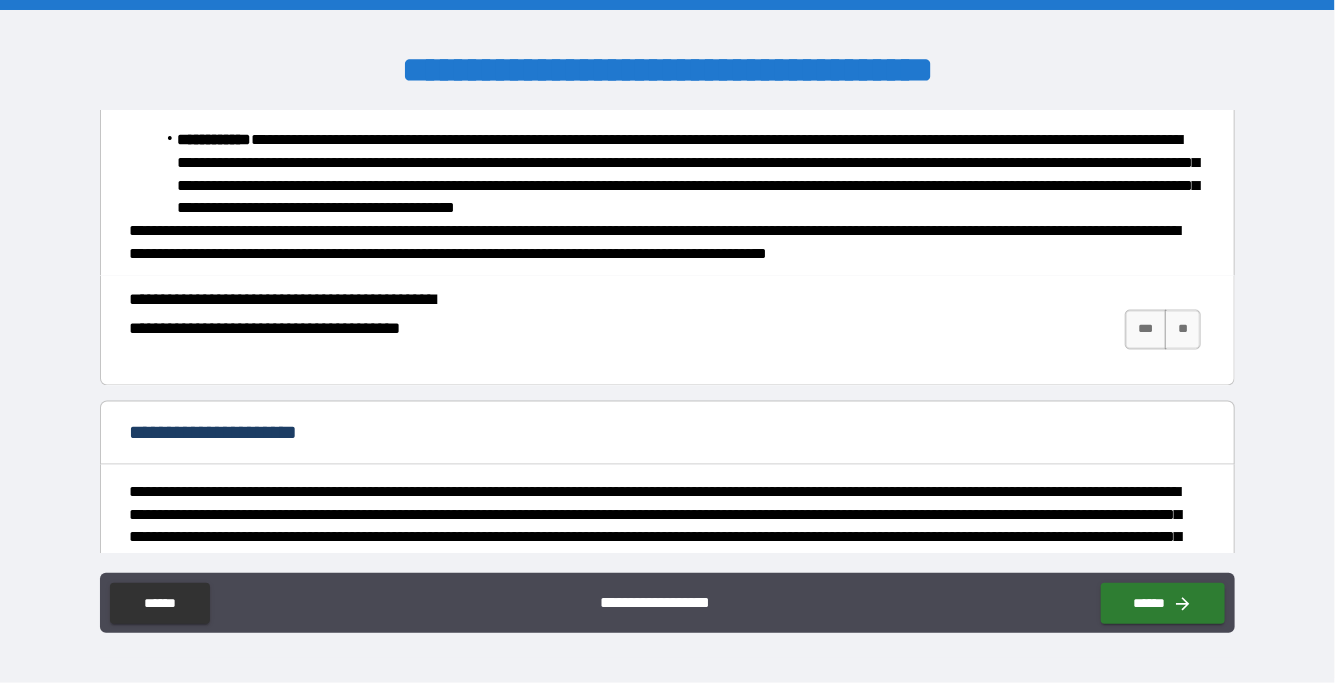 scroll, scrollTop: 1400, scrollLeft: 0, axis: vertical 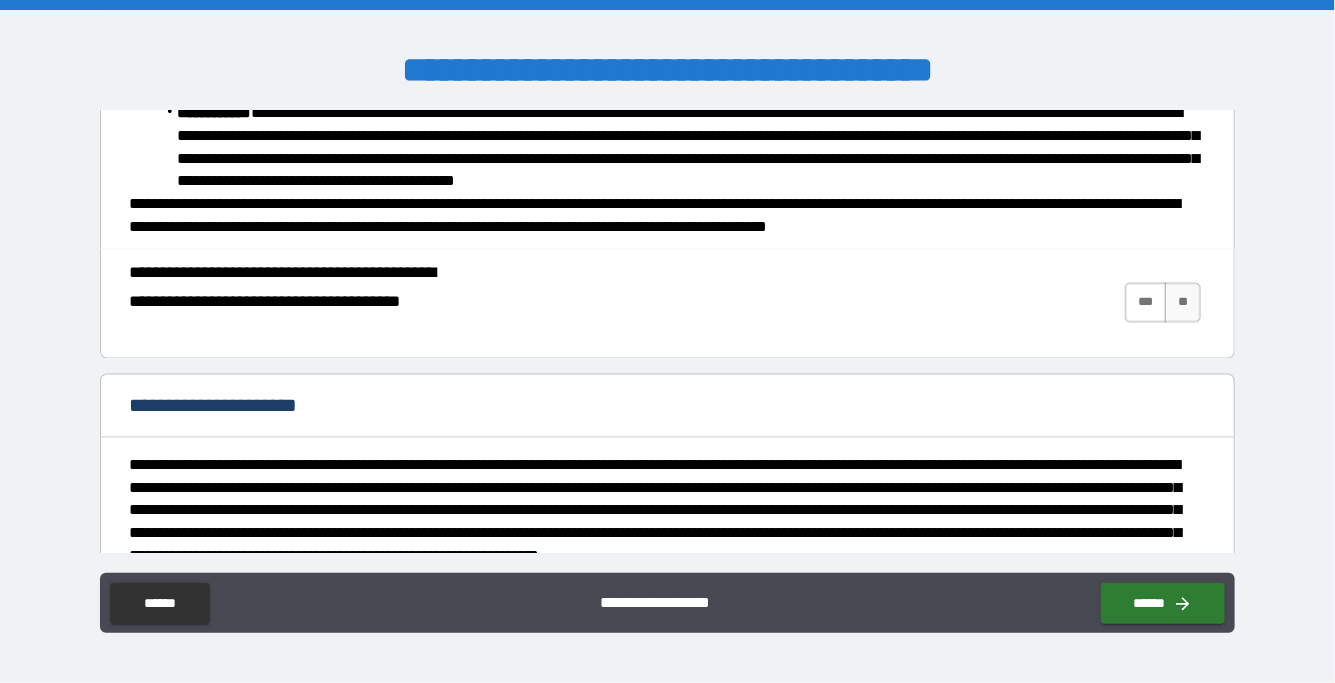 click on "***" at bounding box center [1145, 303] 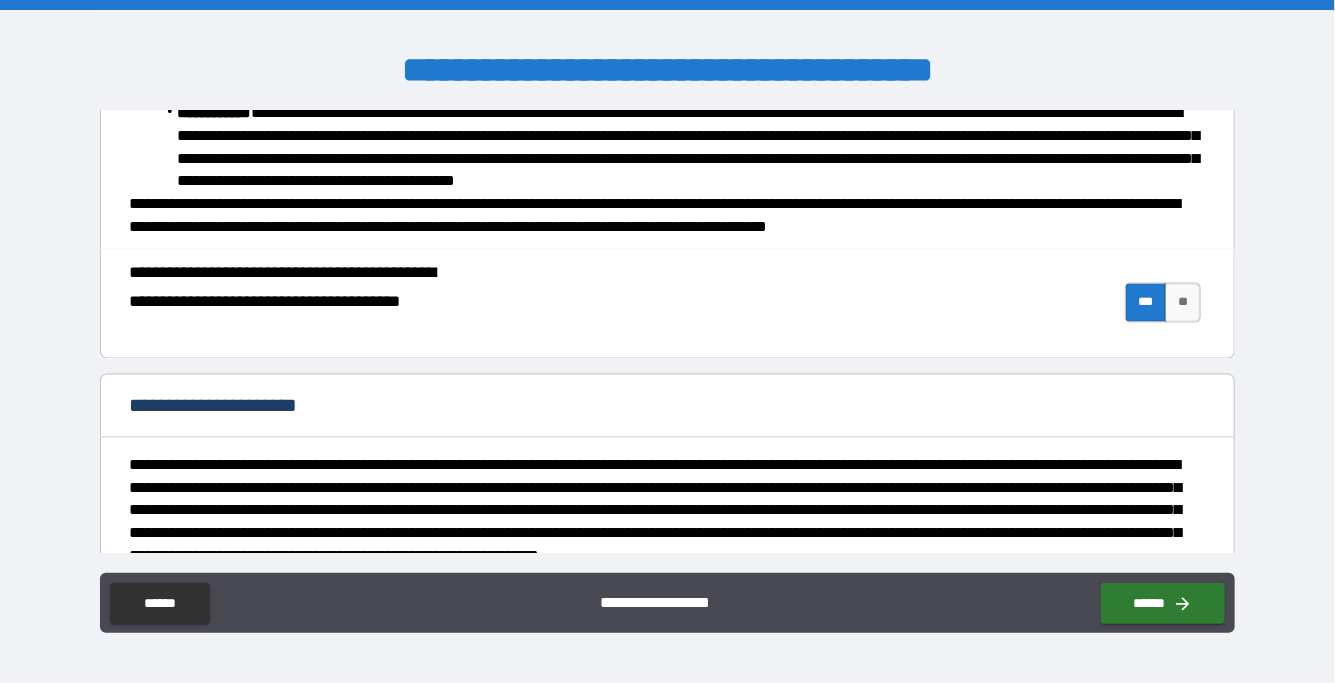 scroll, scrollTop: 1700, scrollLeft: 0, axis: vertical 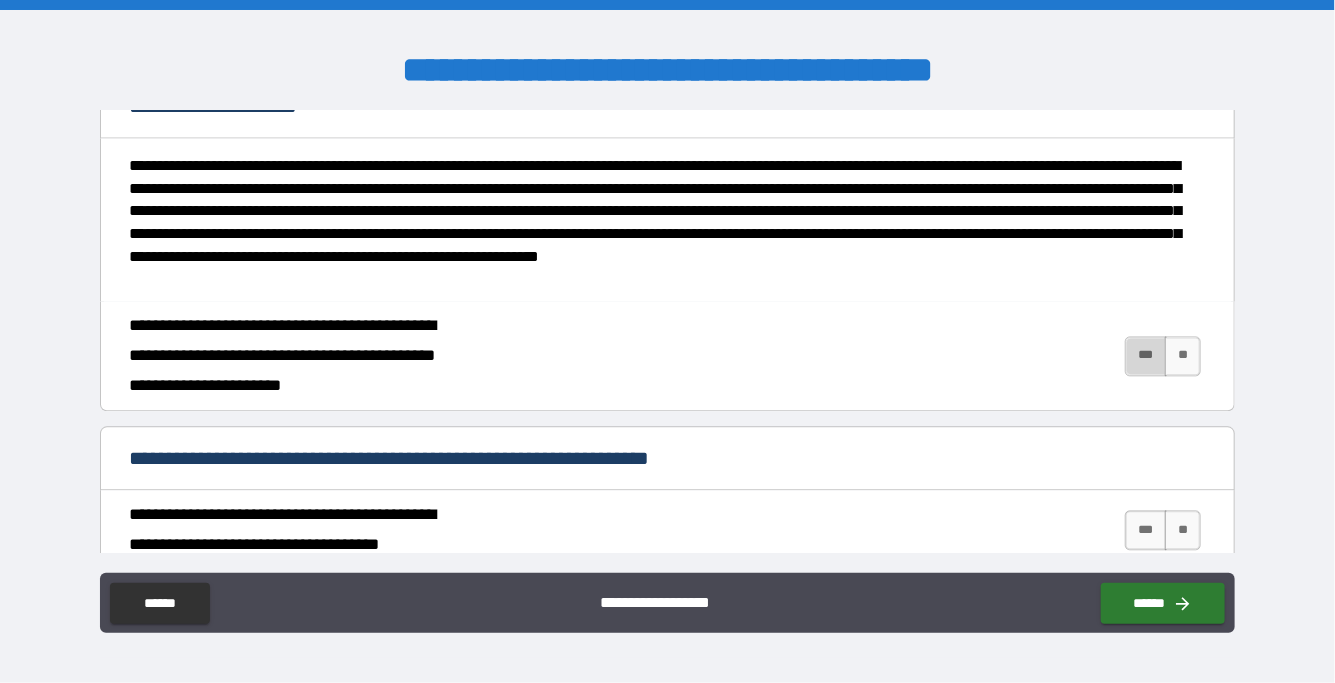 click on "***" at bounding box center [1145, 356] 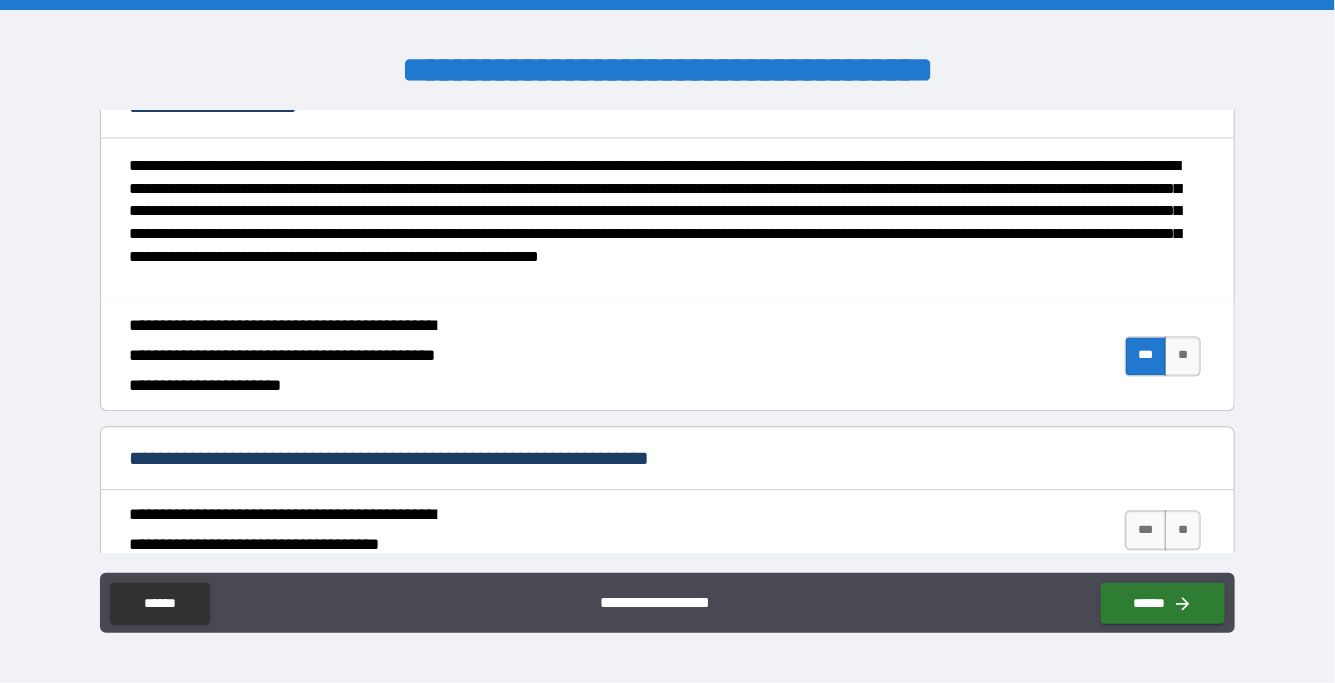 scroll, scrollTop: 1900, scrollLeft: 0, axis: vertical 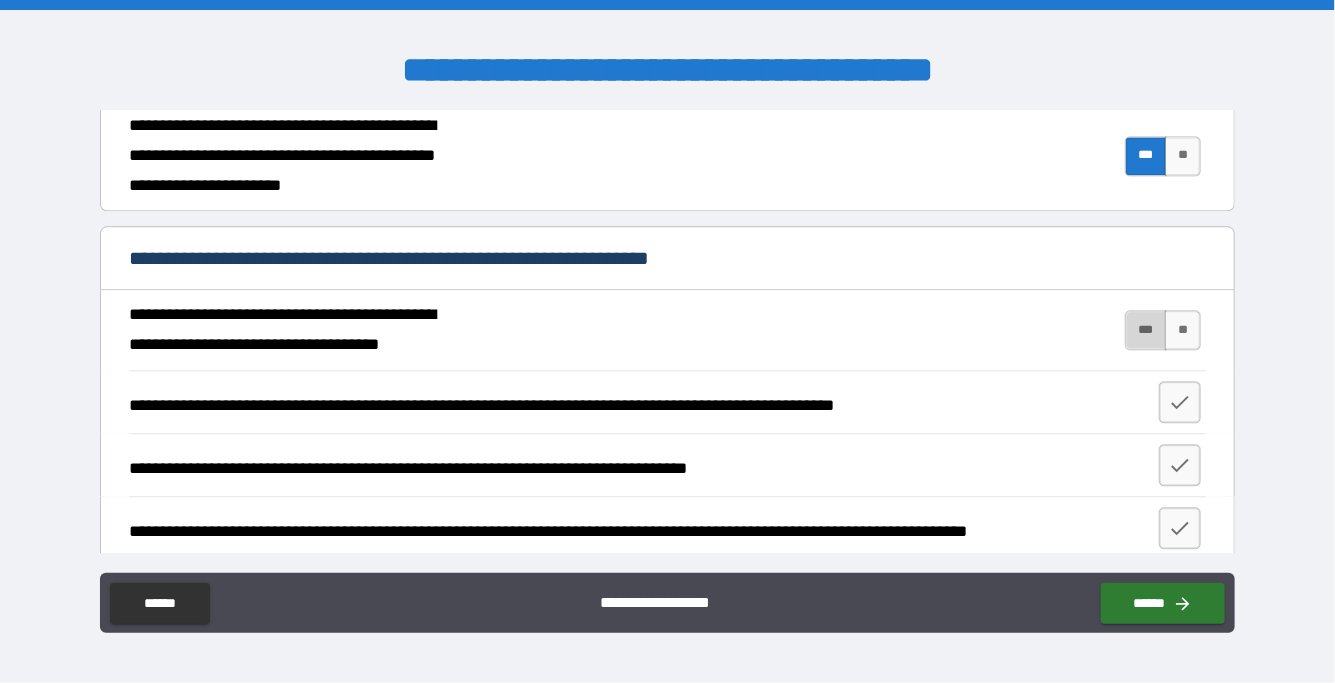 click on "***" at bounding box center [1145, 330] 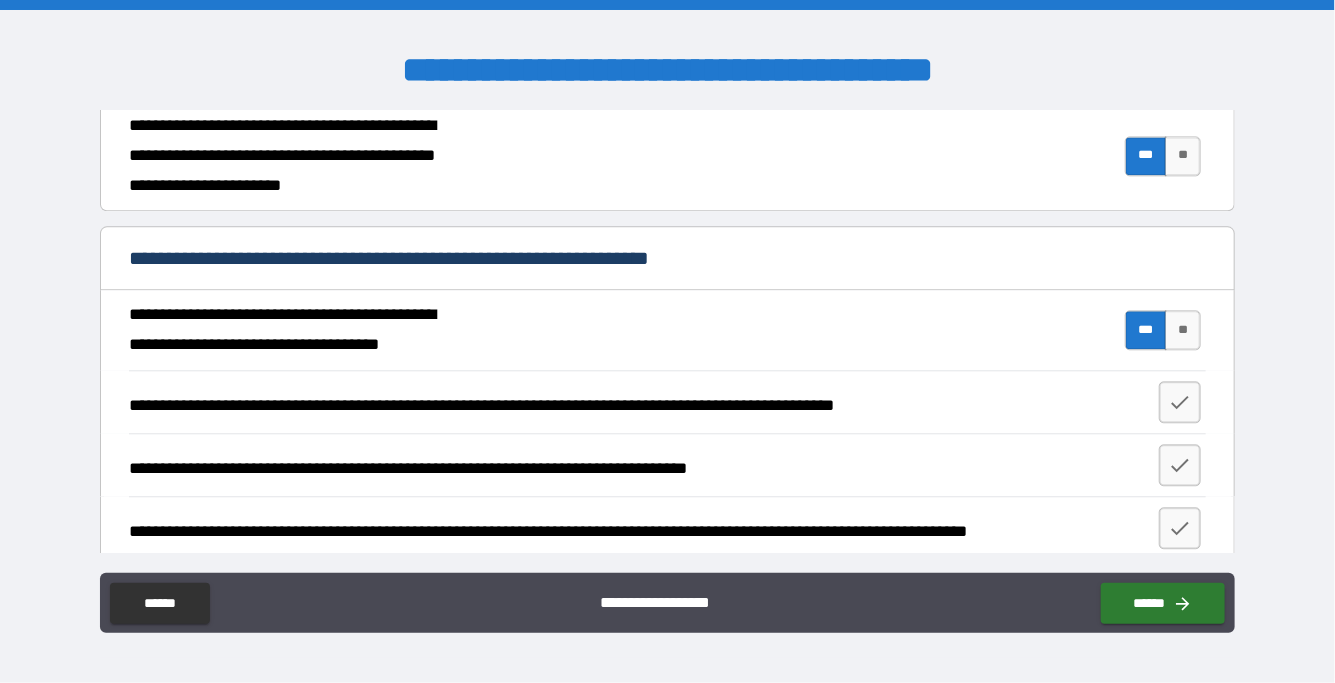 scroll, scrollTop: 2000, scrollLeft: 0, axis: vertical 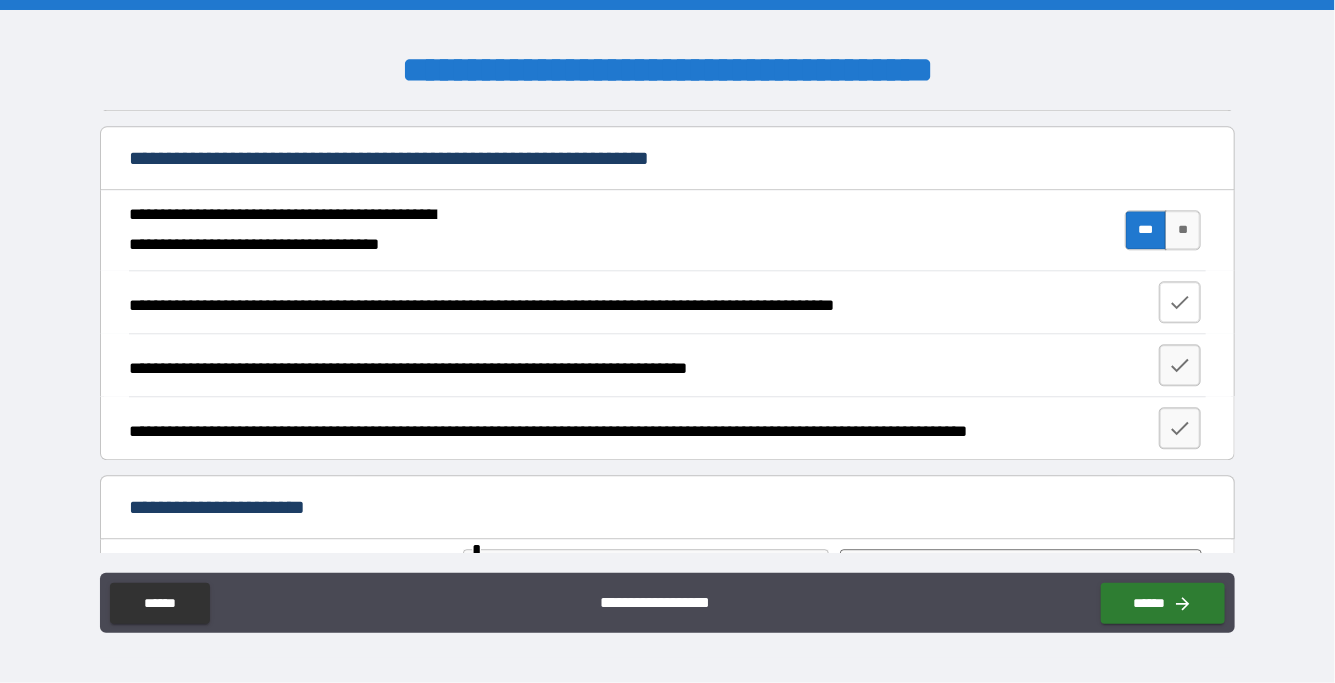 click 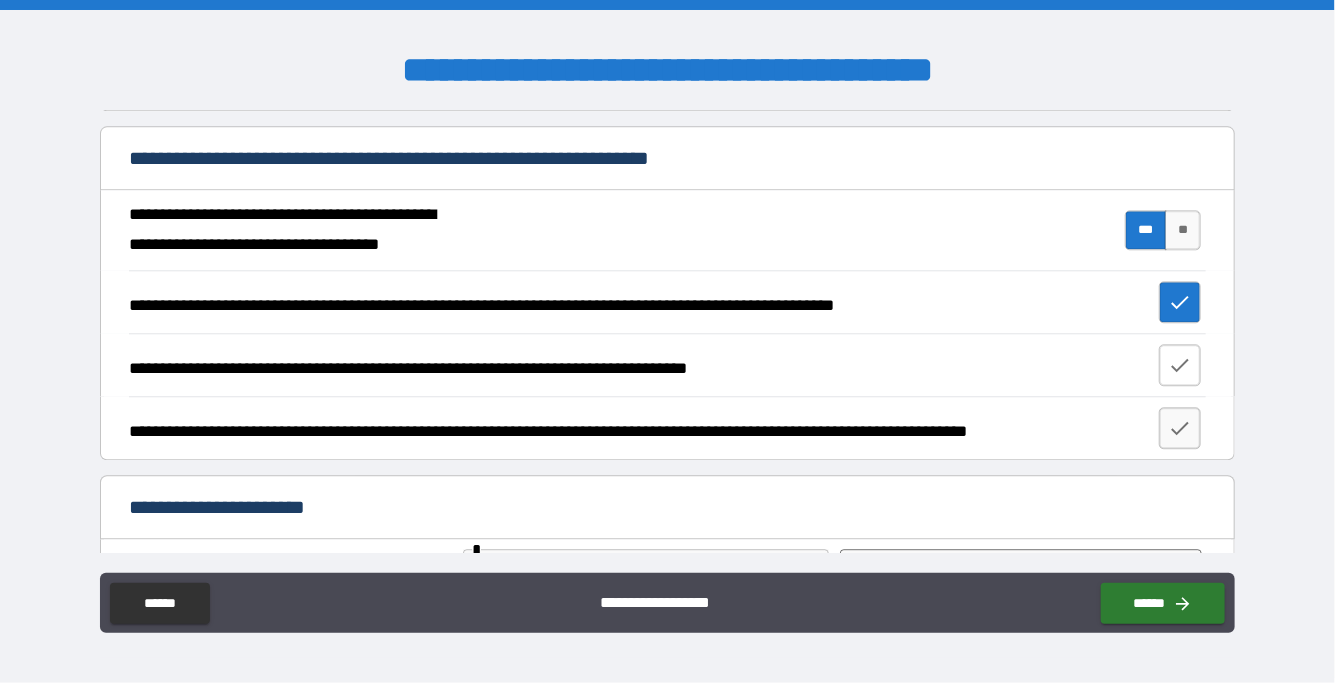 click 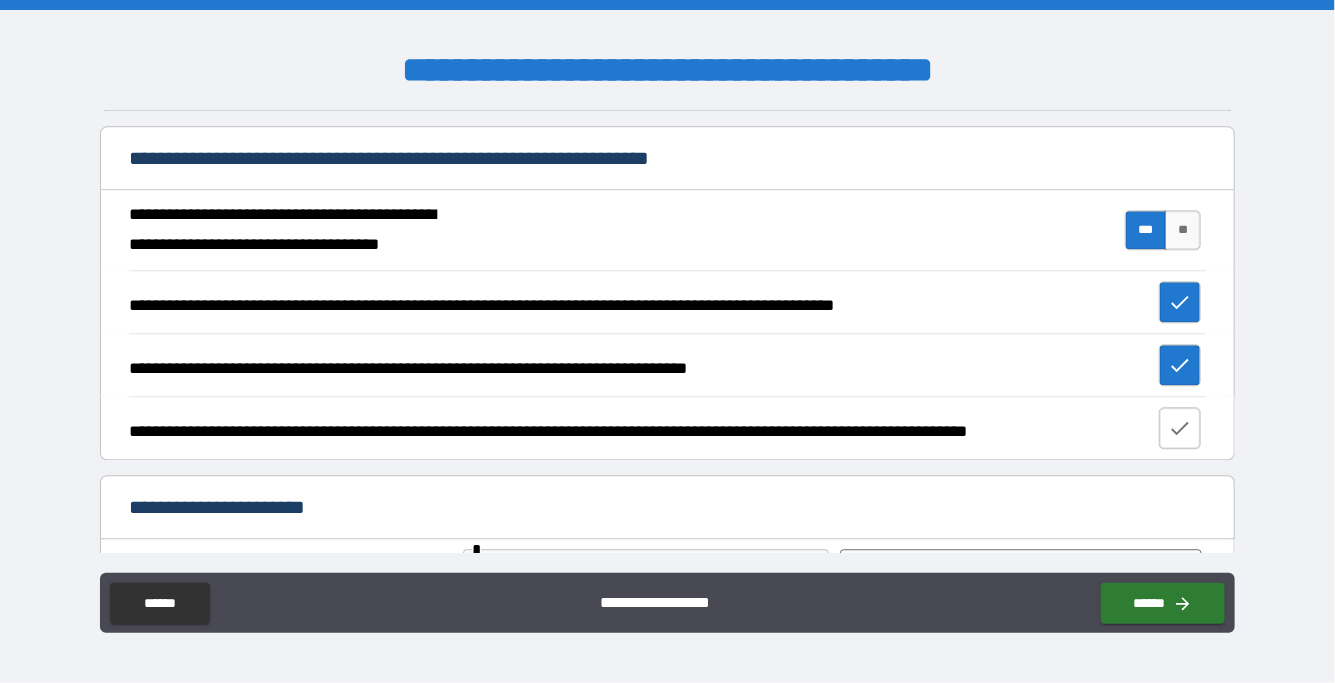 click 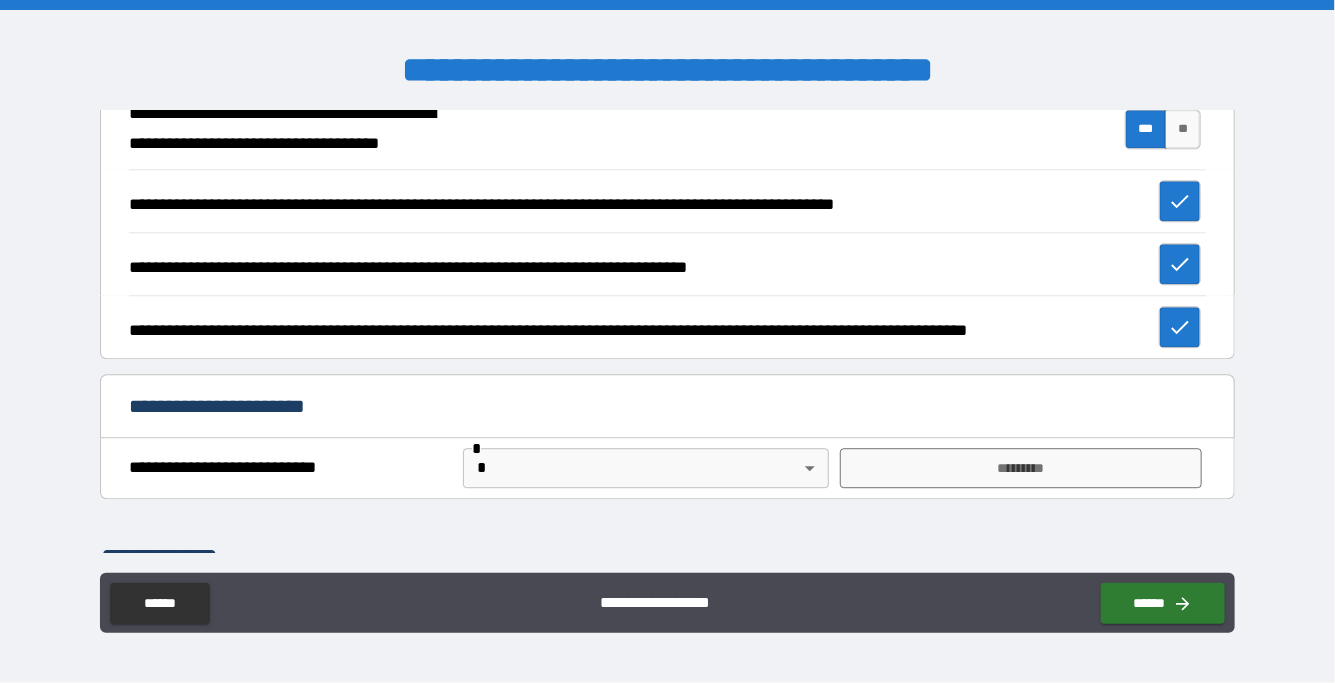 scroll, scrollTop: 2200, scrollLeft: 0, axis: vertical 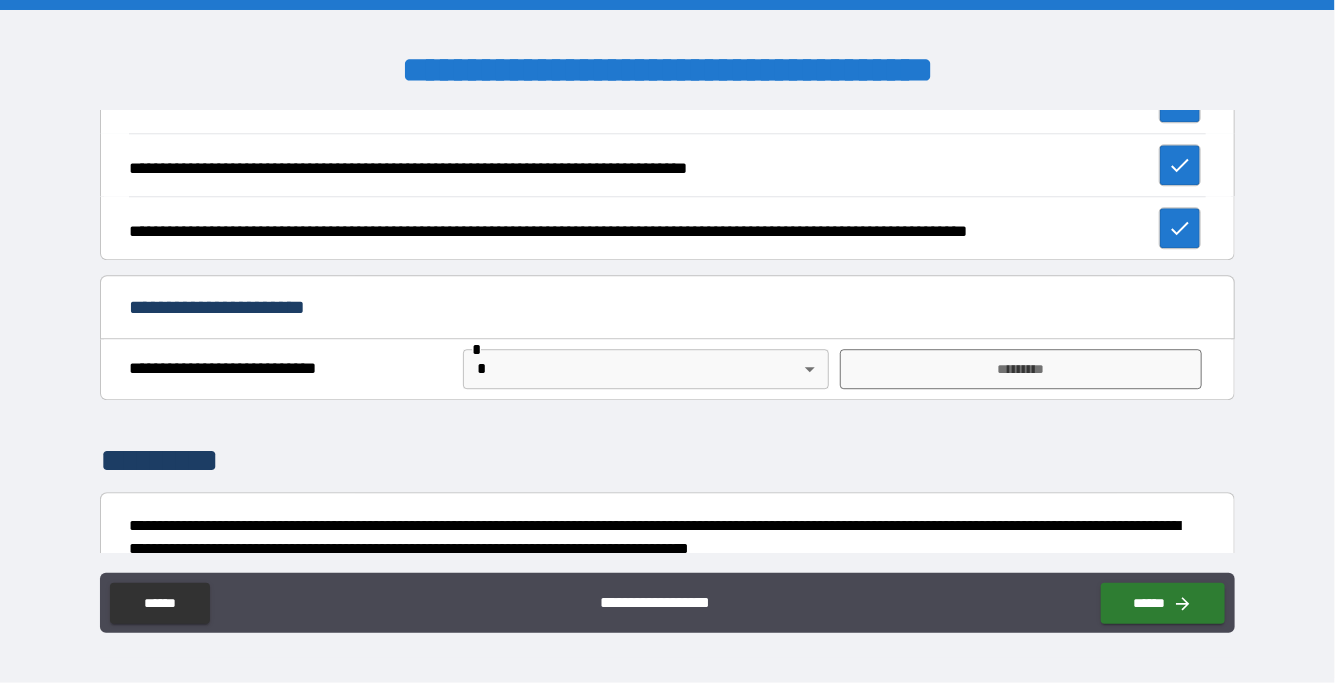 click on "**********" at bounding box center [667, 341] 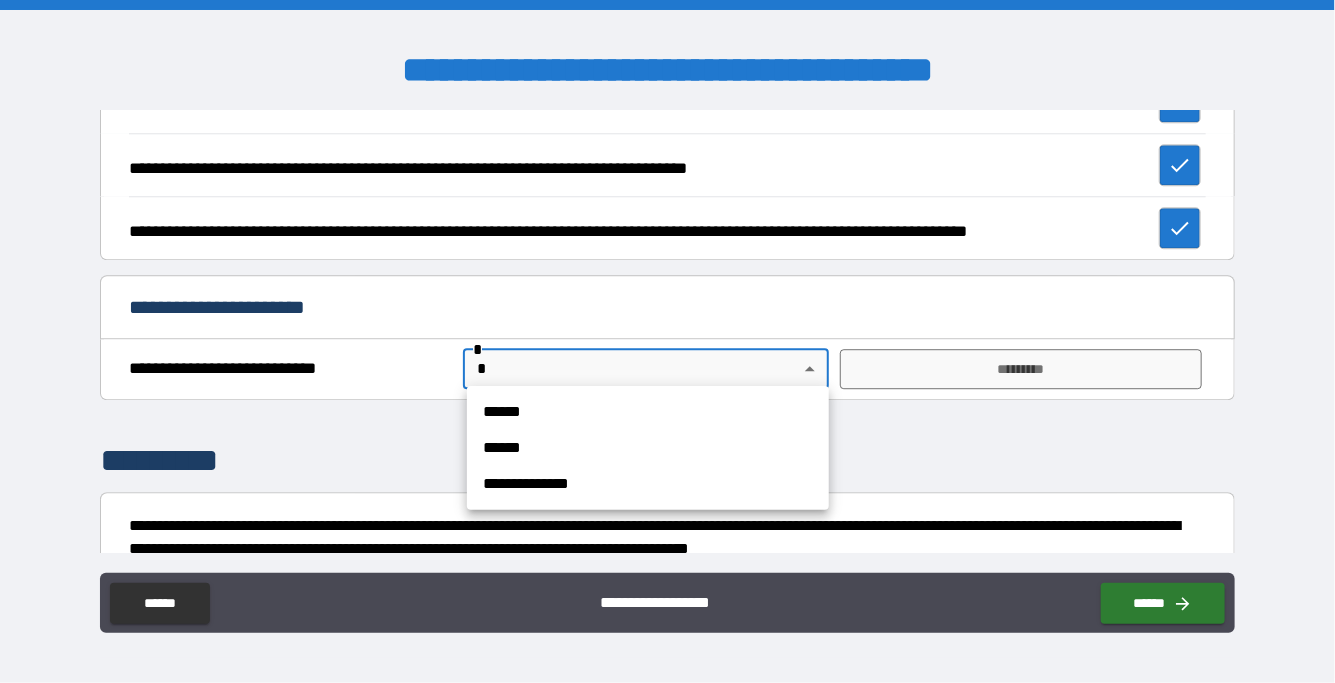 click on "******" at bounding box center [648, 412] 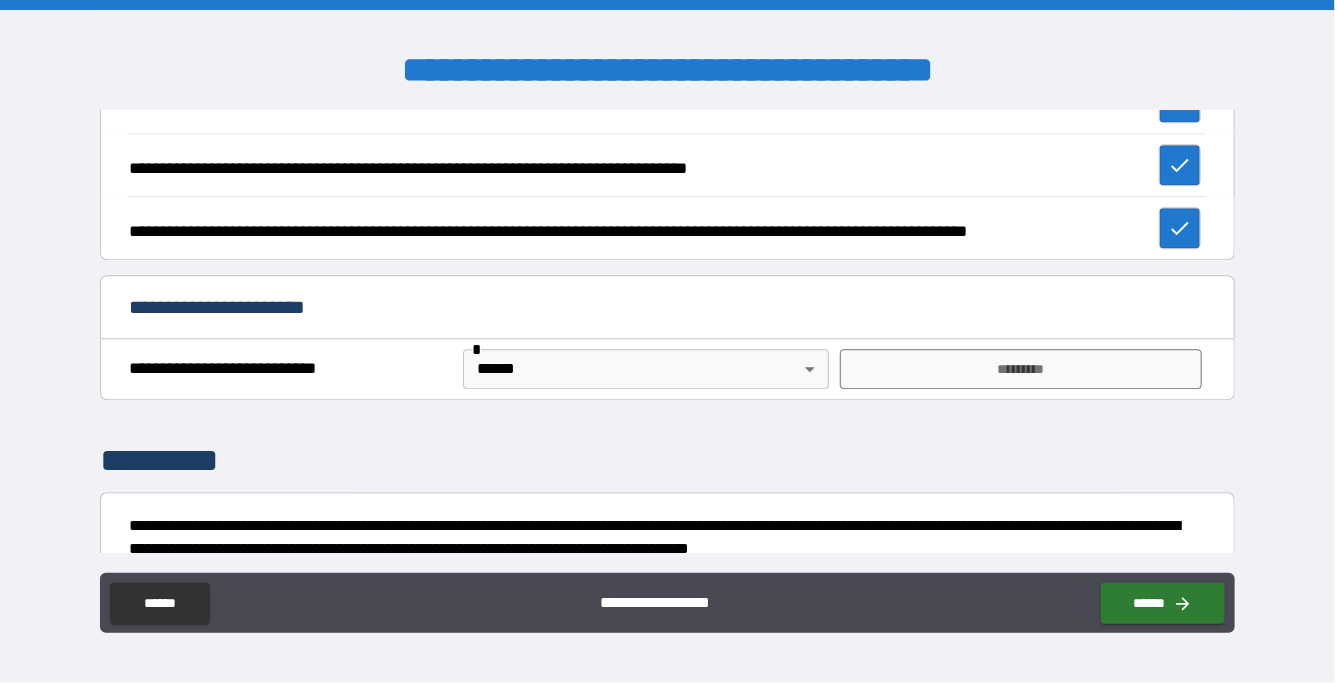 click on "**********" at bounding box center [667, 369] 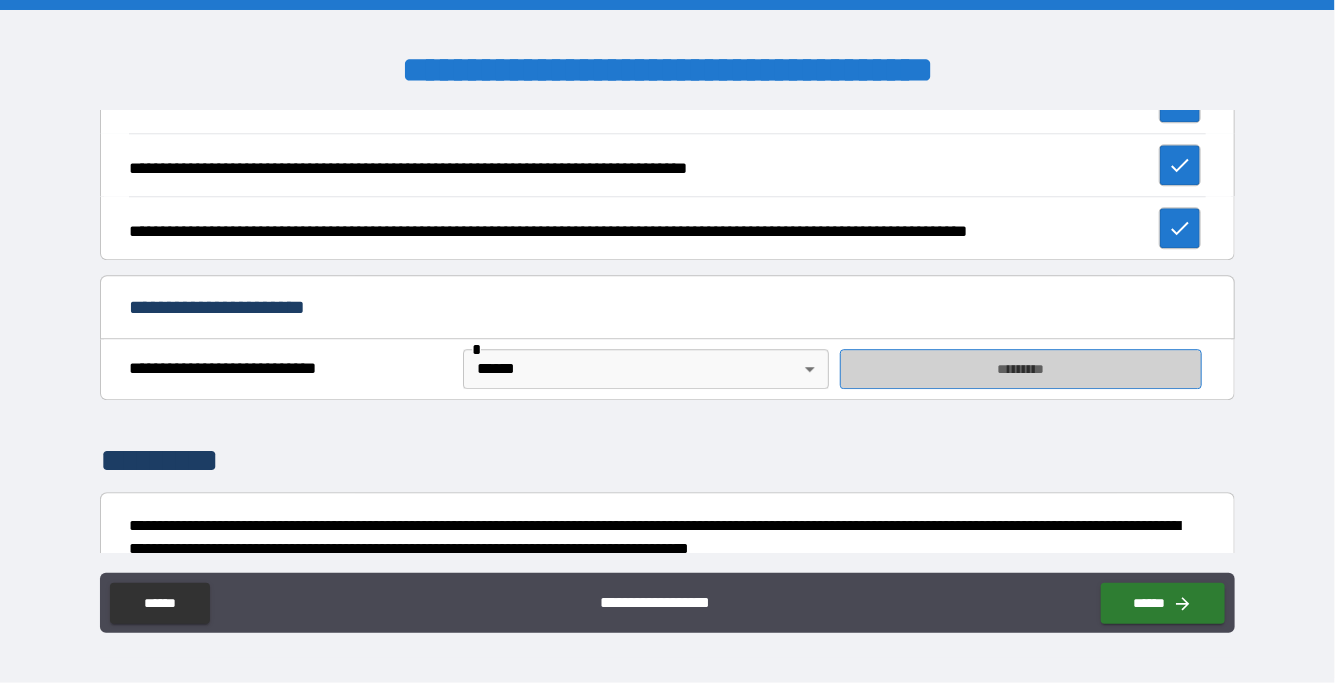 click on "*********" at bounding box center [1021, 369] 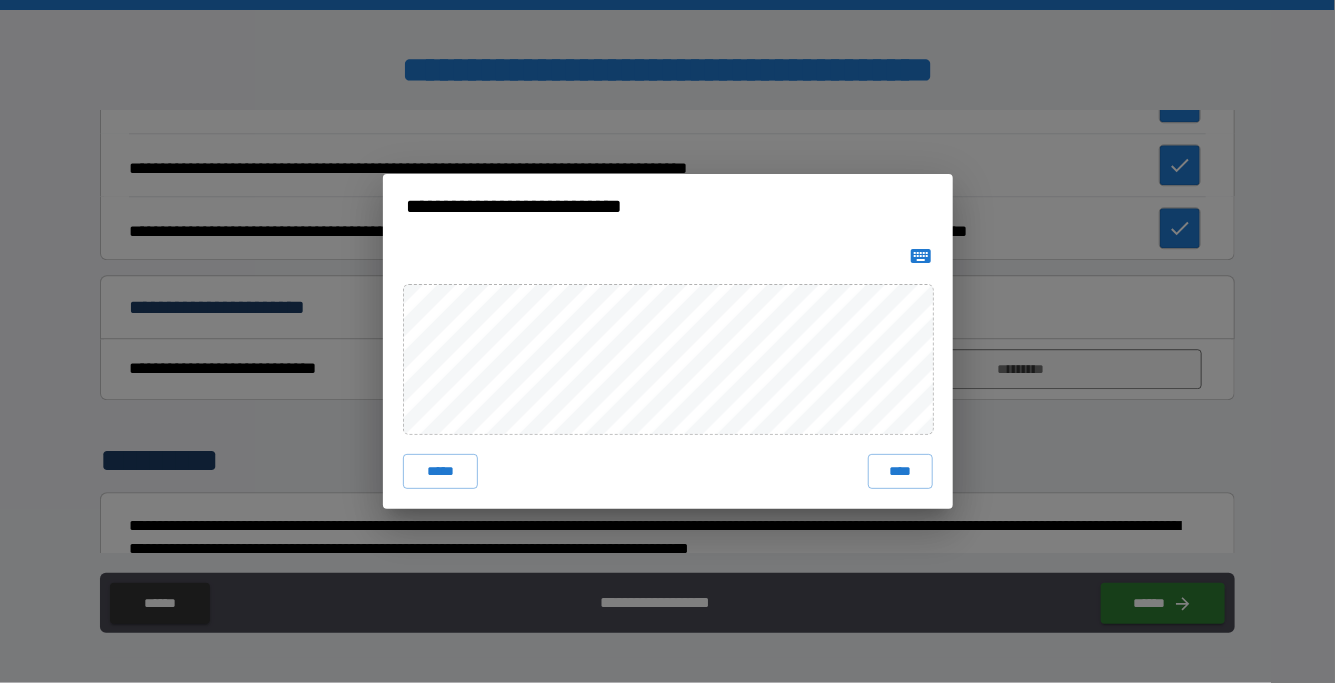 click 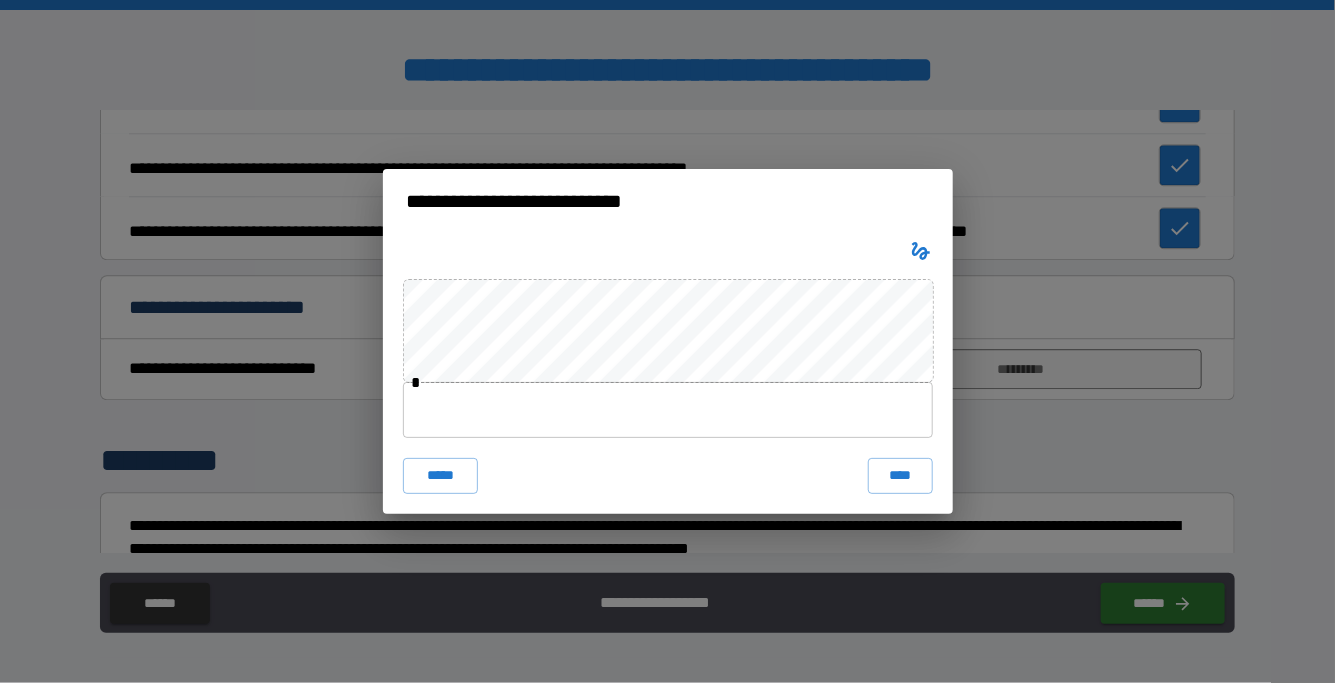 click at bounding box center (668, 410) 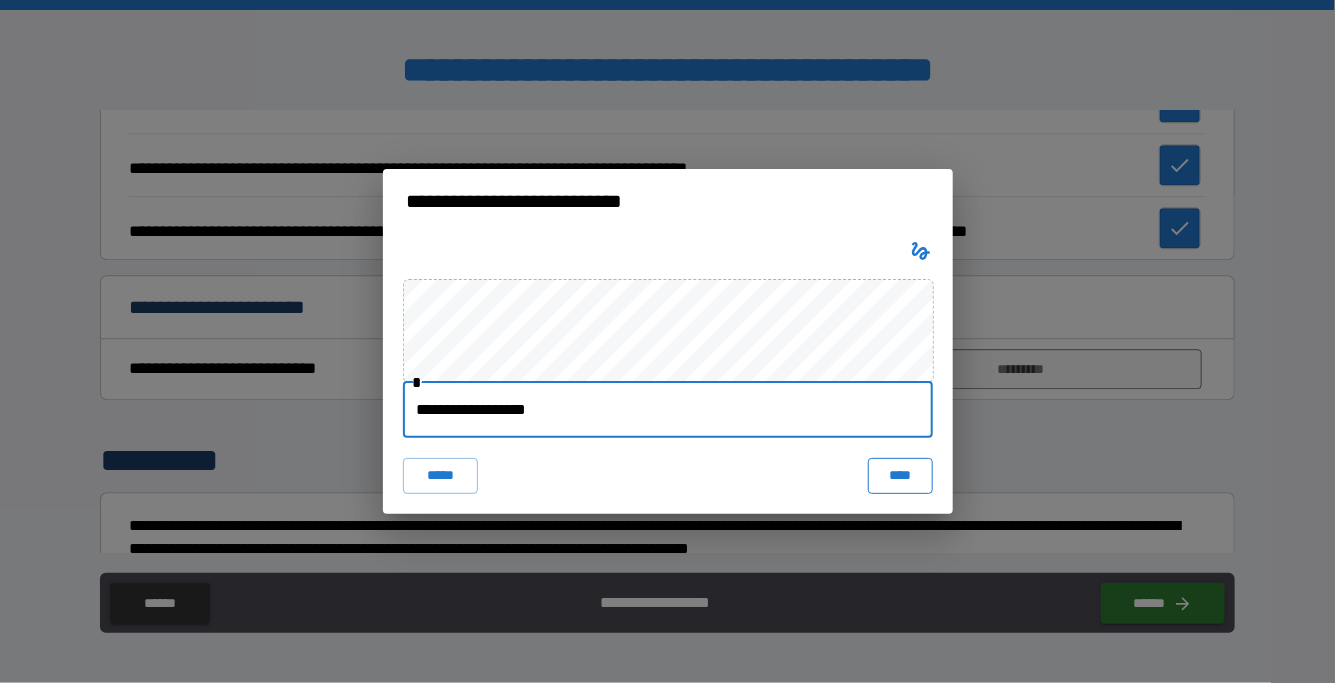 click on "****" at bounding box center [900, 476] 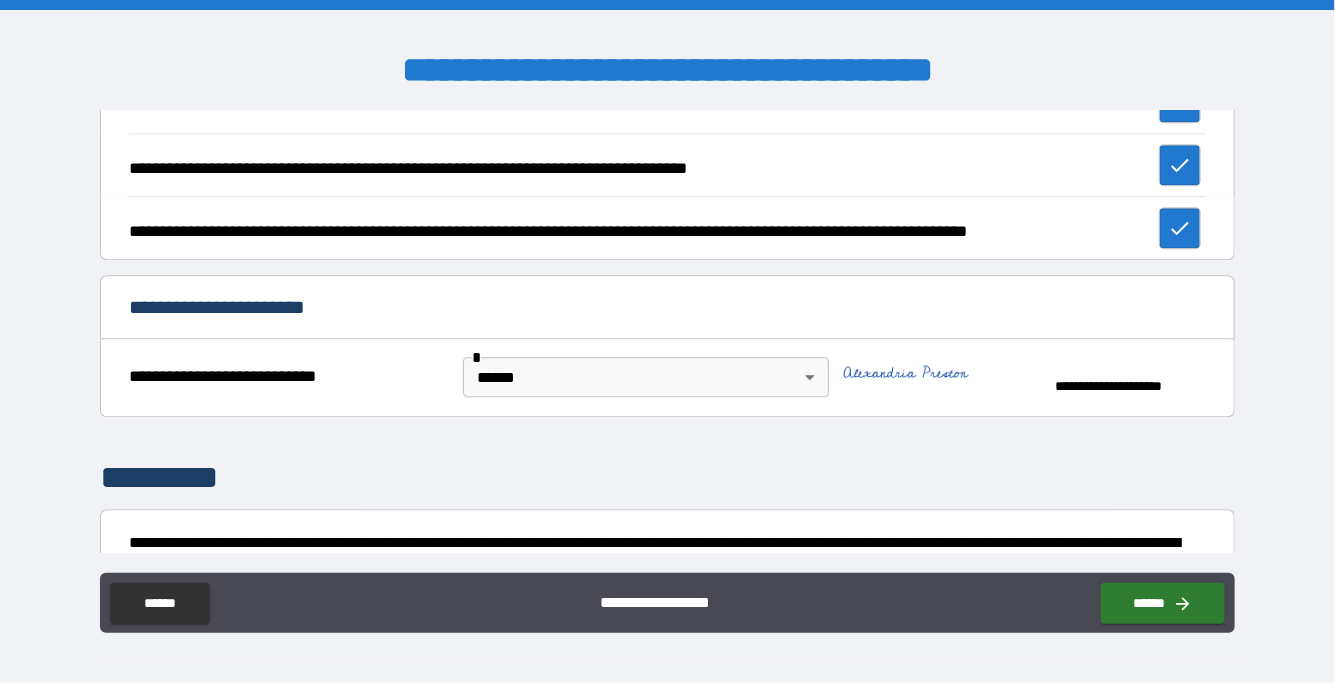 scroll, scrollTop: 2405, scrollLeft: 0, axis: vertical 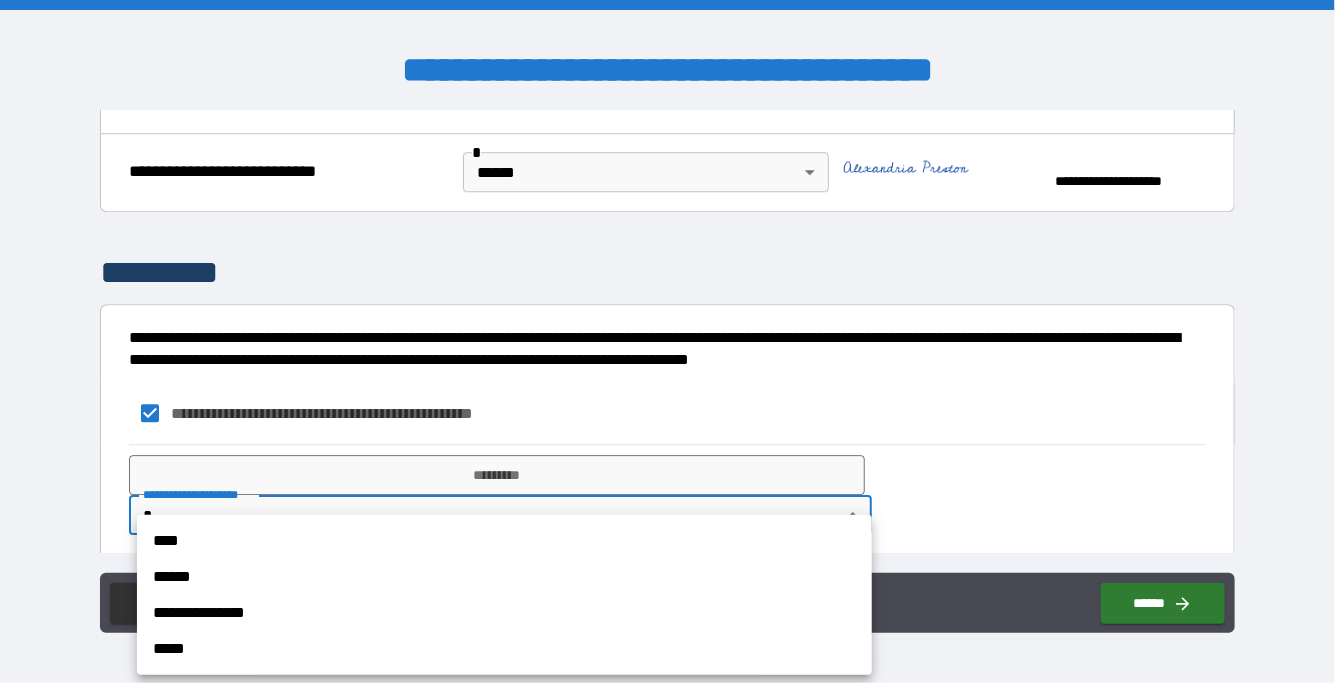 click on "**********" at bounding box center [667, 341] 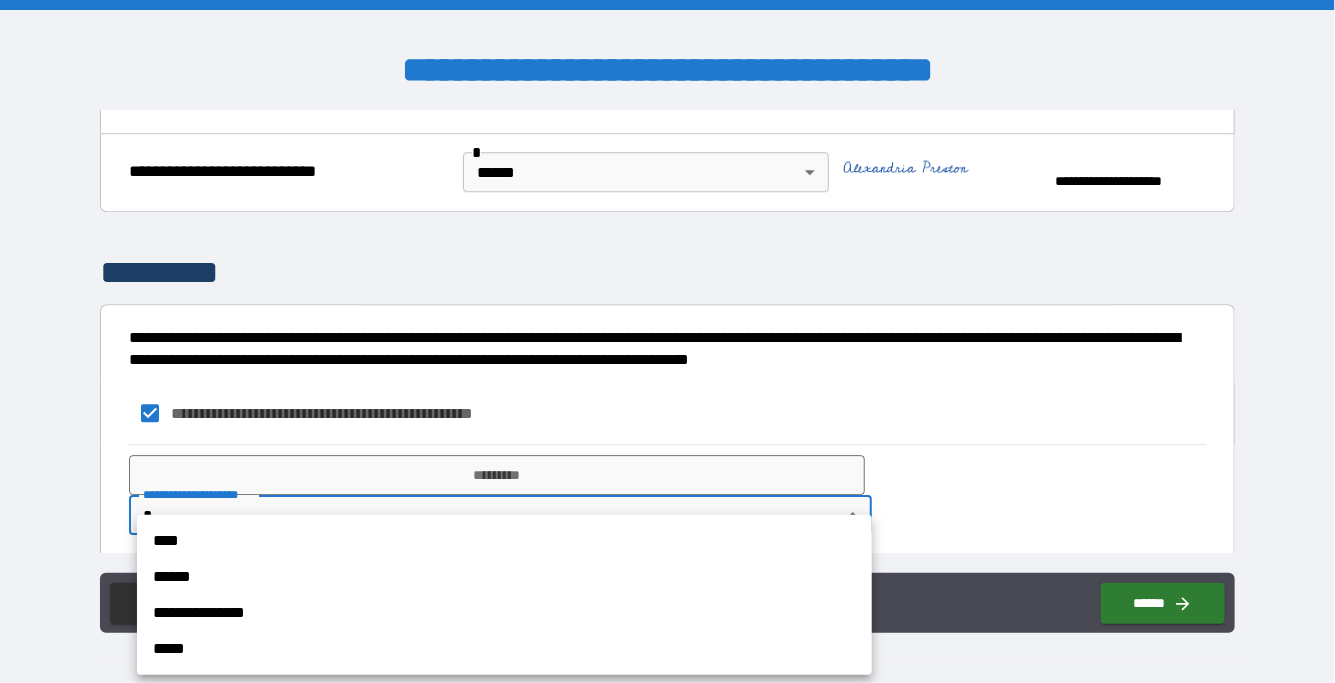 click on "**********" at bounding box center [504, 613] 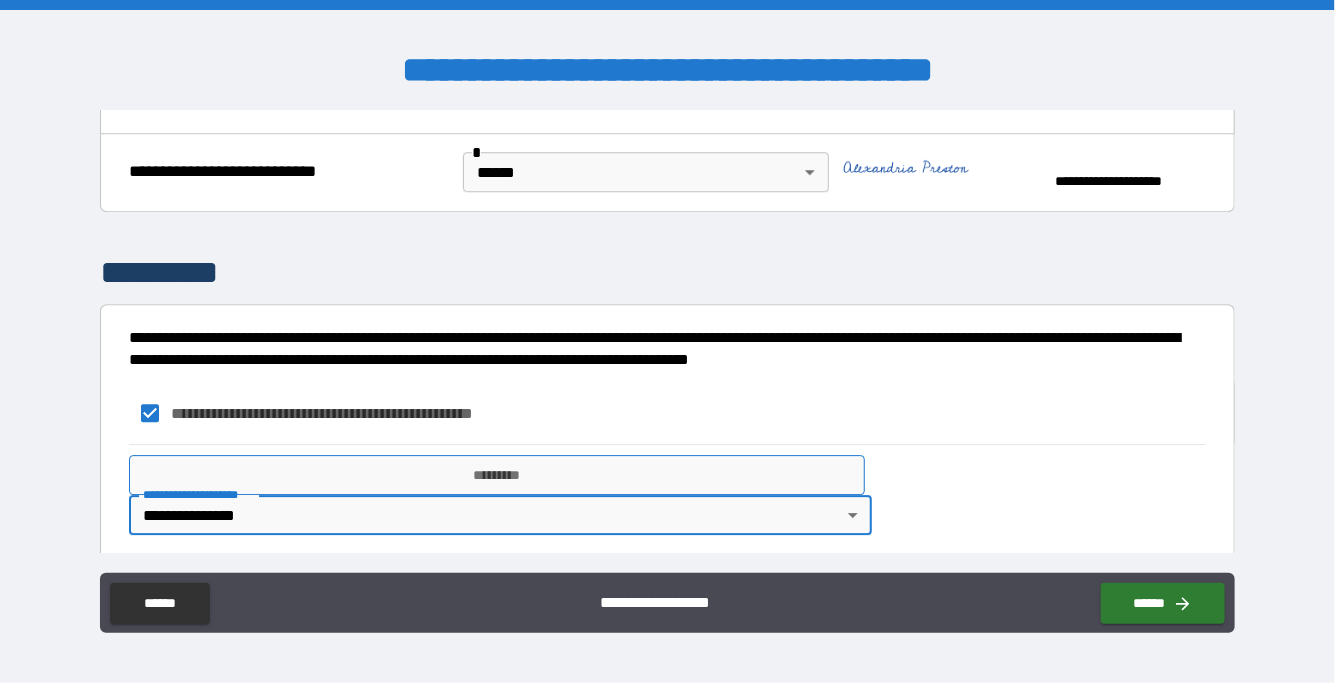 click on "*********" at bounding box center [496, 475] 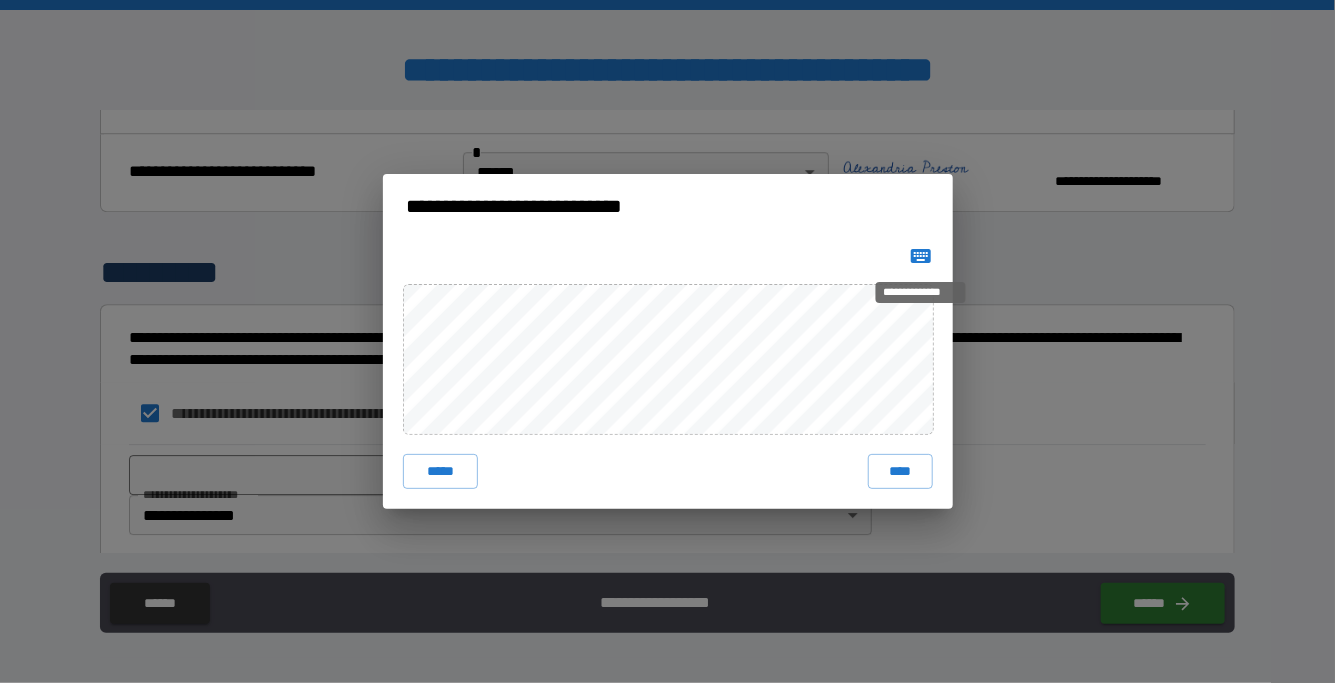 click 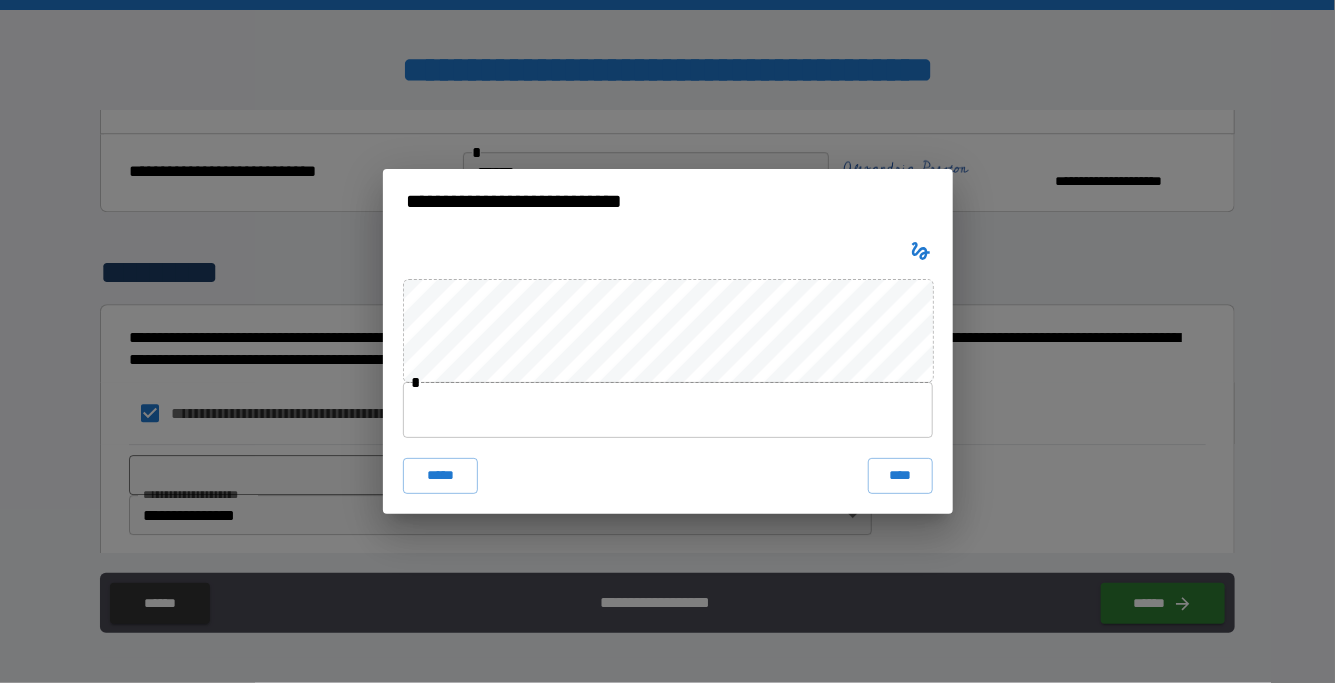 click at bounding box center (668, 410) 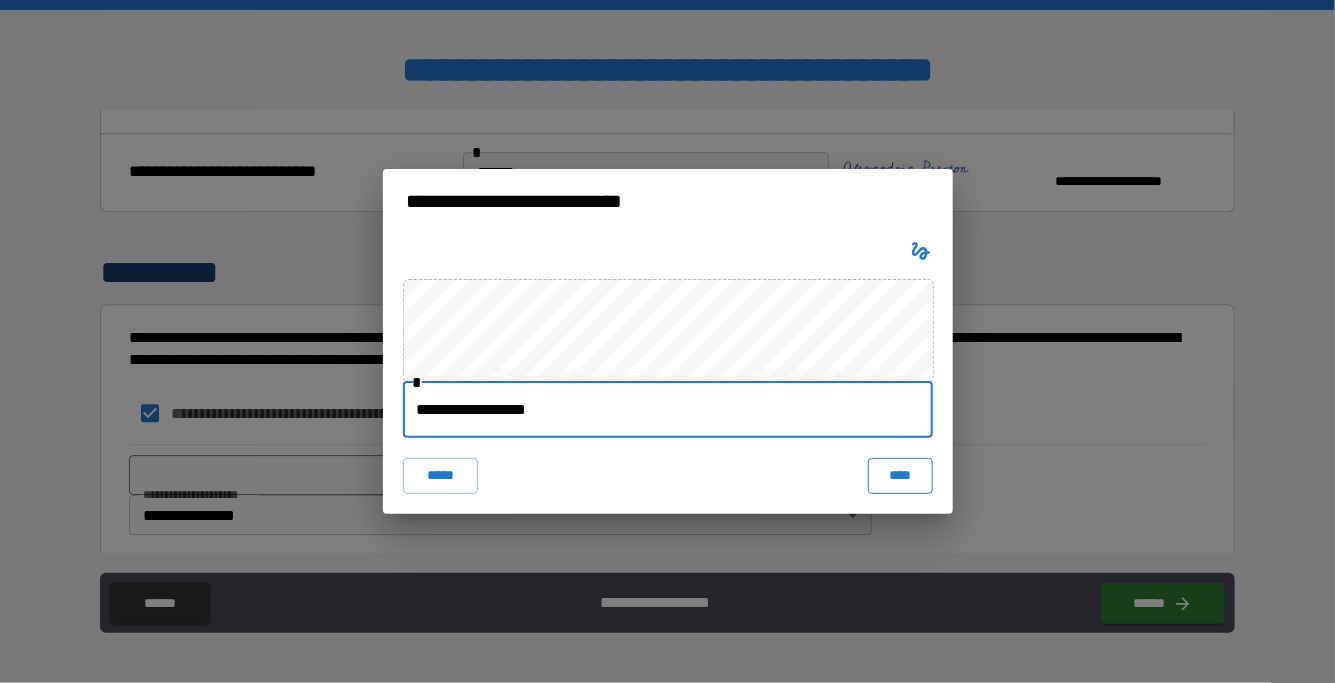 click on "****" at bounding box center [900, 476] 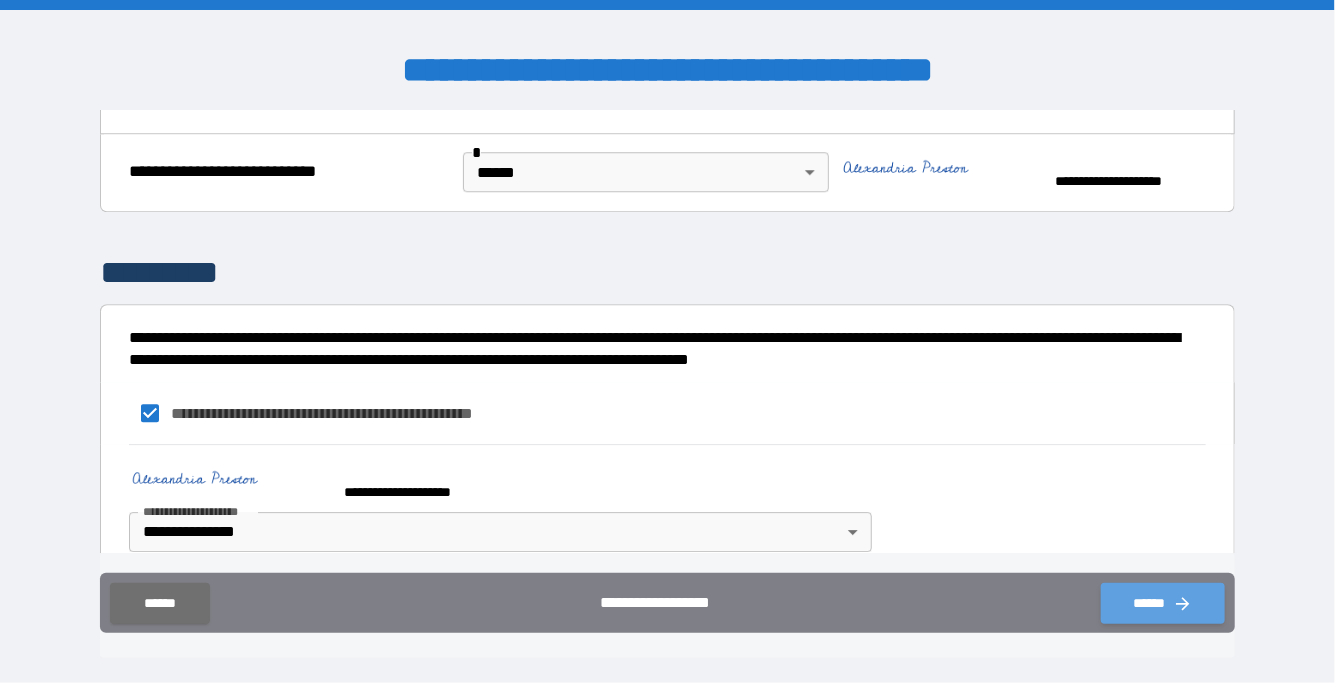 click on "******" at bounding box center [1163, 603] 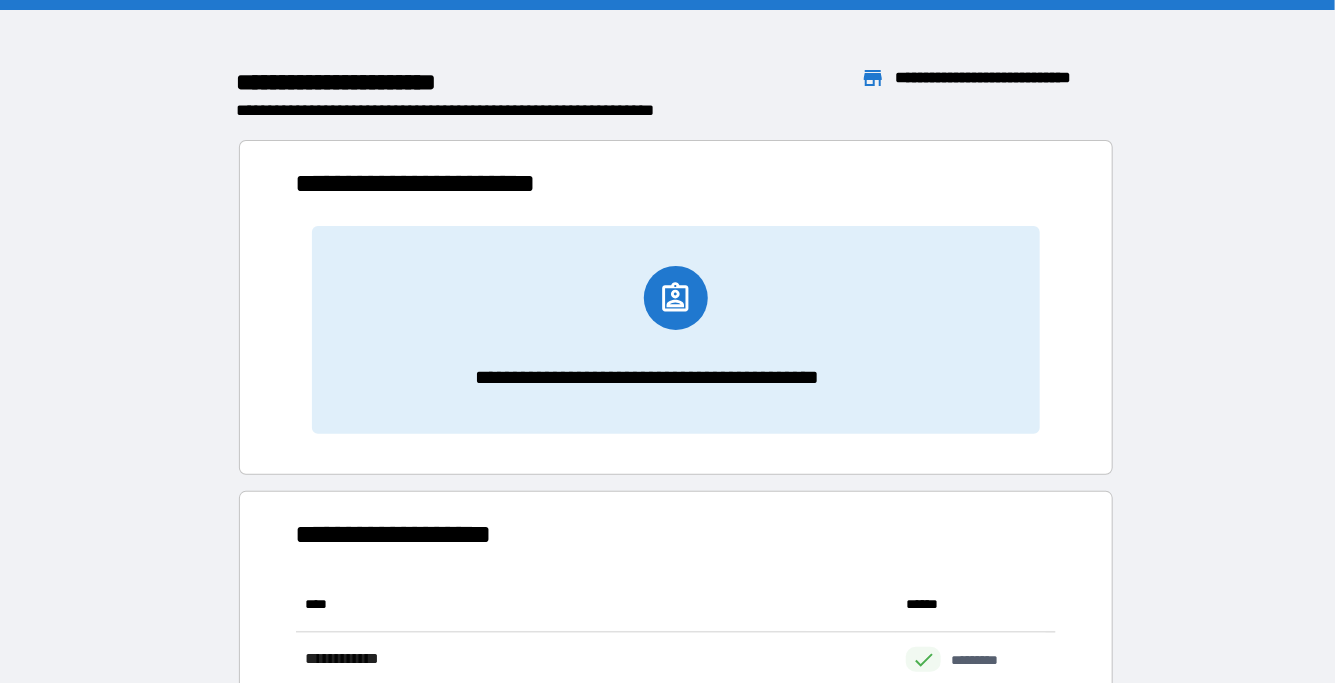 scroll, scrollTop: 15, scrollLeft: 15, axis: both 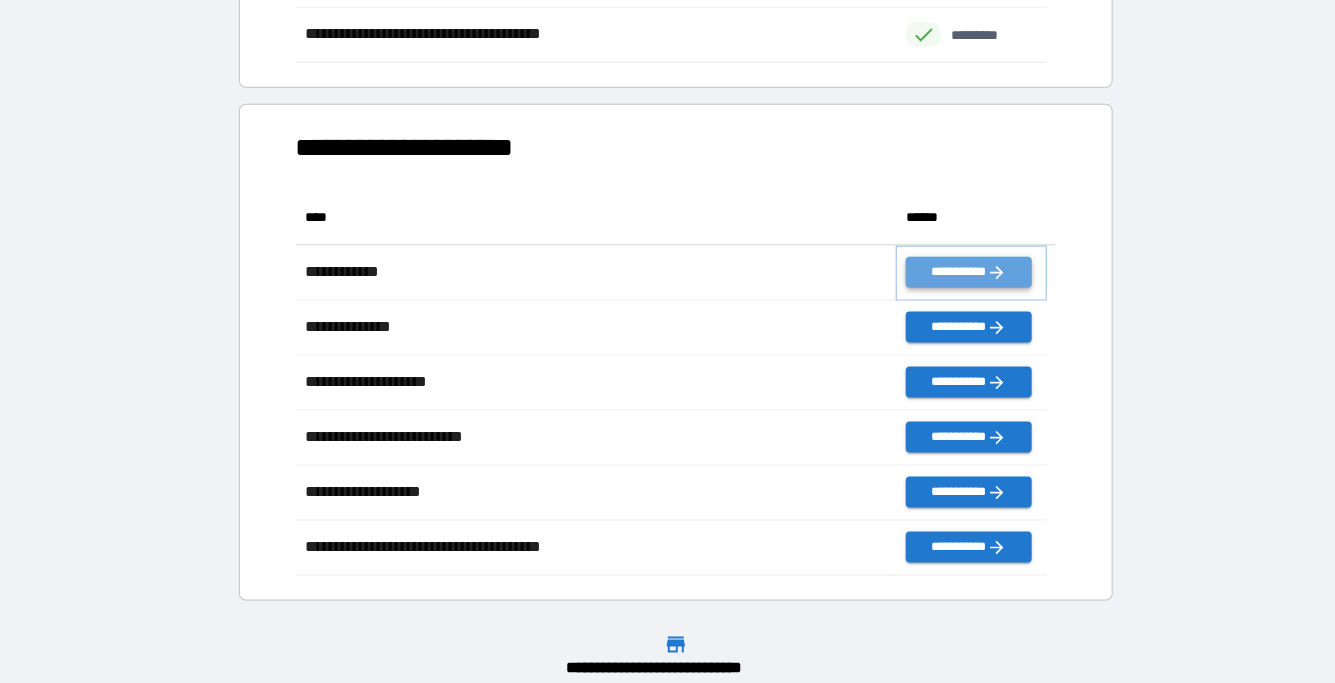 click on "**********" at bounding box center (968, 272) 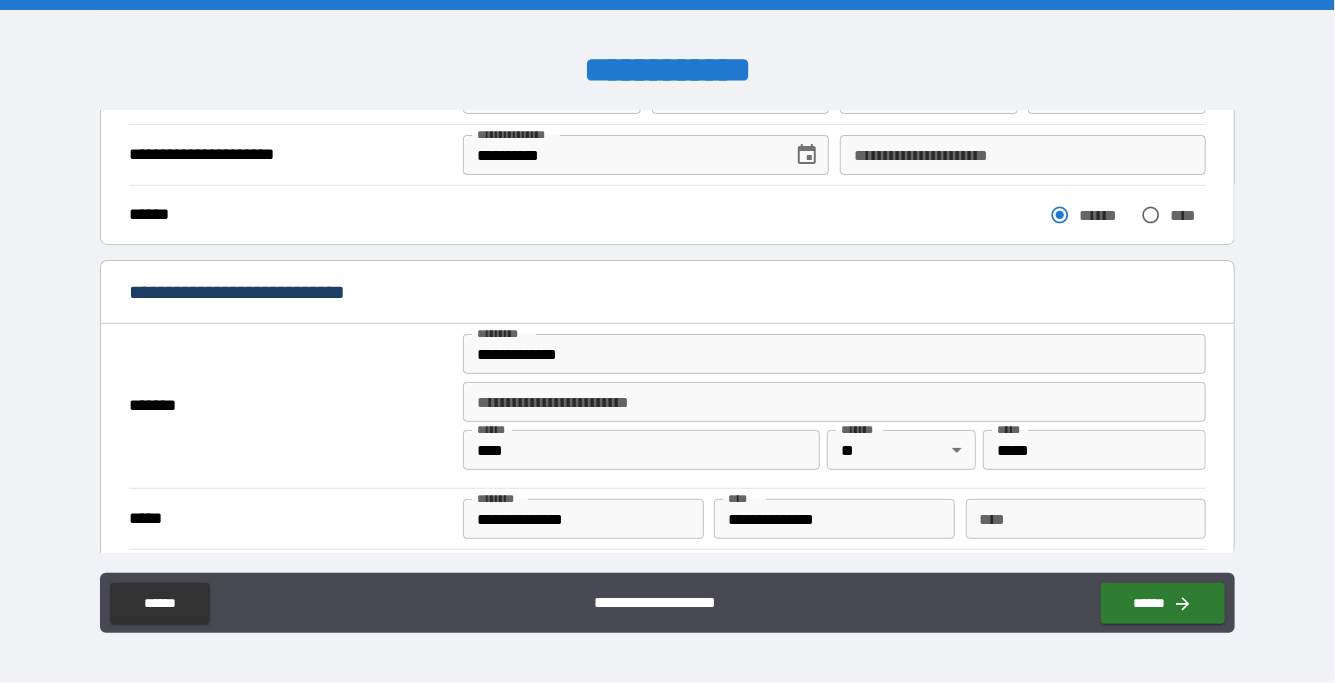 scroll, scrollTop: 300, scrollLeft: 0, axis: vertical 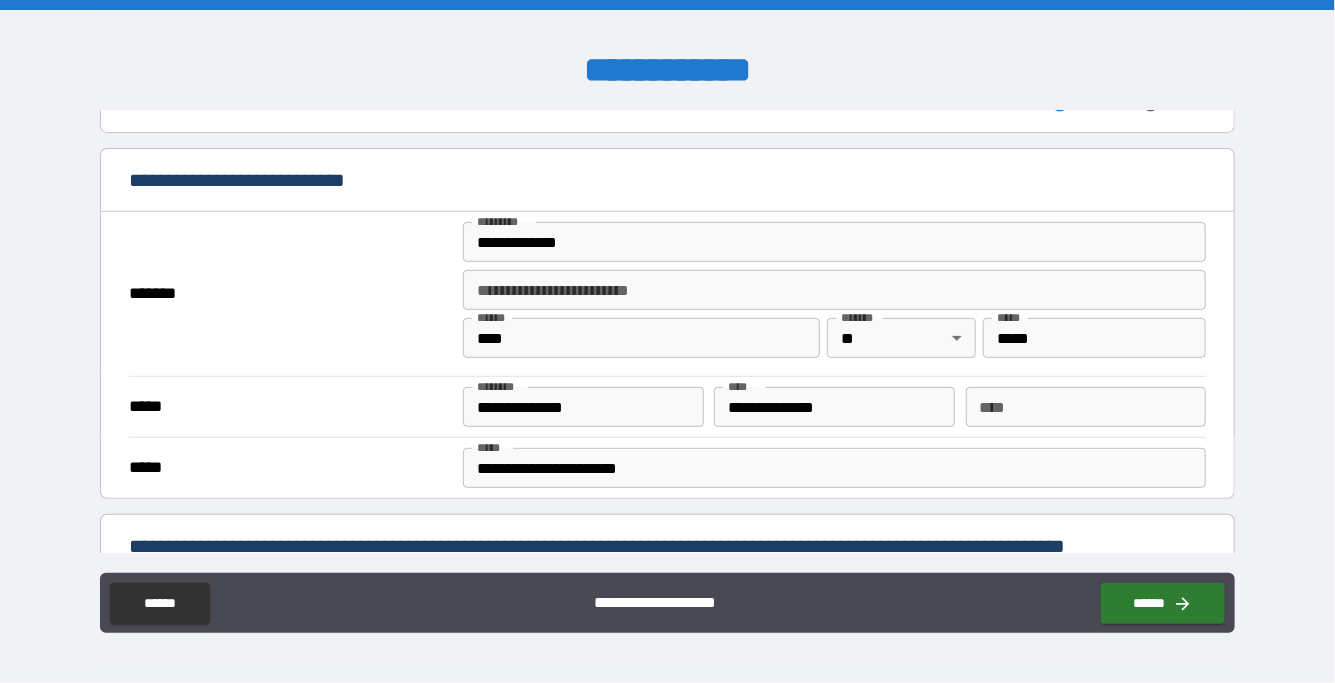 click on "**********" at bounding box center [834, 468] 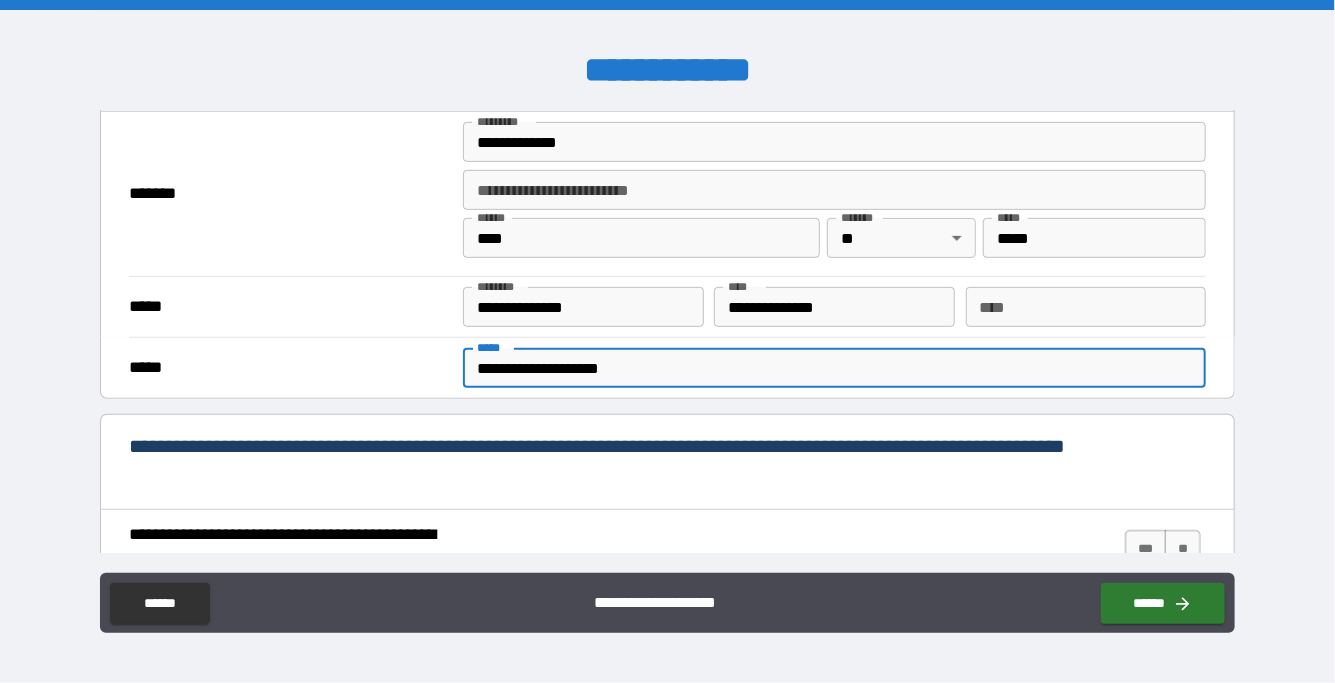 scroll, scrollTop: 600, scrollLeft: 0, axis: vertical 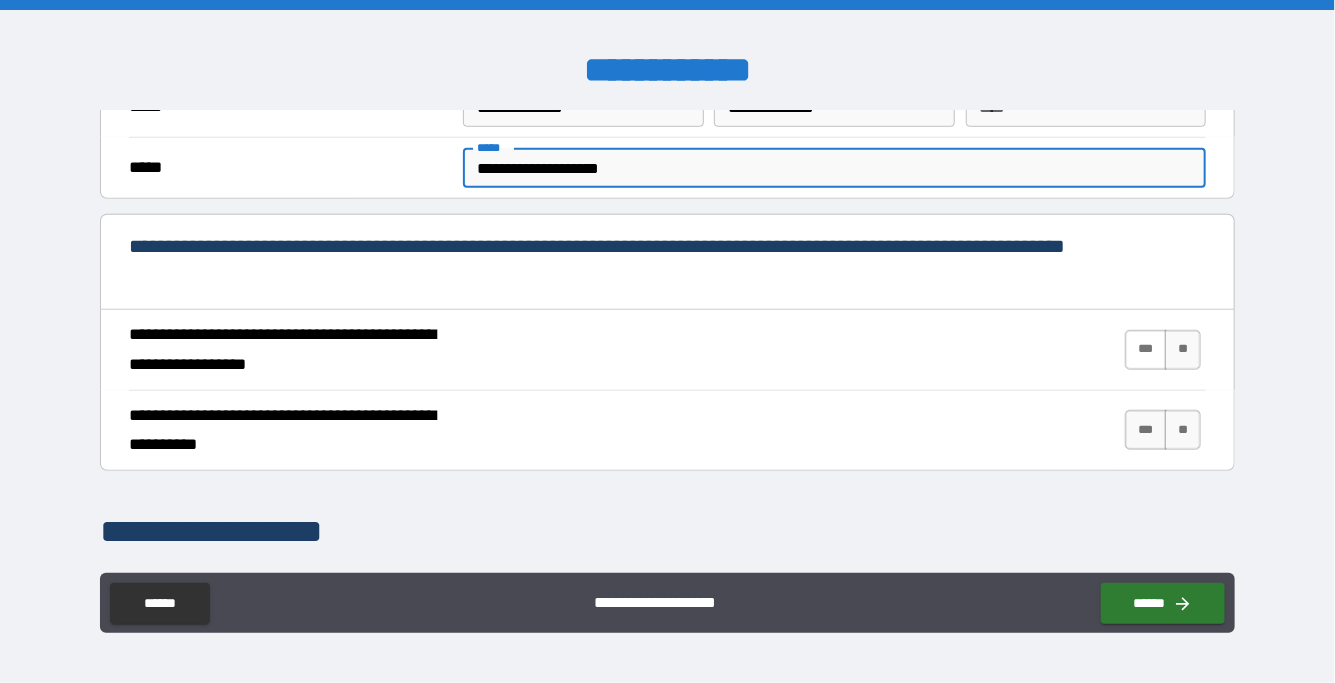click on "***" at bounding box center (1145, 350) 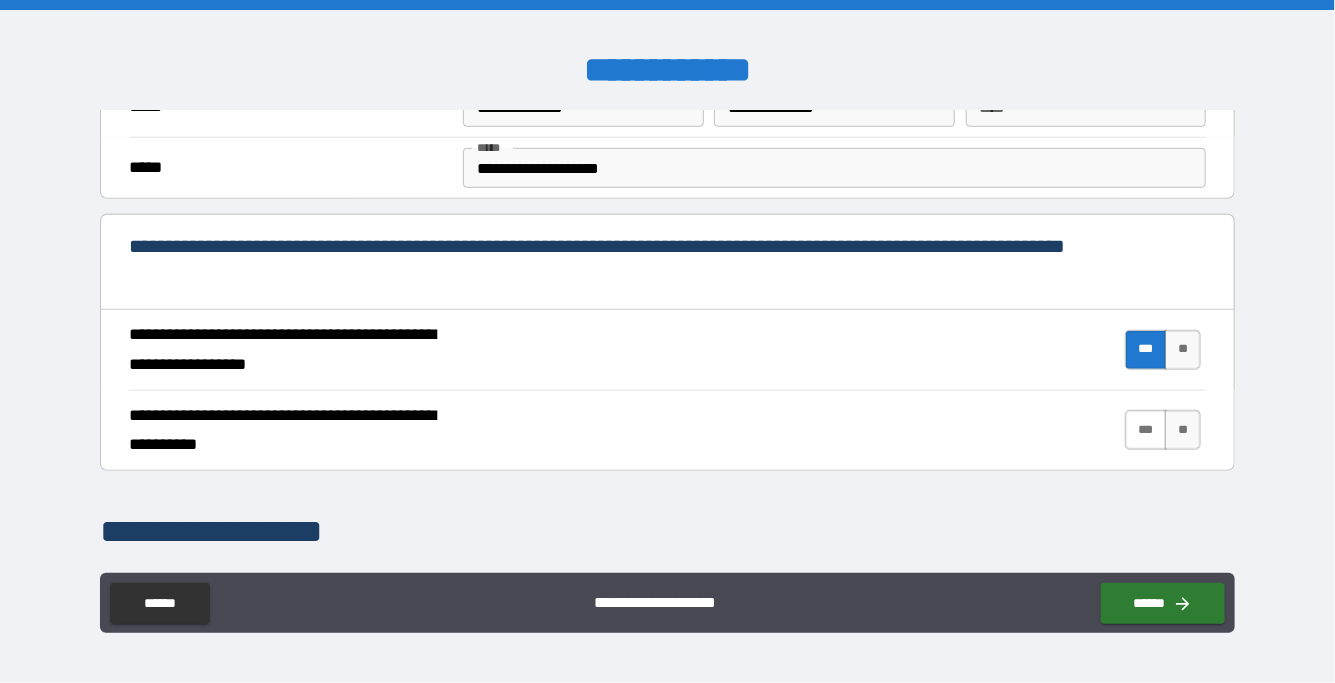 click on "***" at bounding box center [1145, 430] 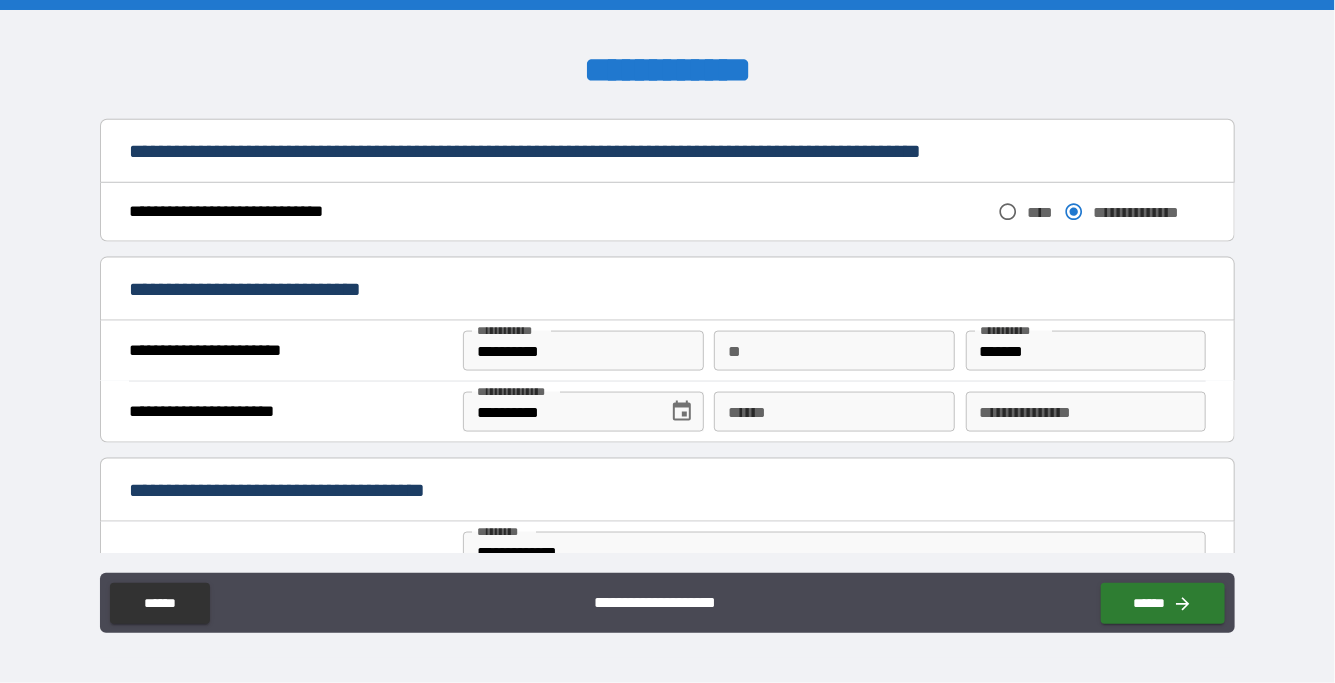 scroll, scrollTop: 1100, scrollLeft: 0, axis: vertical 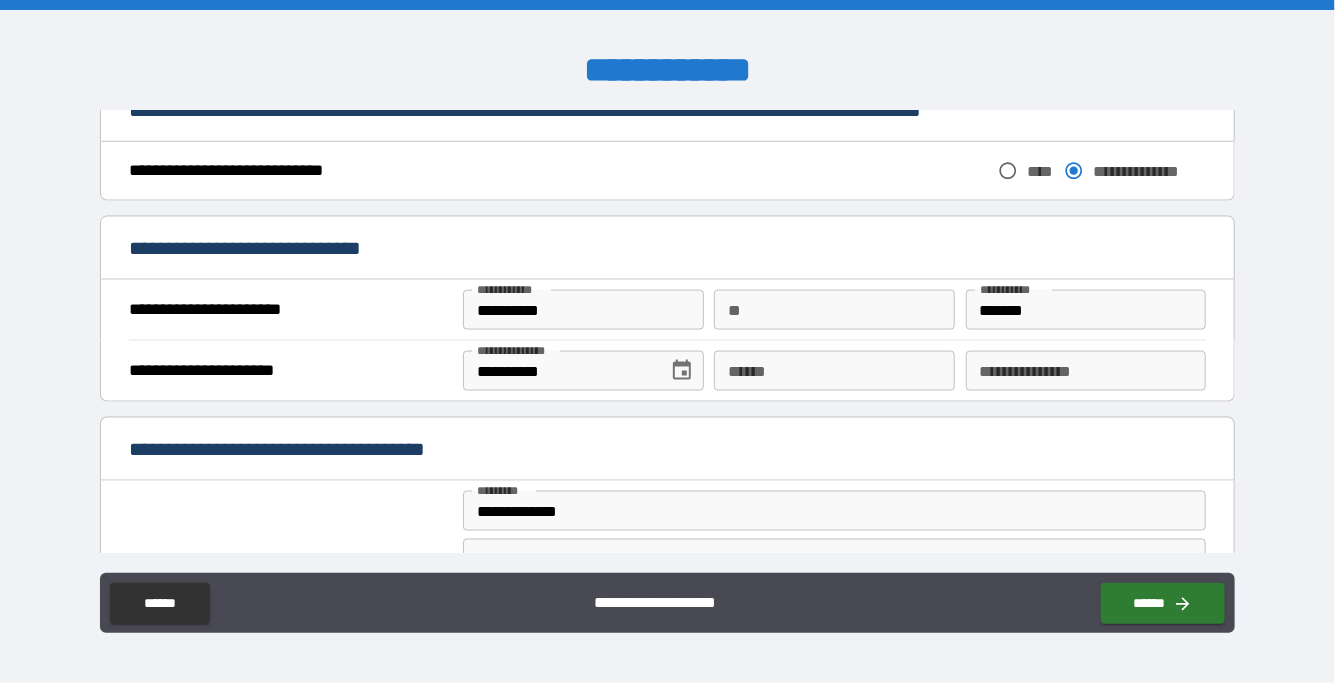 click on "****   *" at bounding box center [834, 371] 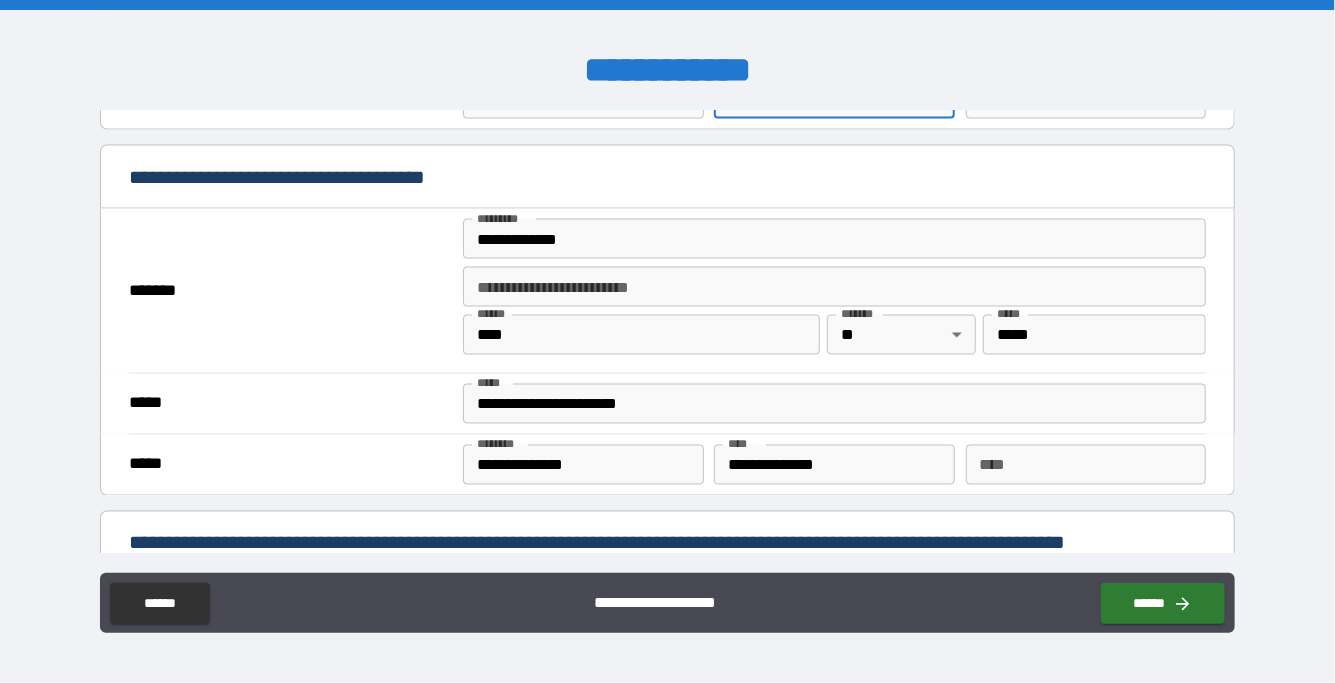 scroll, scrollTop: 1400, scrollLeft: 0, axis: vertical 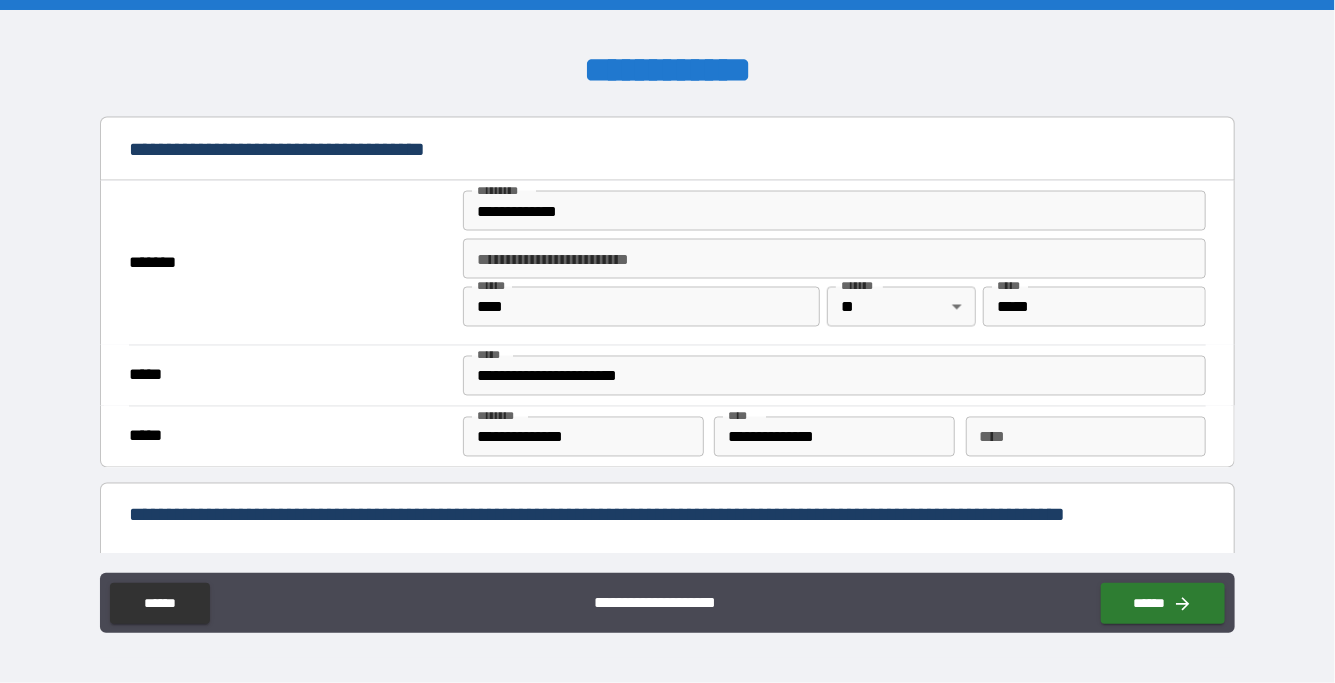 click on "**********" at bounding box center (834, 376) 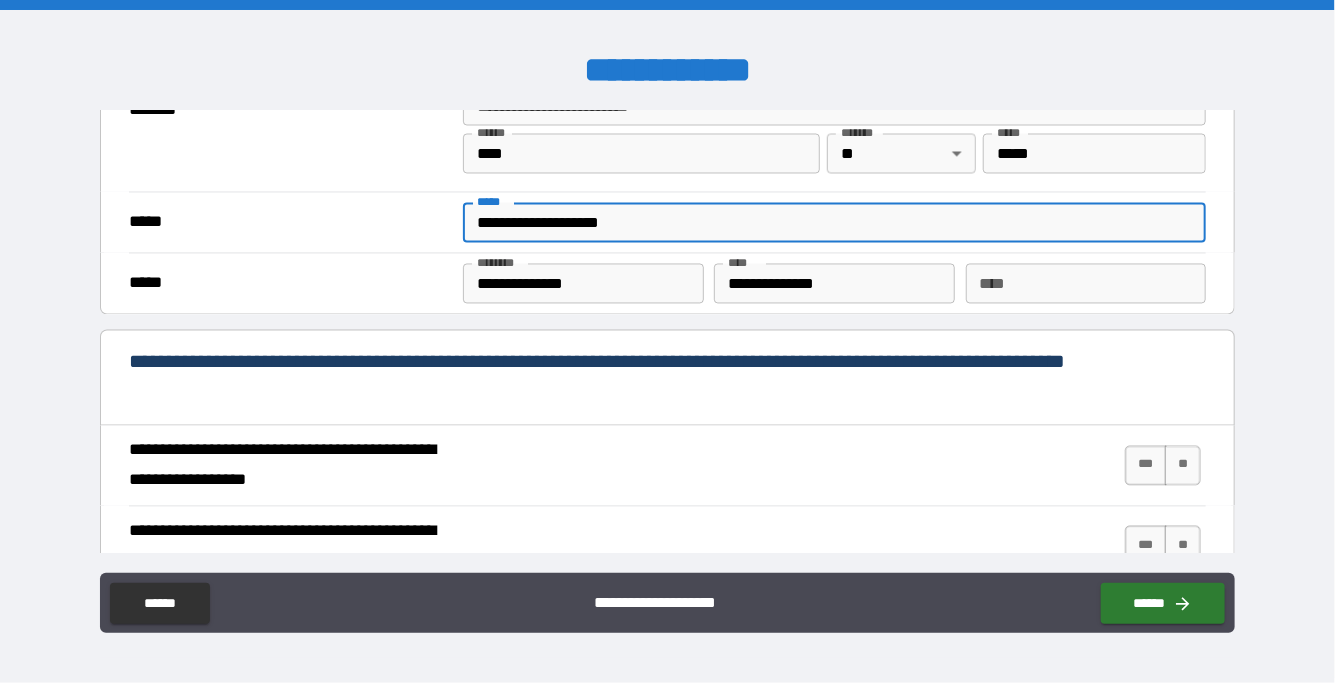 scroll, scrollTop: 1600, scrollLeft: 0, axis: vertical 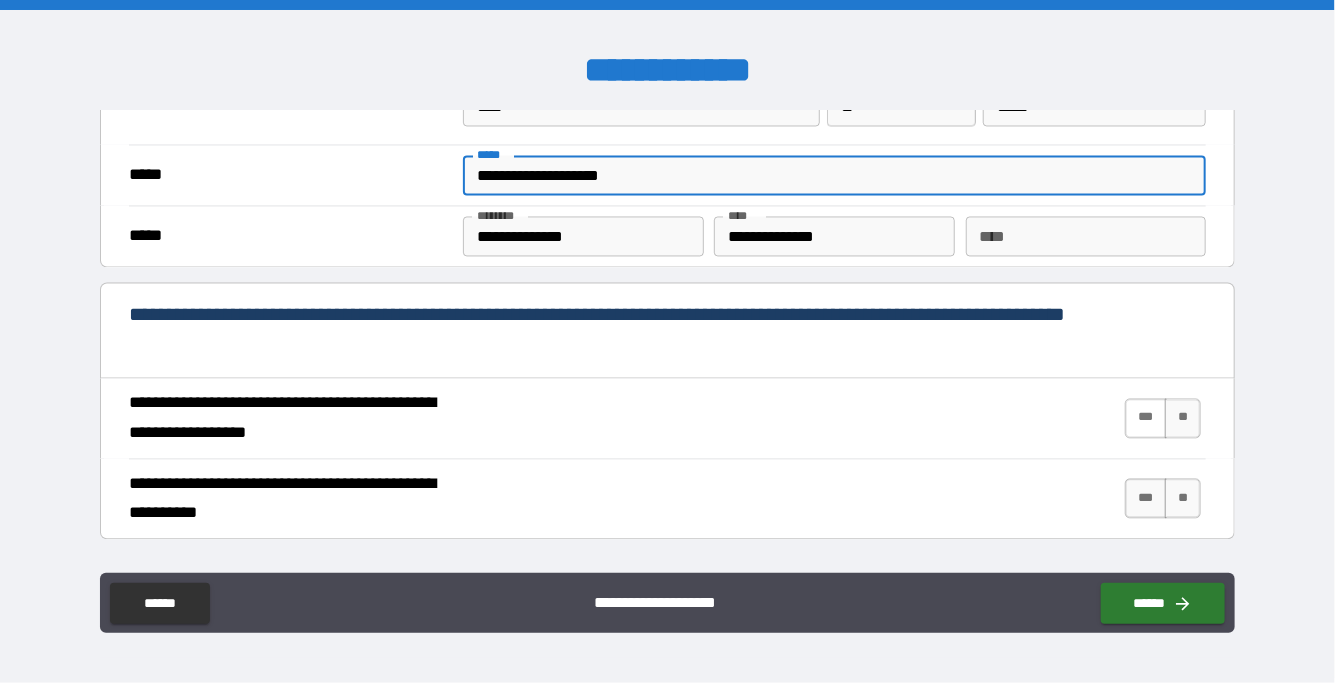 click on "***" at bounding box center [1145, 419] 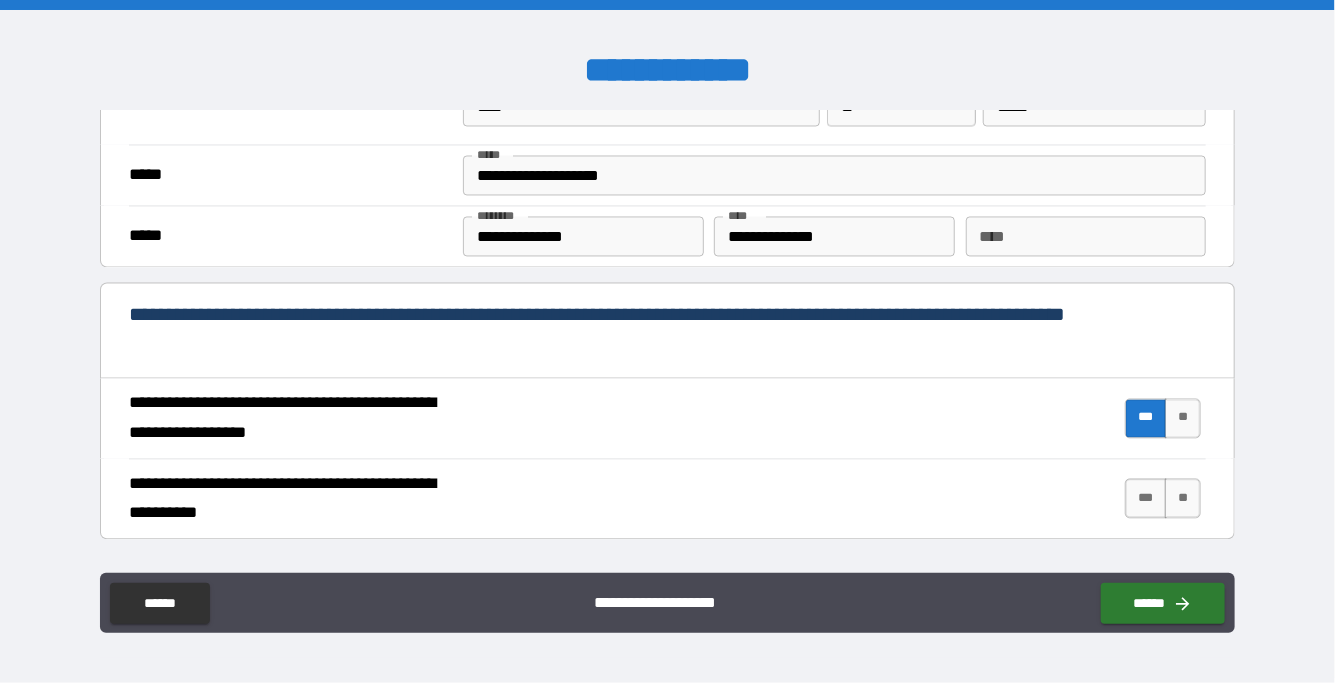 click on "*** **" at bounding box center [1165, 500] 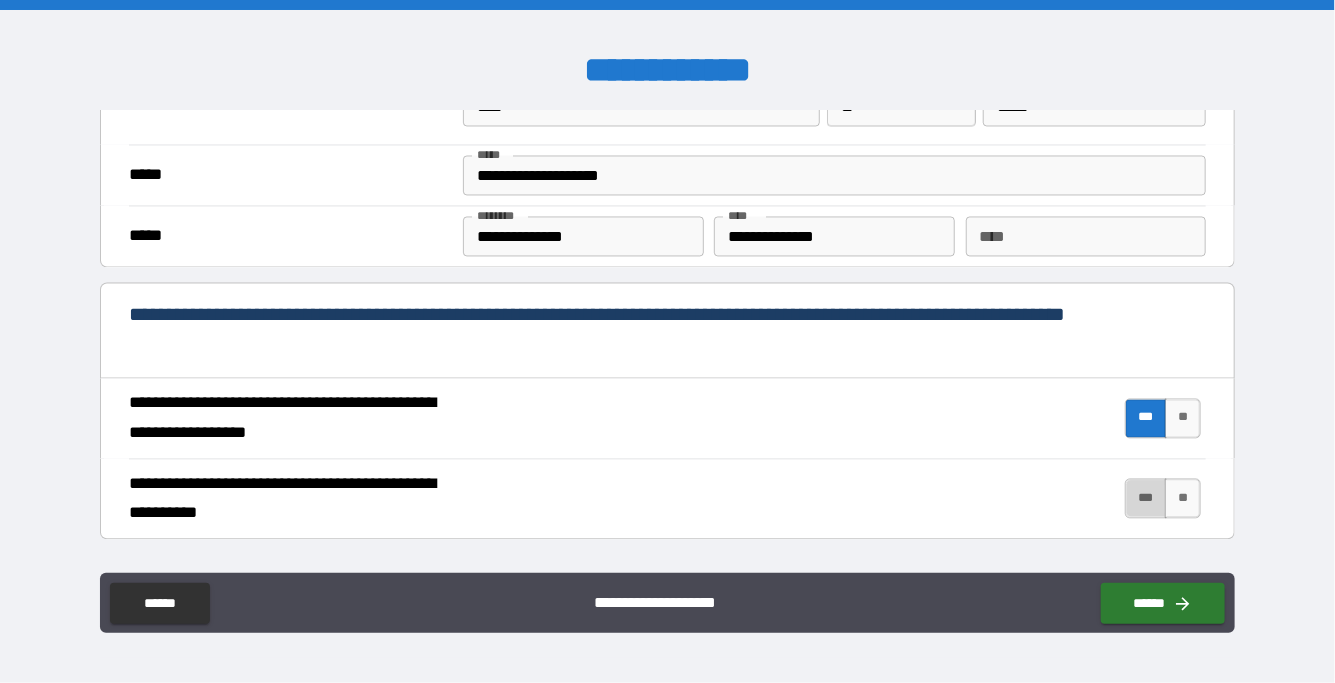 click on "***" at bounding box center [1145, 499] 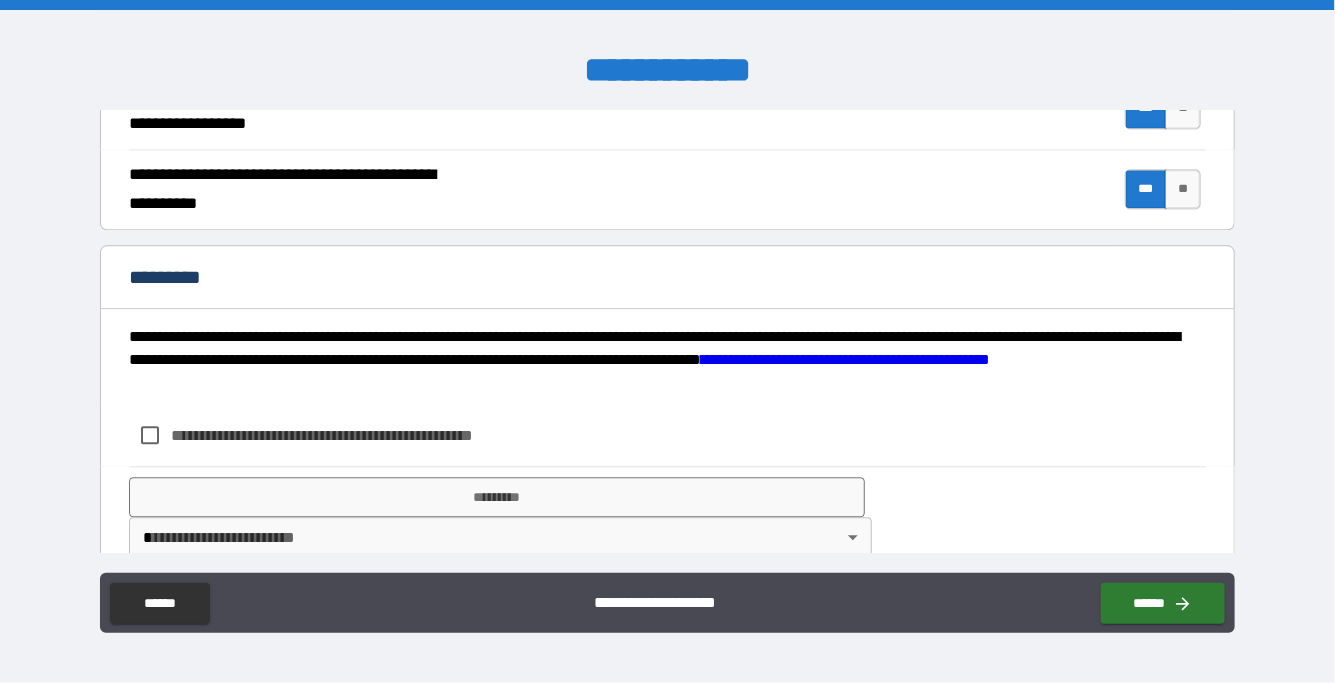 scroll, scrollTop: 1930, scrollLeft: 0, axis: vertical 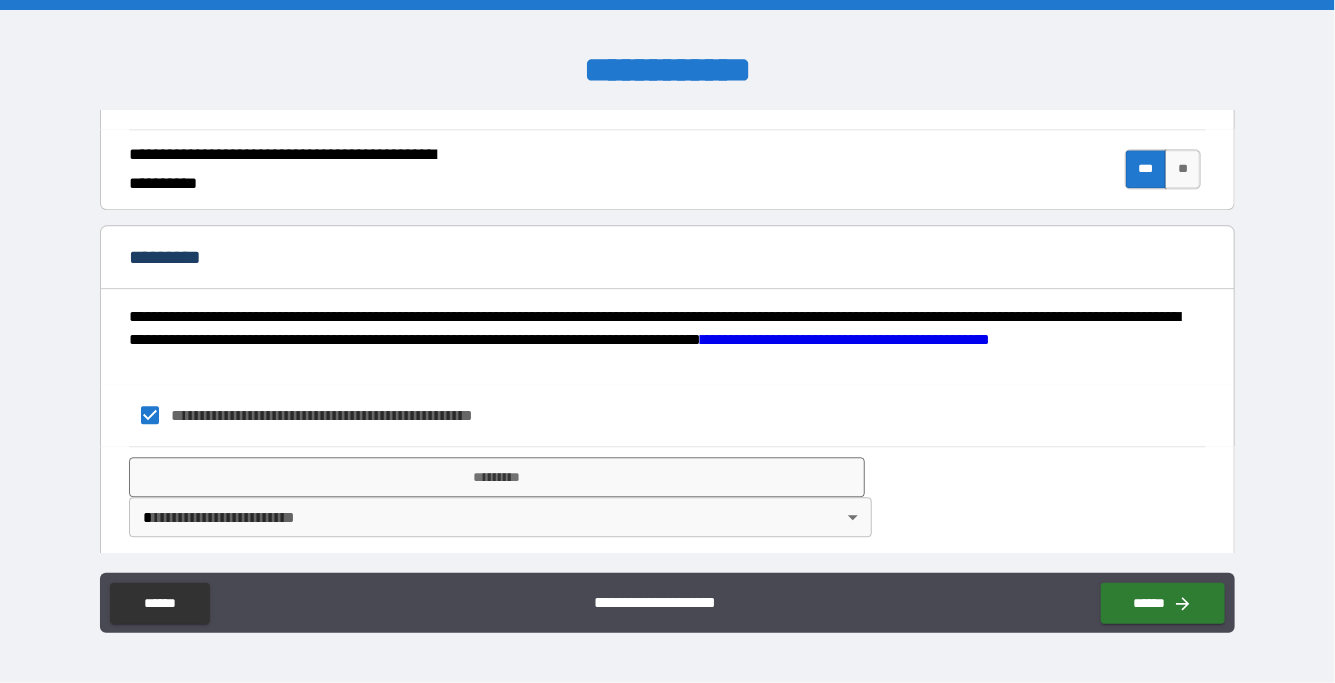 click on "**********" at bounding box center (667, 341) 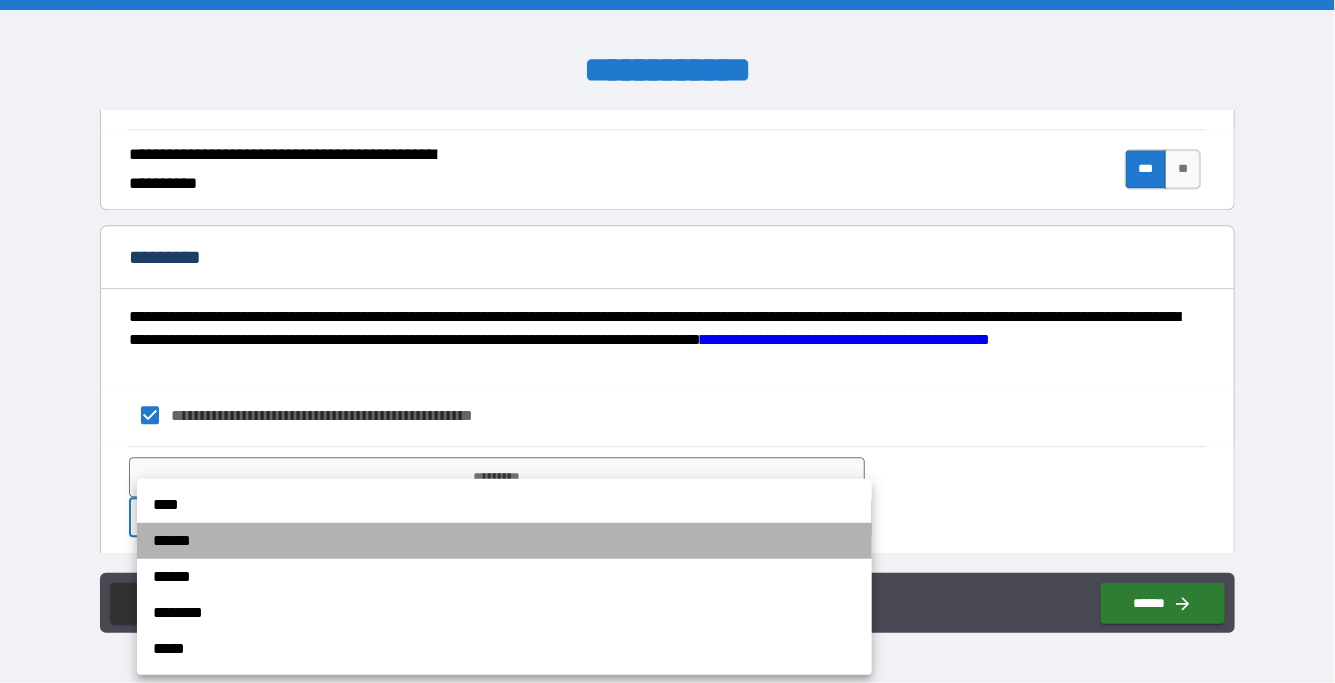 click on "******" at bounding box center [504, 541] 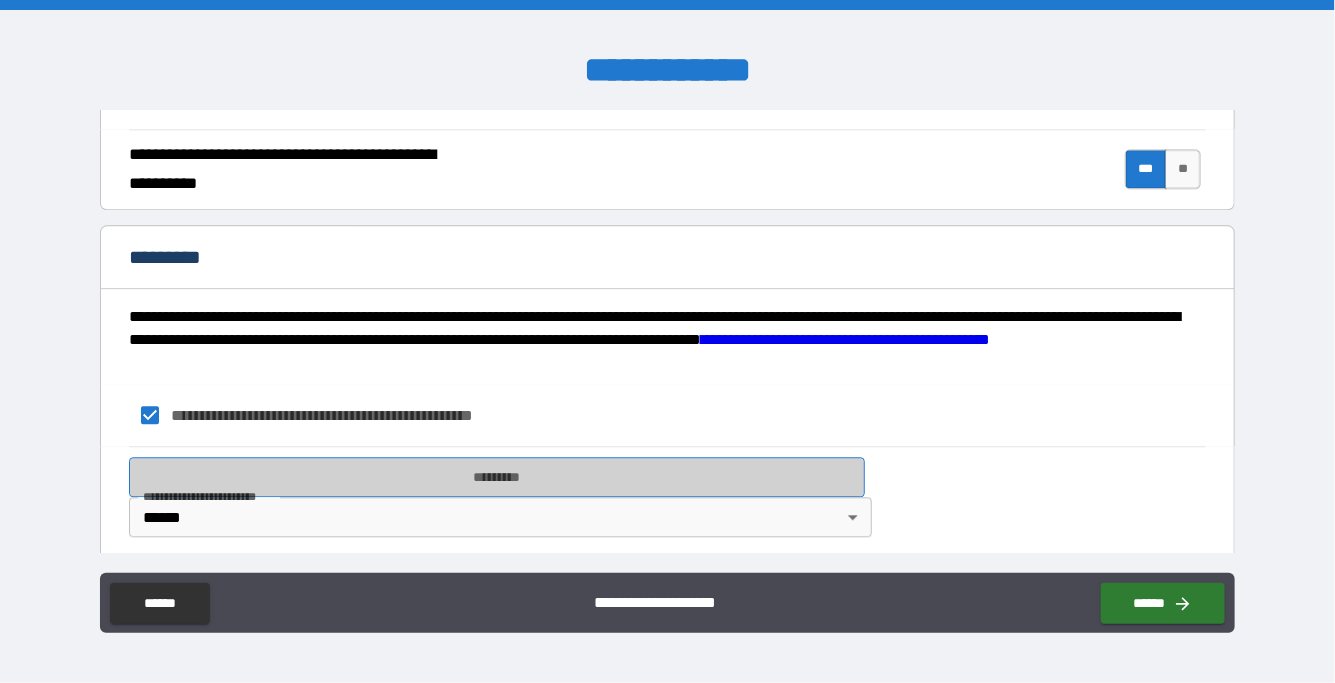 click on "*********" at bounding box center (496, 477) 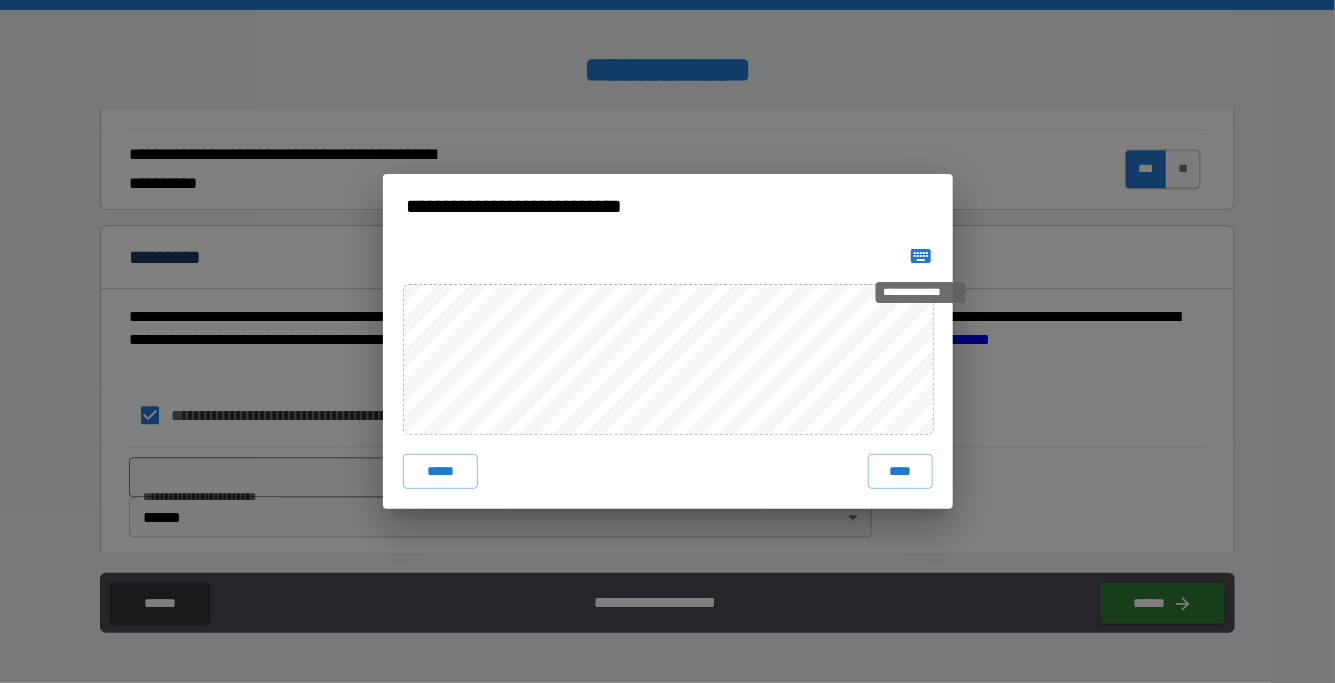 click 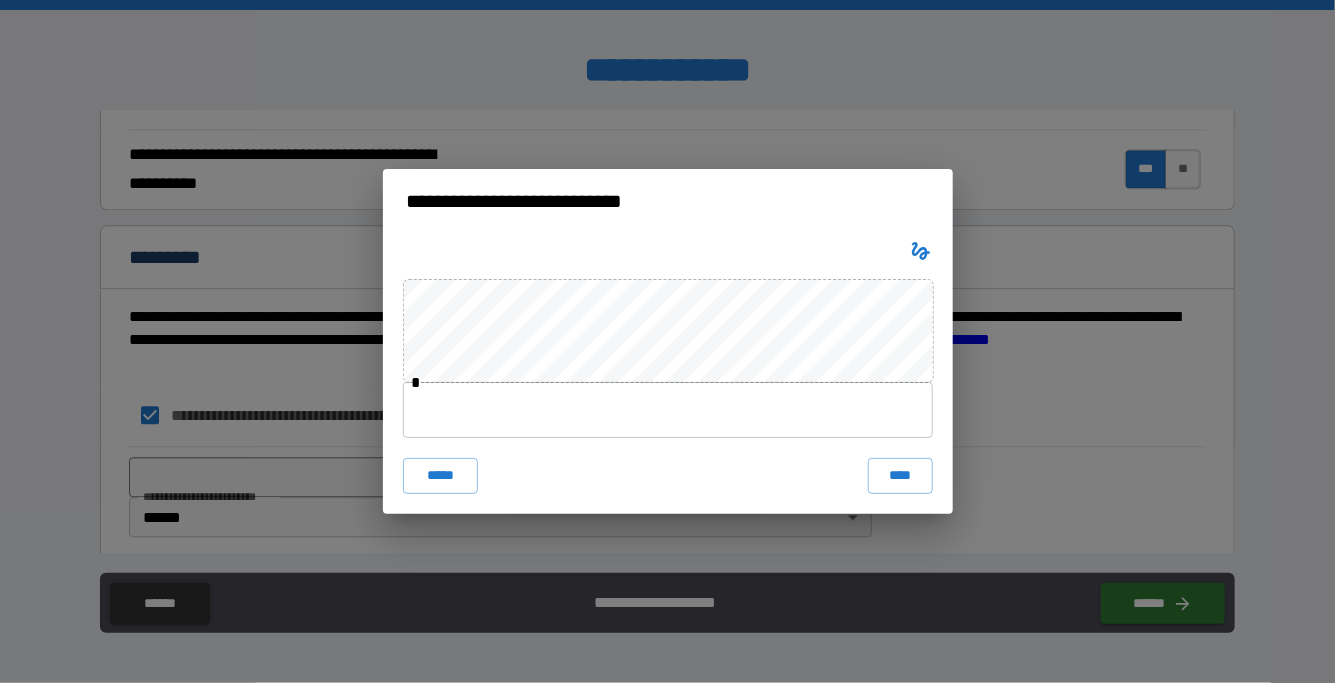 click at bounding box center (668, 410) 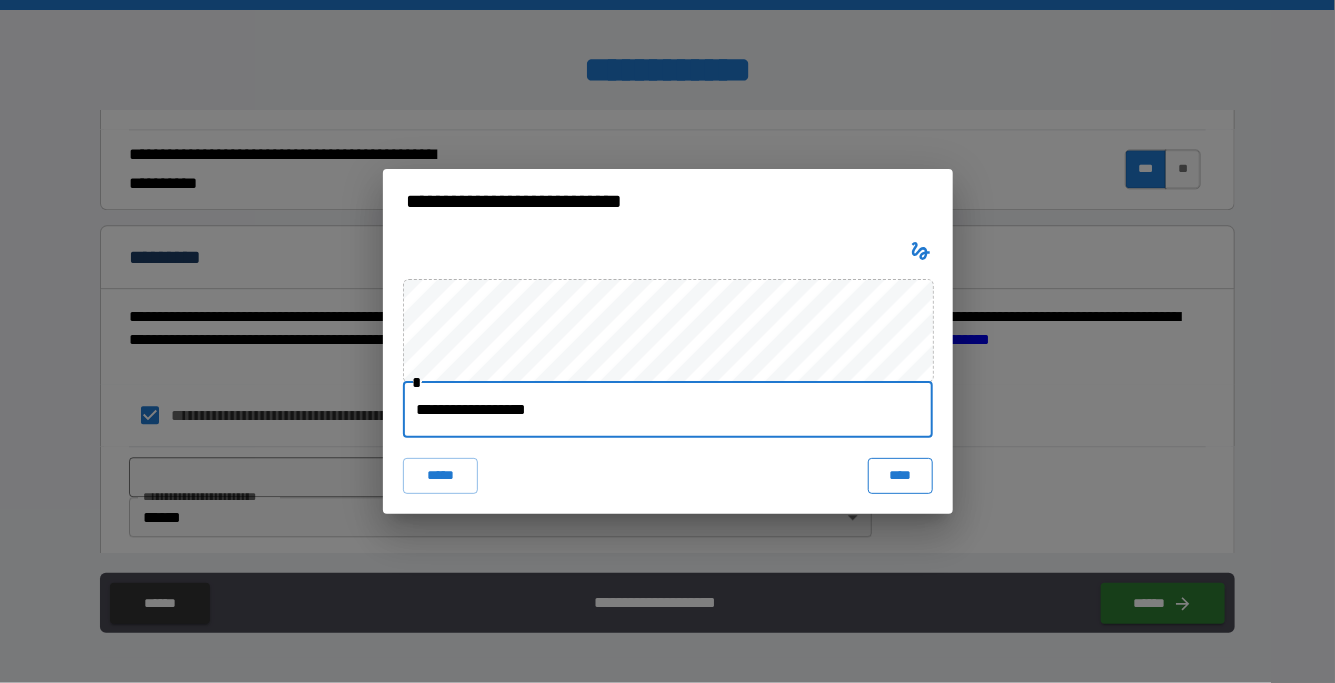click on "****" at bounding box center (900, 476) 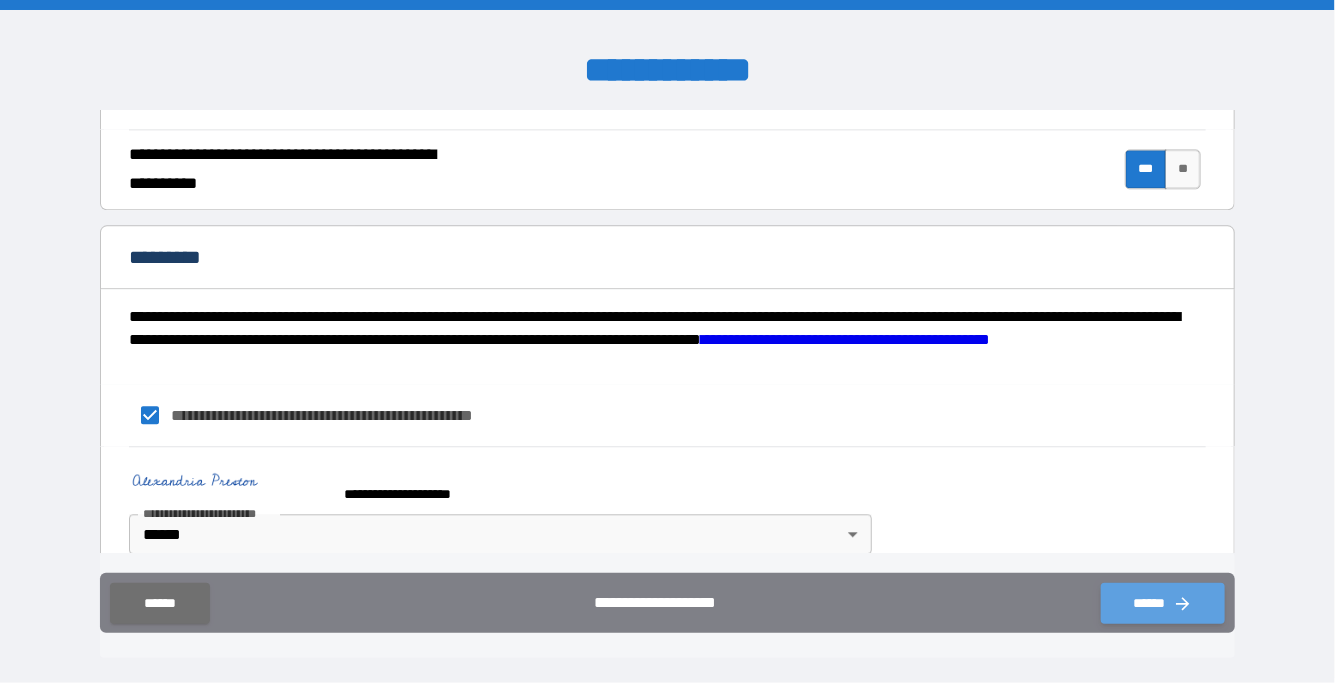 click on "******" at bounding box center (1163, 603) 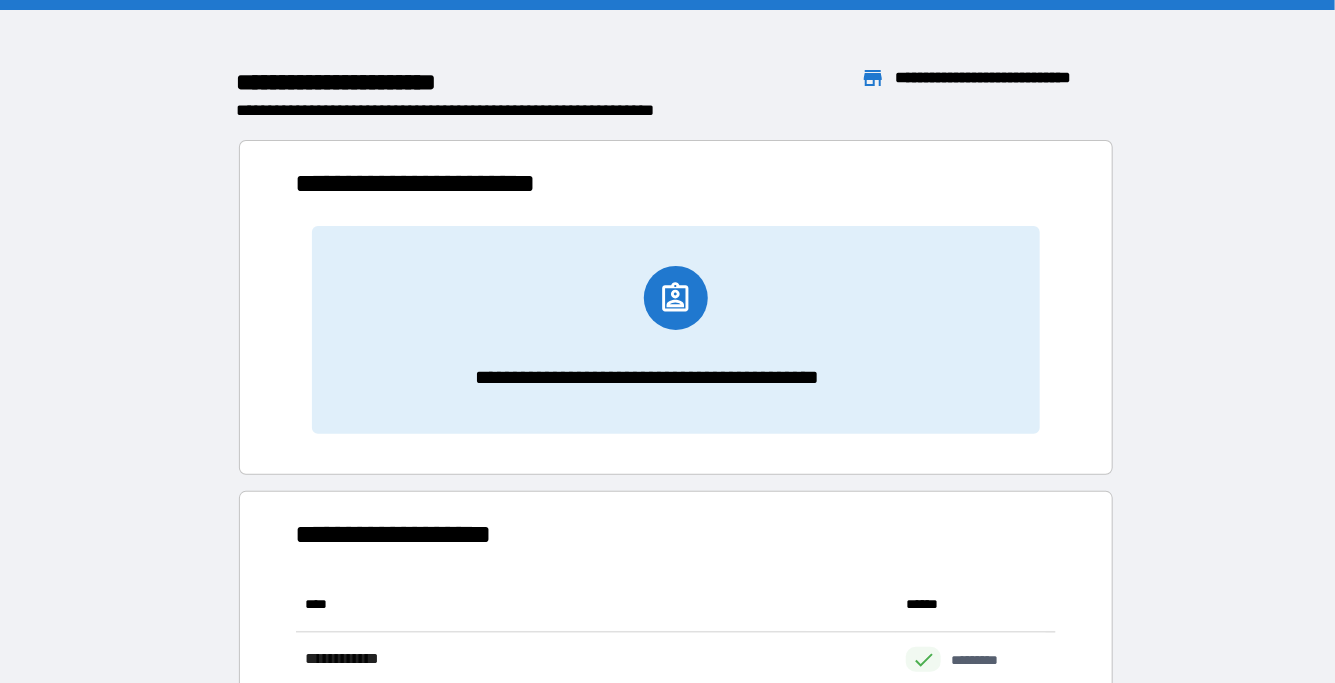 scroll, scrollTop: 15, scrollLeft: 15, axis: both 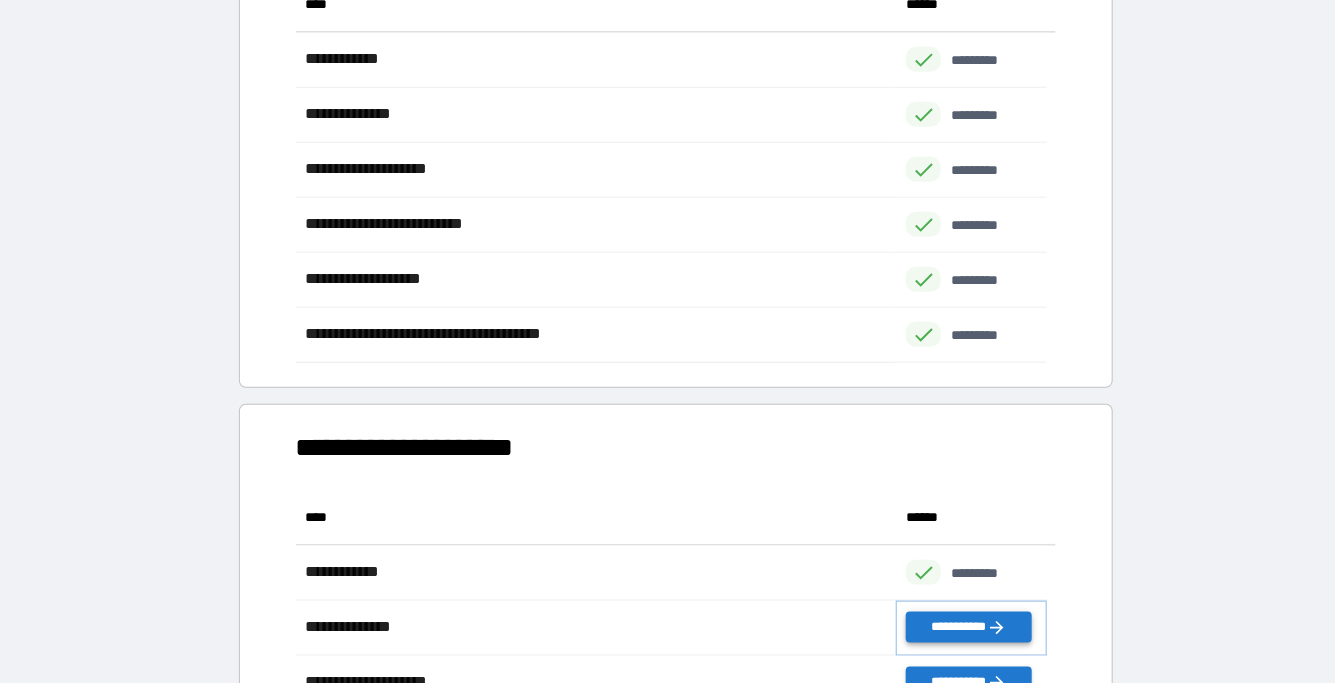 click 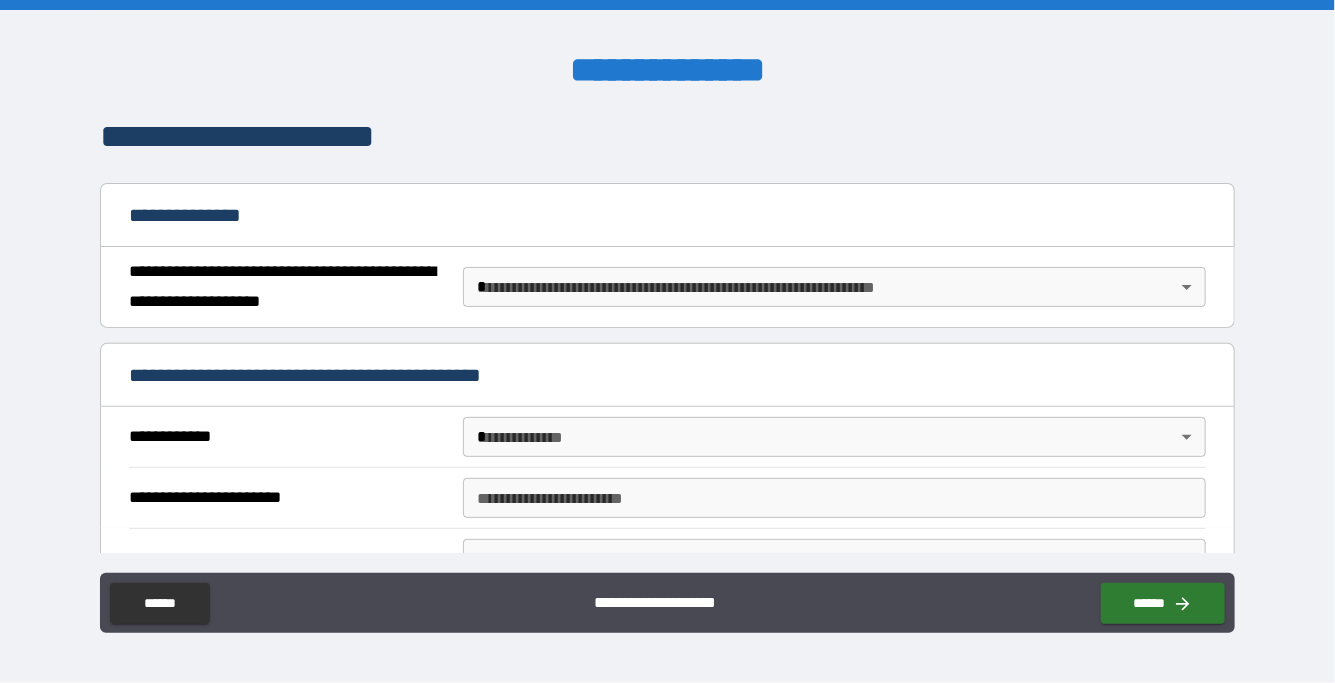 scroll, scrollTop: 200, scrollLeft: 0, axis: vertical 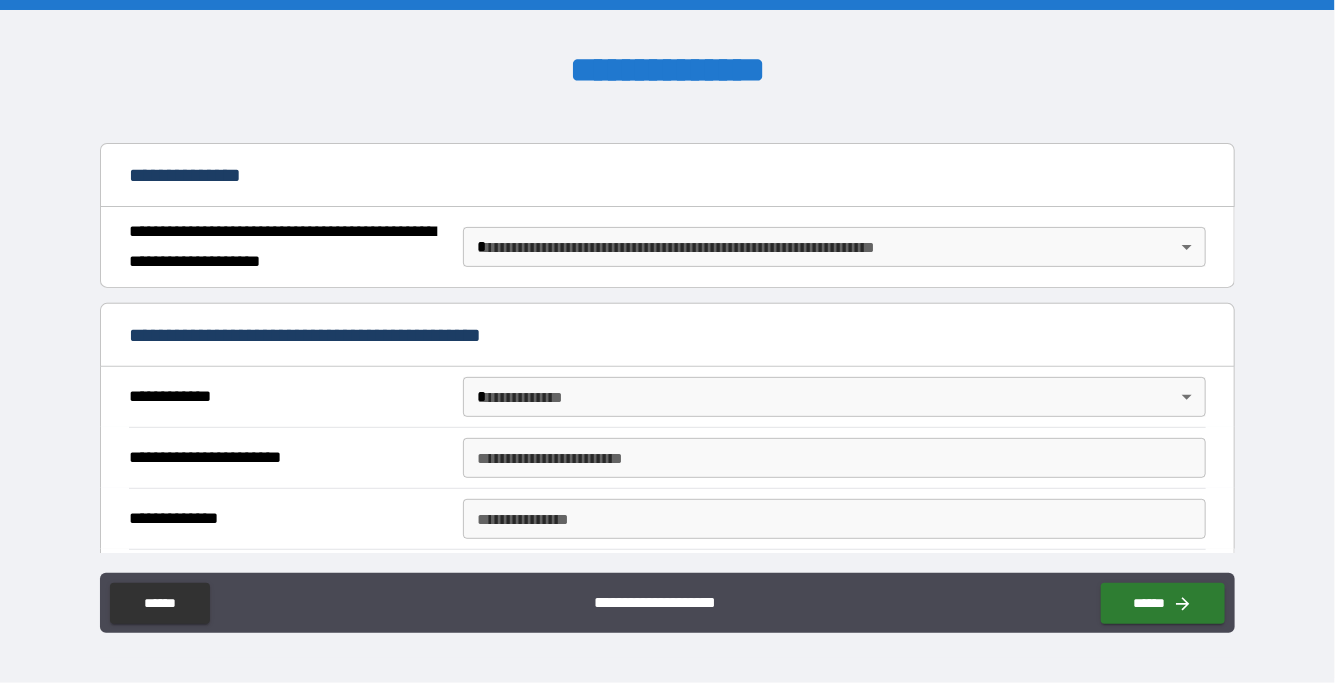 click on "**********" at bounding box center [667, 341] 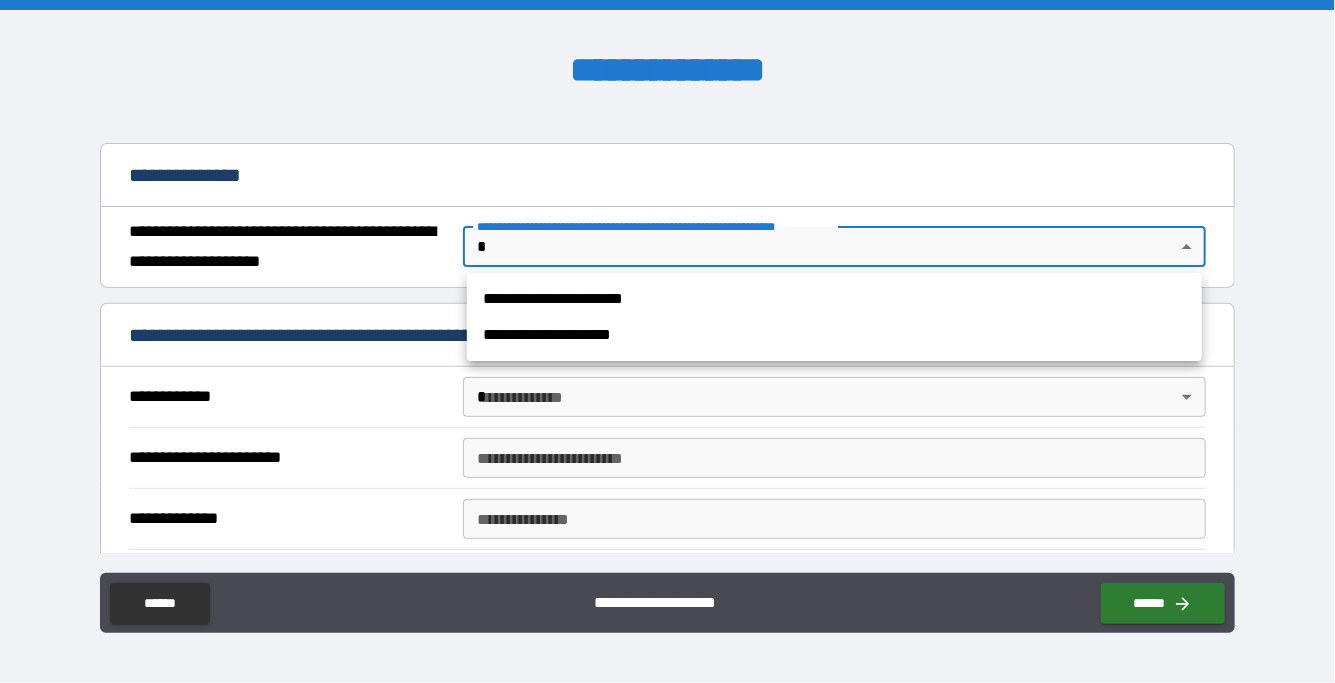 click on "**********" at bounding box center [834, 299] 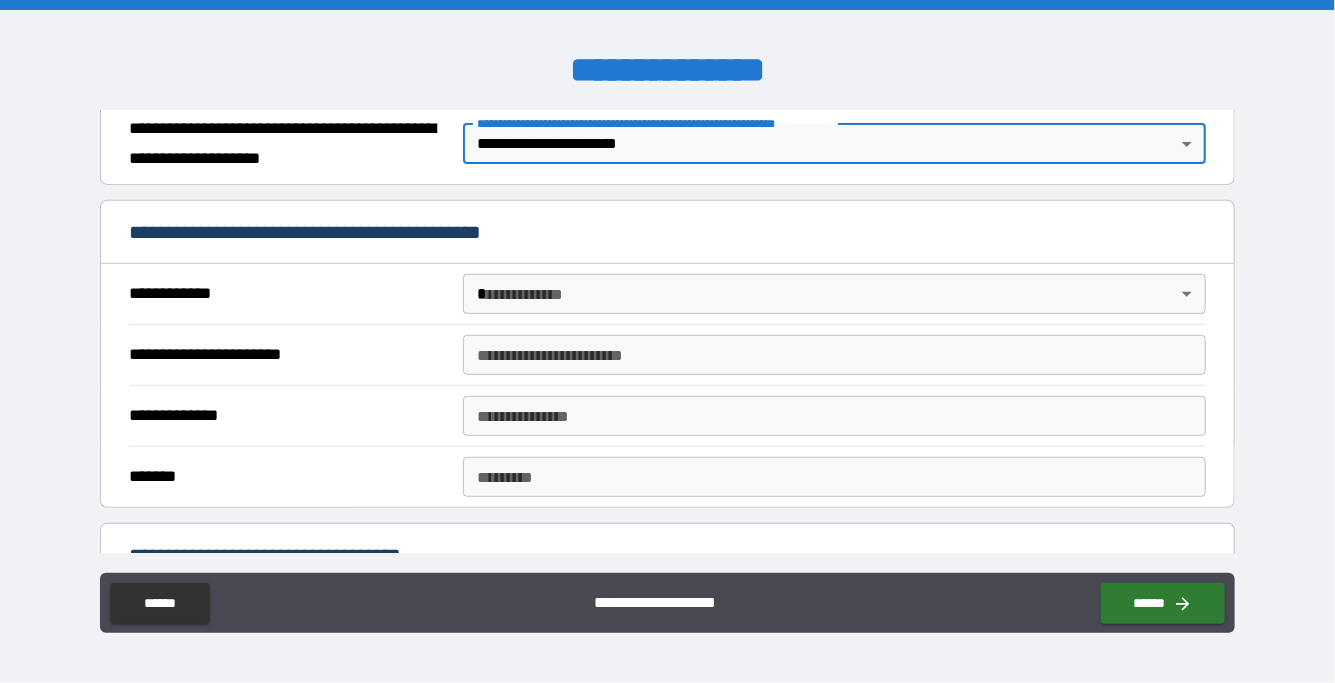 scroll, scrollTop: 400, scrollLeft: 0, axis: vertical 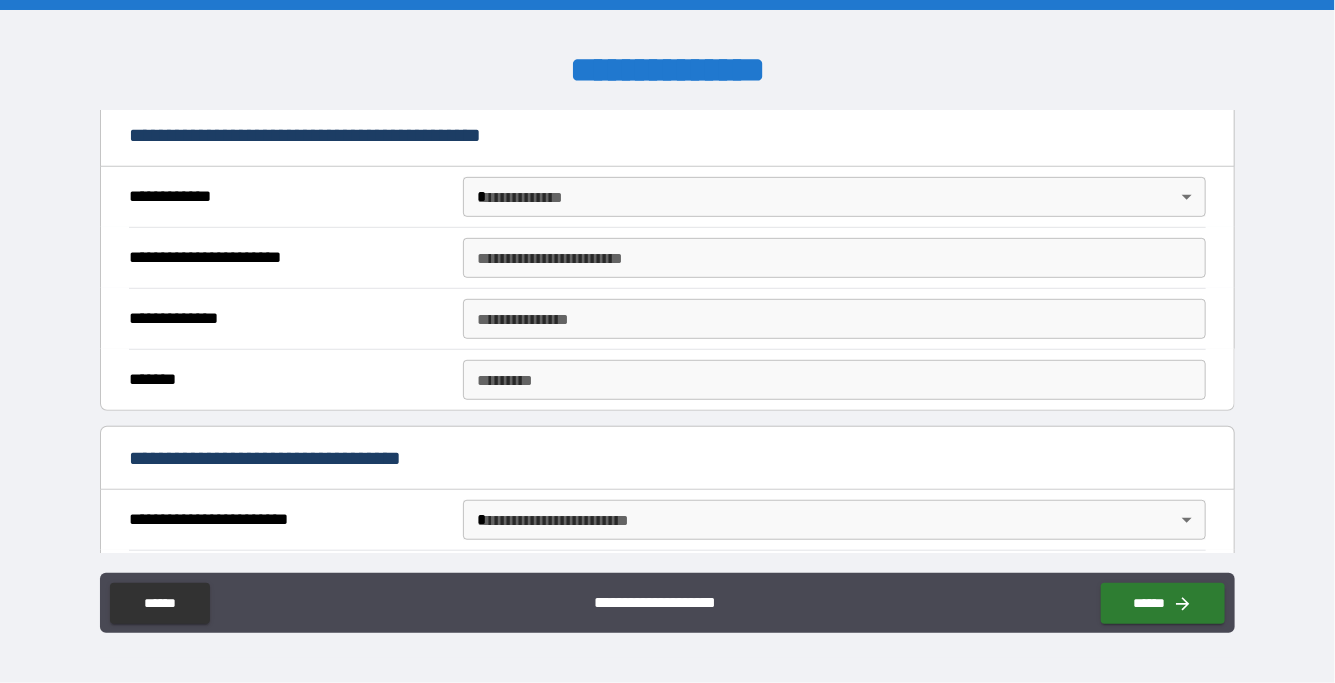 click on "**********" at bounding box center (667, 341) 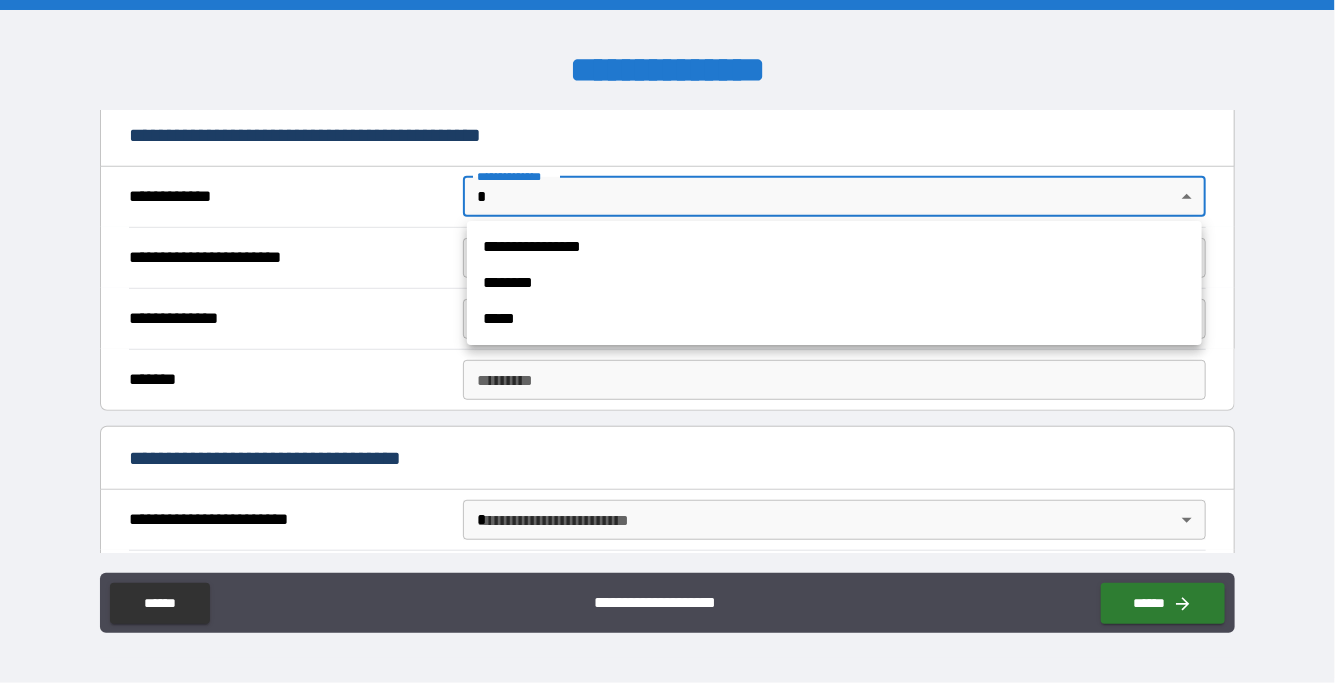 click on "**********" at bounding box center [834, 247] 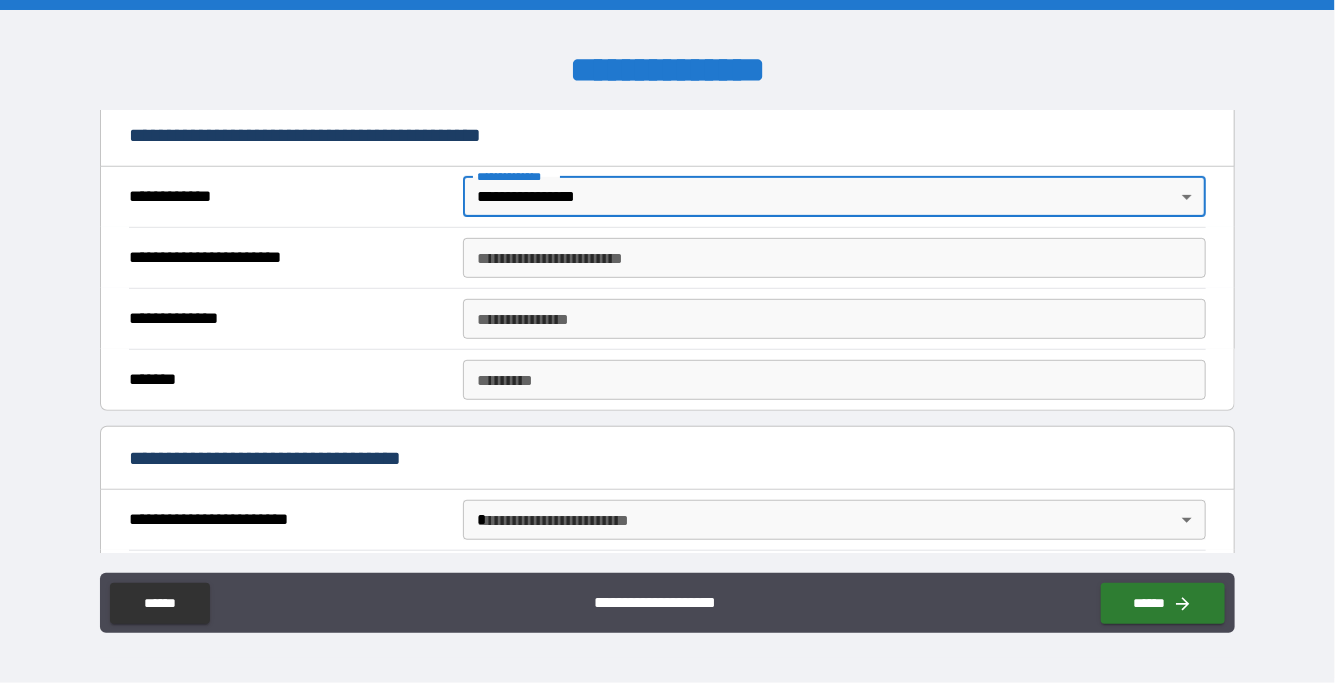 click on "**********" at bounding box center [834, 258] 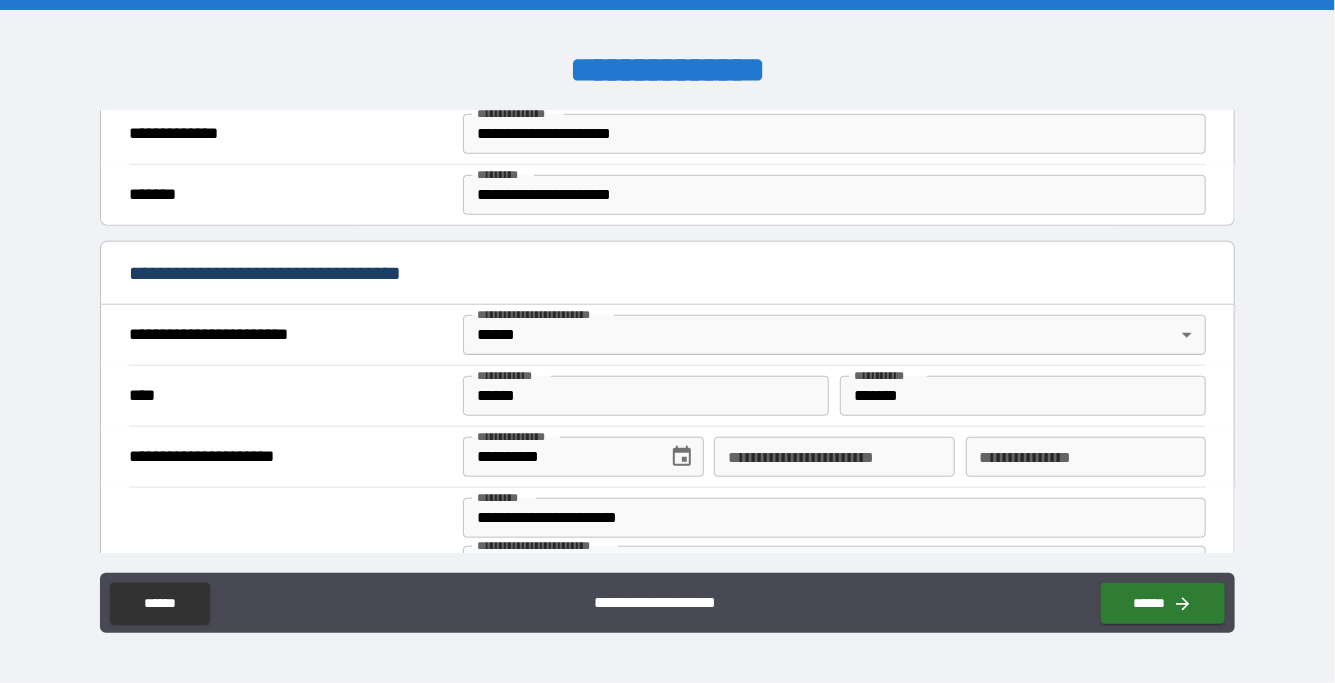 scroll, scrollTop: 600, scrollLeft: 0, axis: vertical 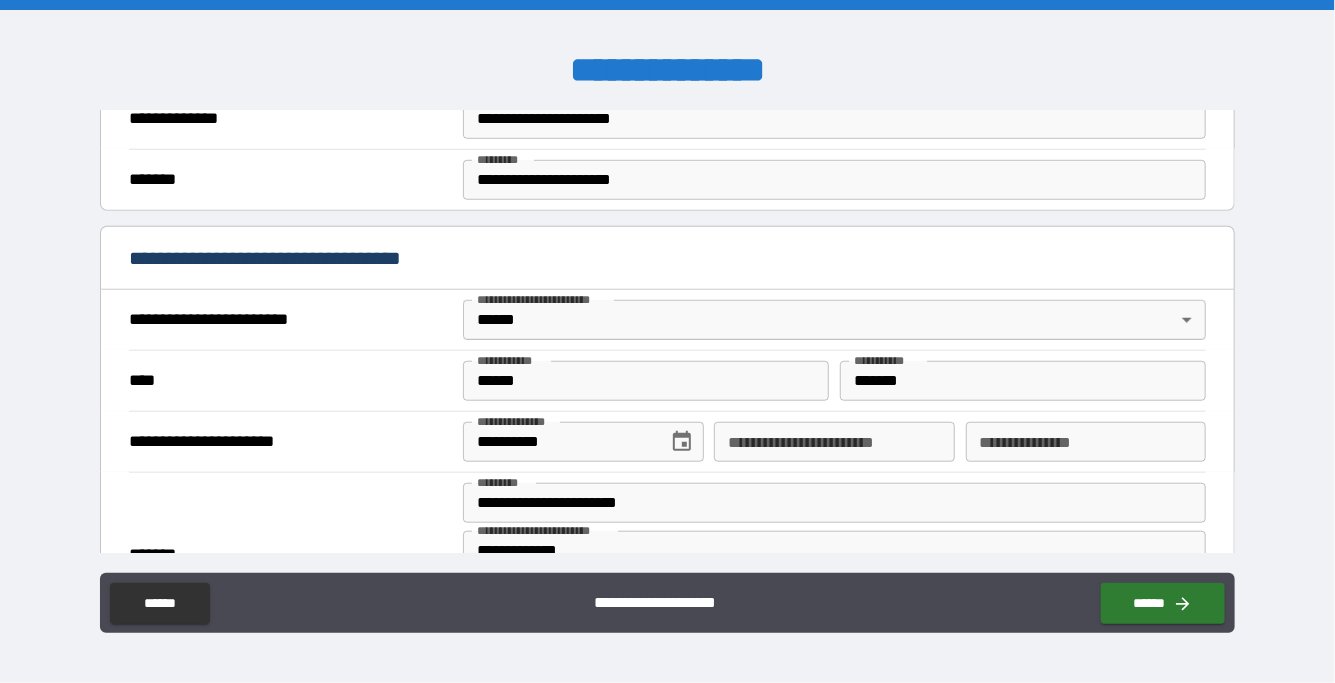 click on "**********" at bounding box center [834, 442] 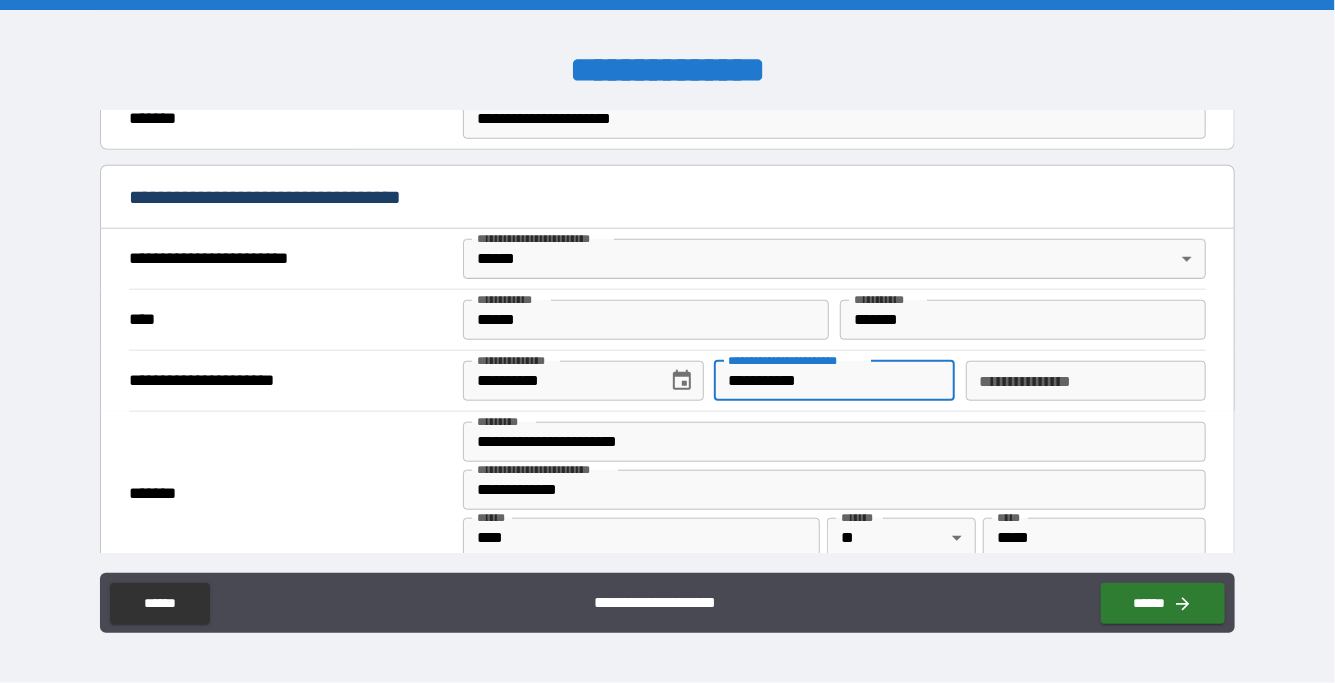 scroll, scrollTop: 700, scrollLeft: 0, axis: vertical 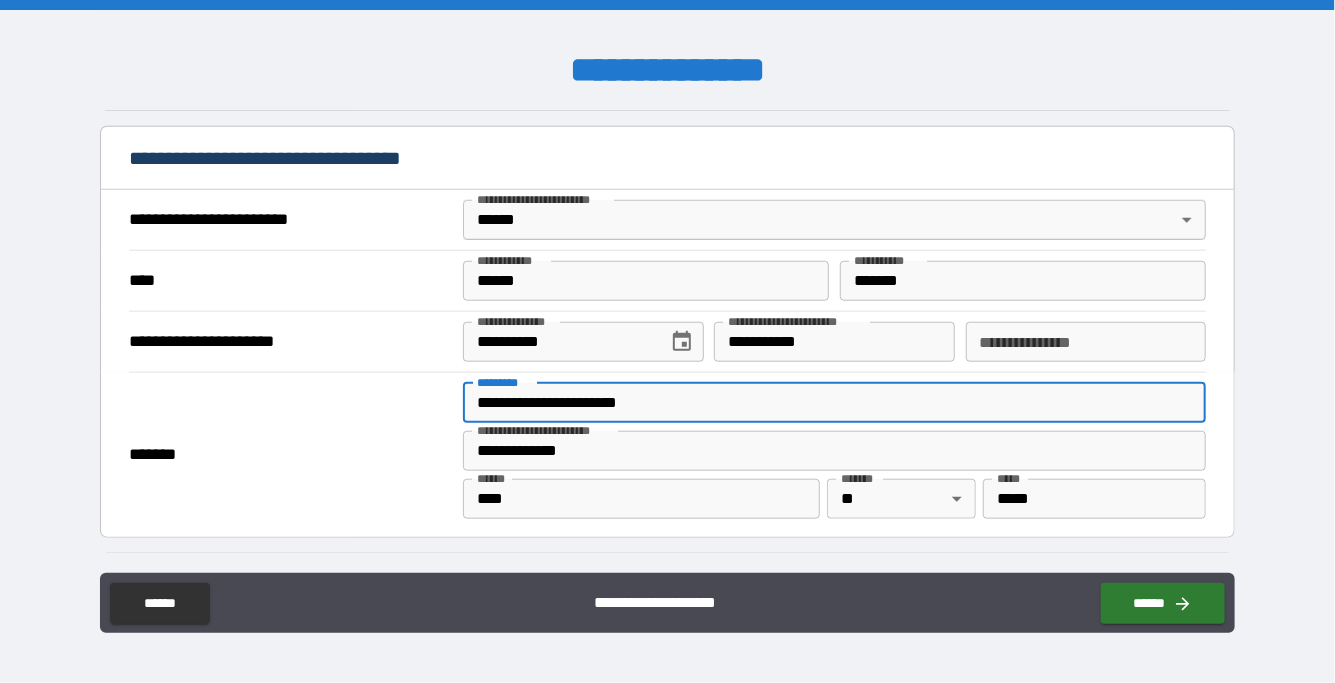drag, startPoint x: 695, startPoint y: 389, endPoint x: 420, endPoint y: 421, distance: 276.85556 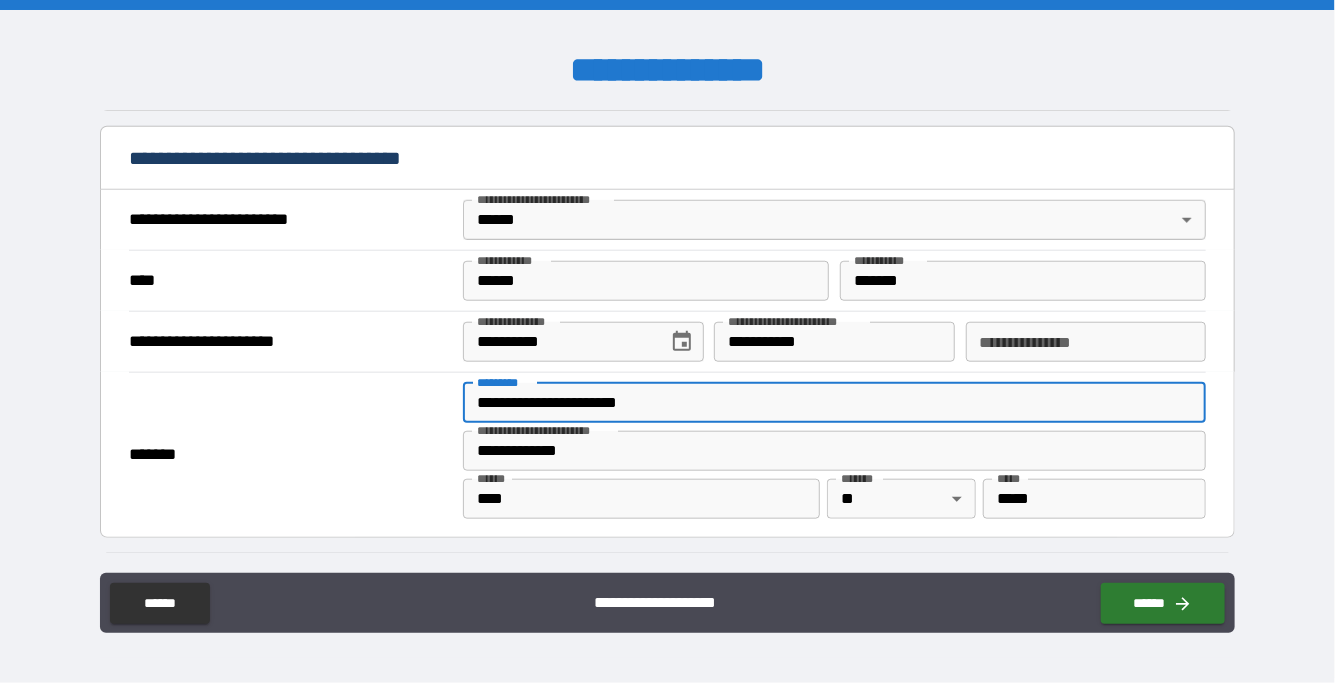 click on "**********" at bounding box center [667, 455] 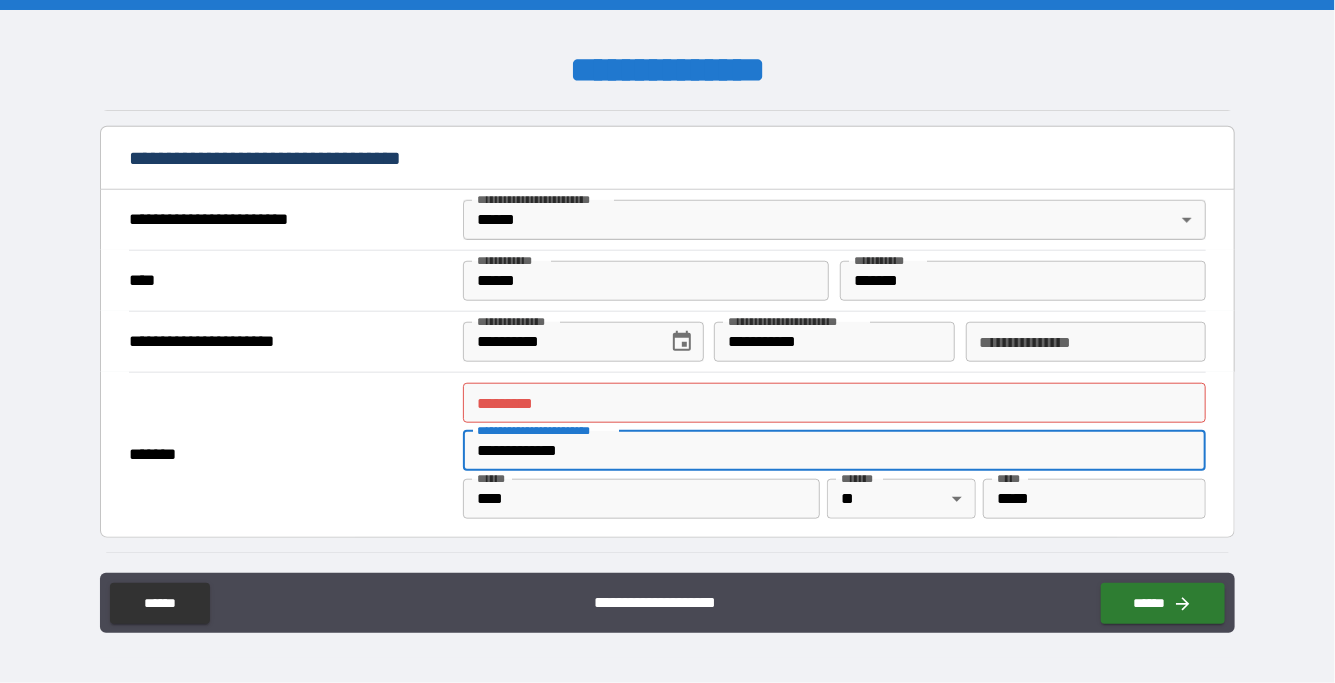drag, startPoint x: 581, startPoint y: 433, endPoint x: 430, endPoint y: 433, distance: 151 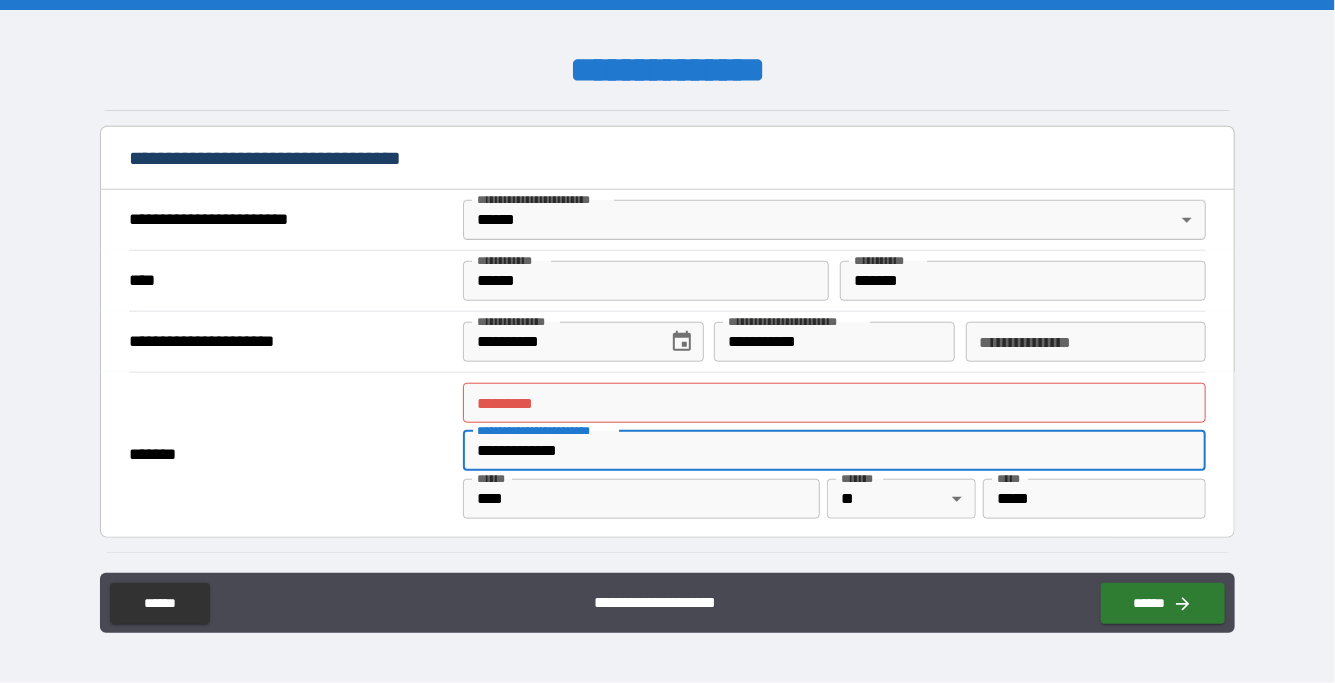 click on "**********" at bounding box center [667, 455] 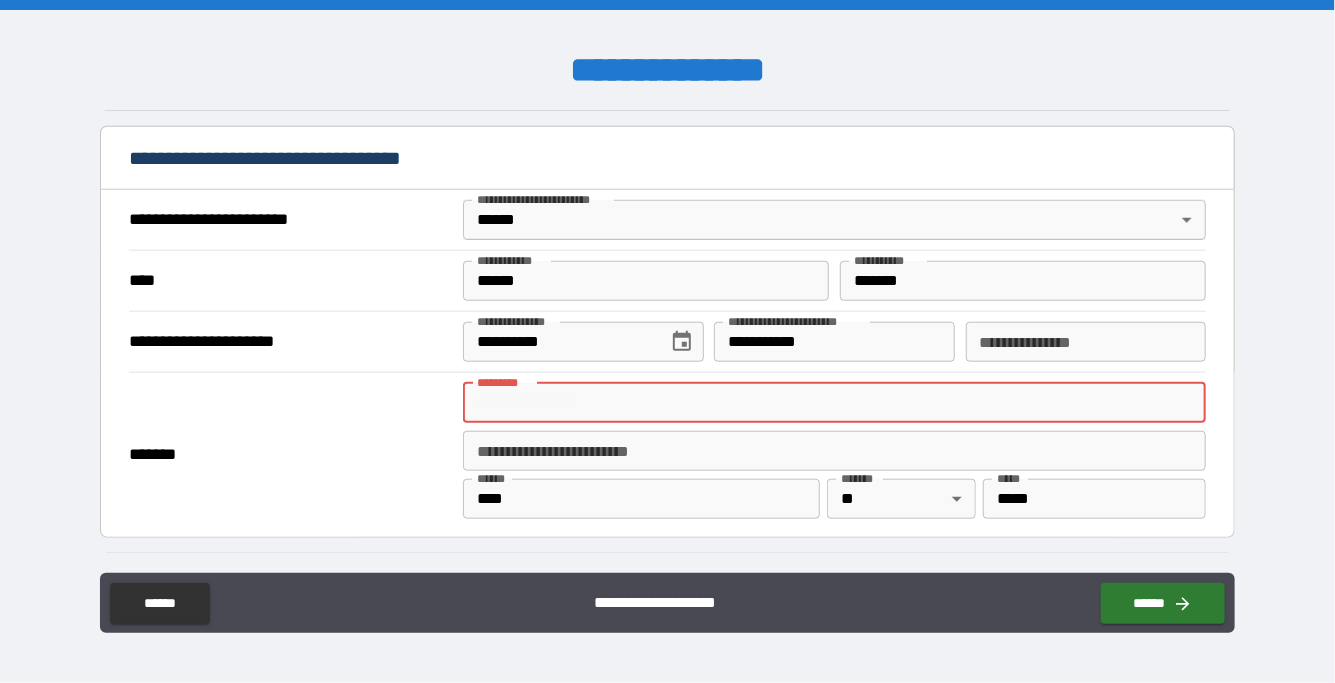 click on "*******   *" at bounding box center (834, 403) 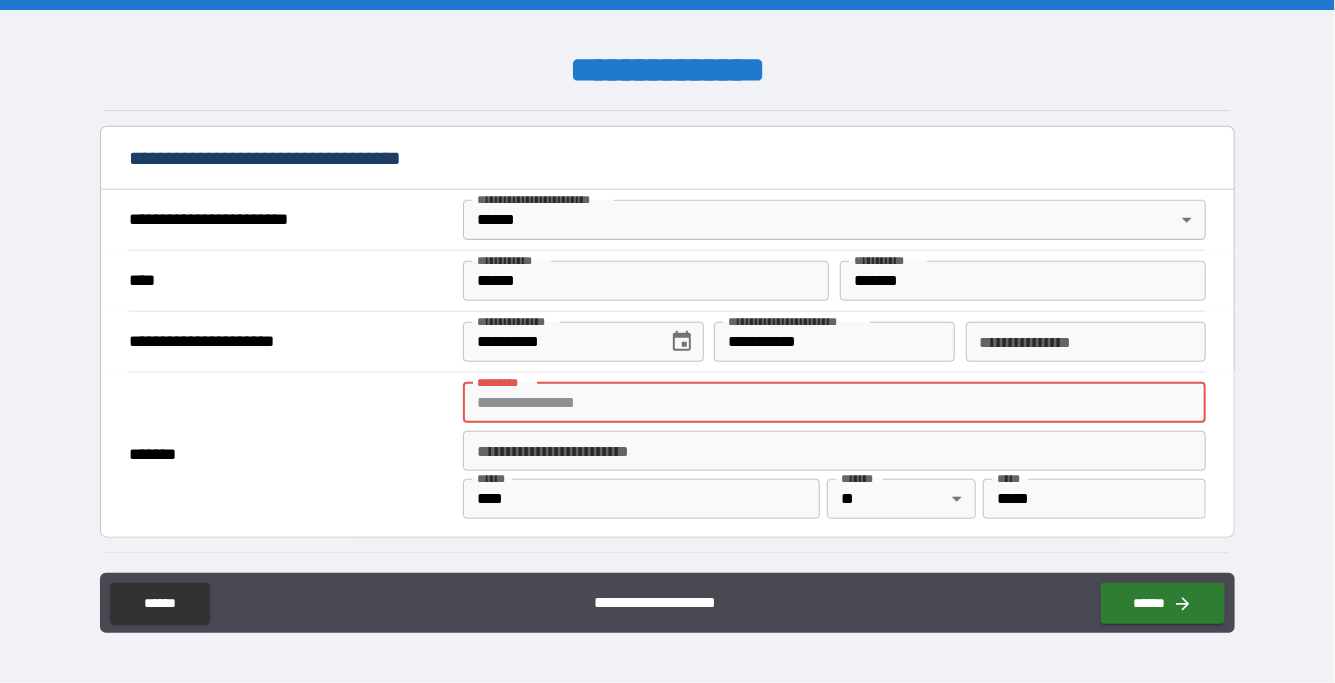 paste on "**********" 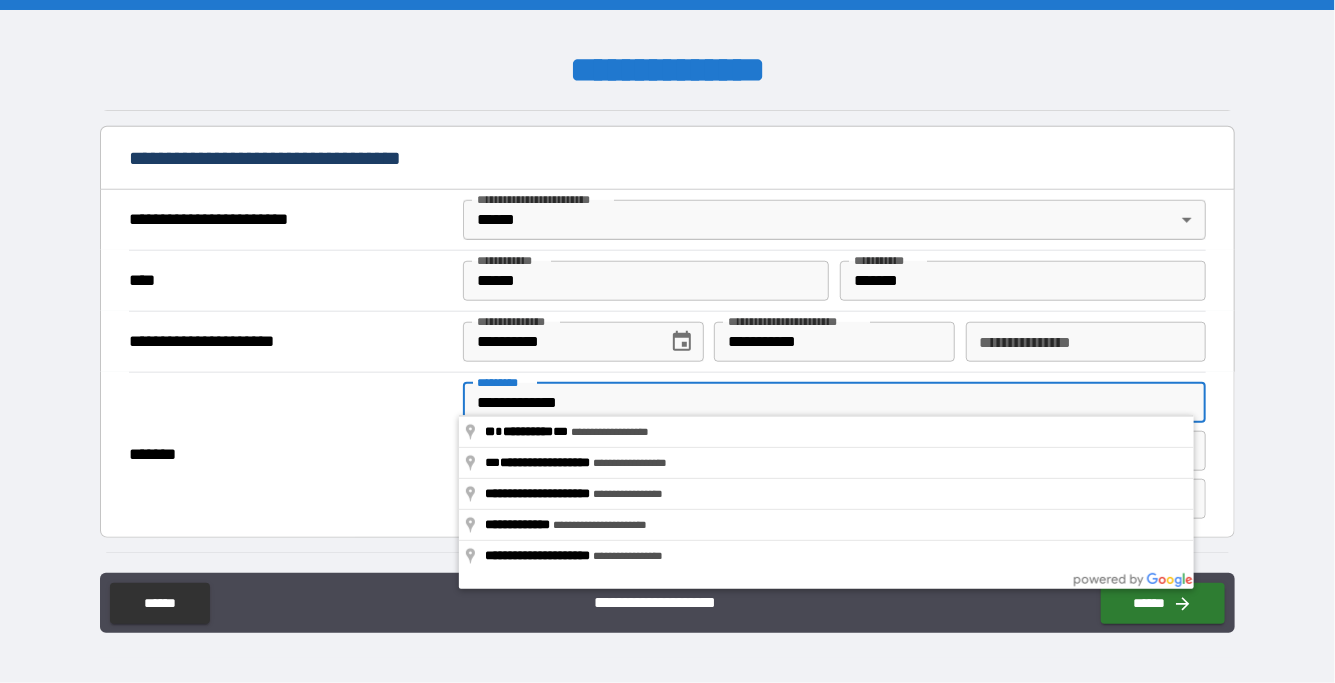 click on "*******" at bounding box center (289, 455) 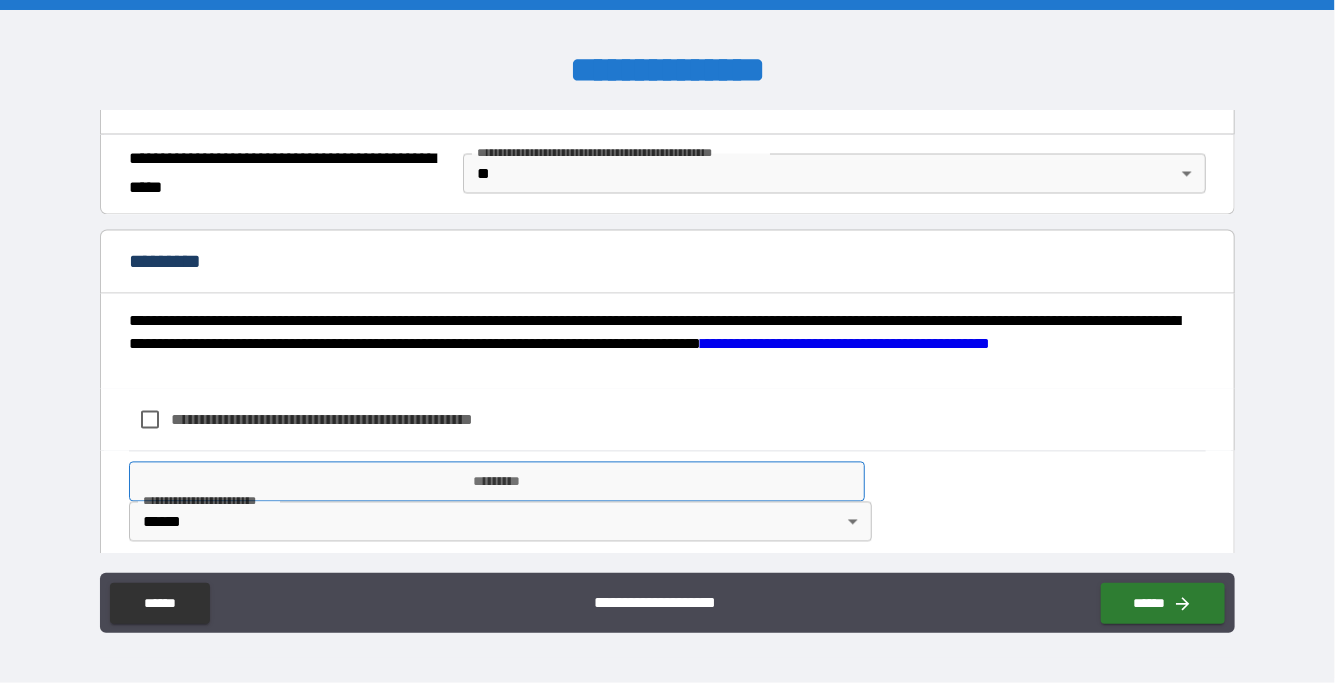 scroll, scrollTop: 1554, scrollLeft: 0, axis: vertical 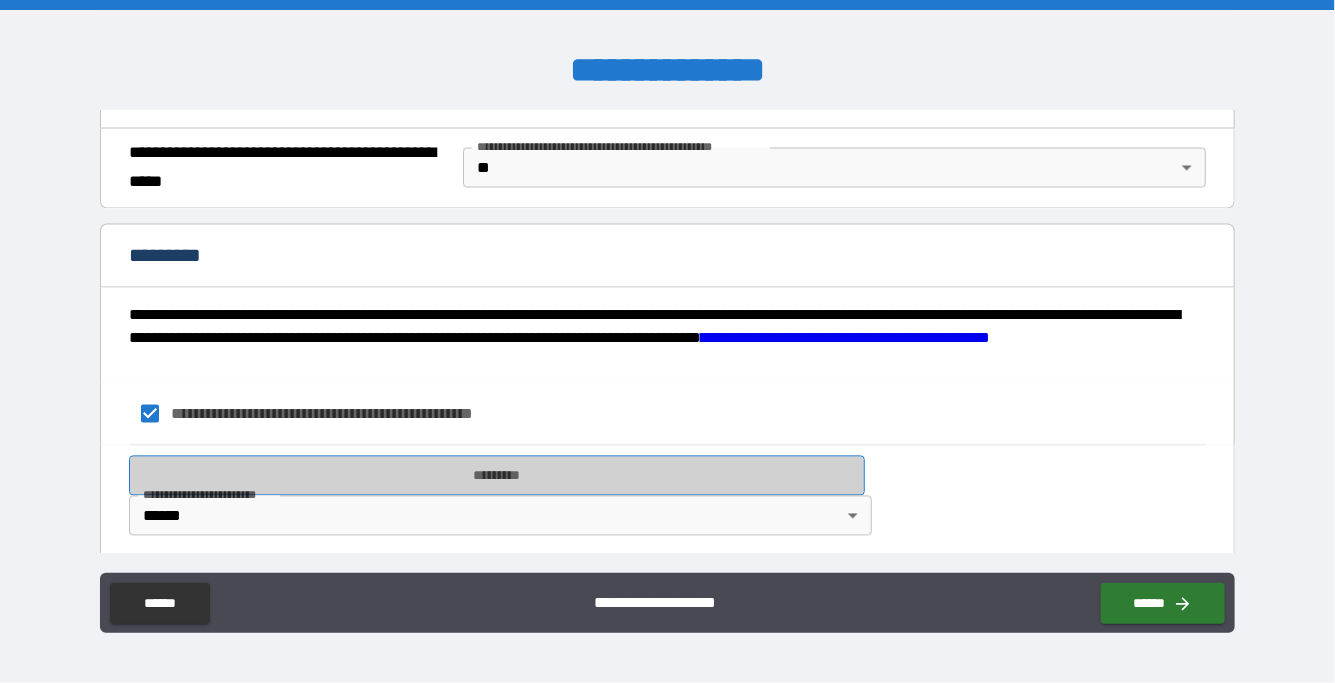 click on "*********" at bounding box center (496, 476) 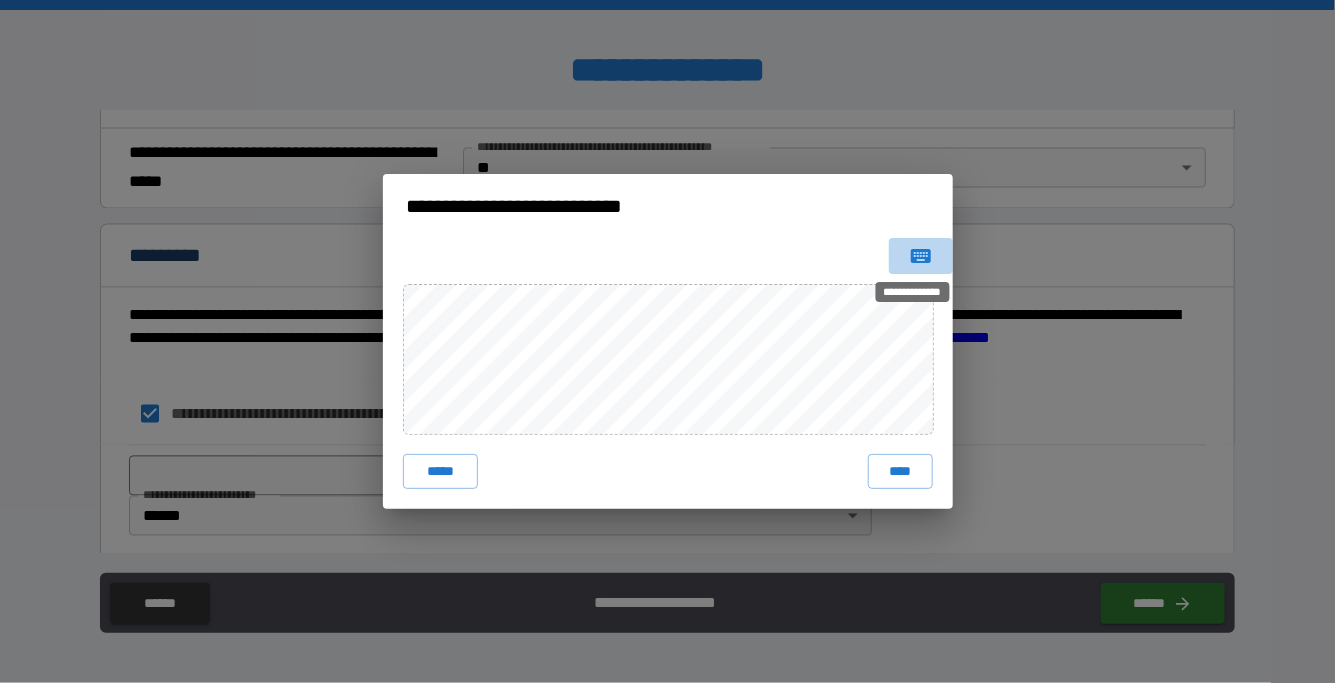drag, startPoint x: 929, startPoint y: 251, endPoint x: 909, endPoint y: 272, distance: 29 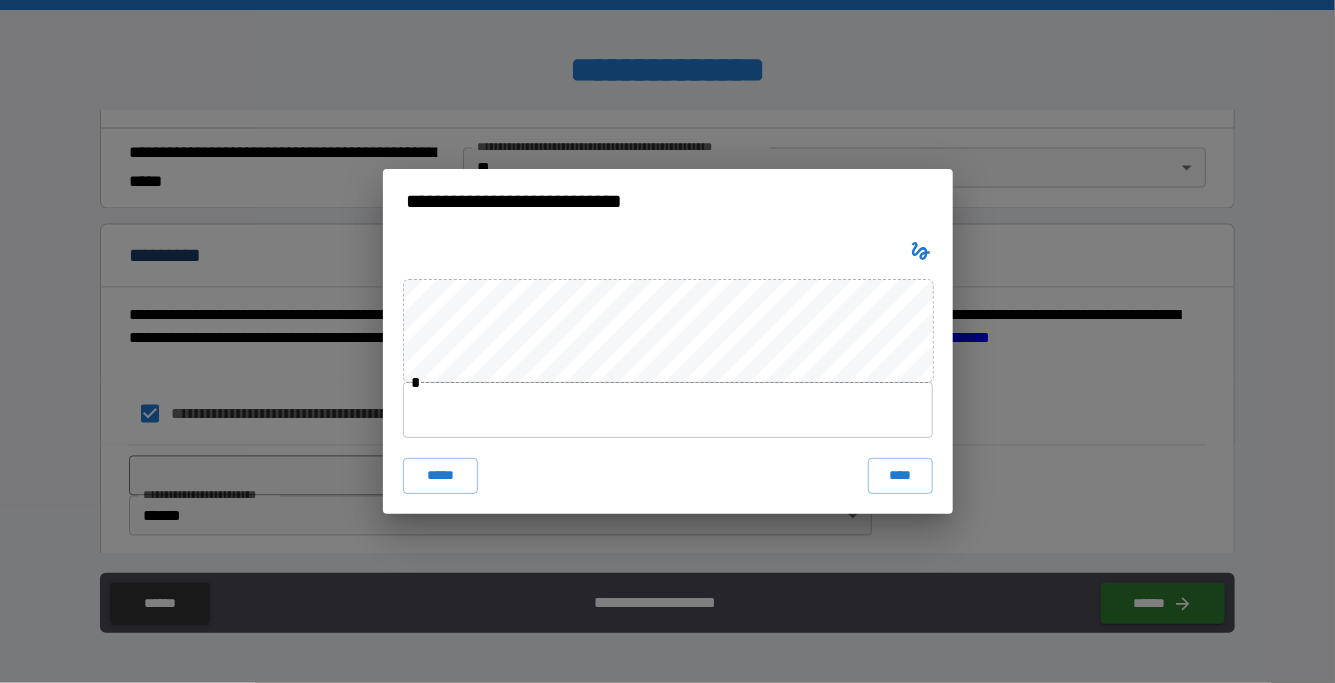 click at bounding box center [668, 410] 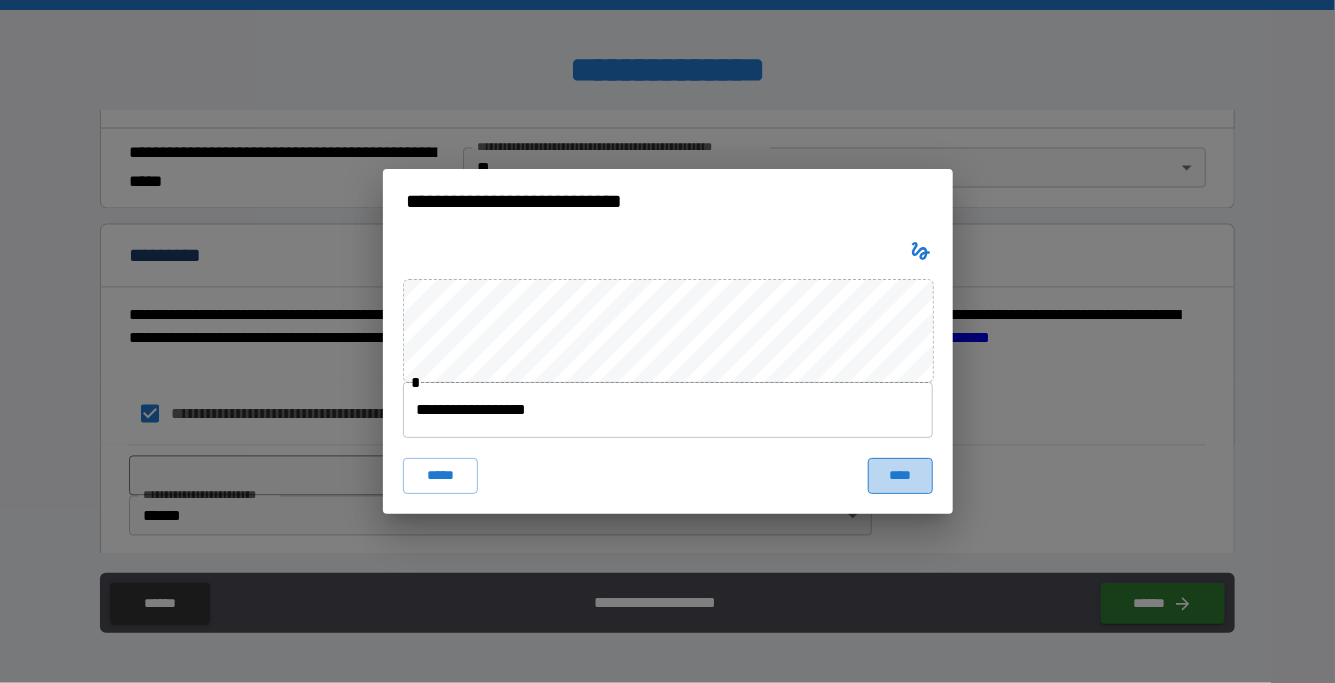click on "****" at bounding box center [900, 476] 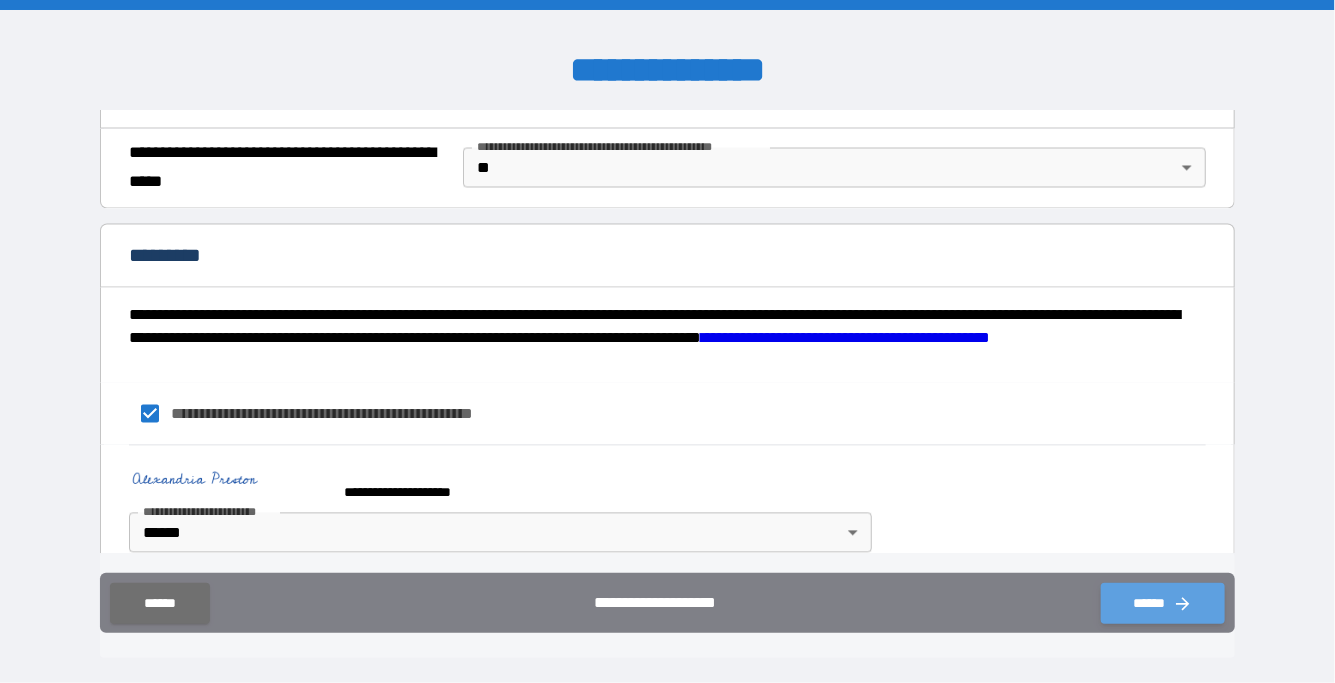 click on "******" at bounding box center [1163, 603] 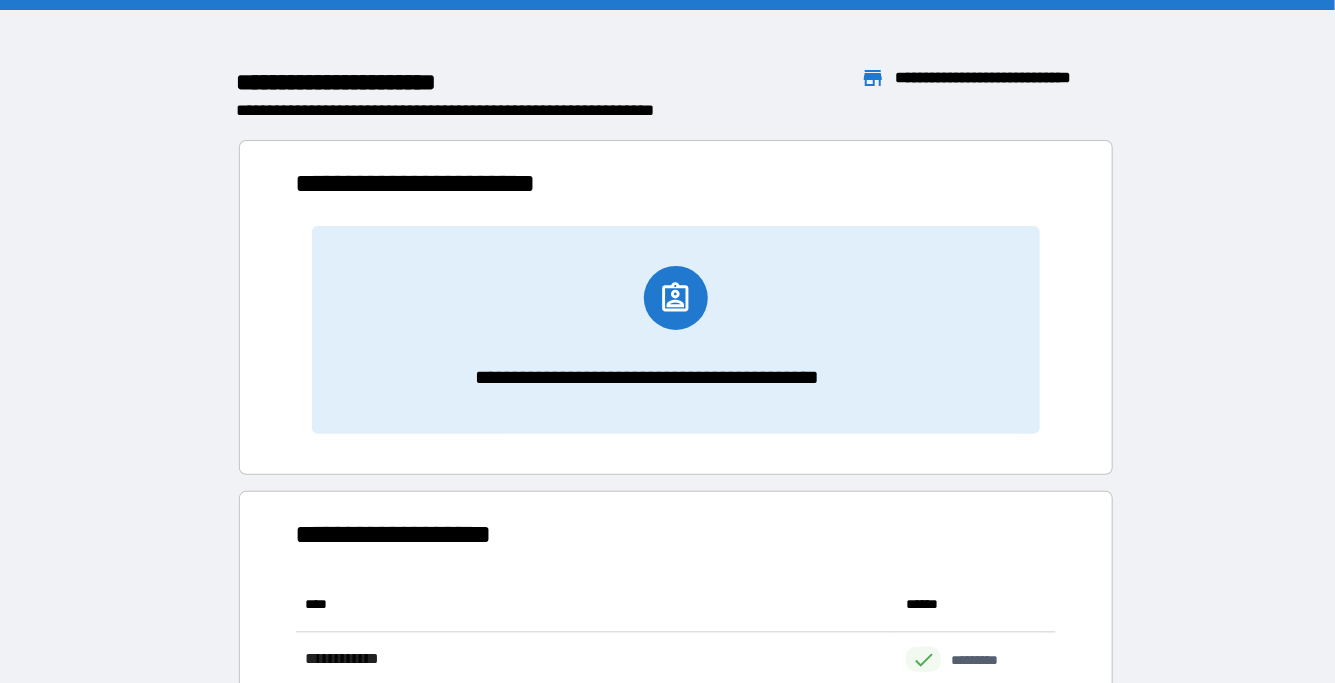 scroll, scrollTop: 15, scrollLeft: 15, axis: both 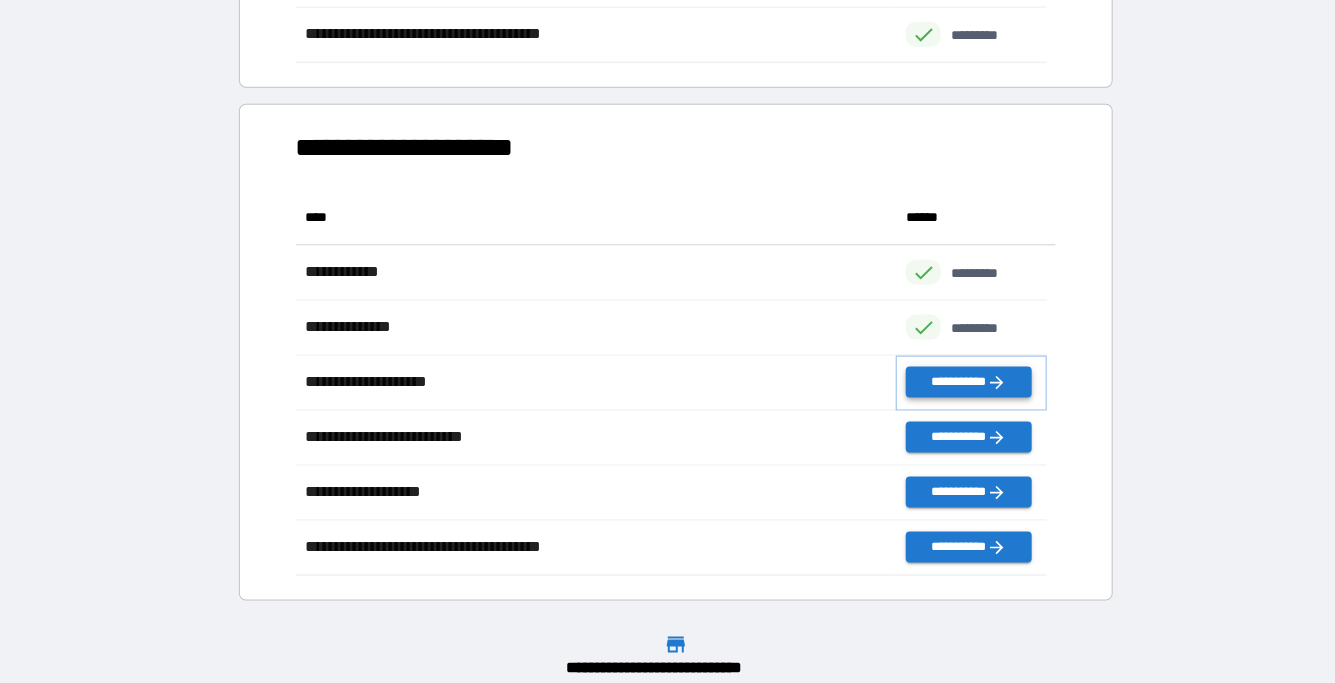 click on "**********" at bounding box center [968, 382] 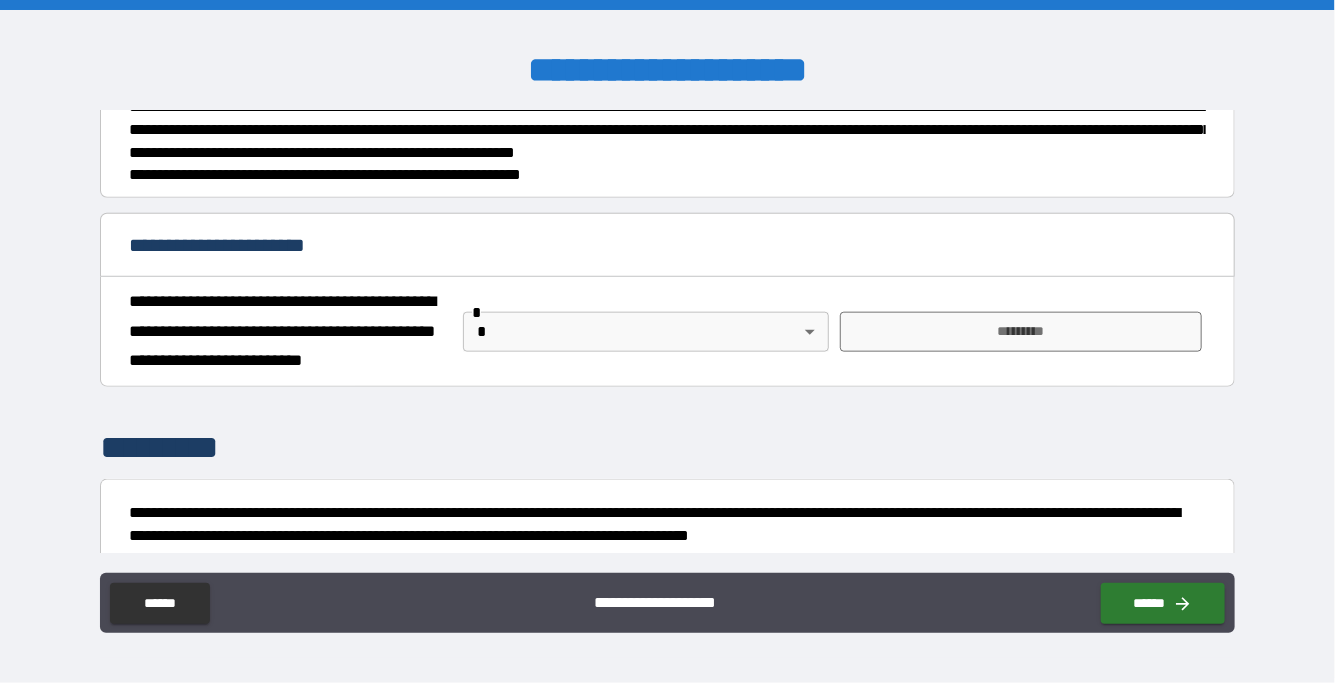 scroll, scrollTop: 900, scrollLeft: 0, axis: vertical 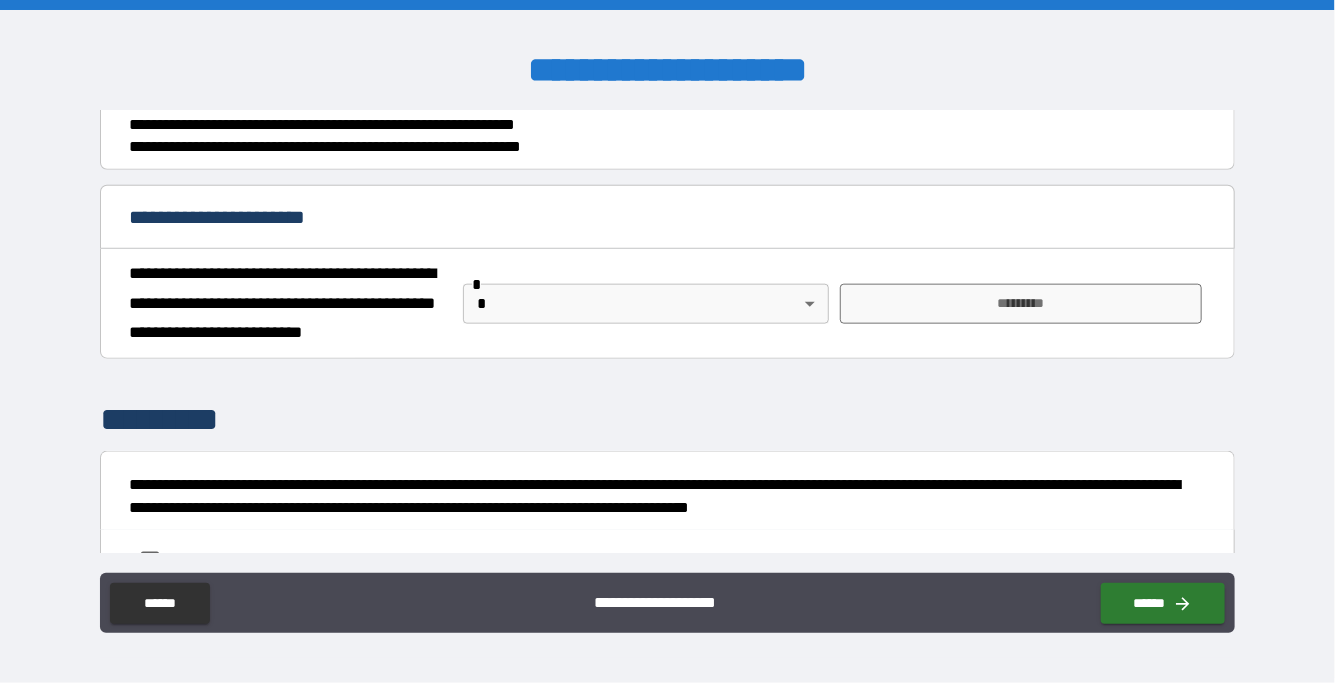 click on "**********" at bounding box center (667, 341) 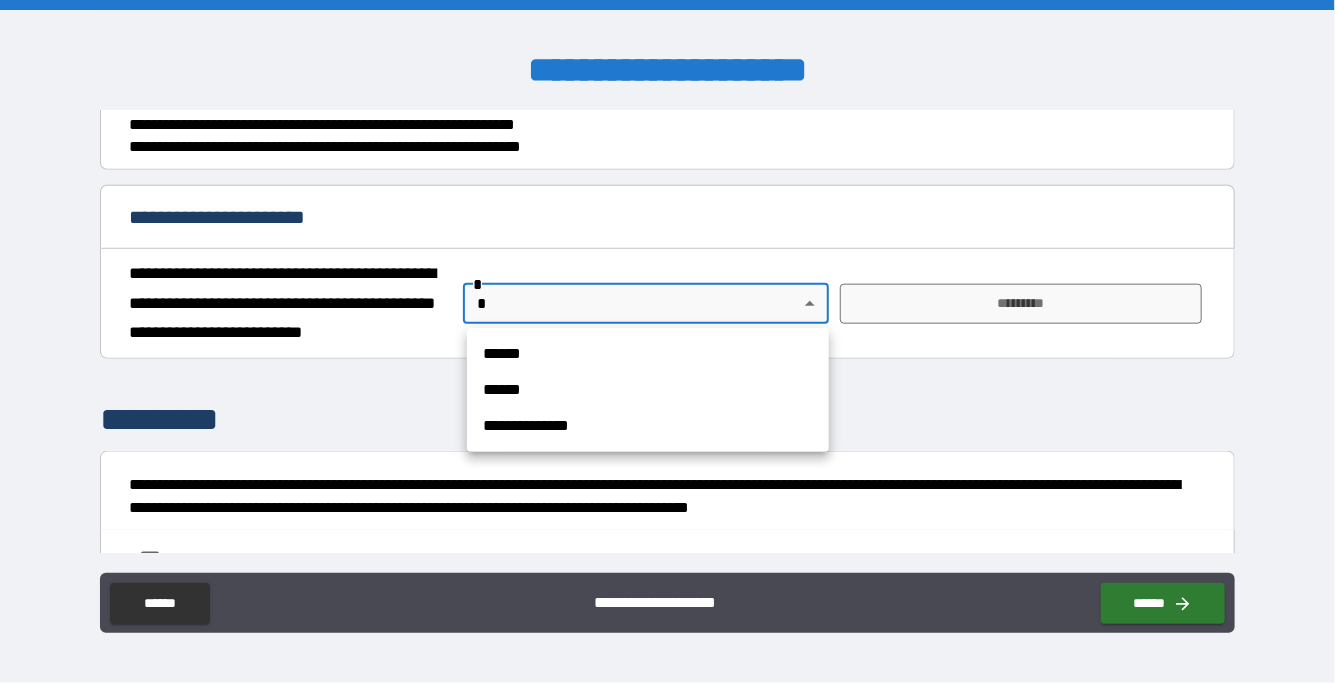 click on "******" at bounding box center (648, 354) 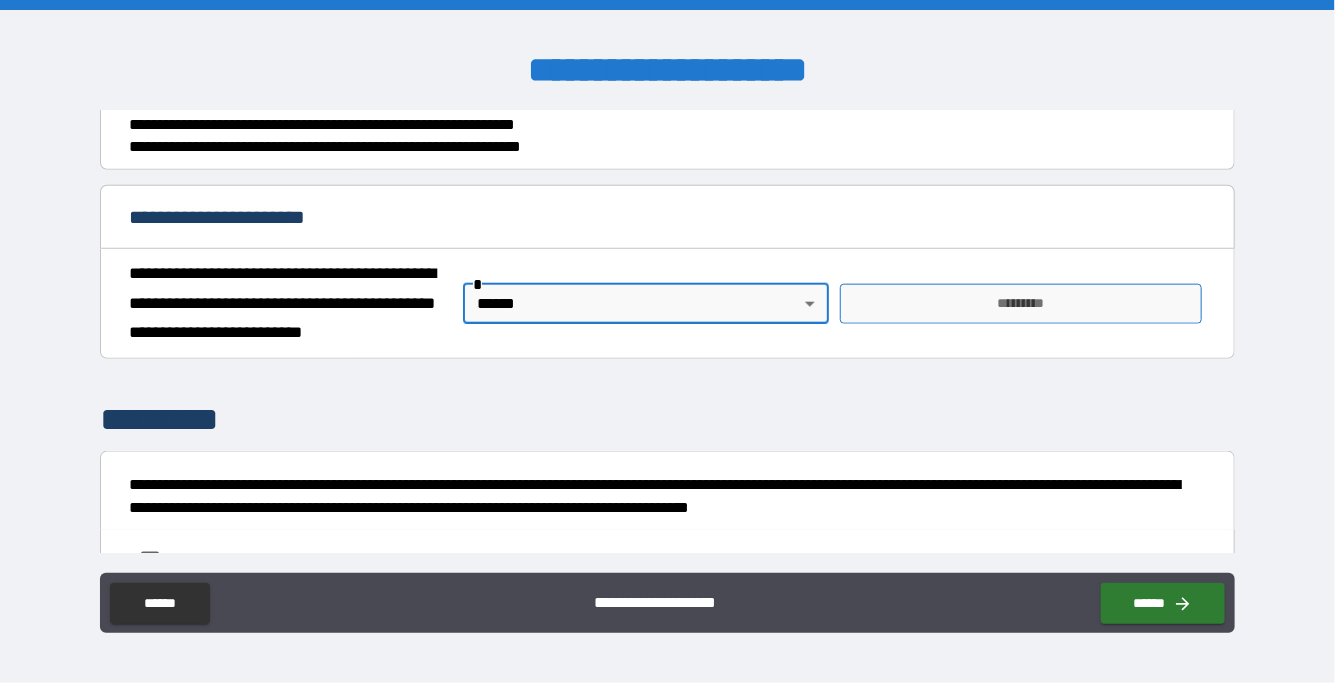 click on "*********" at bounding box center (1021, 304) 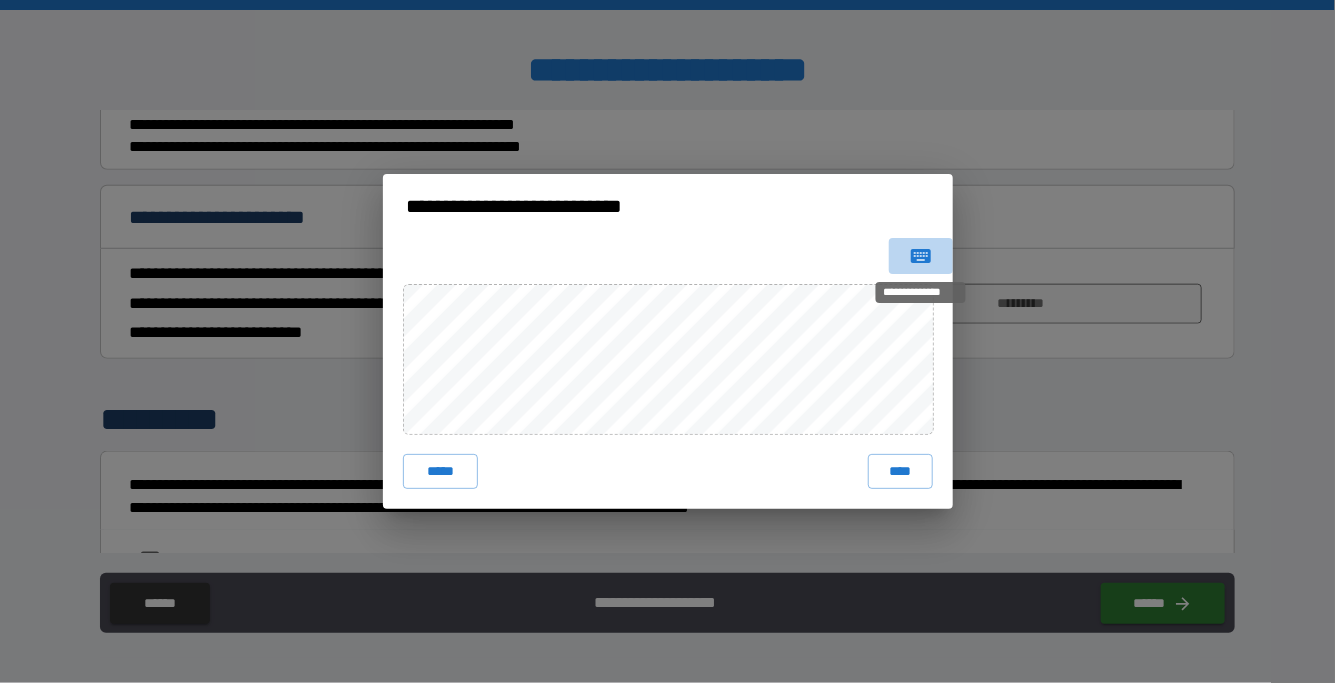 click 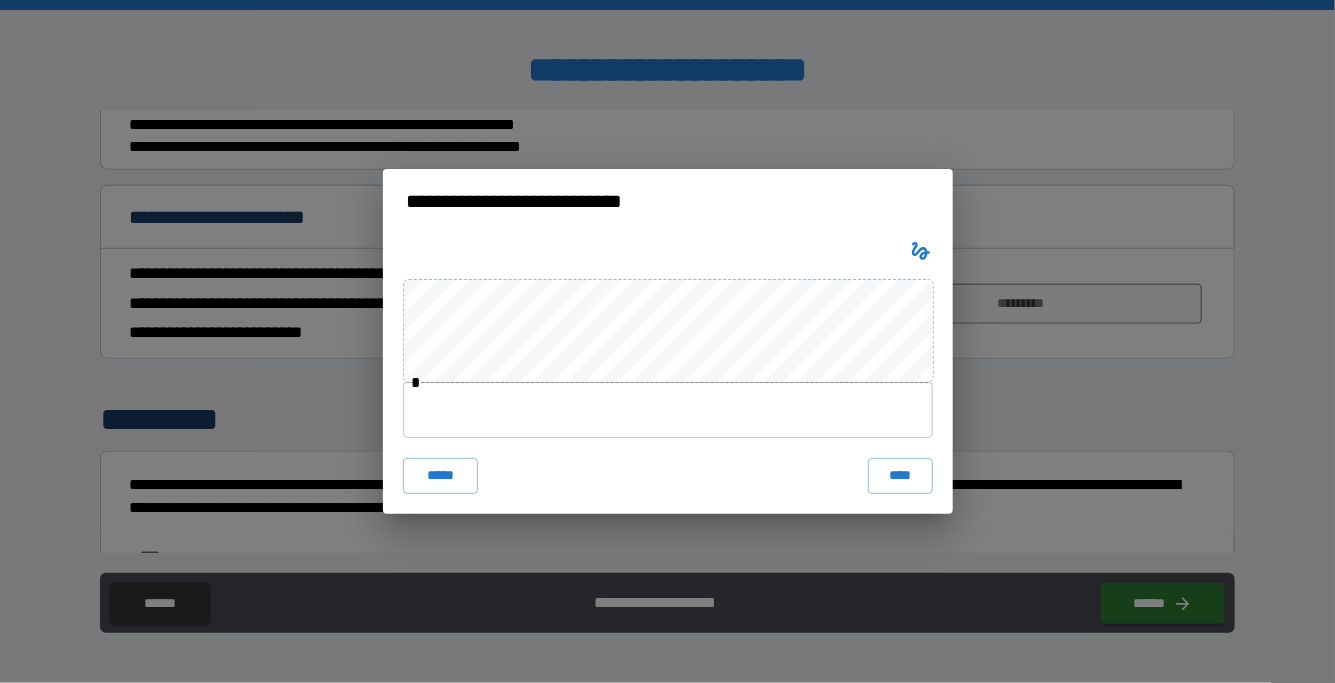 click at bounding box center (668, 410) 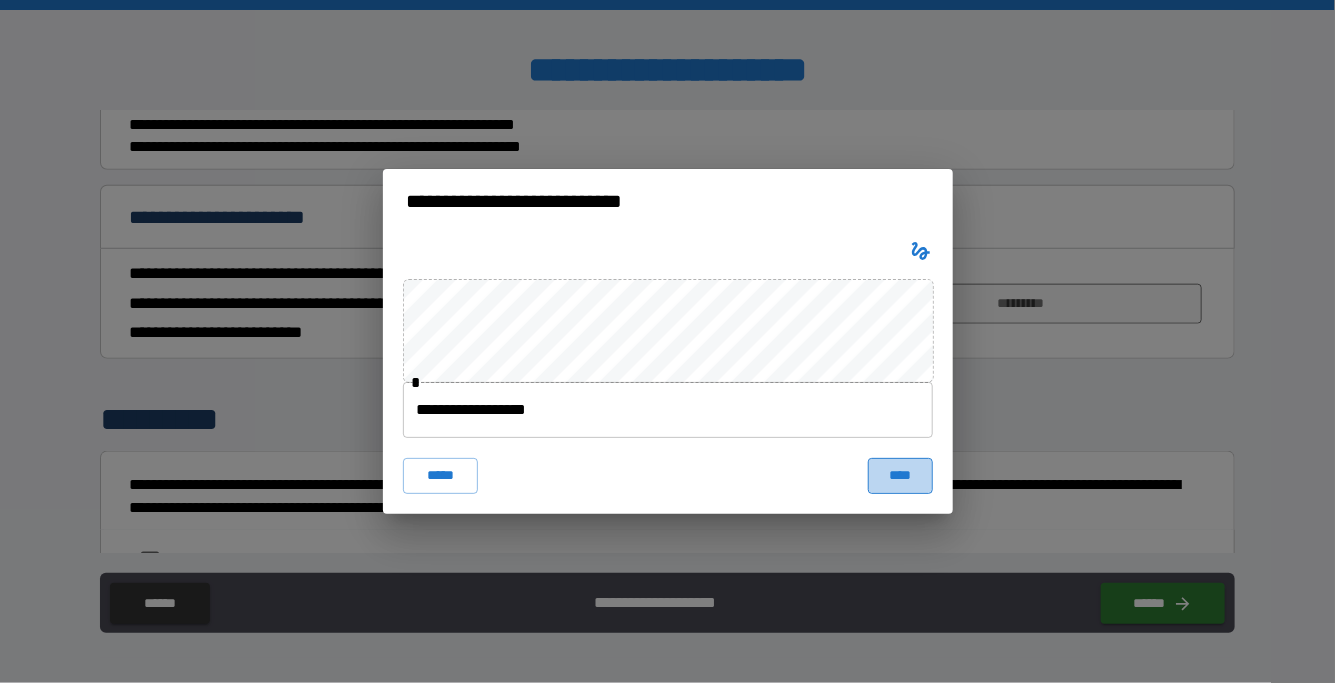 click on "****" at bounding box center [900, 476] 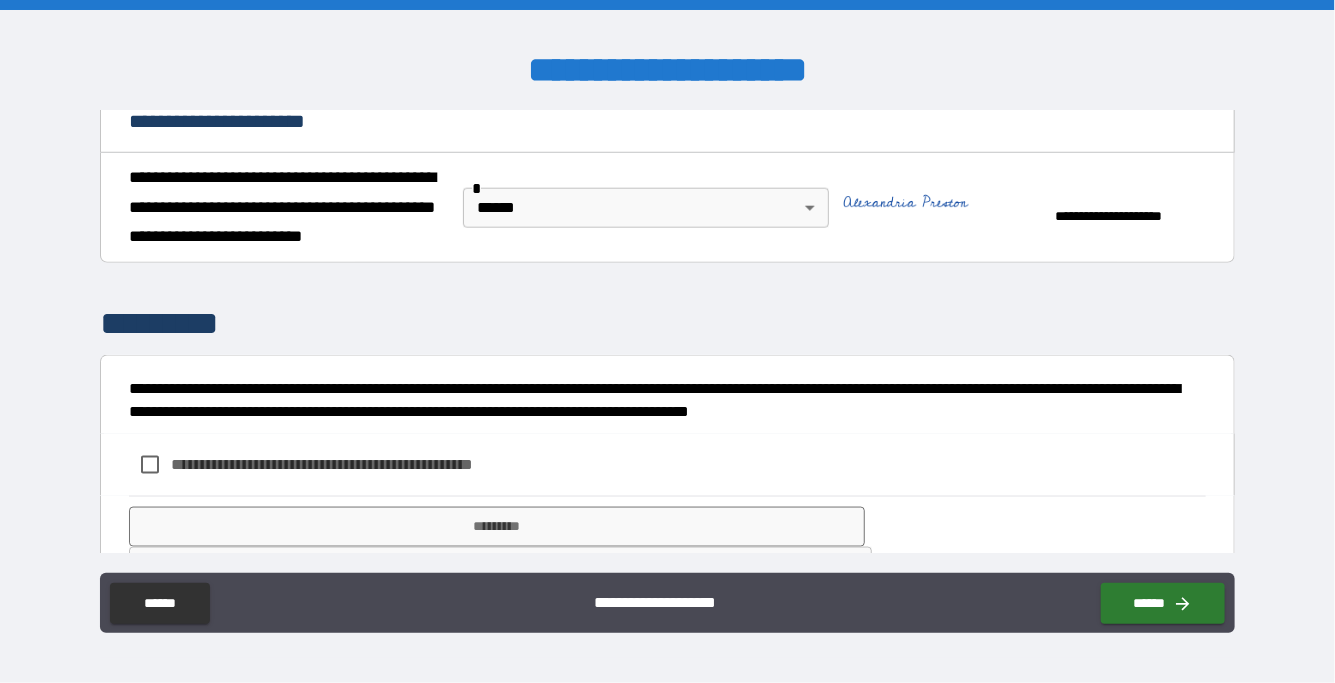 scroll, scrollTop: 1054, scrollLeft: 0, axis: vertical 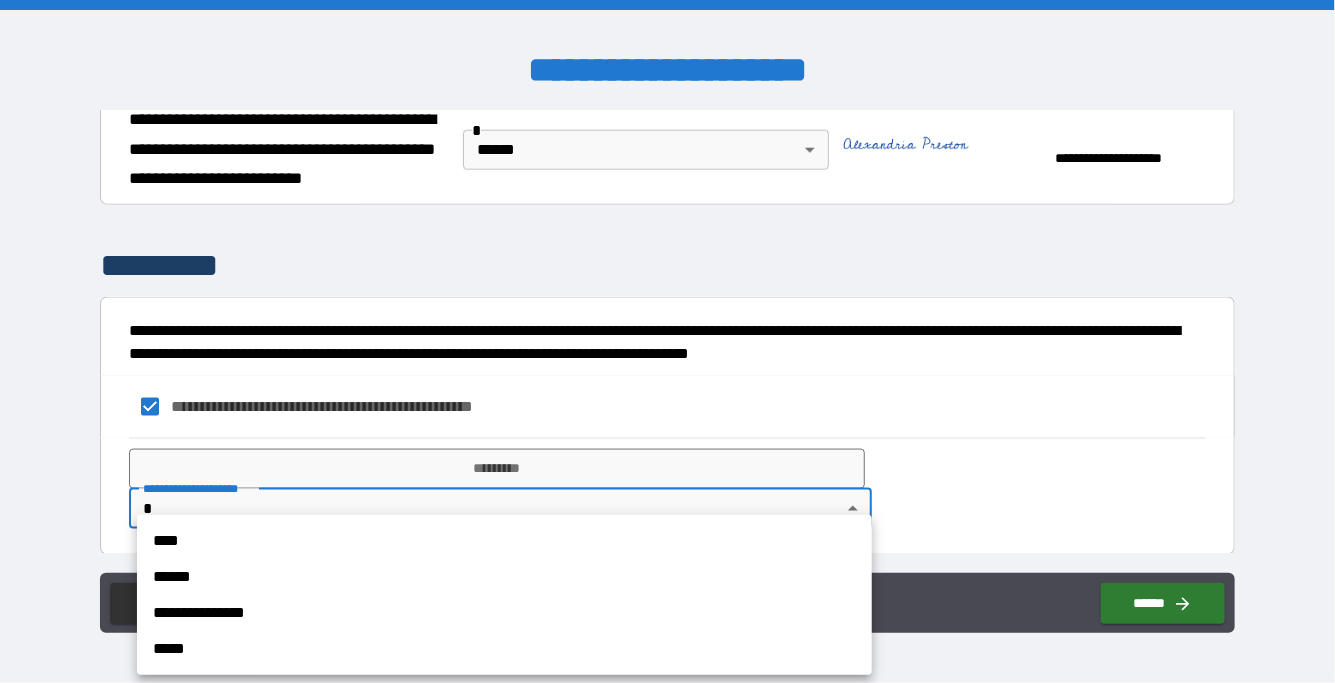 click on "**********" at bounding box center (667, 341) 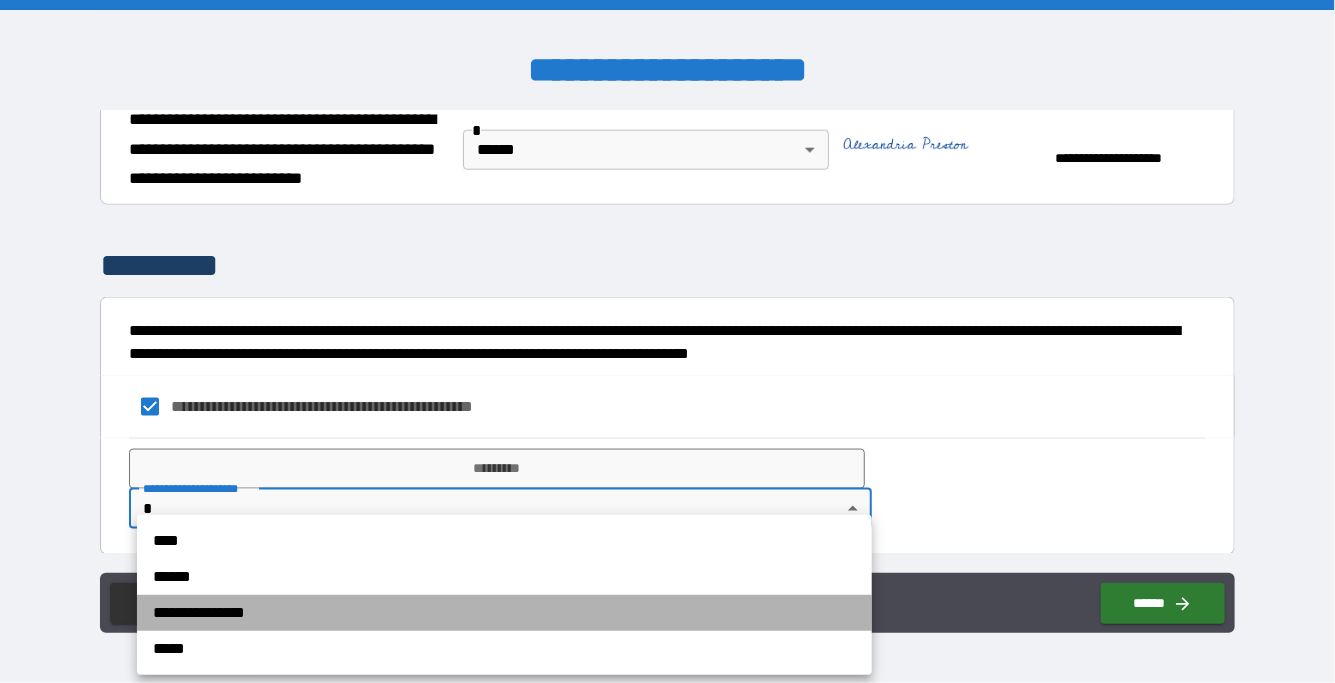click on "**********" at bounding box center (504, 613) 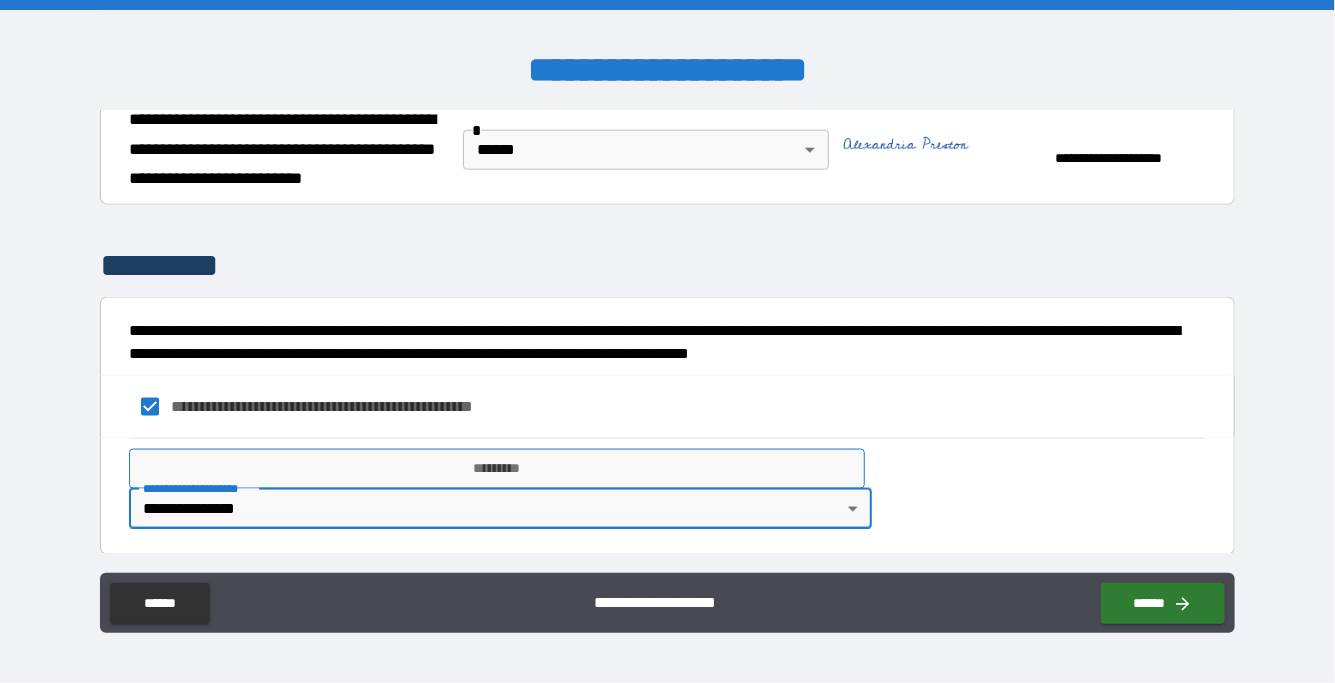 click on "*********" at bounding box center [496, 469] 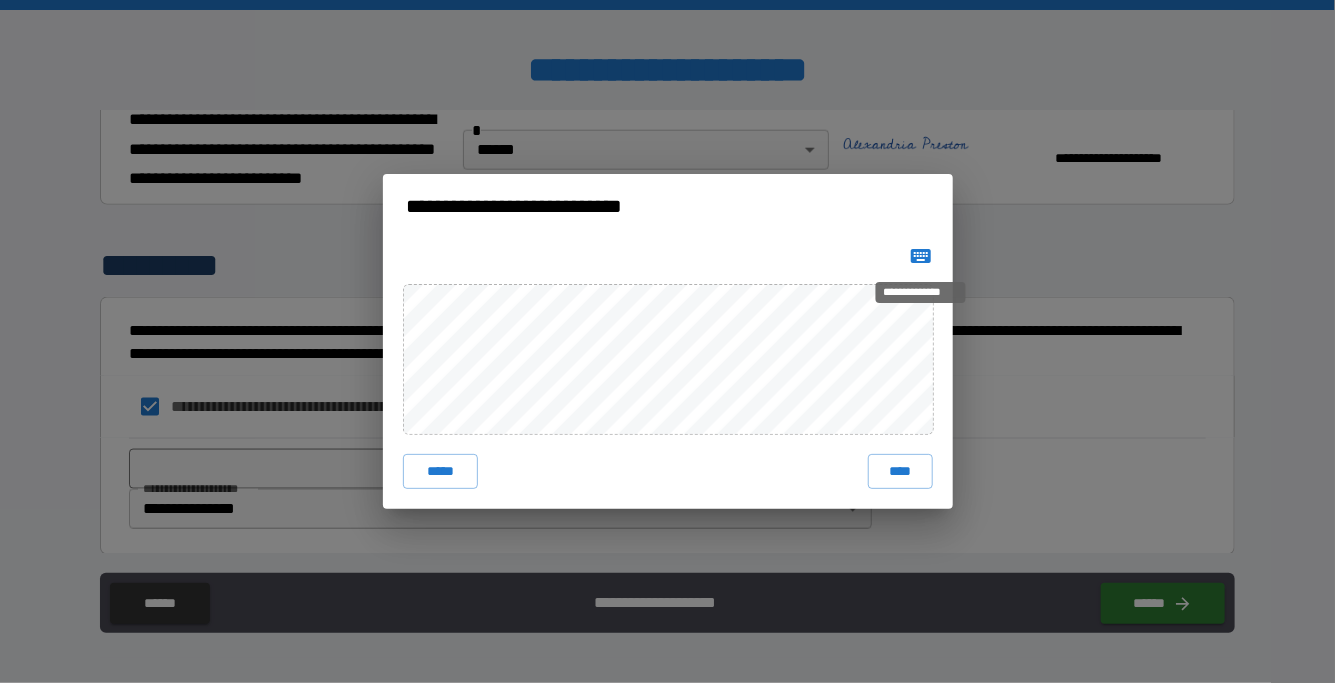 click 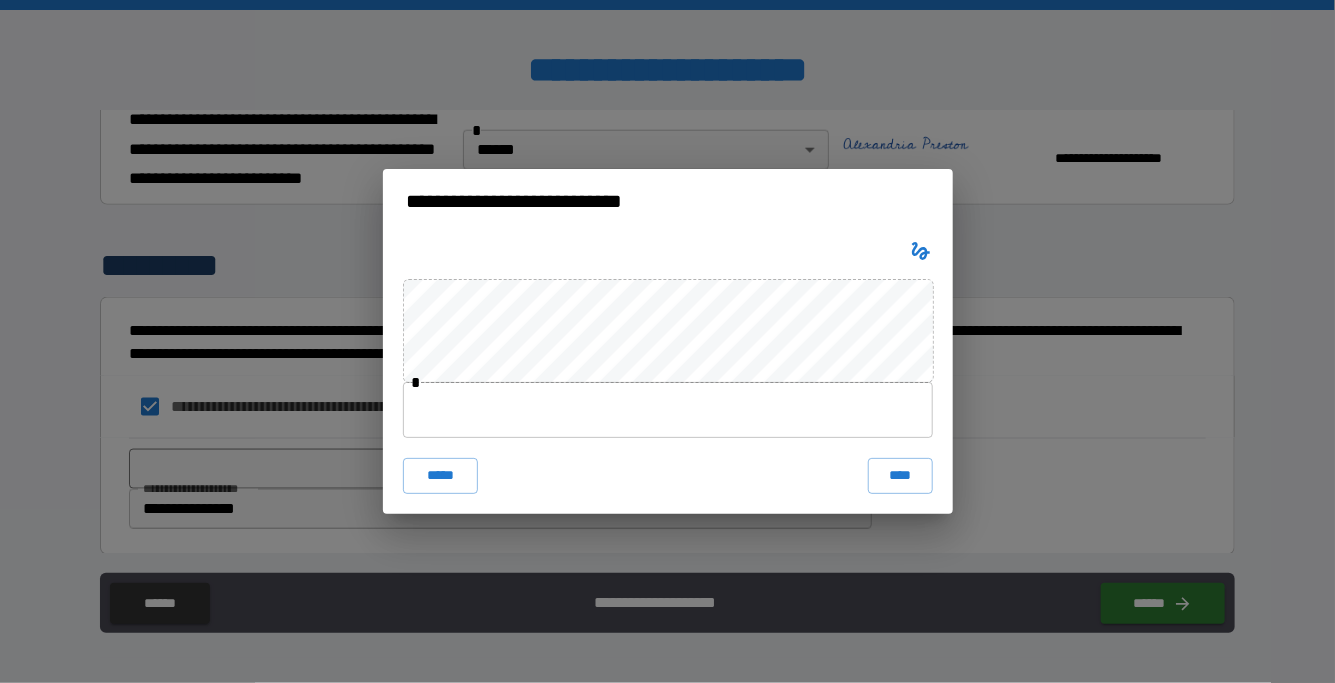 click at bounding box center (668, 410) 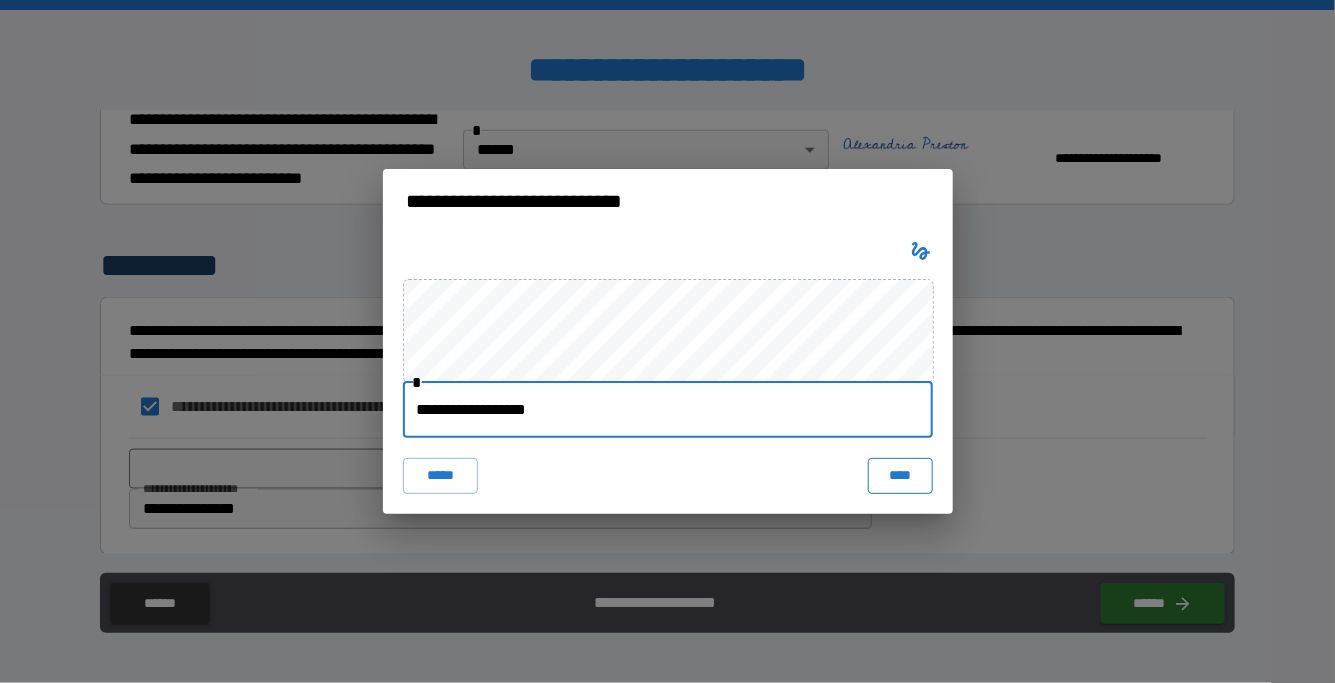 click on "****" at bounding box center (900, 476) 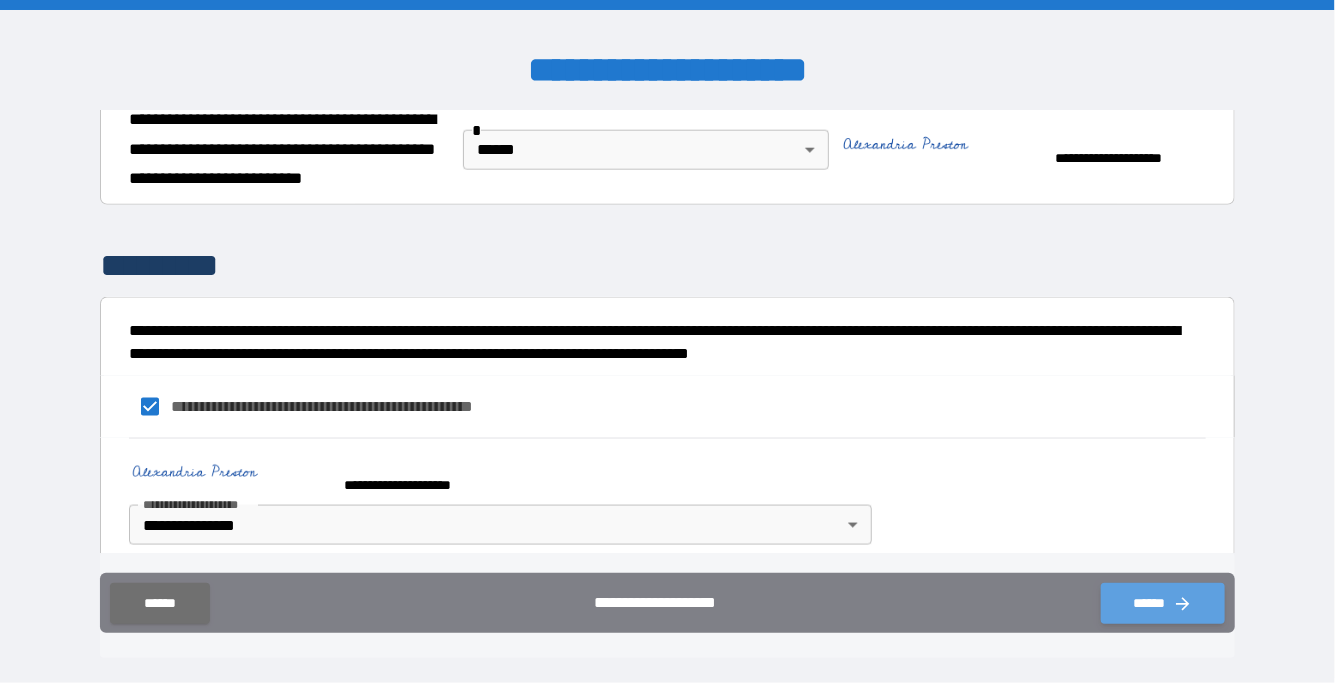click on "******" at bounding box center [1163, 603] 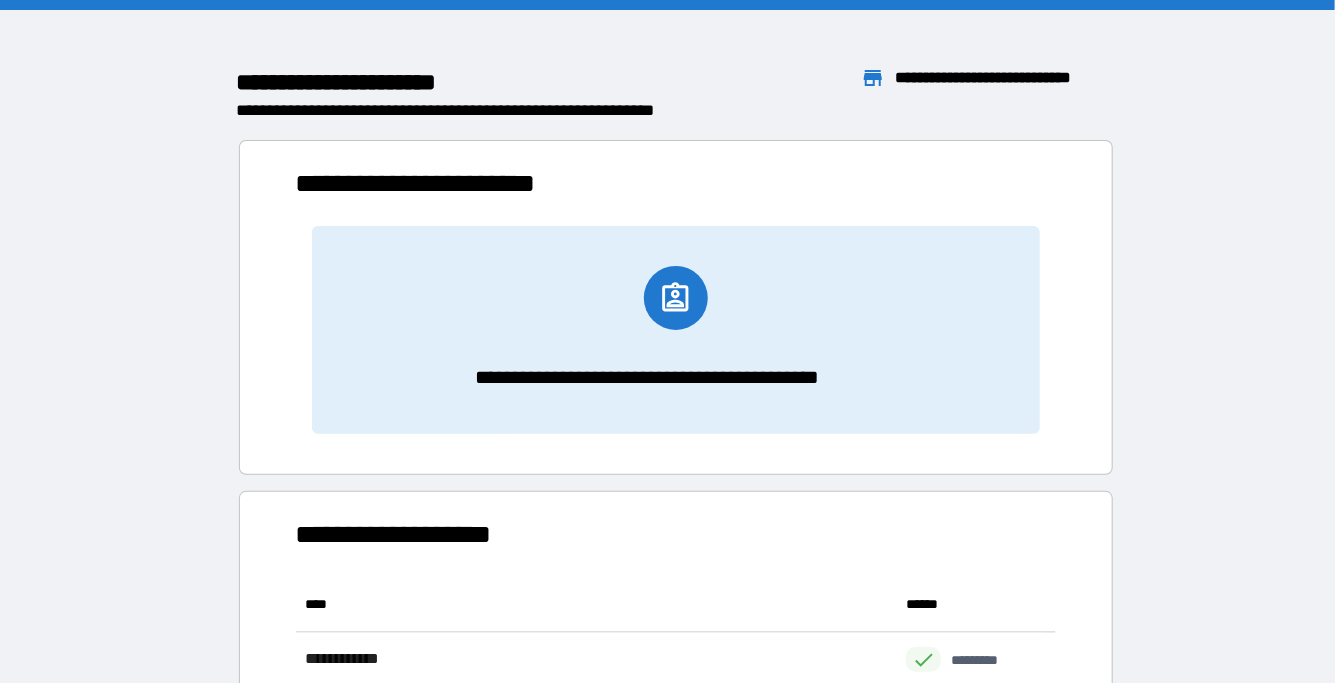 scroll, scrollTop: 15, scrollLeft: 15, axis: both 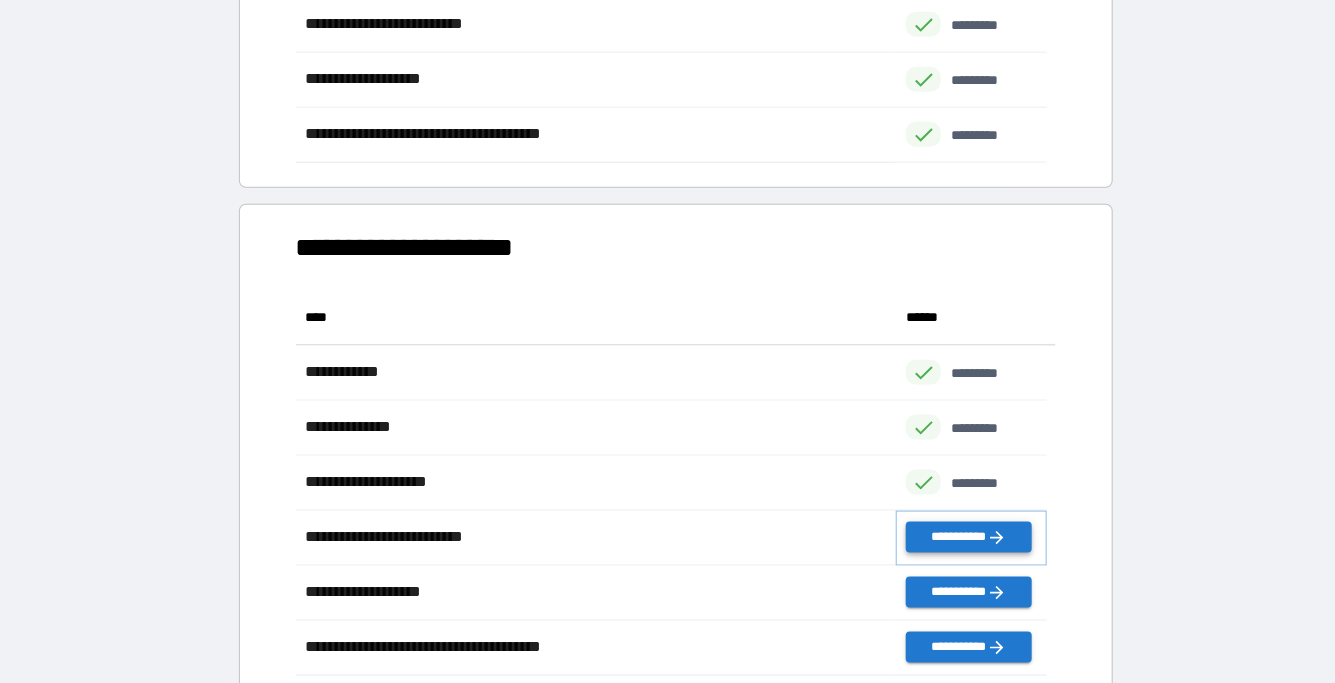 click on "**********" at bounding box center [968, 537] 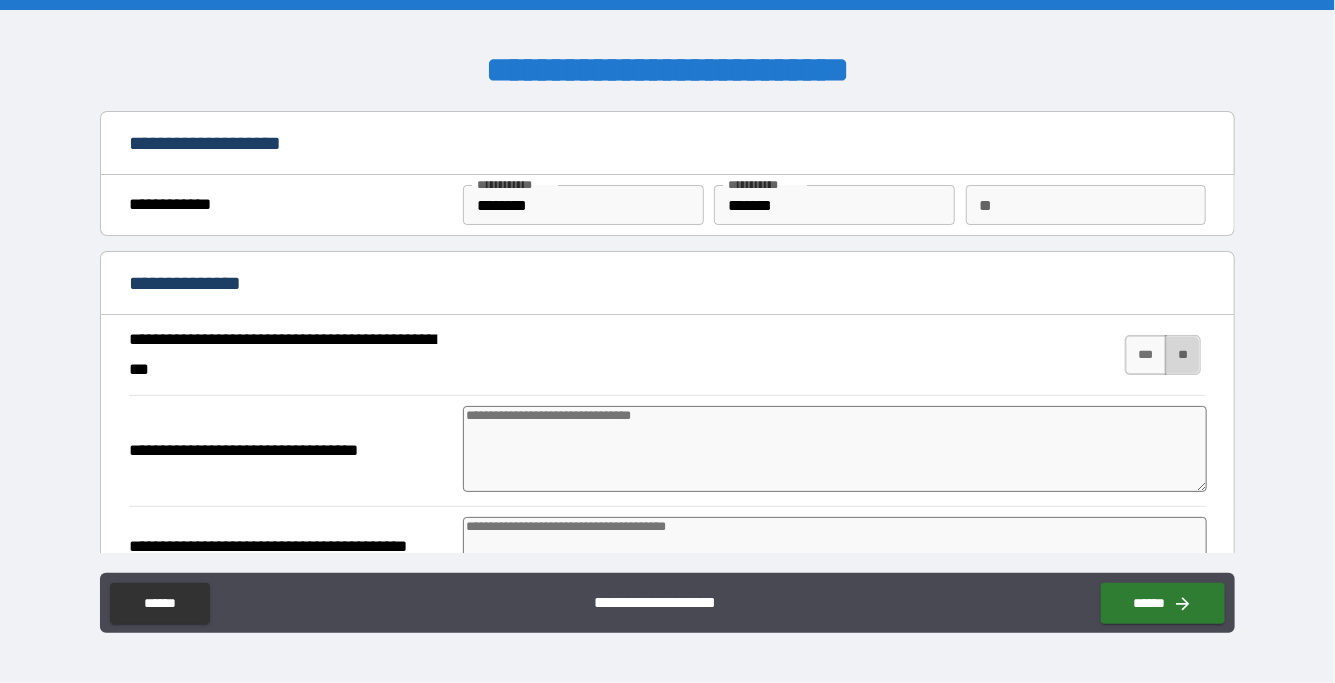 click on "**" at bounding box center [1183, 355] 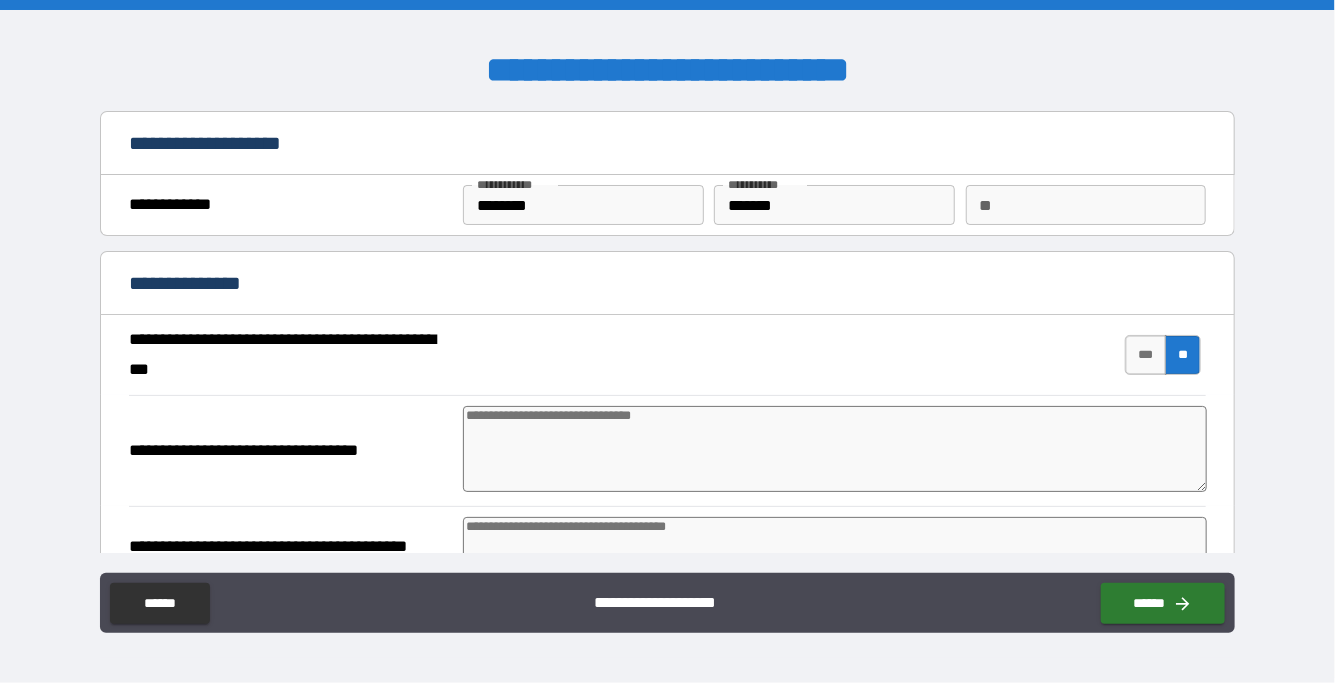 click at bounding box center [835, 449] 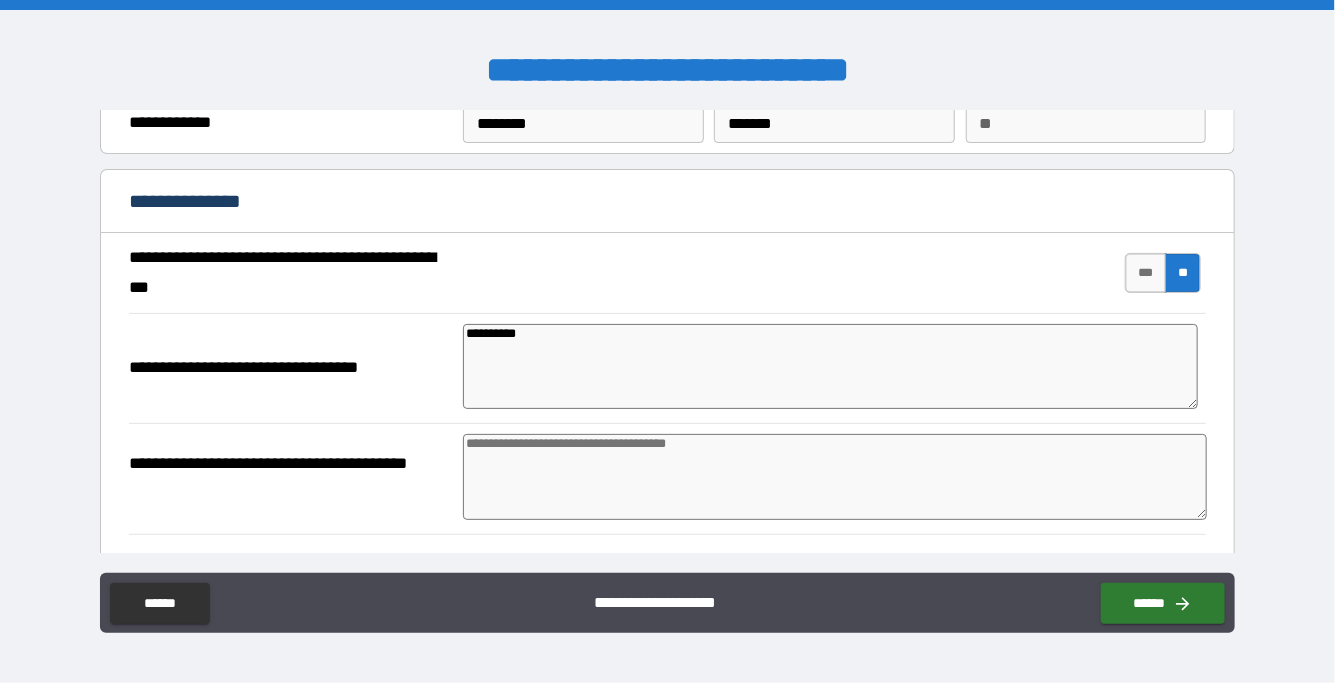 scroll, scrollTop: 200, scrollLeft: 0, axis: vertical 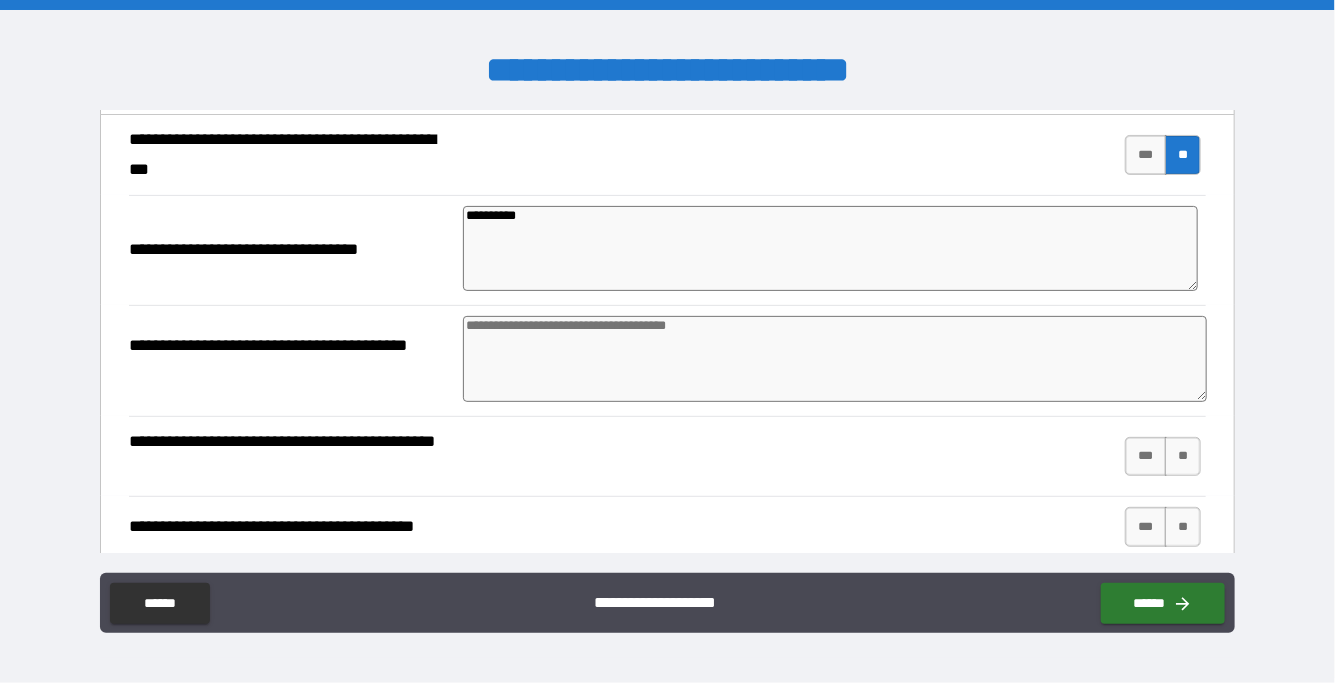 click at bounding box center [835, 359] 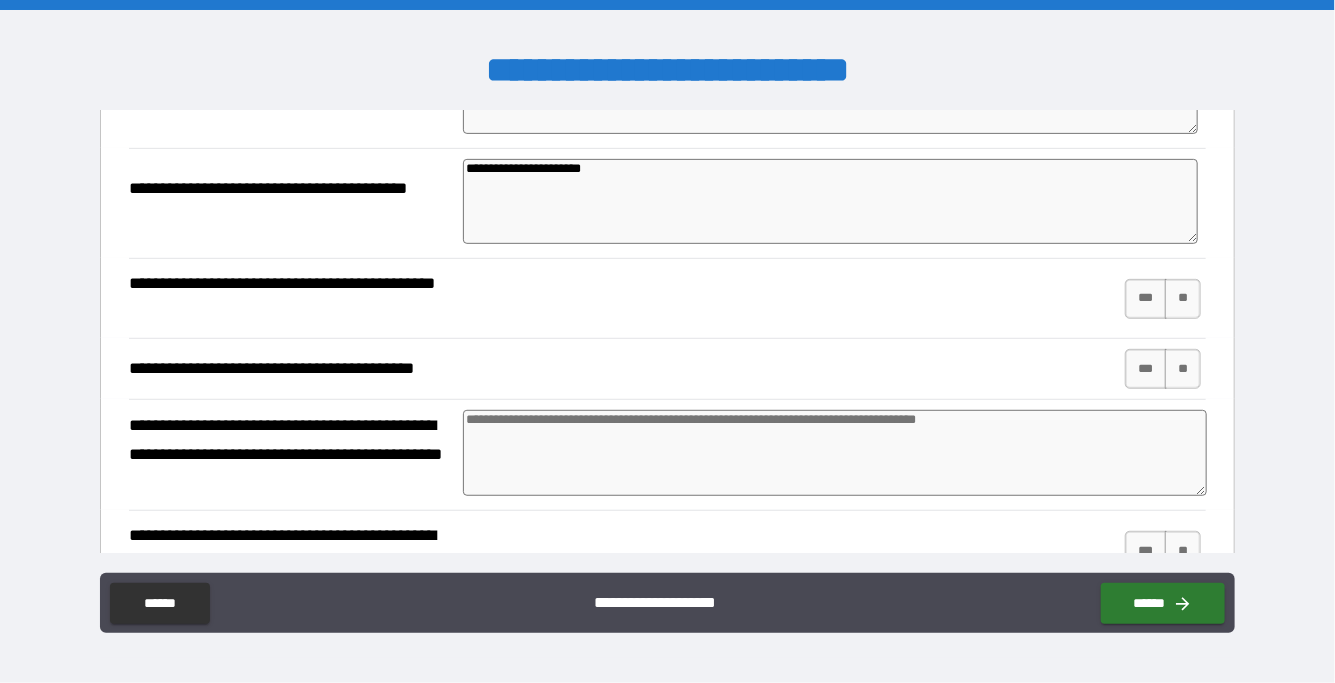 scroll, scrollTop: 400, scrollLeft: 0, axis: vertical 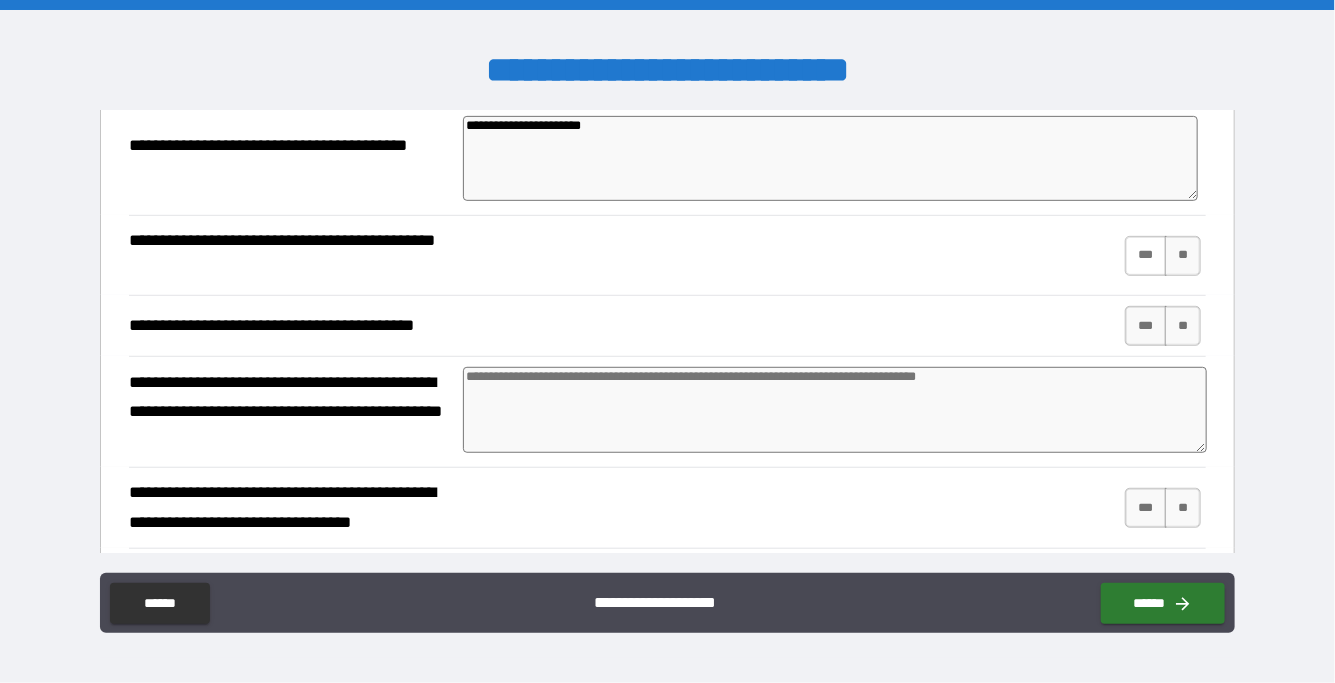click on "***" at bounding box center [1145, 256] 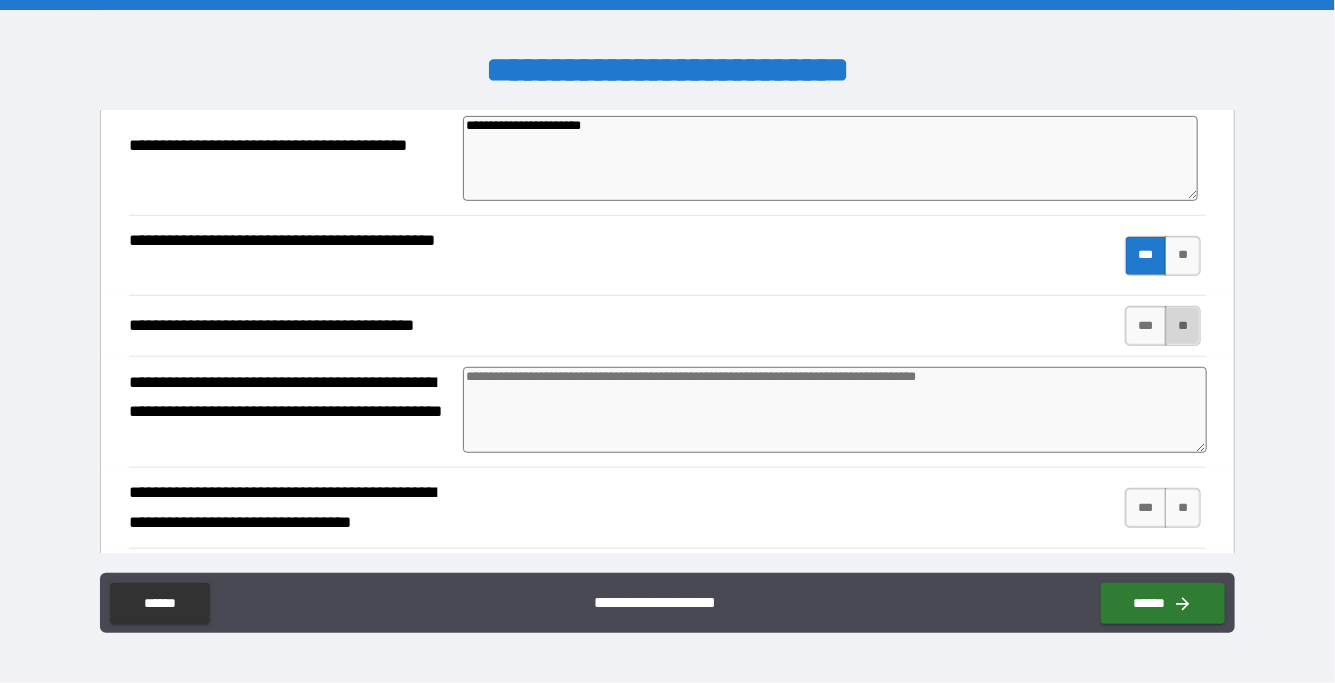 click on "**" at bounding box center (1183, 326) 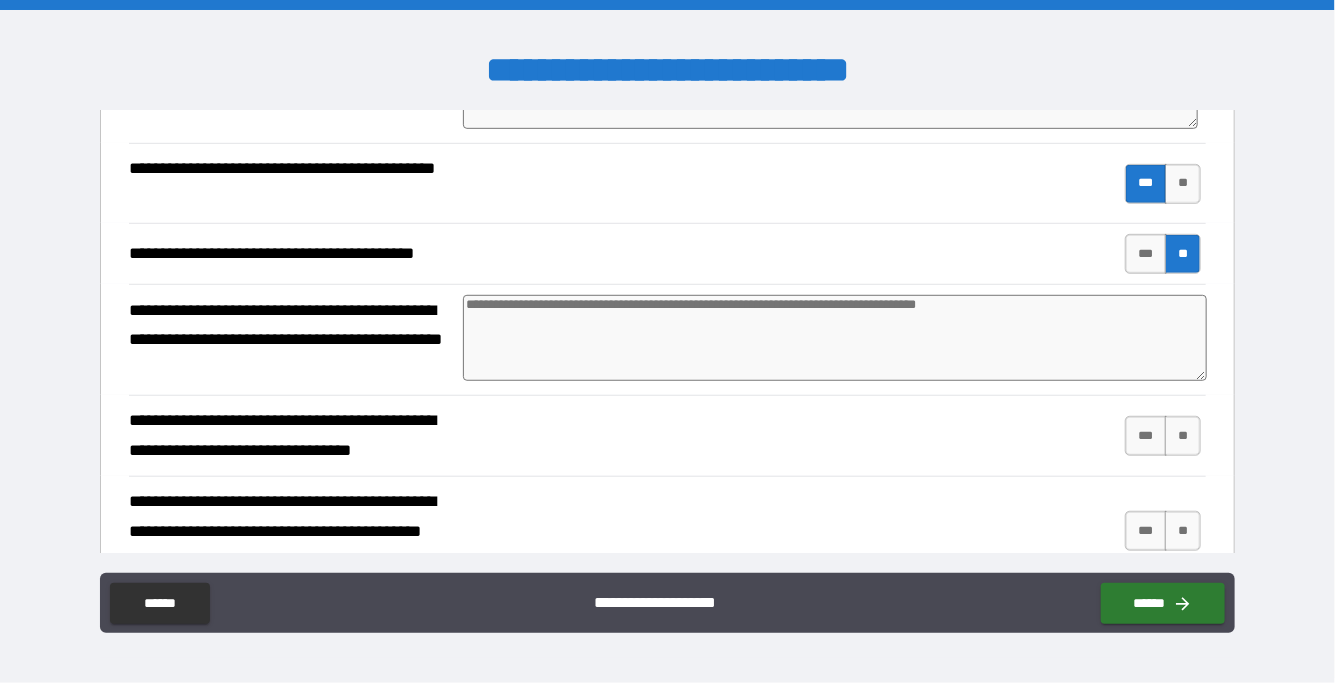scroll, scrollTop: 500, scrollLeft: 0, axis: vertical 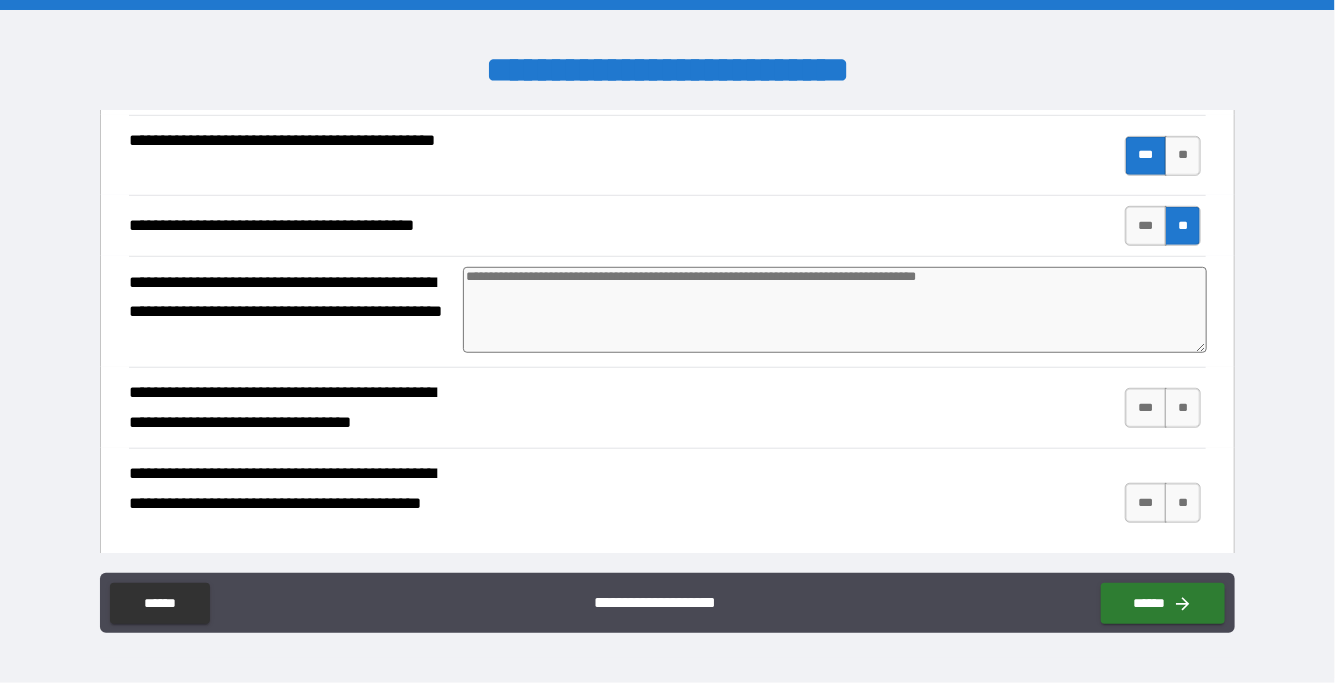 click at bounding box center [835, 310] 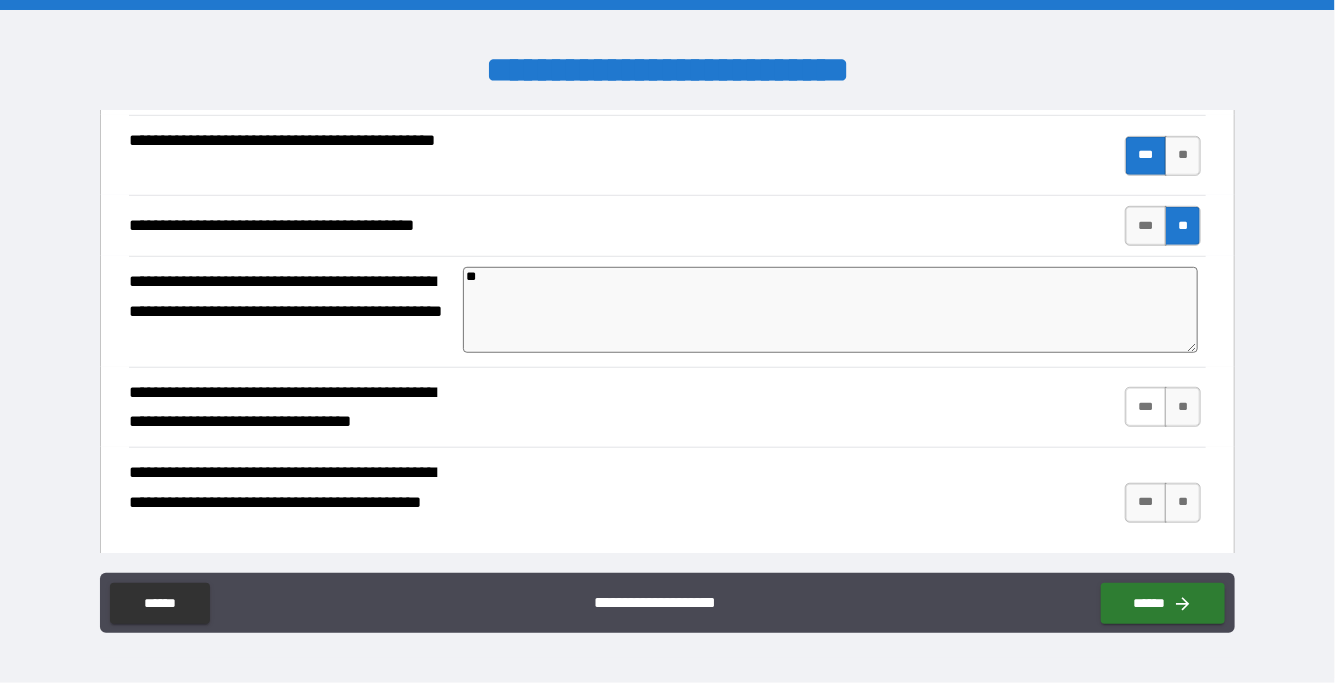 scroll, scrollTop: 600, scrollLeft: 0, axis: vertical 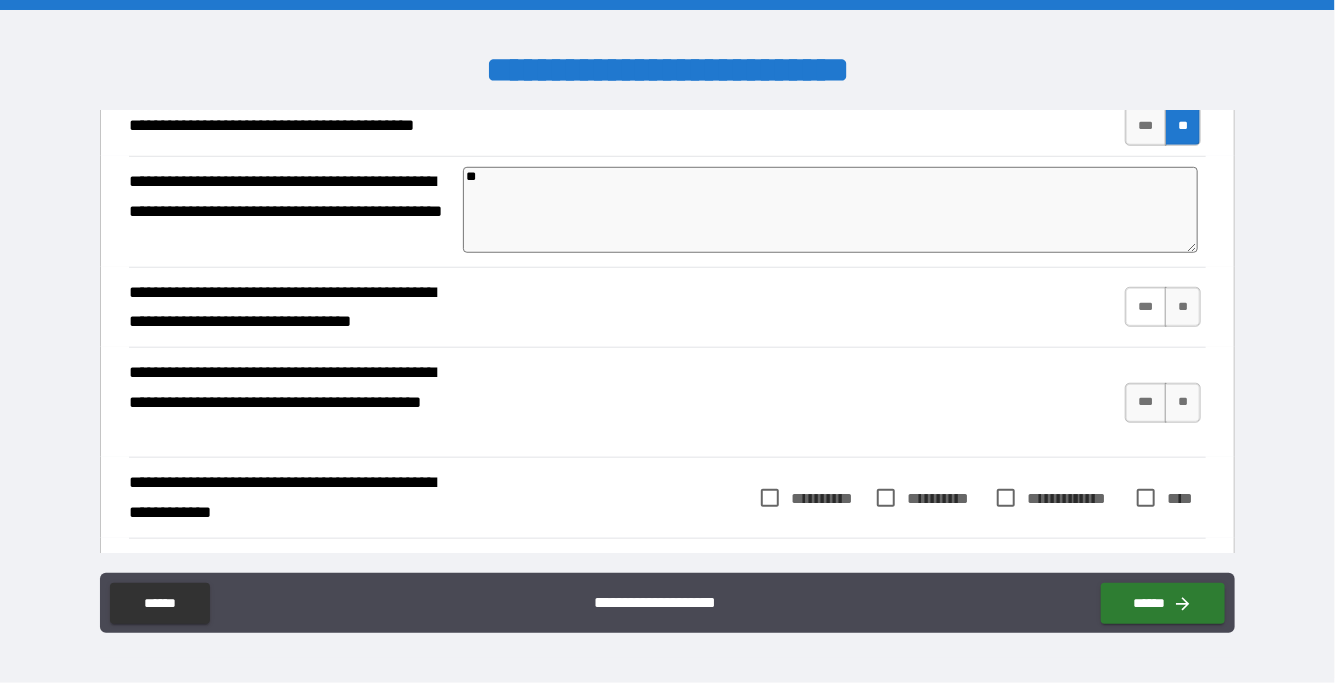 click on "***" at bounding box center (1145, 307) 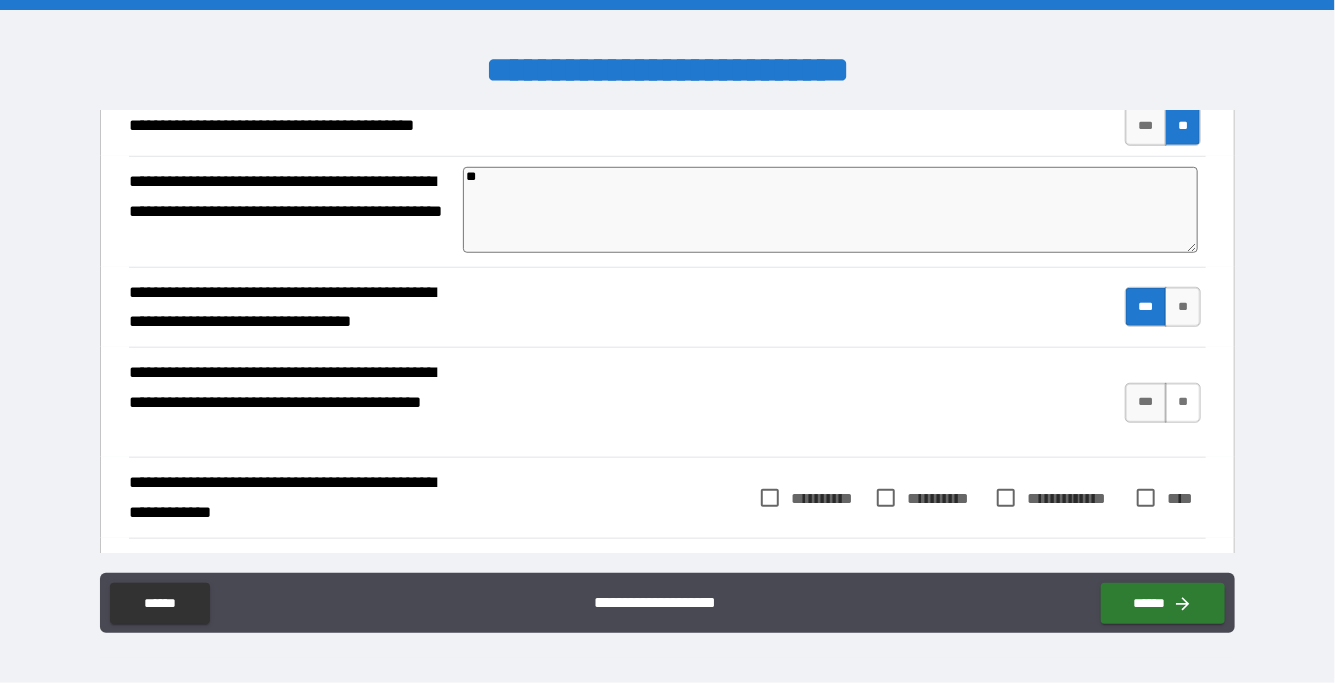 click on "**" at bounding box center (1183, 403) 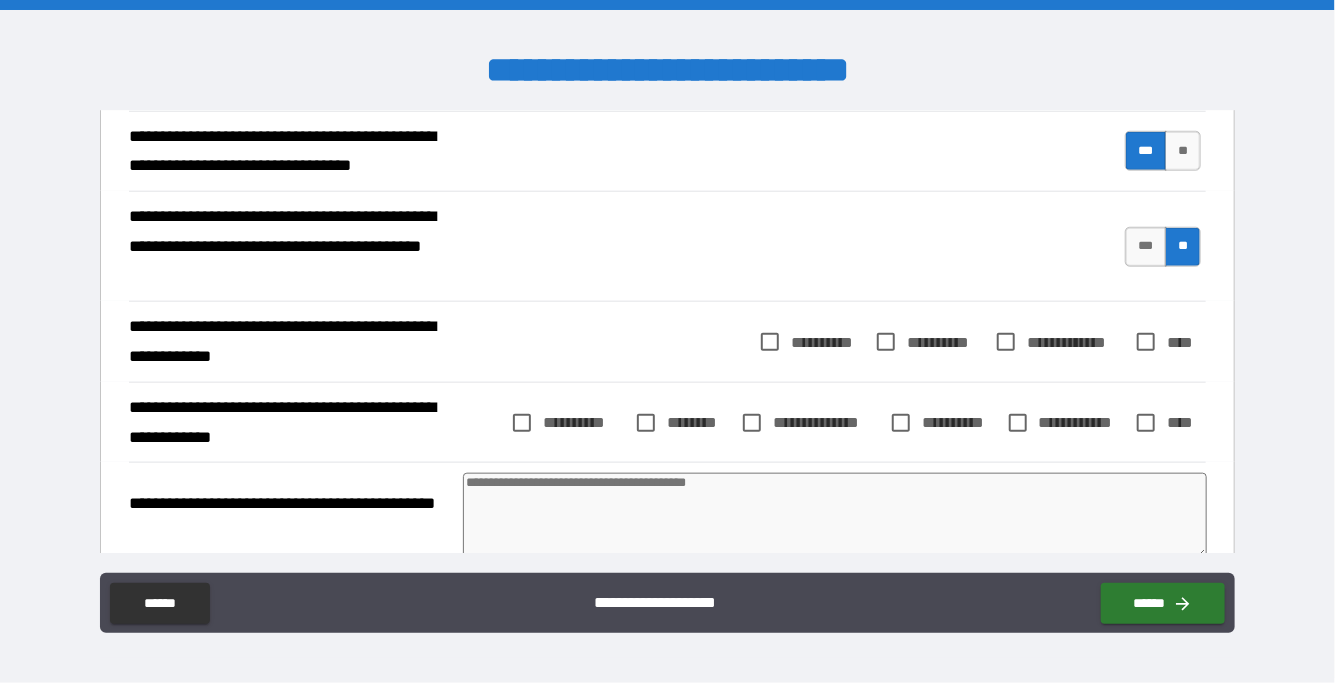 scroll, scrollTop: 800, scrollLeft: 0, axis: vertical 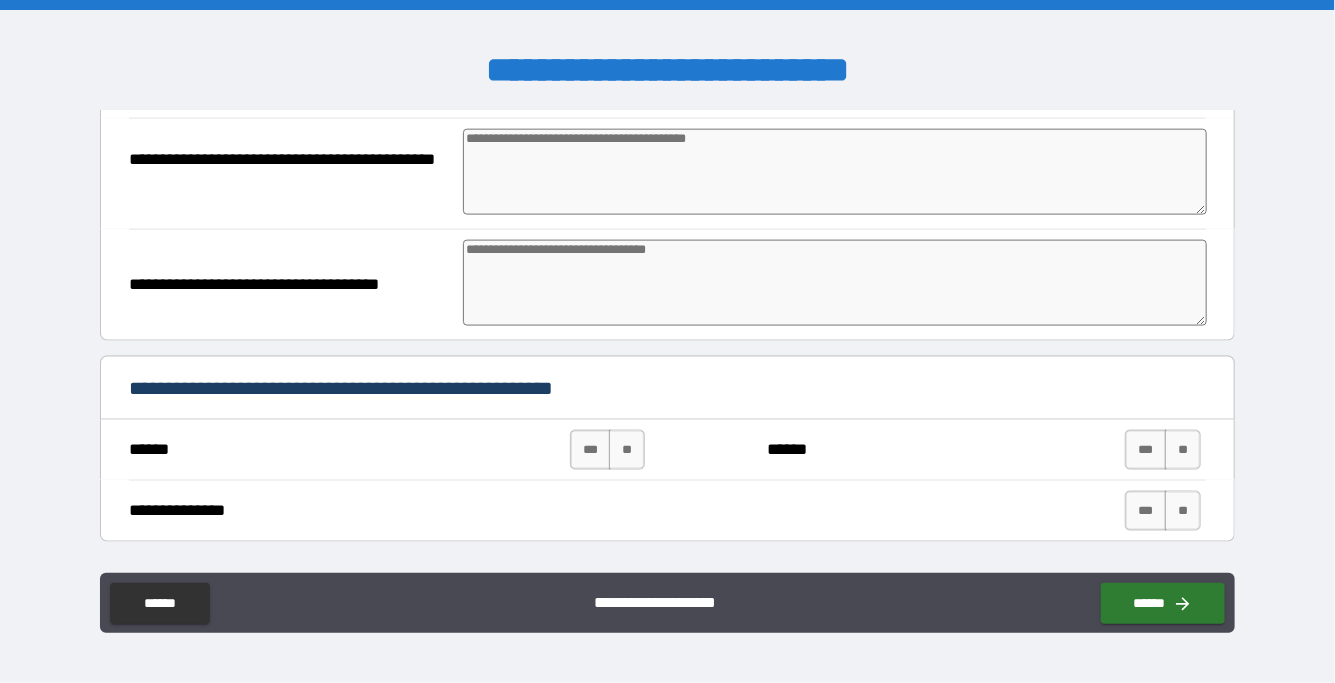 click at bounding box center [835, 172] 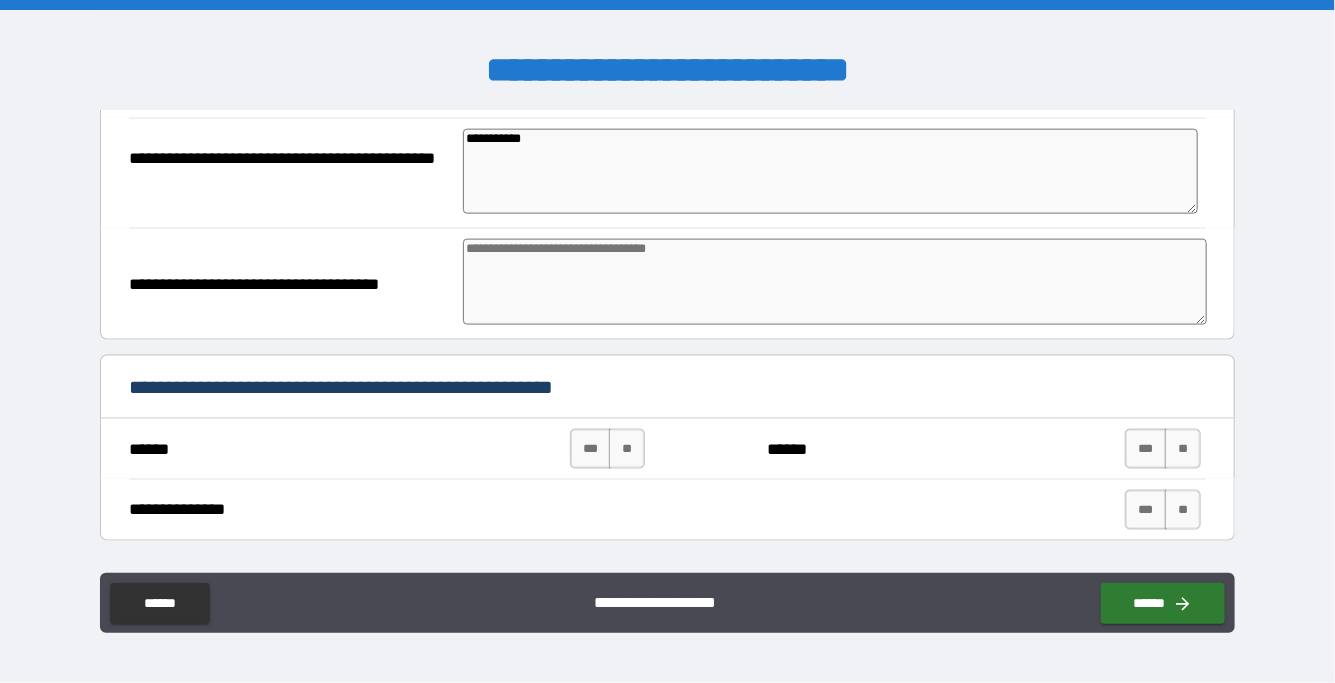 click at bounding box center (835, 282) 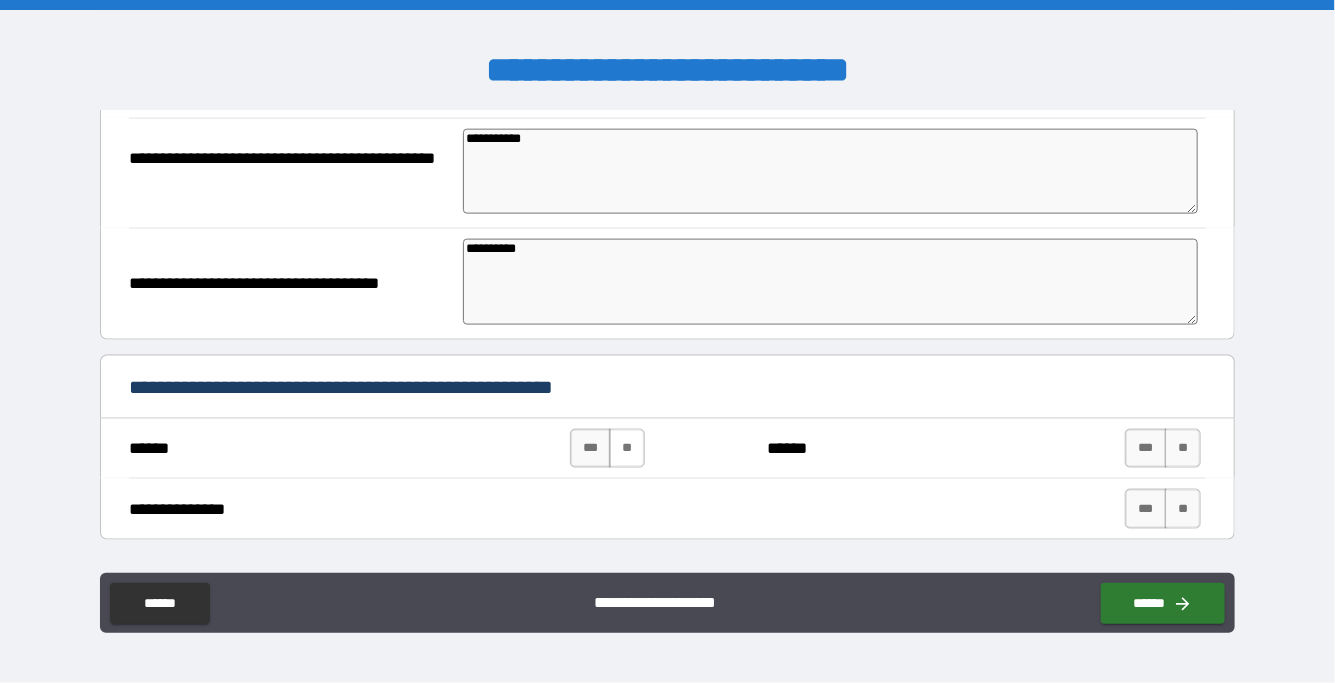 click on "**" at bounding box center [627, 449] 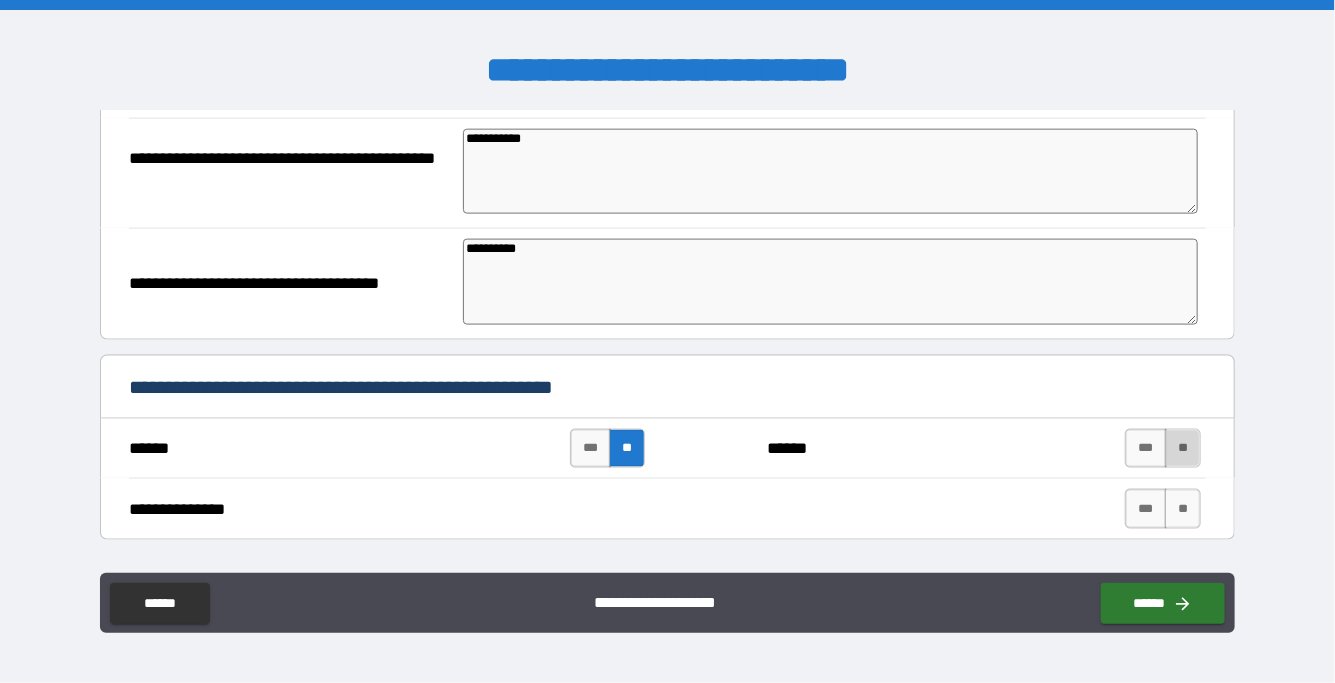 click on "**" at bounding box center [1183, 449] 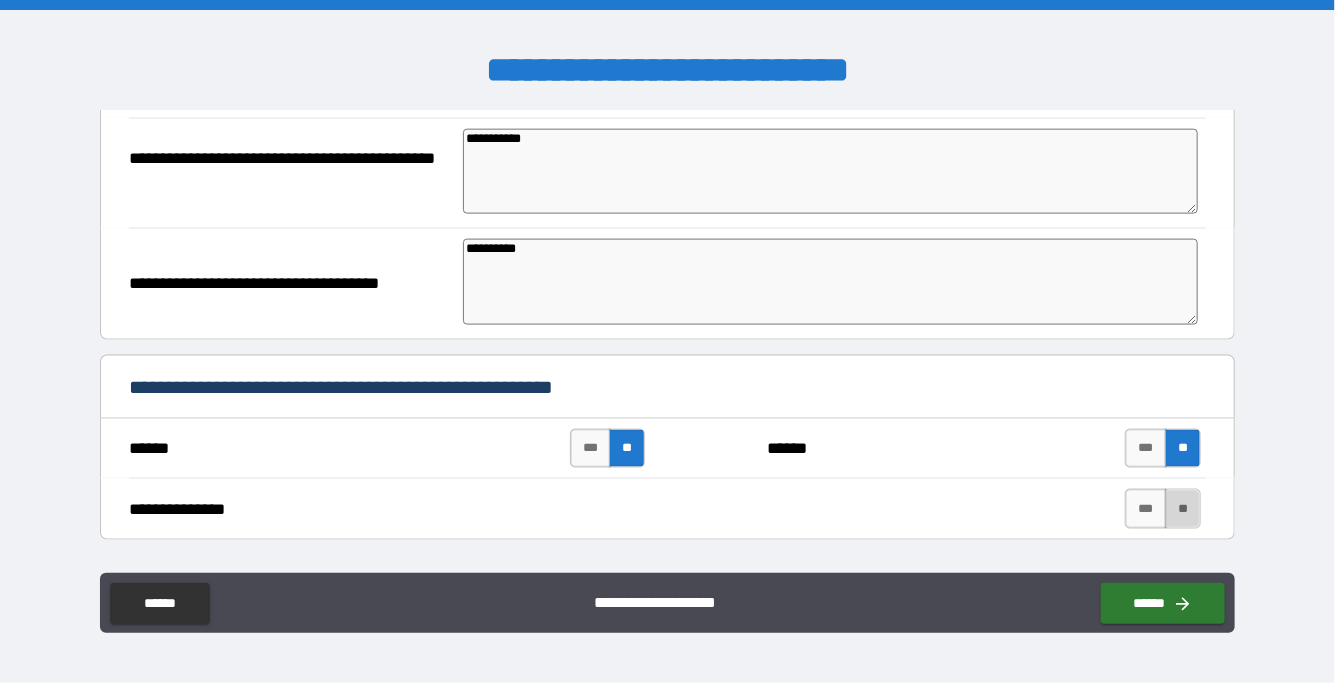 click on "**" at bounding box center (1183, 509) 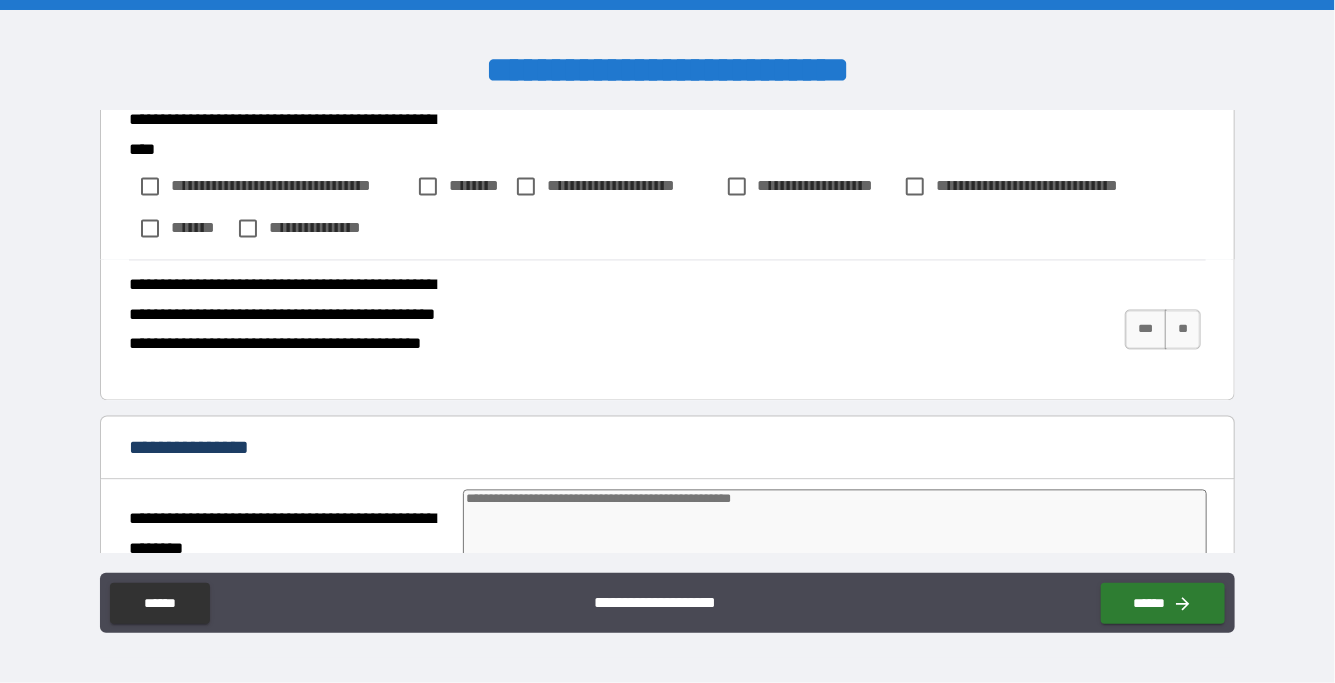 scroll, scrollTop: 1600, scrollLeft: 0, axis: vertical 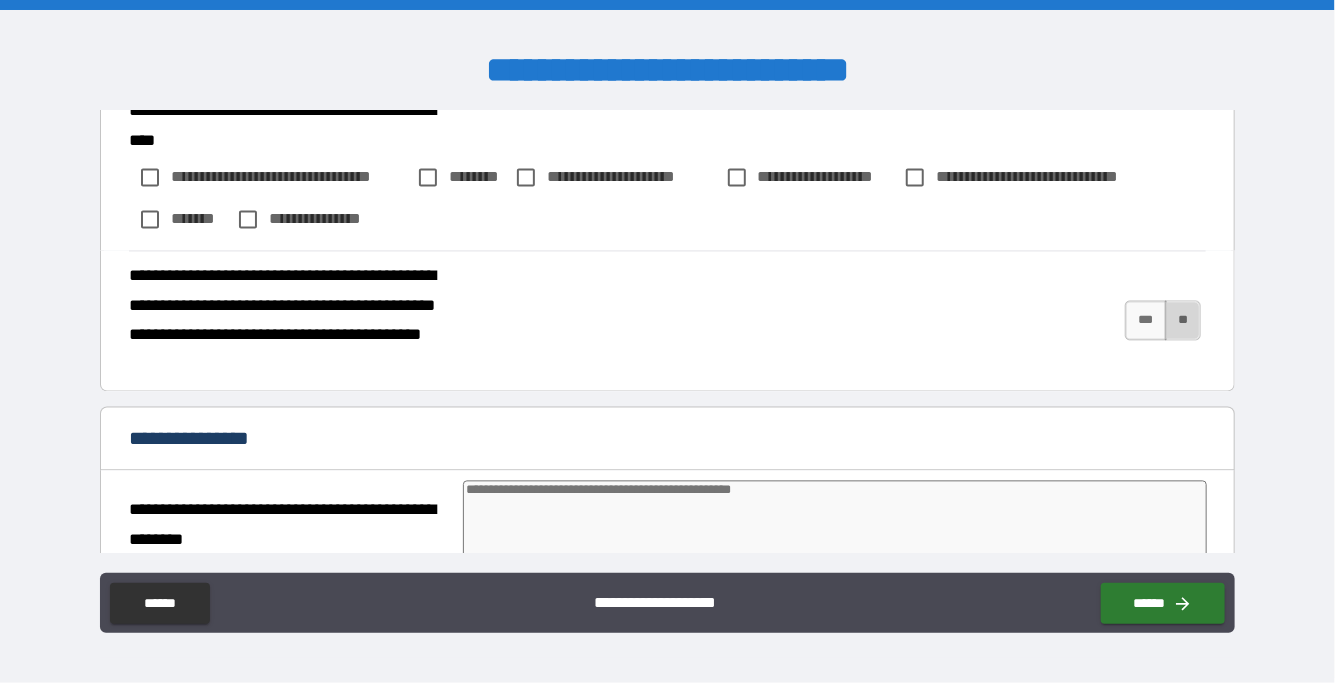 click on "**" at bounding box center [1183, 321] 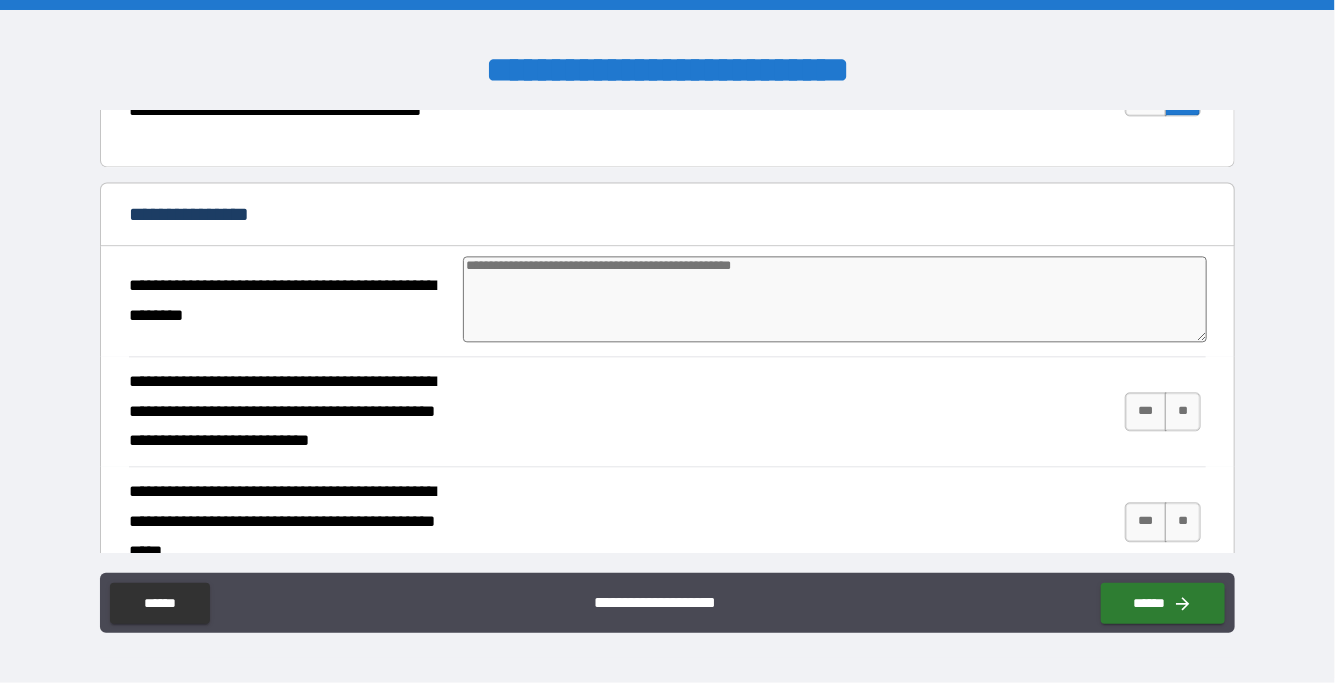 scroll, scrollTop: 1900, scrollLeft: 0, axis: vertical 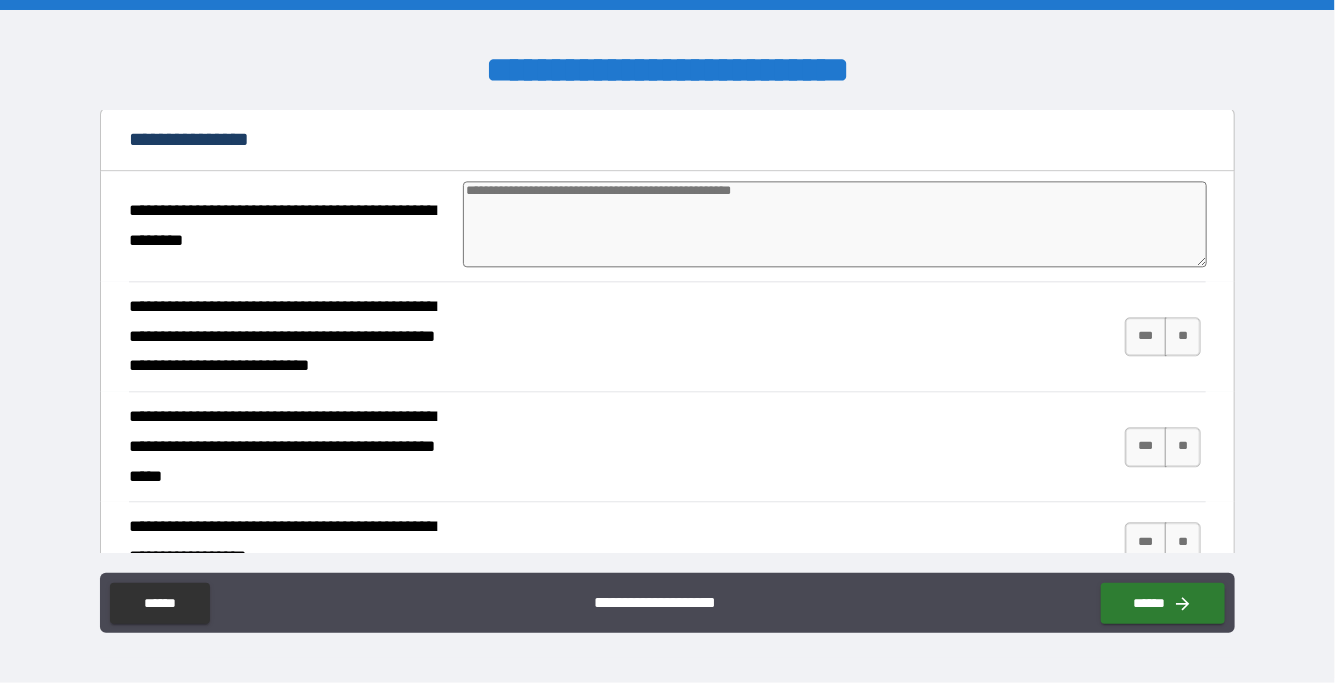 click at bounding box center (835, 224) 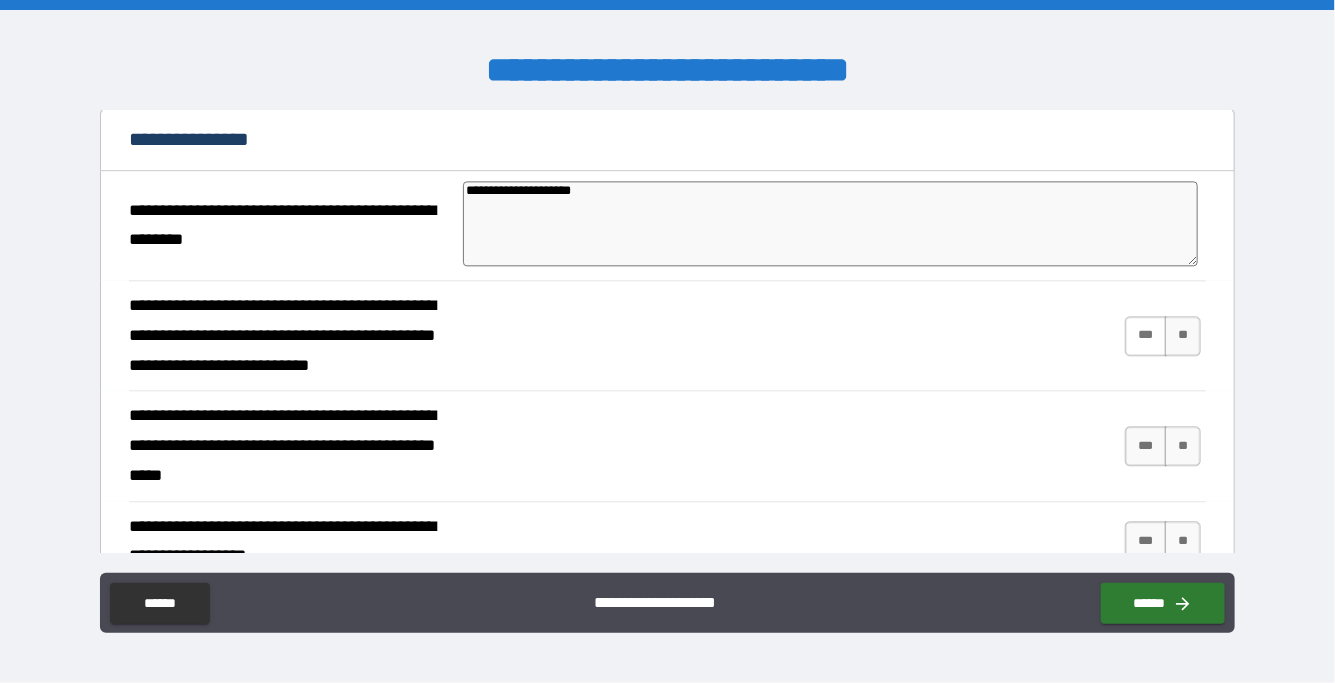 click on "***" at bounding box center (1145, 336) 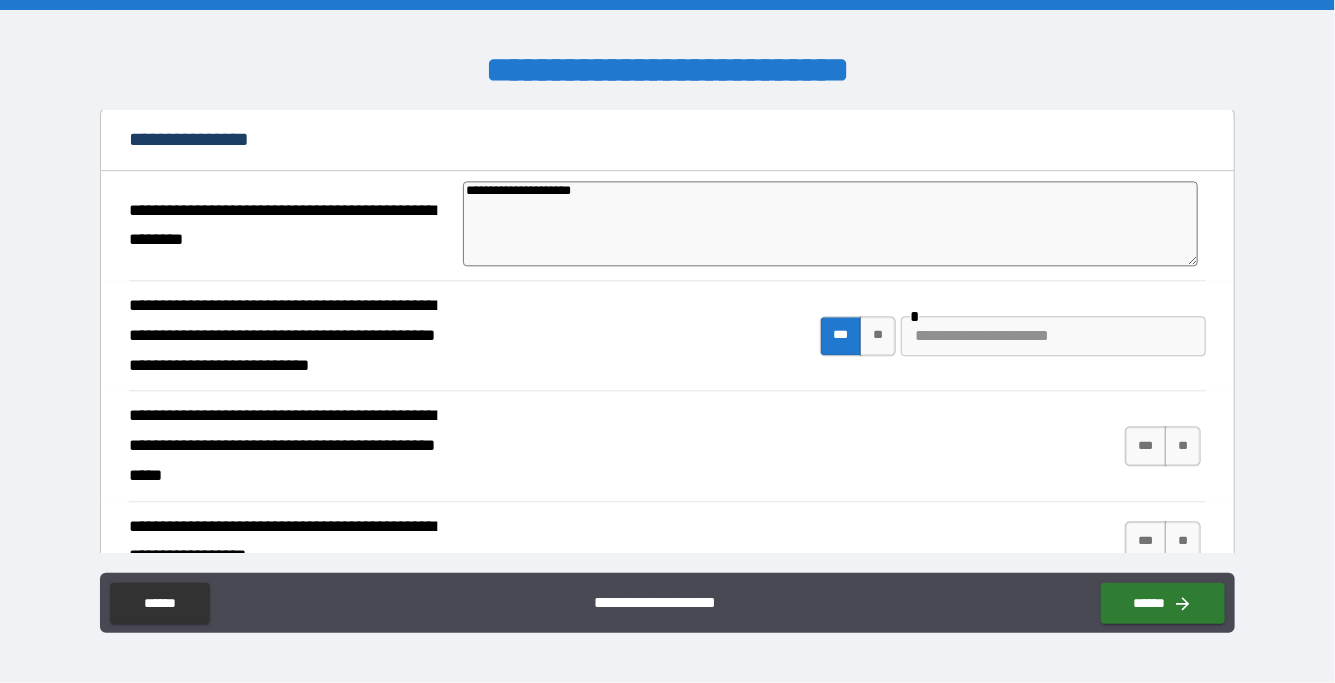 click at bounding box center [1053, 336] 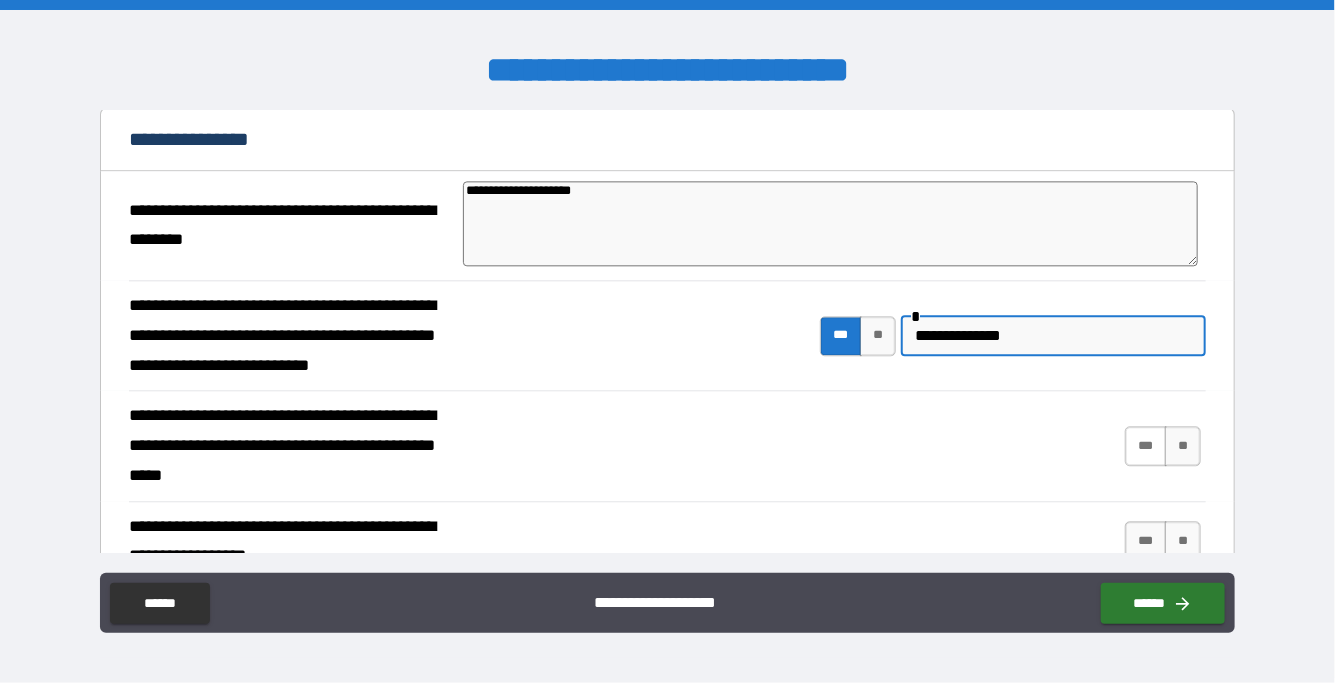 click on "**" at bounding box center (1183, 446) 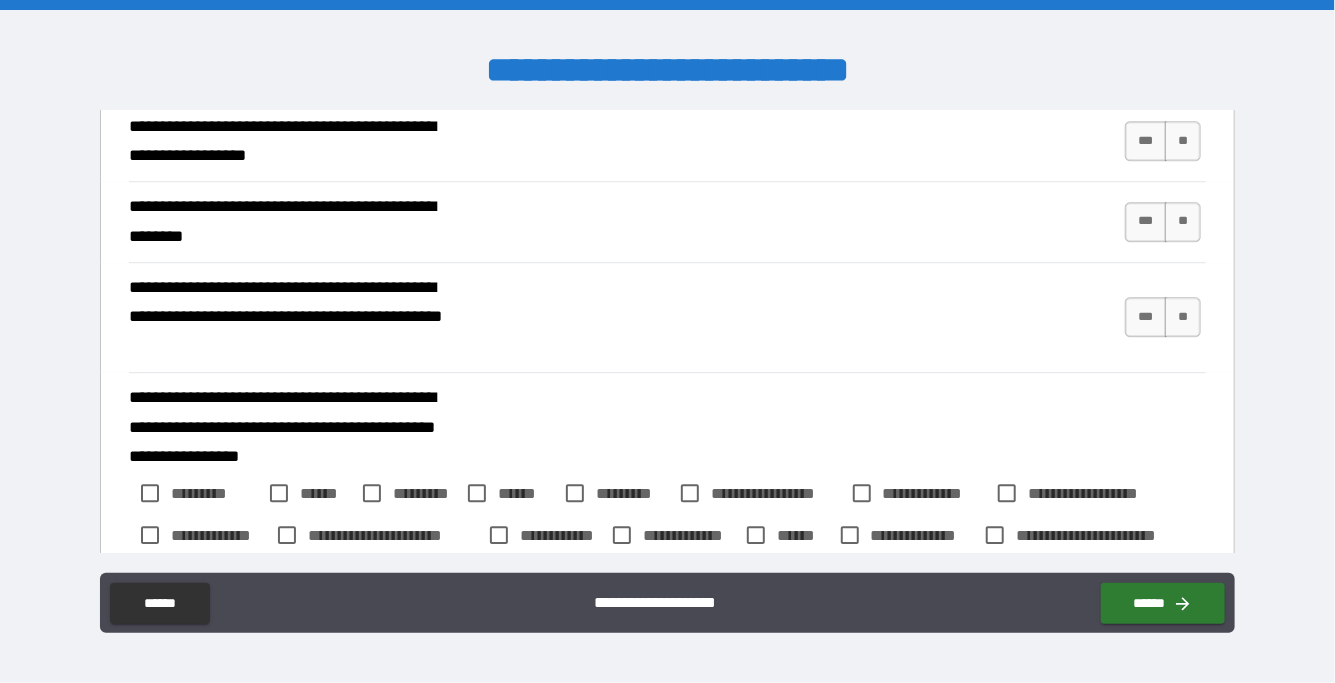 scroll, scrollTop: 2200, scrollLeft: 0, axis: vertical 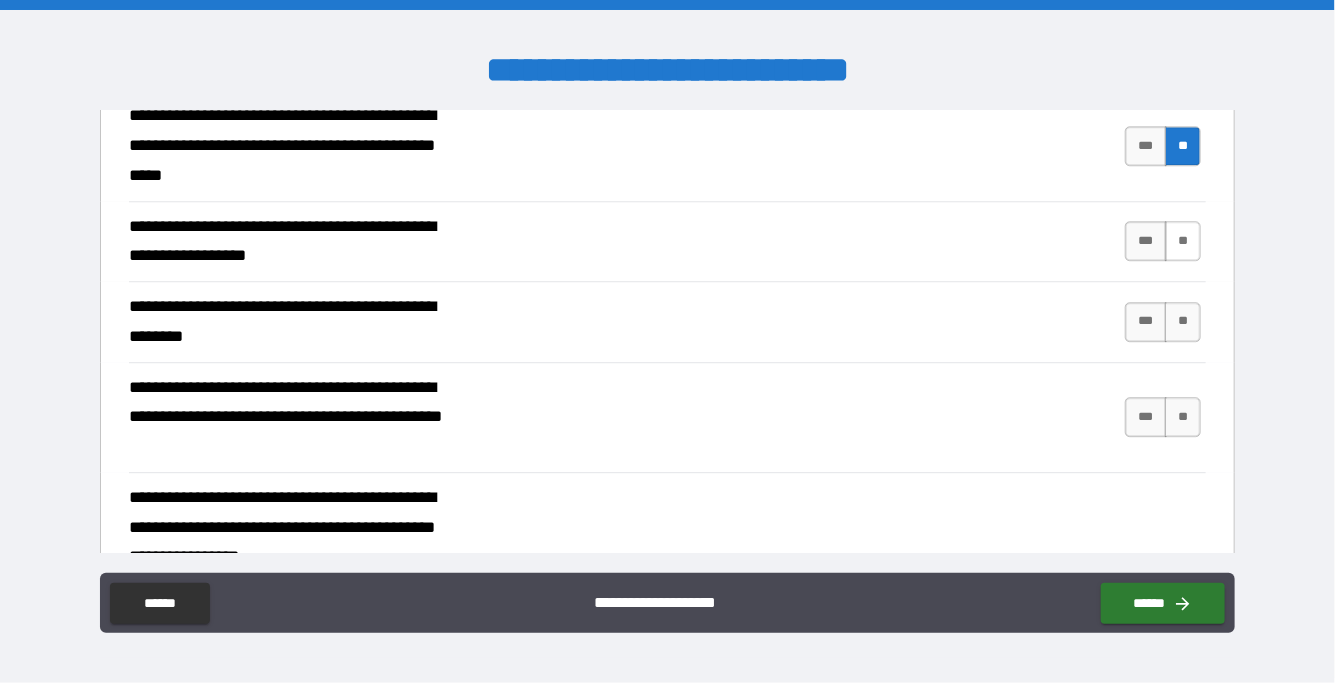 click on "**" at bounding box center [1183, 241] 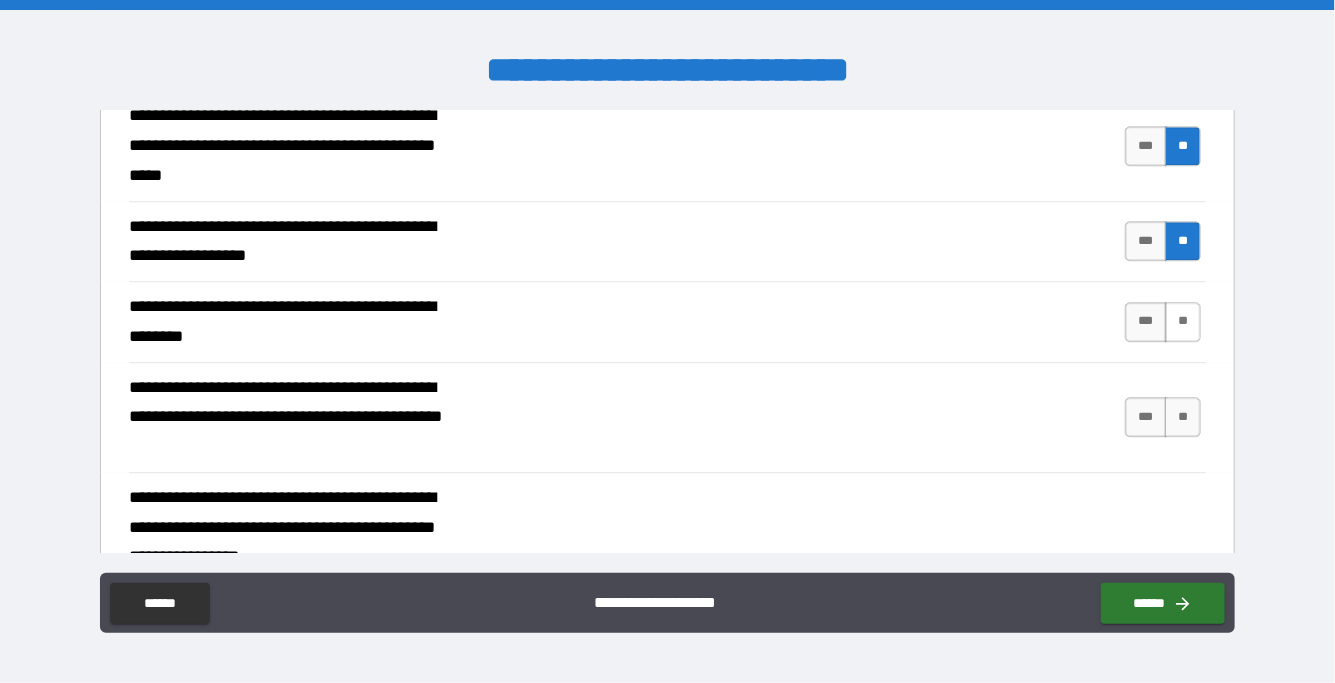 click on "**" at bounding box center [1183, 322] 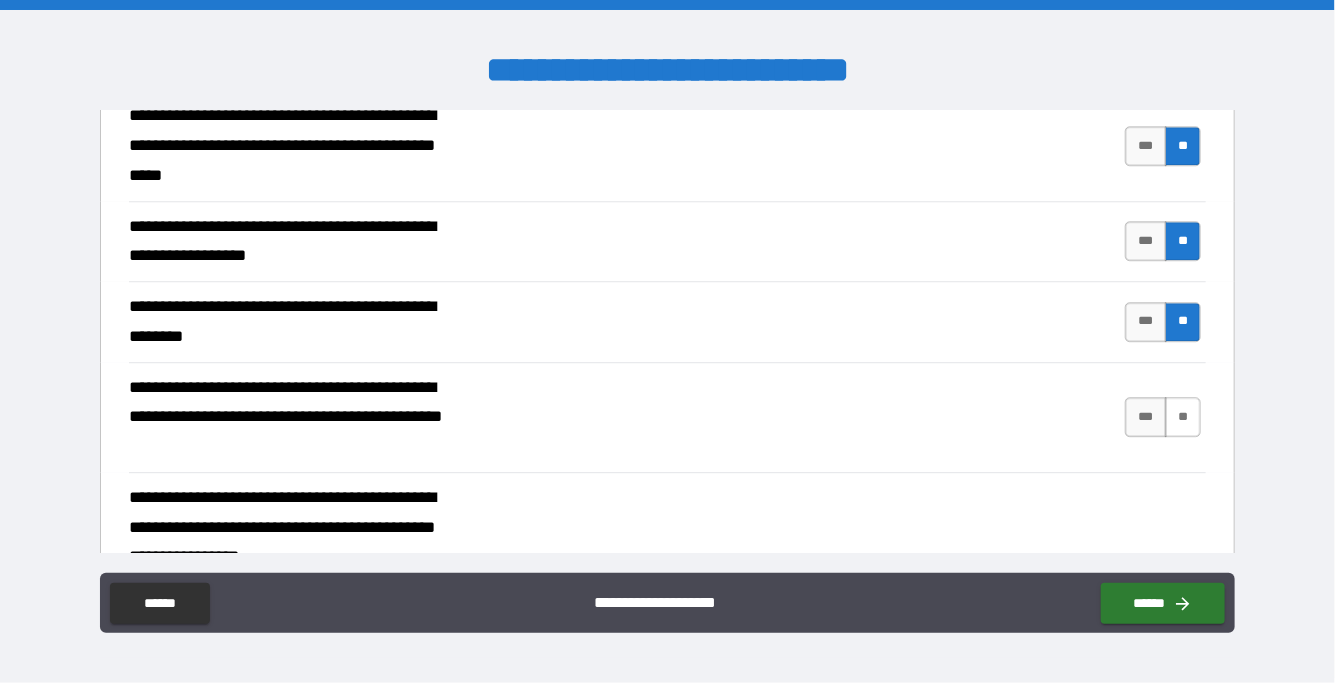 click on "**" at bounding box center (1183, 417) 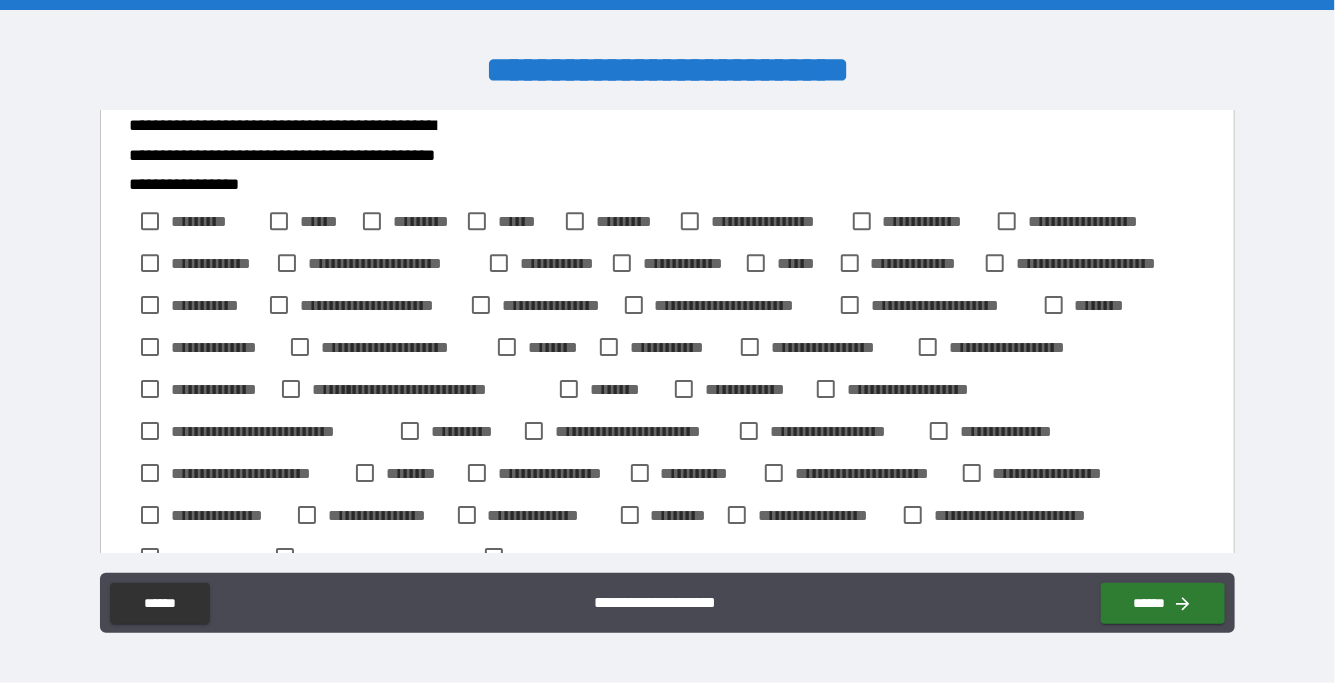 scroll, scrollTop: 2600, scrollLeft: 0, axis: vertical 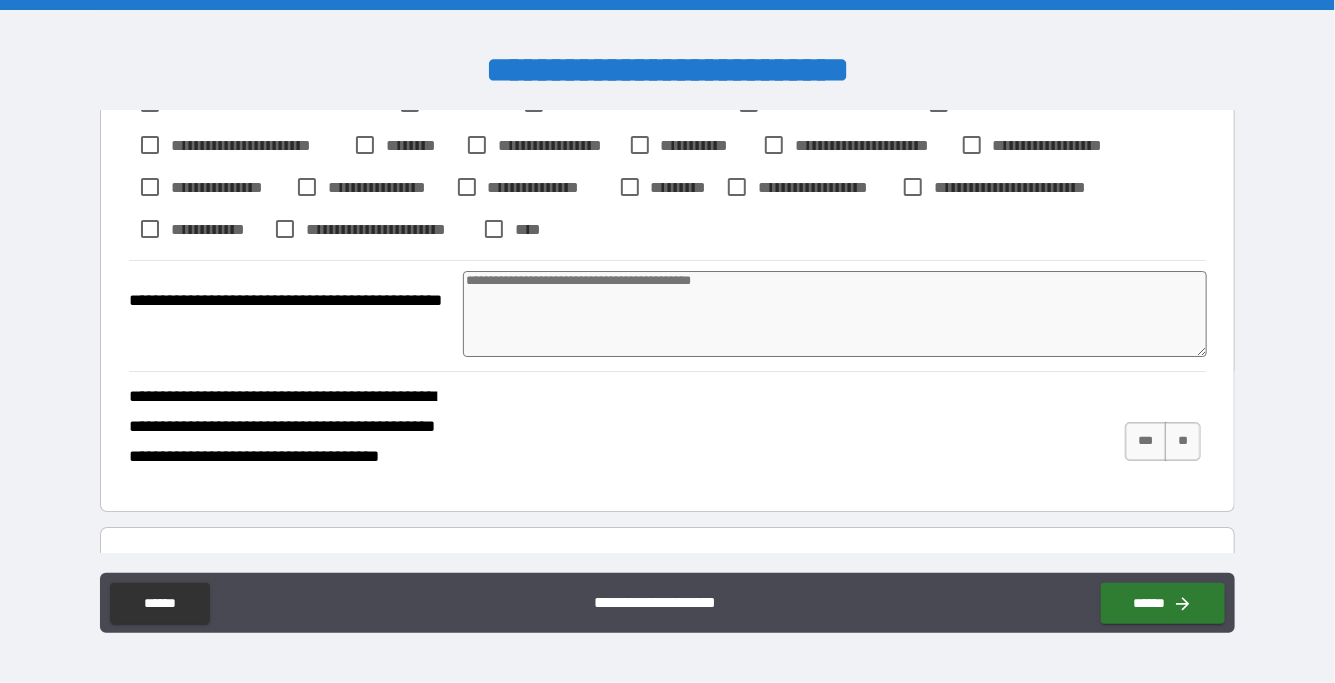 click at bounding box center [835, 314] 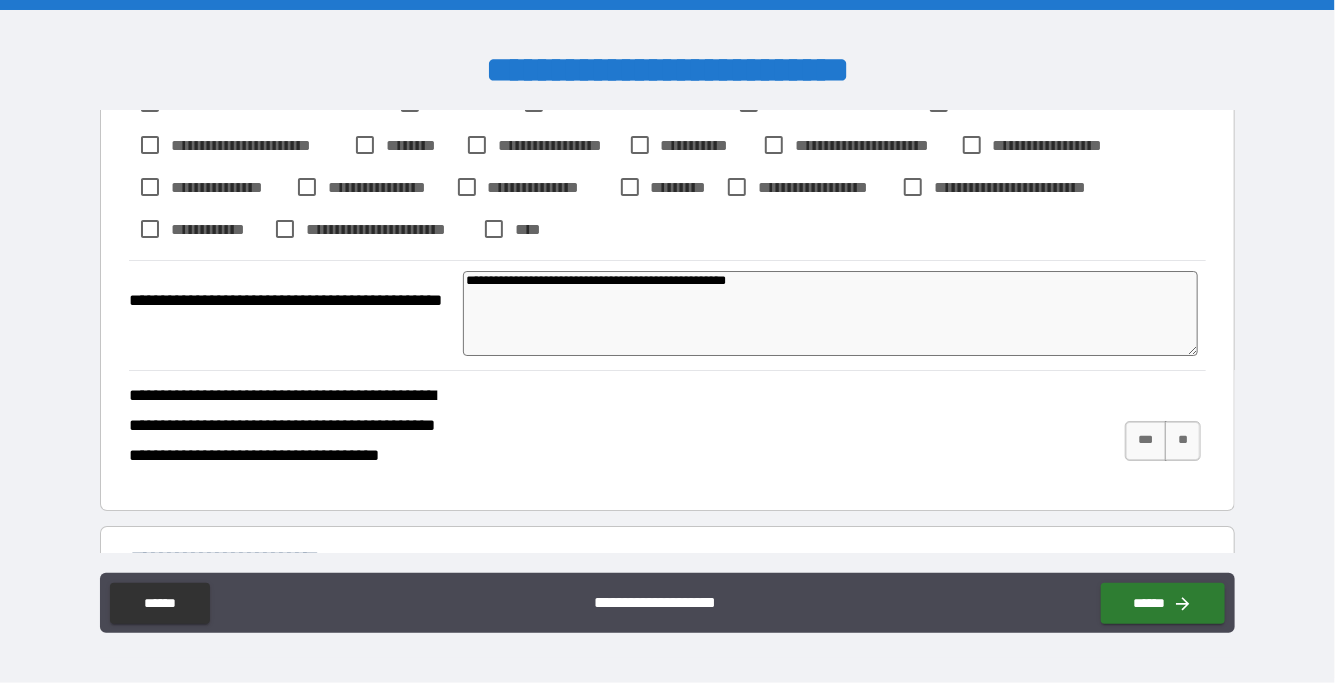click on "**********" at bounding box center (830, 313) 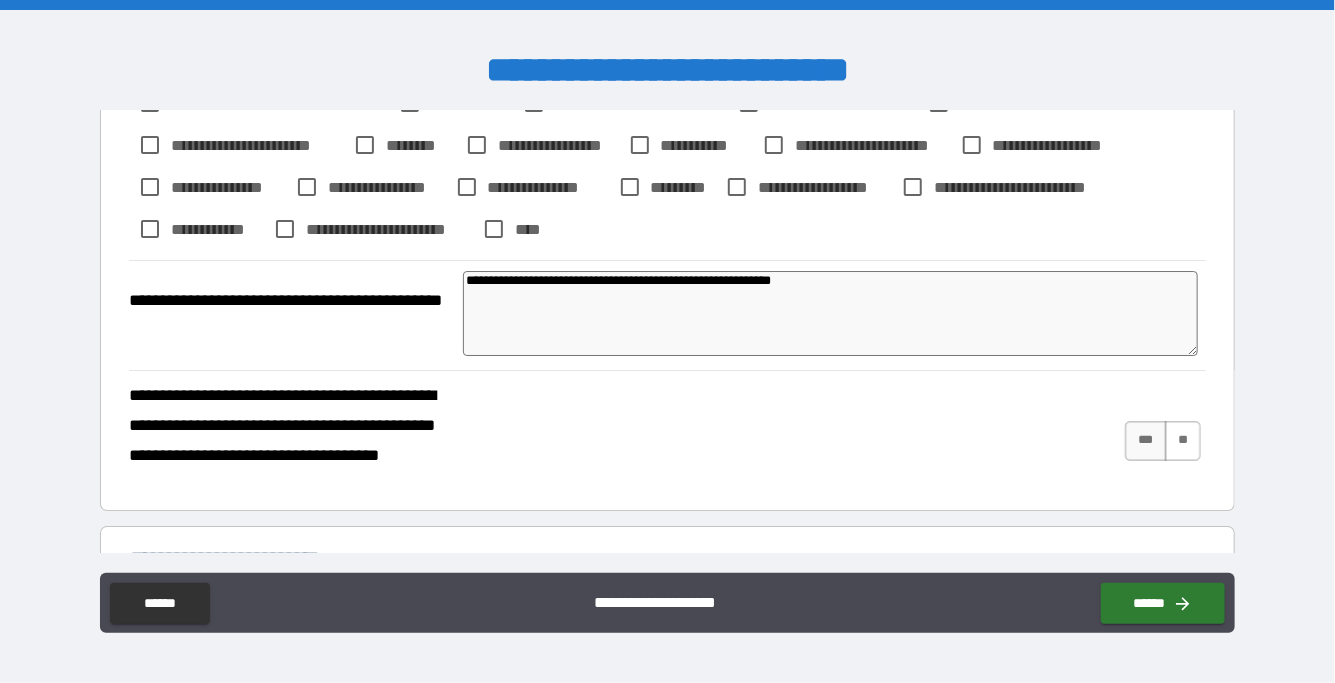click on "**" at bounding box center [1183, 441] 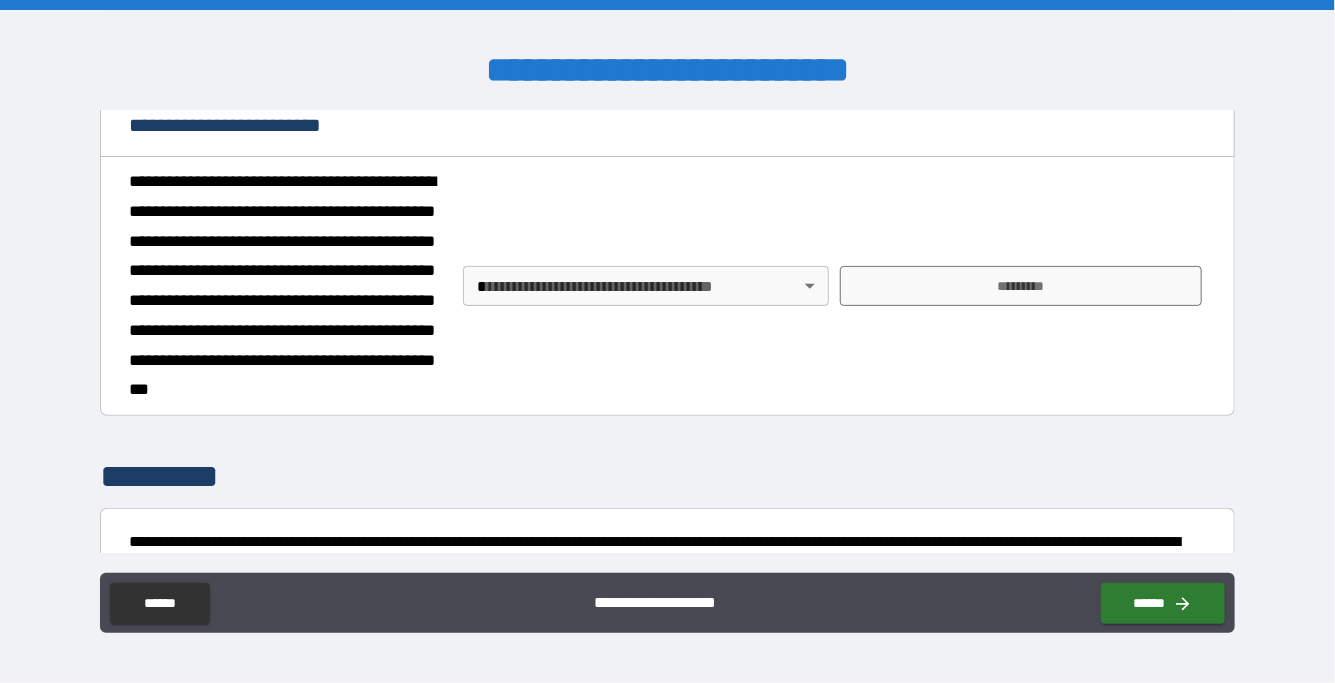 scroll, scrollTop: 3200, scrollLeft: 0, axis: vertical 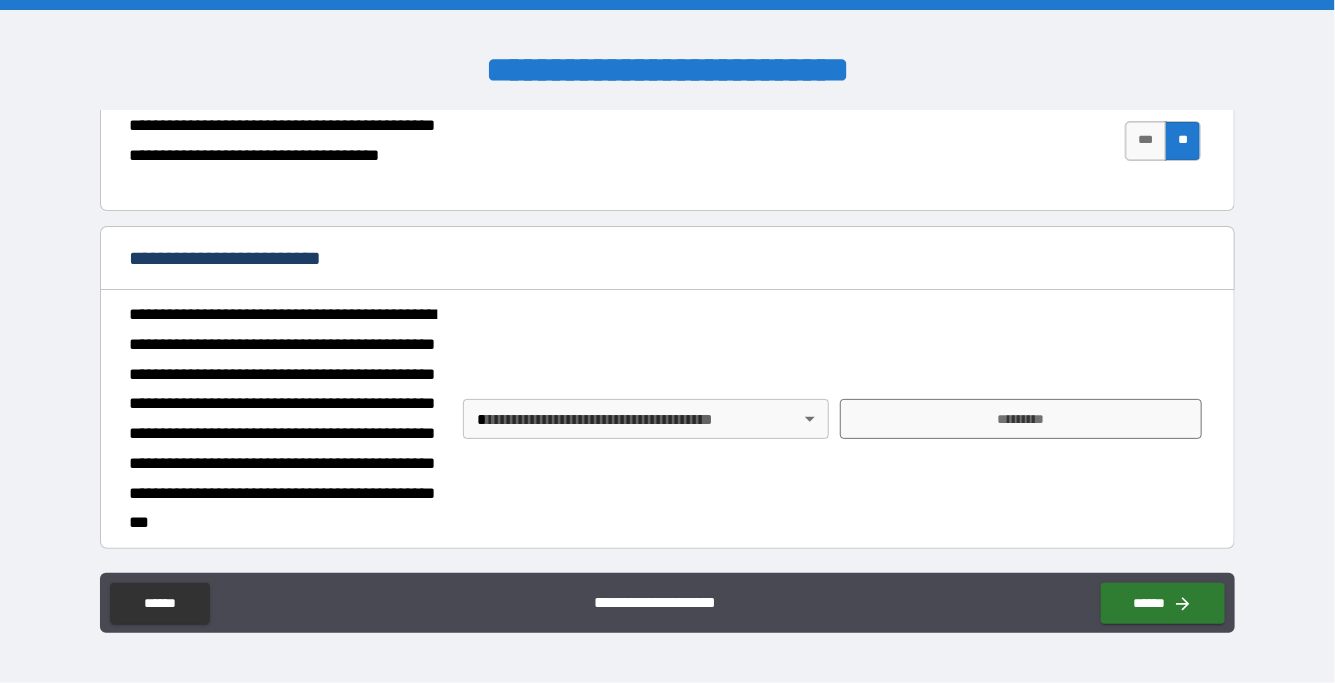 click on "**********" at bounding box center [667, 341] 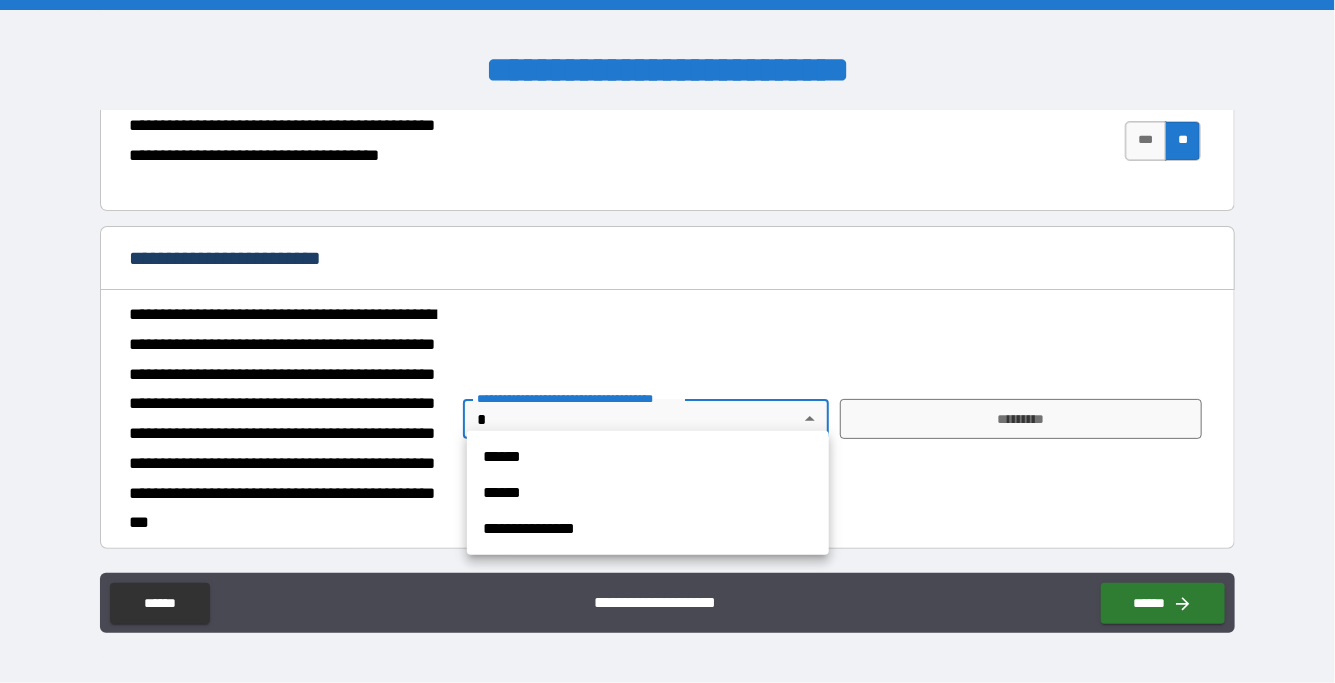 click on "******" at bounding box center [648, 457] 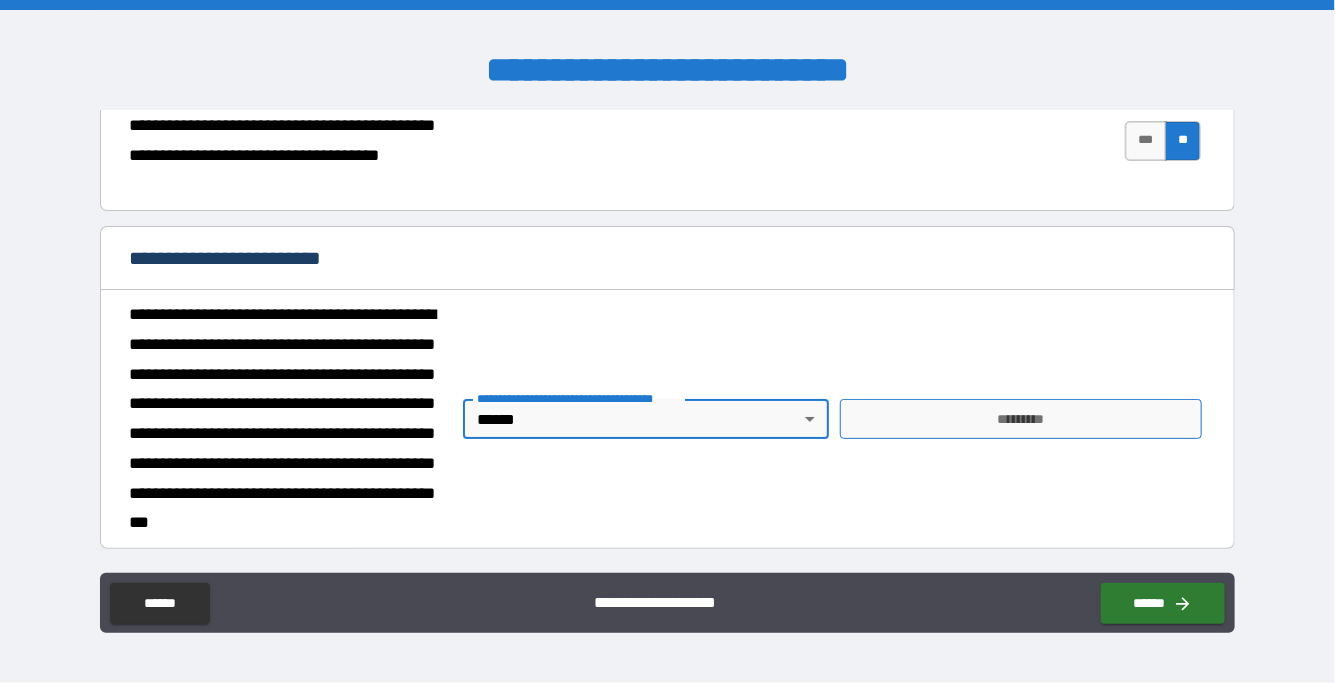 click on "*********" at bounding box center (1021, 419) 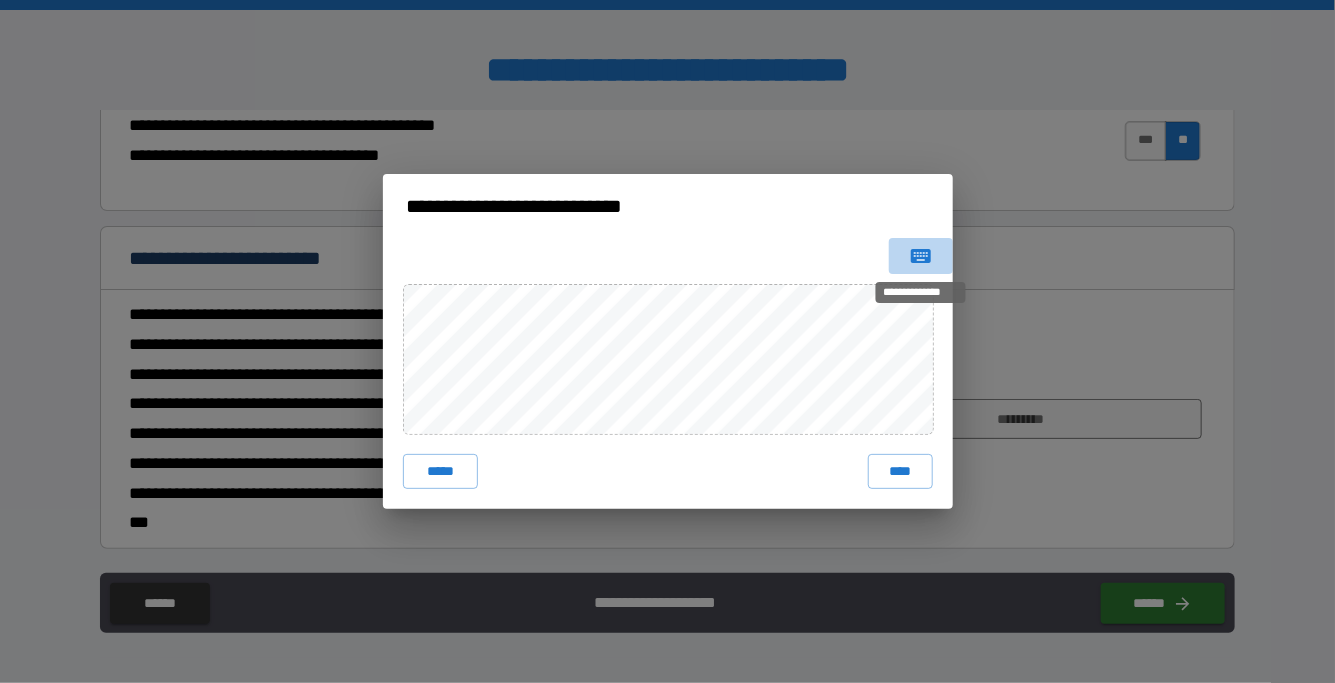 click 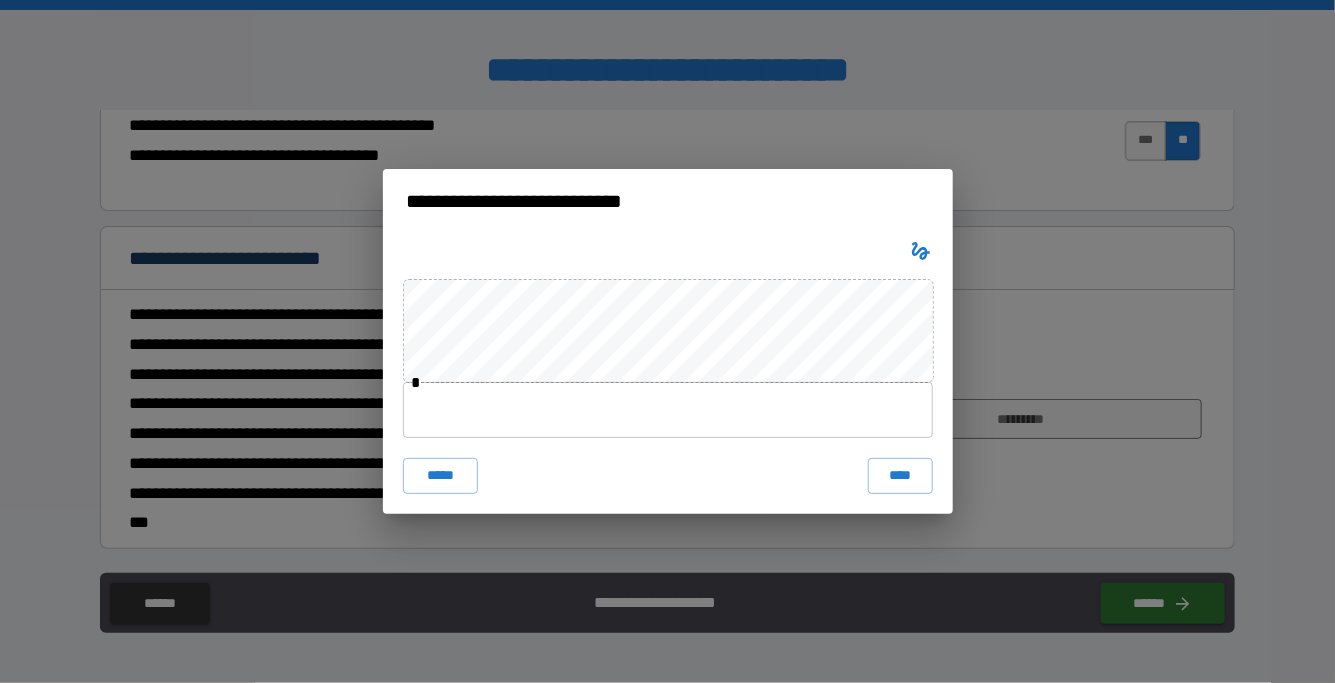 click at bounding box center (668, 410) 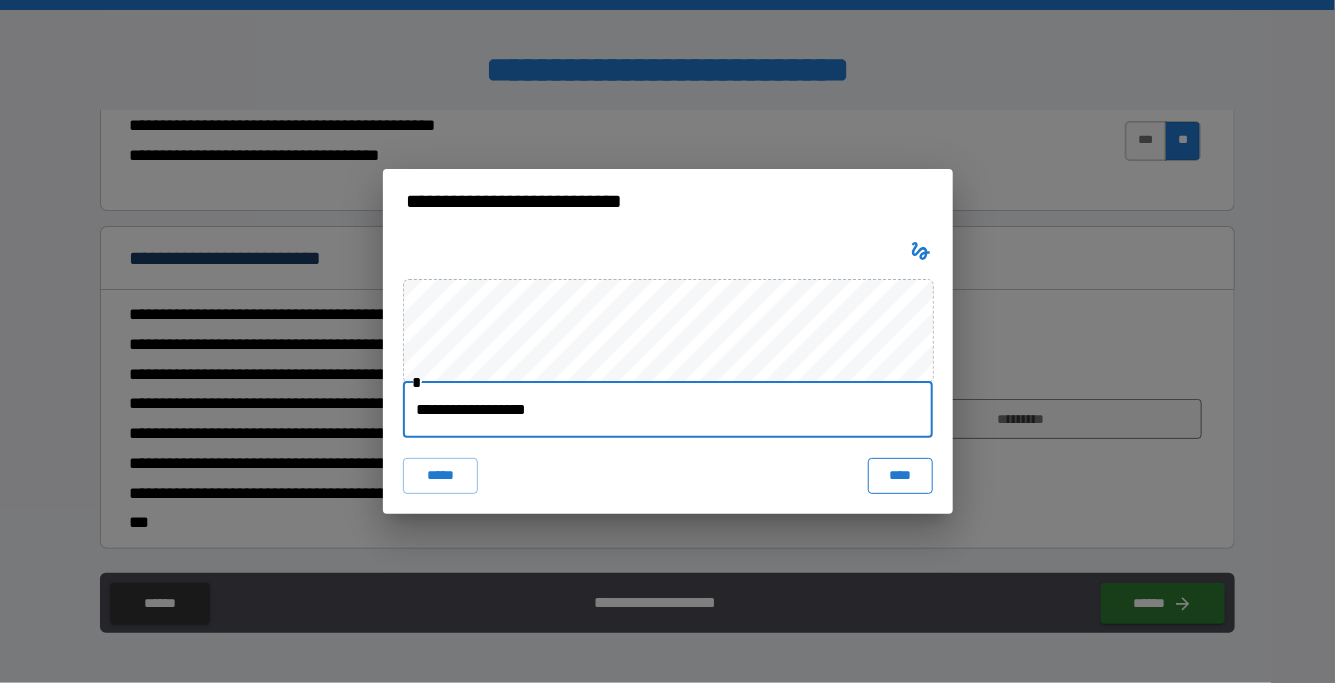 click on "****" at bounding box center [900, 476] 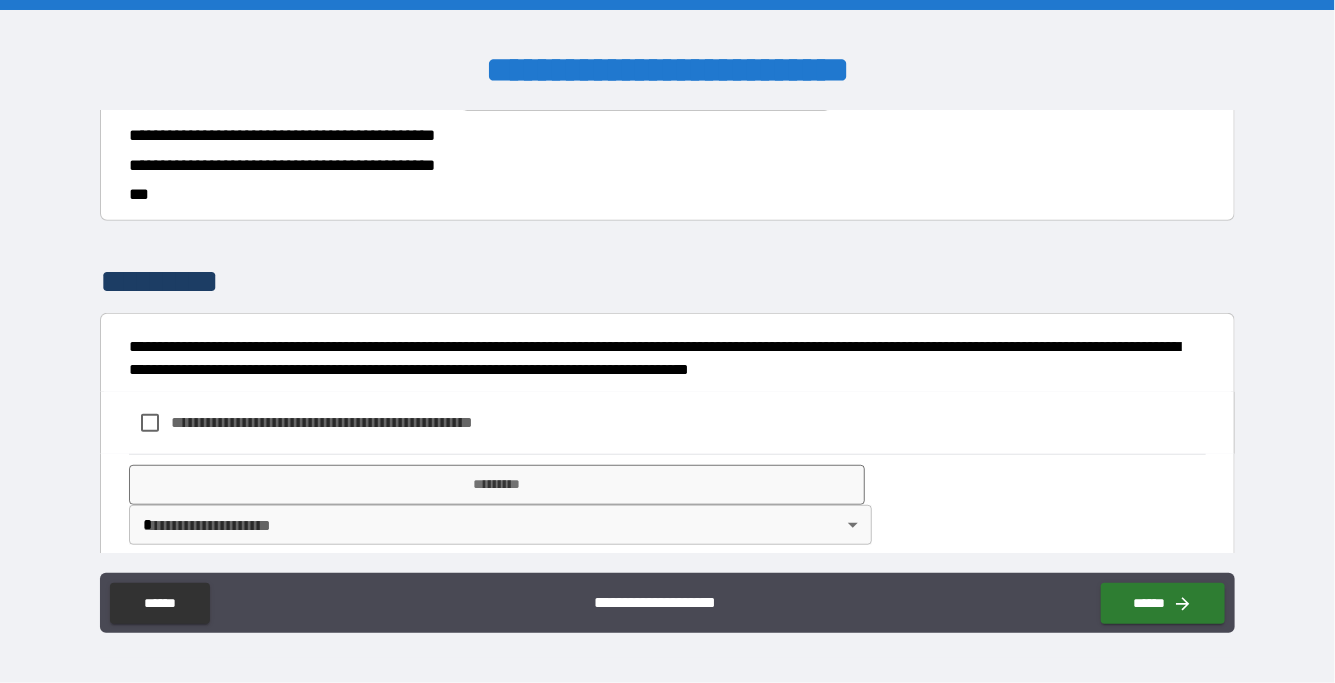 scroll, scrollTop: 3532, scrollLeft: 0, axis: vertical 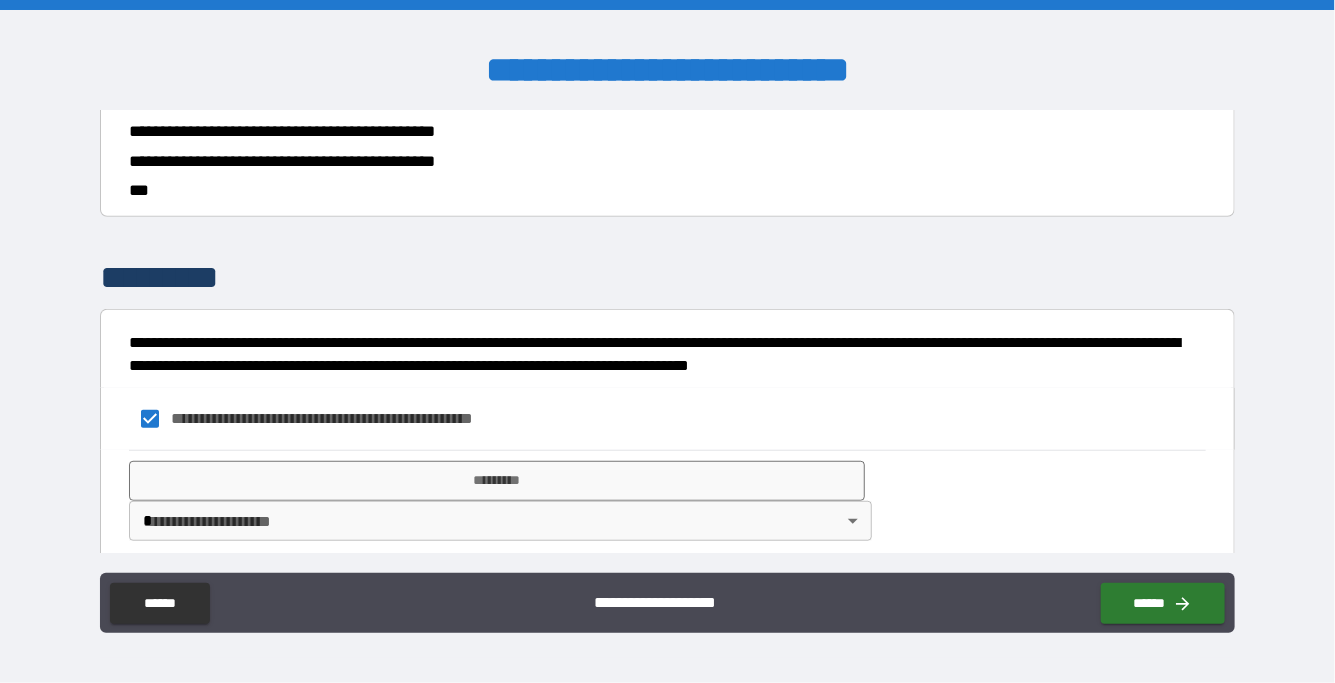click on "**********" at bounding box center [667, 341] 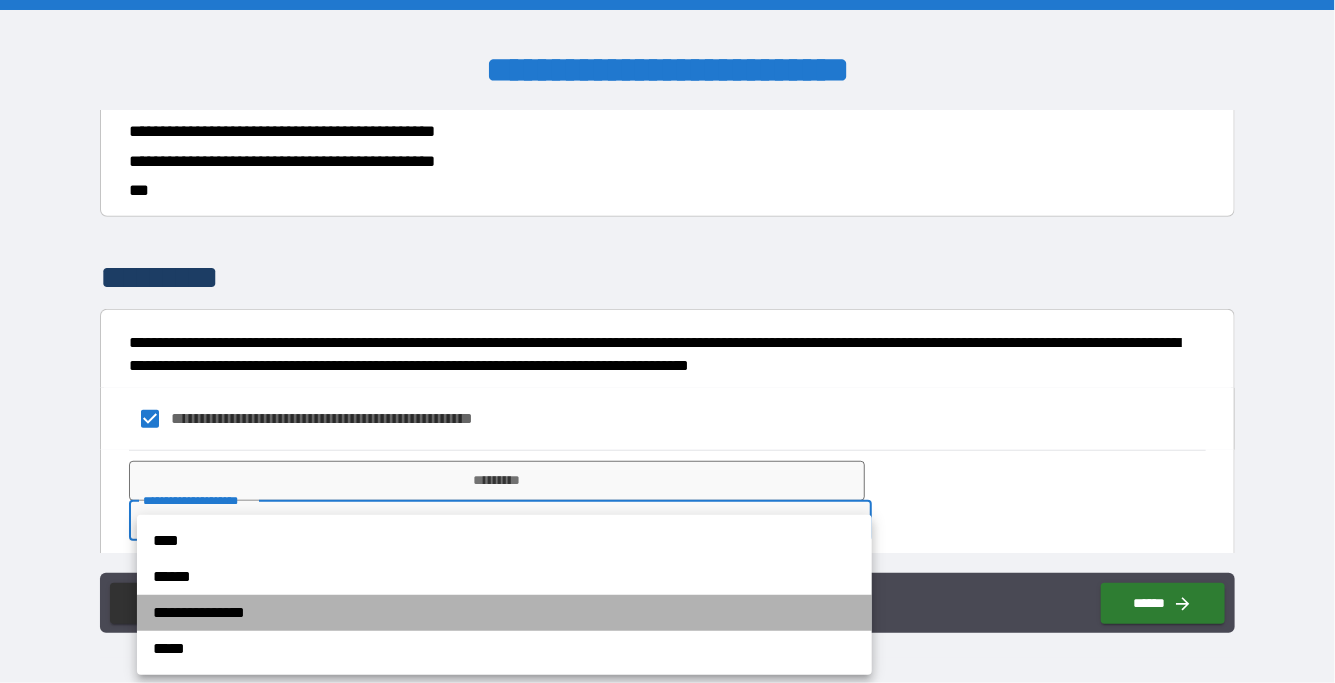 click on "**********" at bounding box center [504, 613] 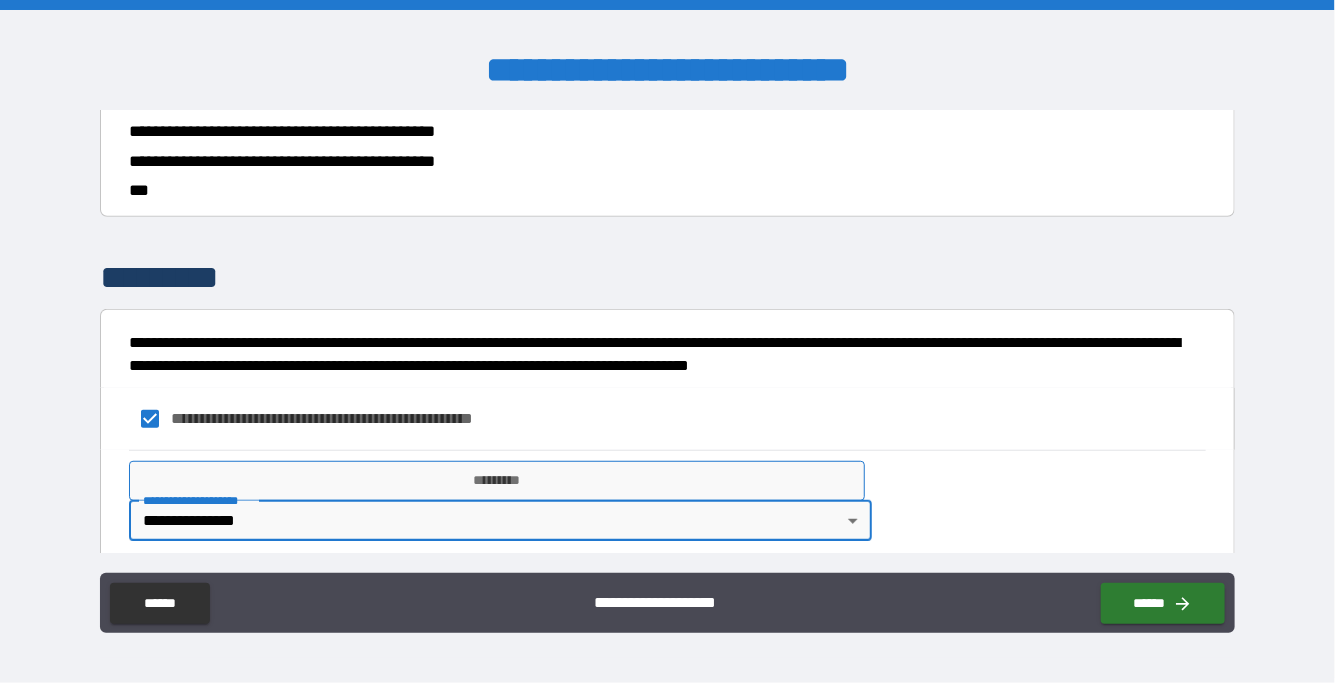 click on "*********" at bounding box center [496, 481] 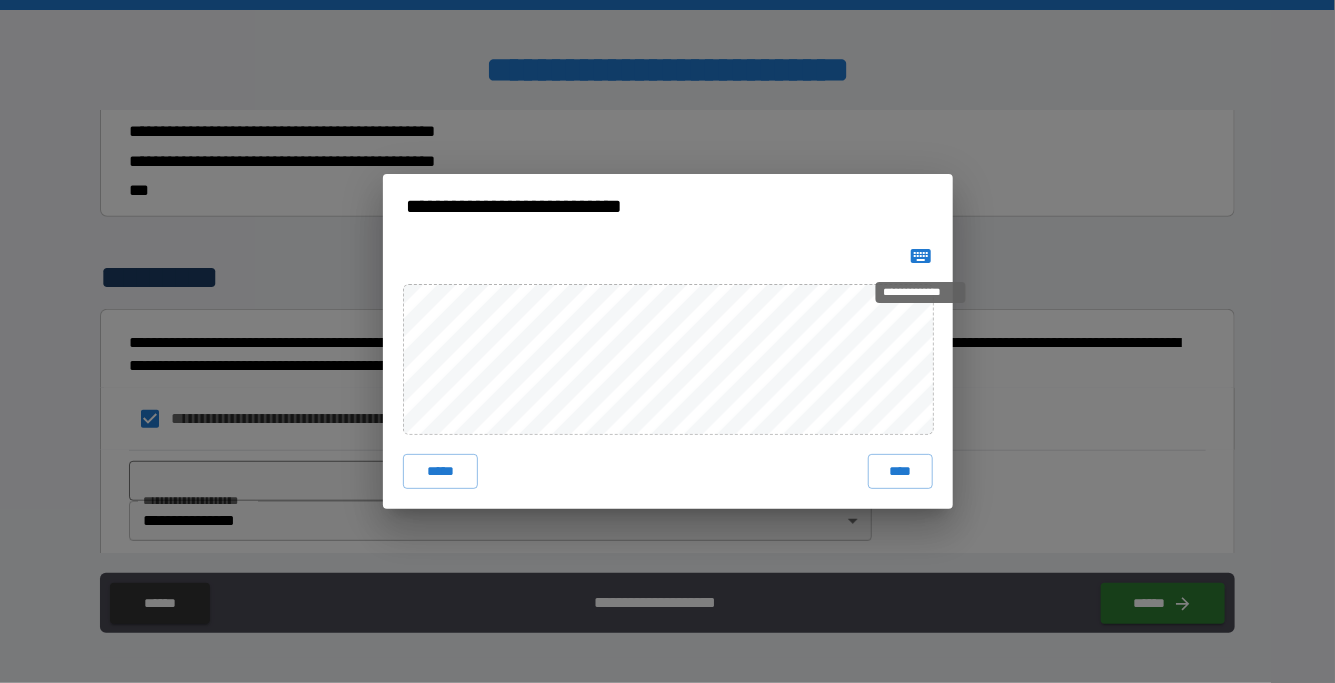 click 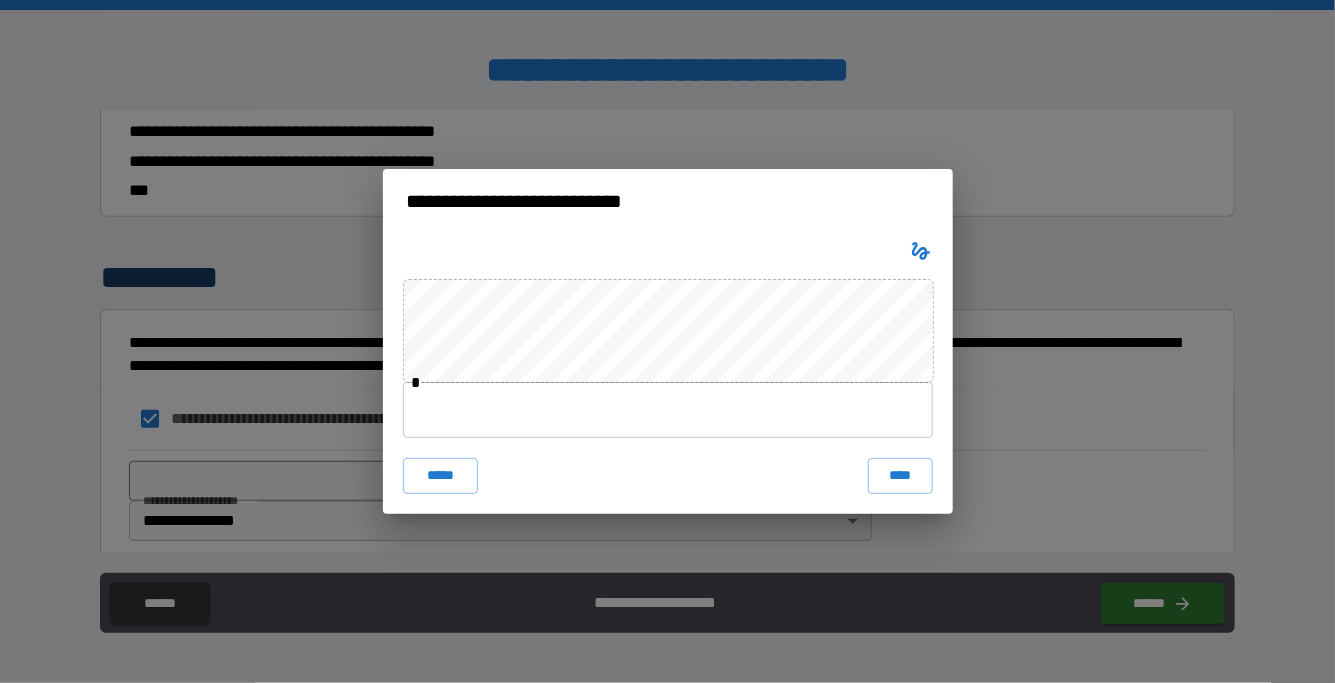 click on "* ***** ****" at bounding box center [668, 373] 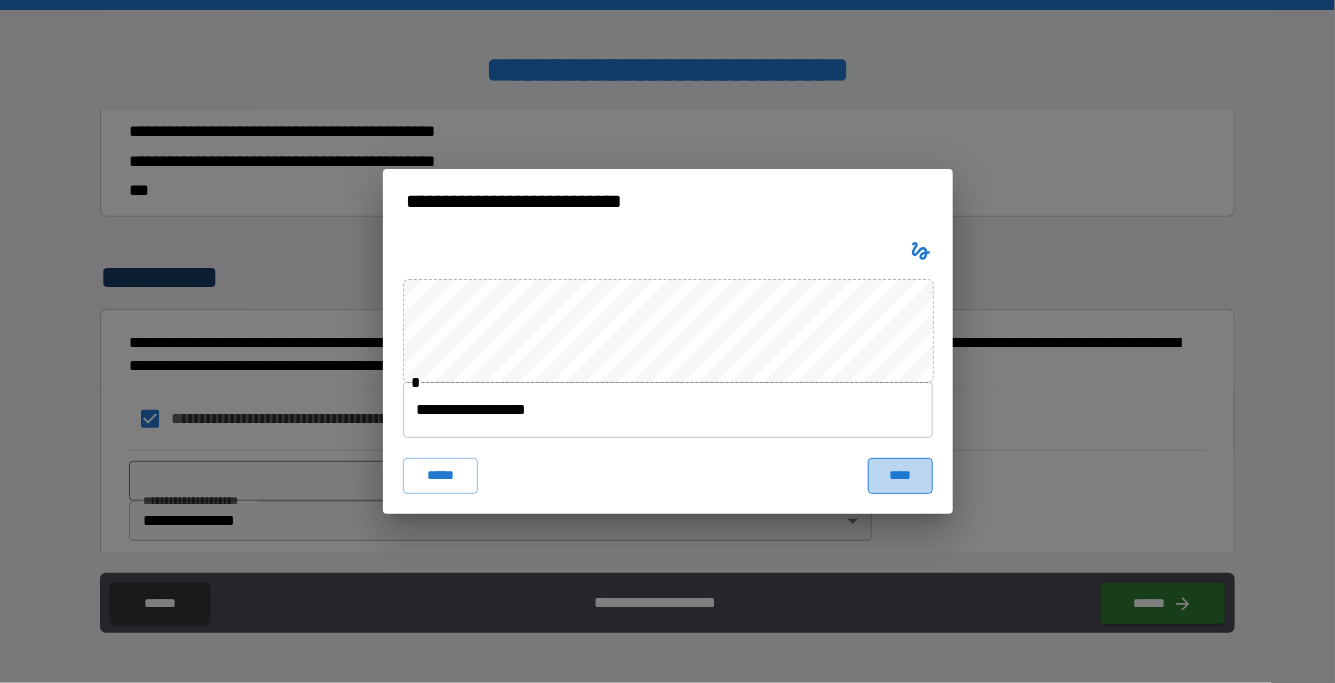 click on "****" at bounding box center (900, 476) 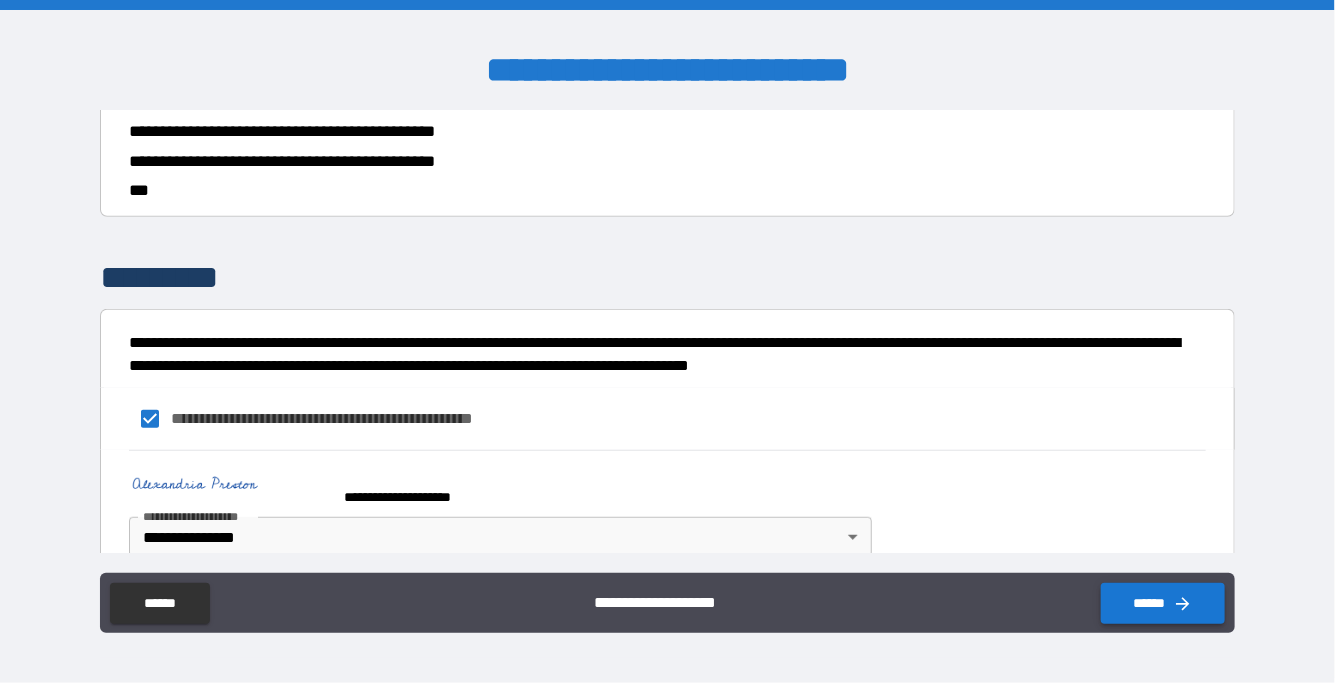click on "******" at bounding box center (1163, 603) 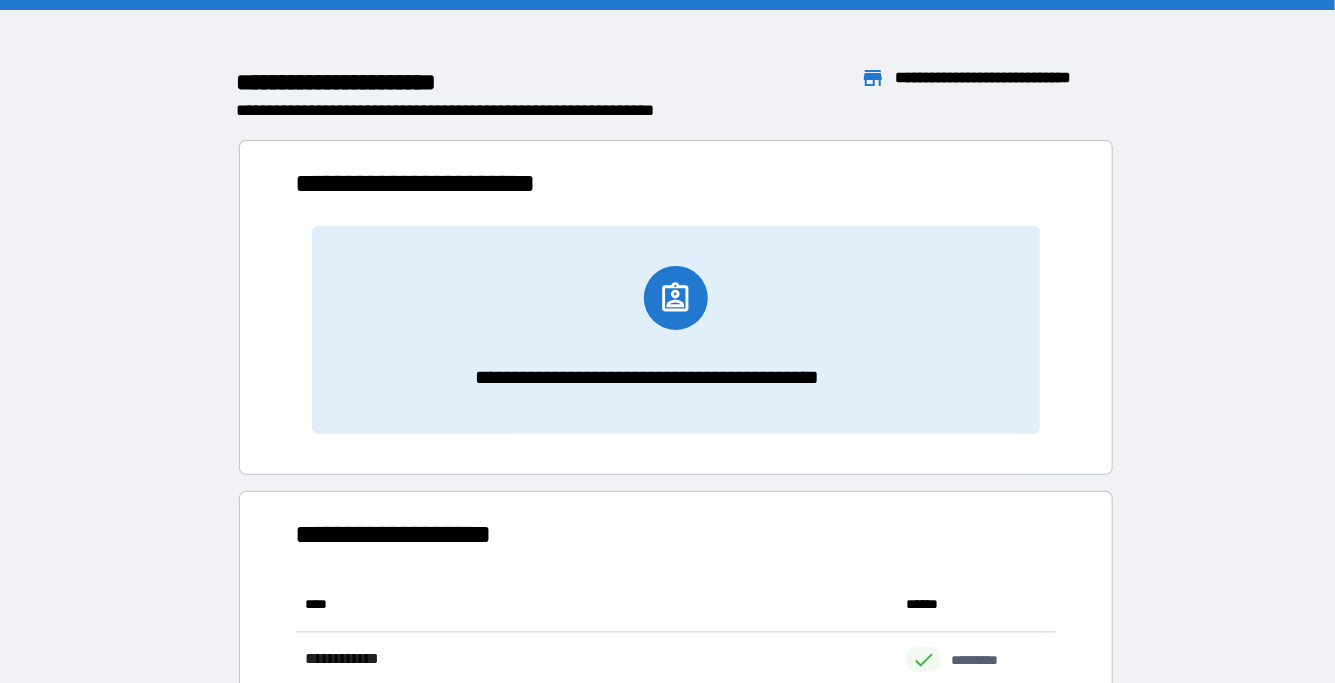 scroll, scrollTop: 15, scrollLeft: 15, axis: both 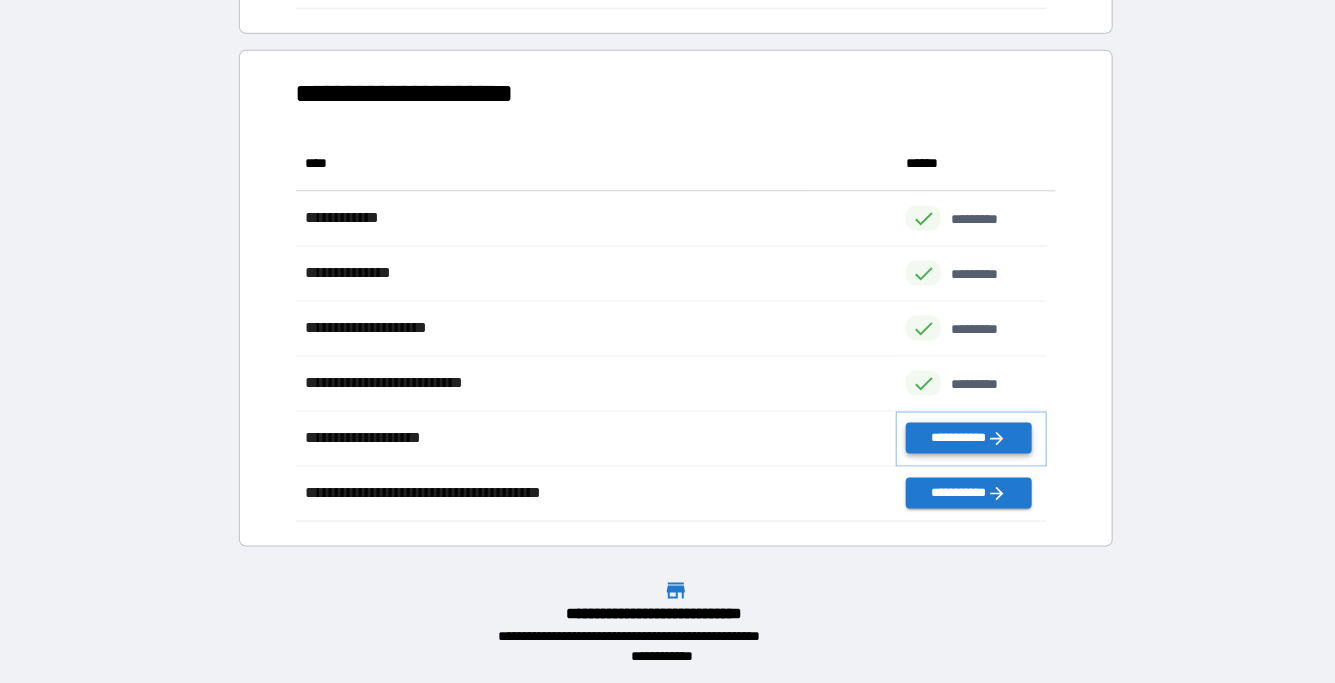 click on "**********" at bounding box center [968, 438] 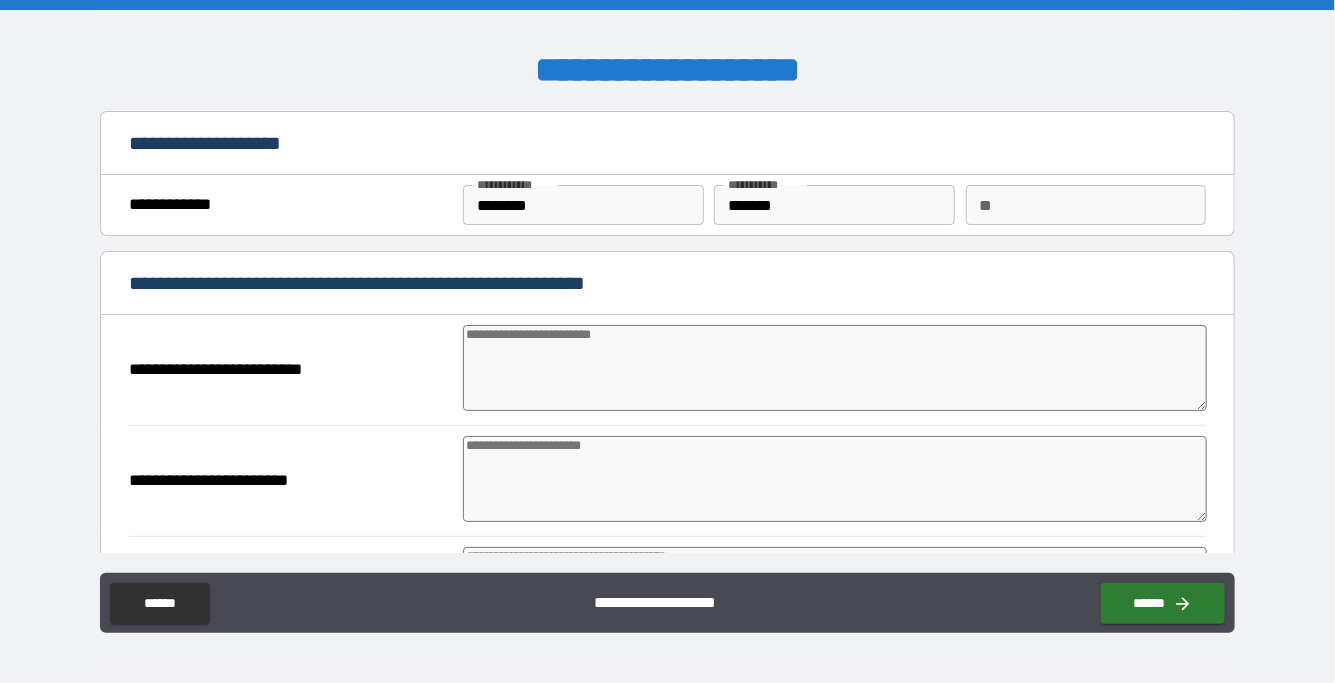click at bounding box center [835, 368] 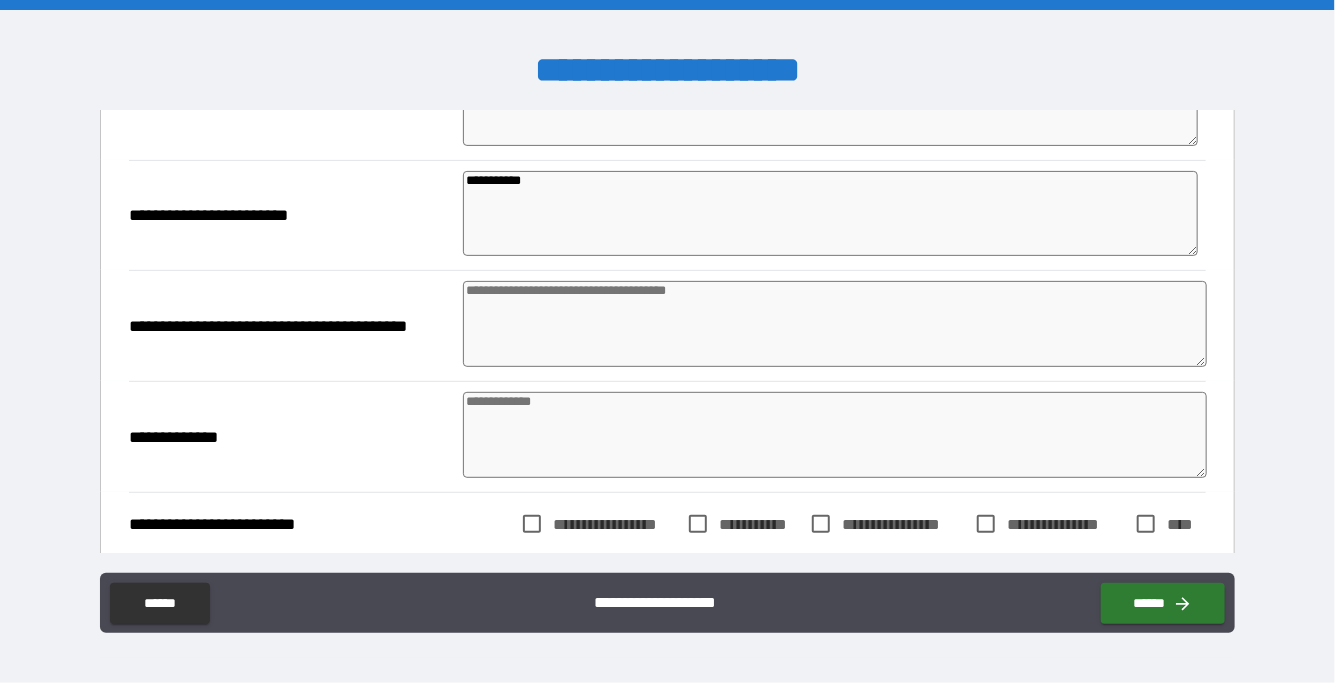 scroll, scrollTop: 300, scrollLeft: 0, axis: vertical 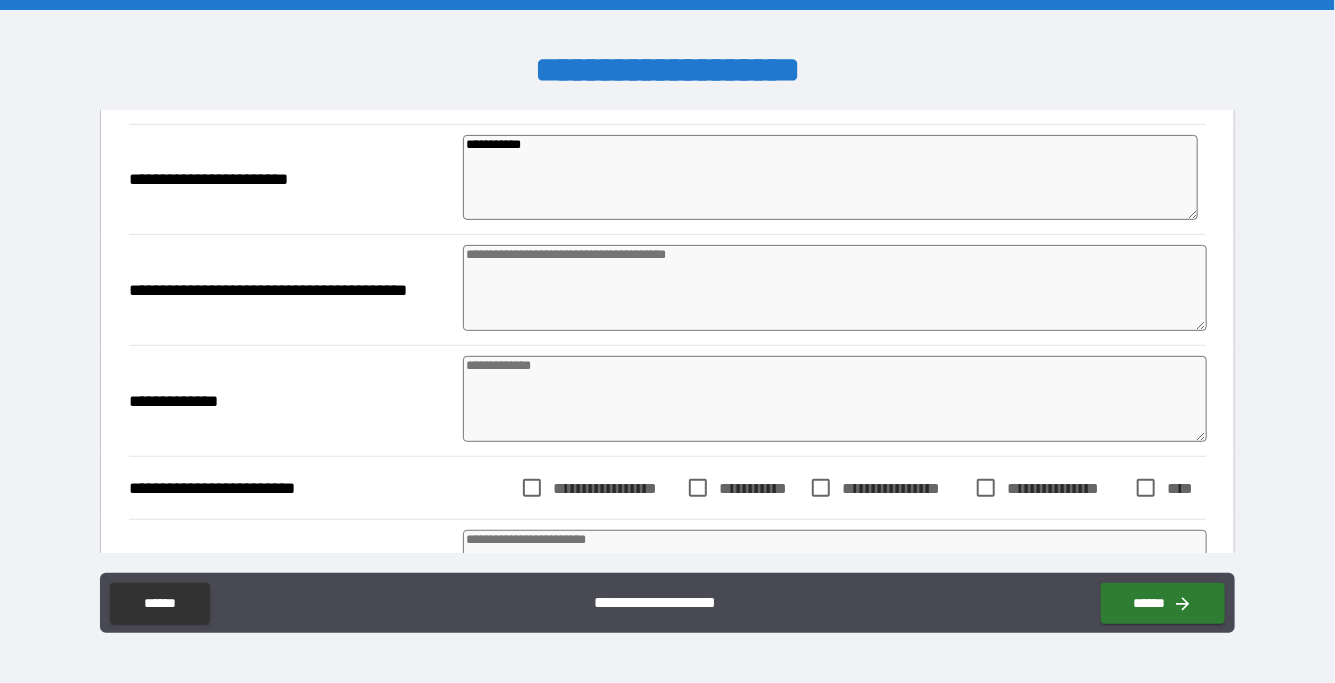 click at bounding box center [835, 288] 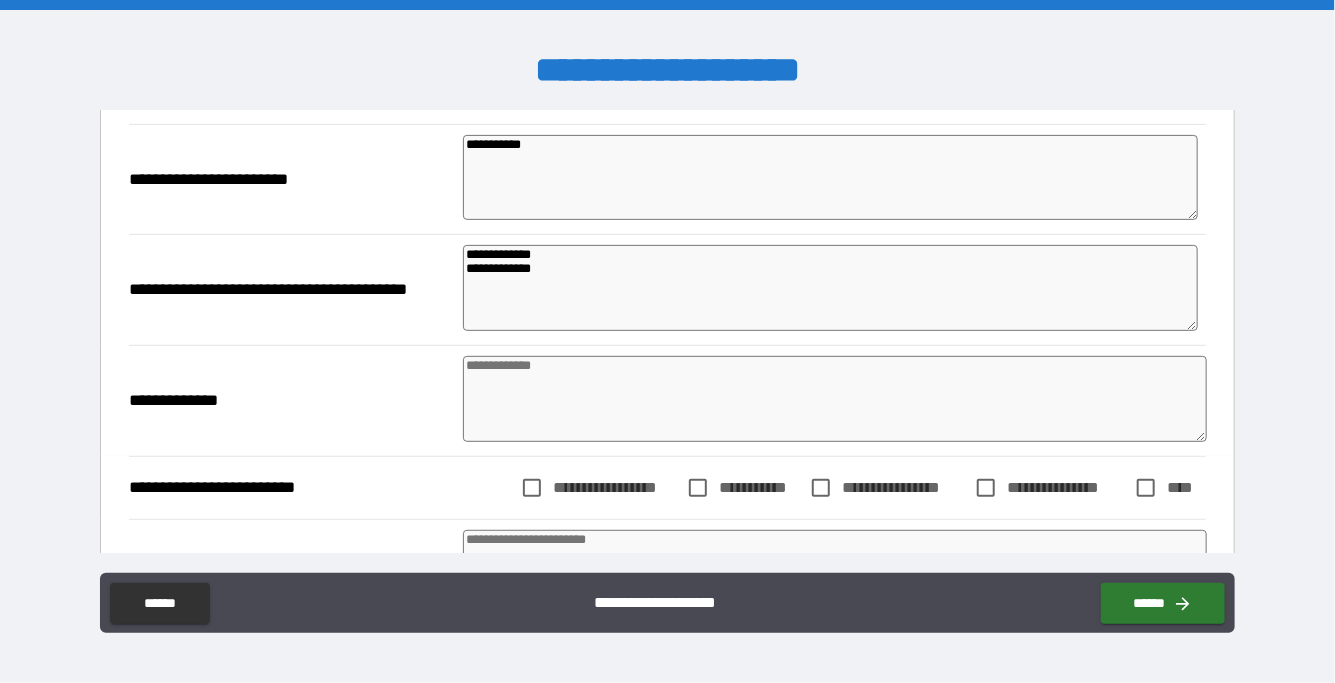 drag, startPoint x: 549, startPoint y: 276, endPoint x: 442, endPoint y: 272, distance: 107.07474 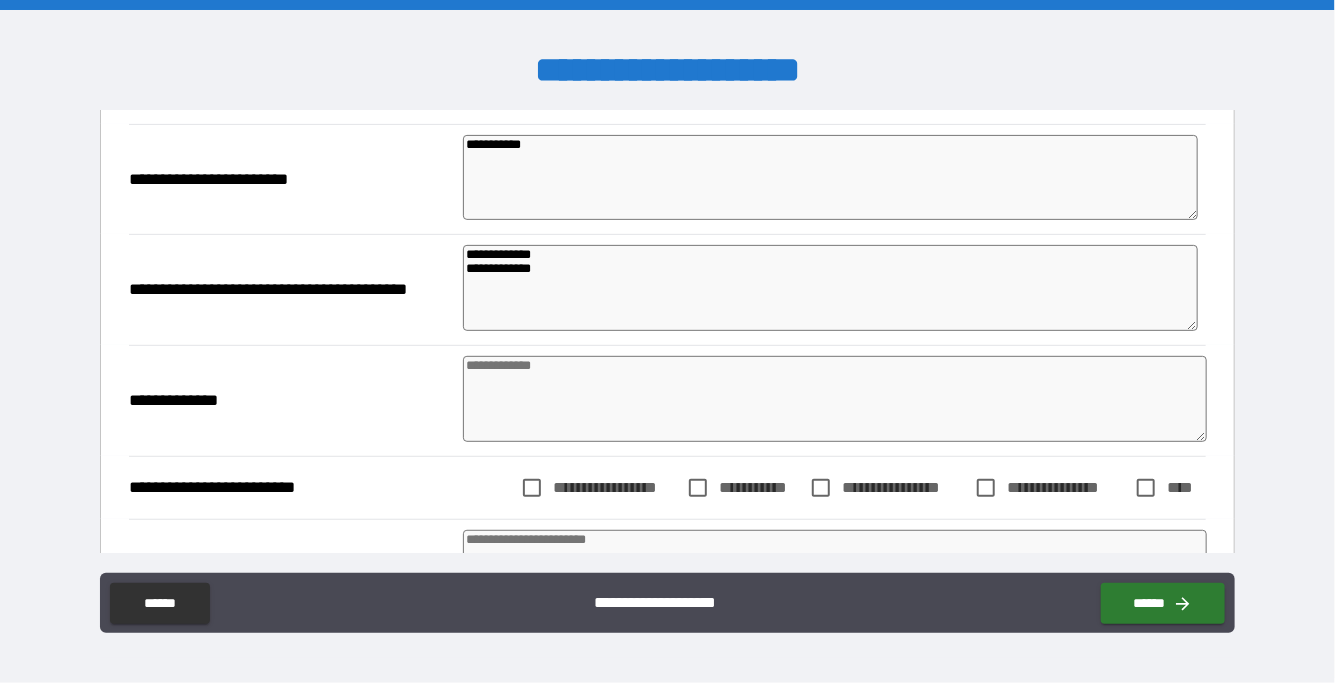 click on "**********" at bounding box center (667, 289) 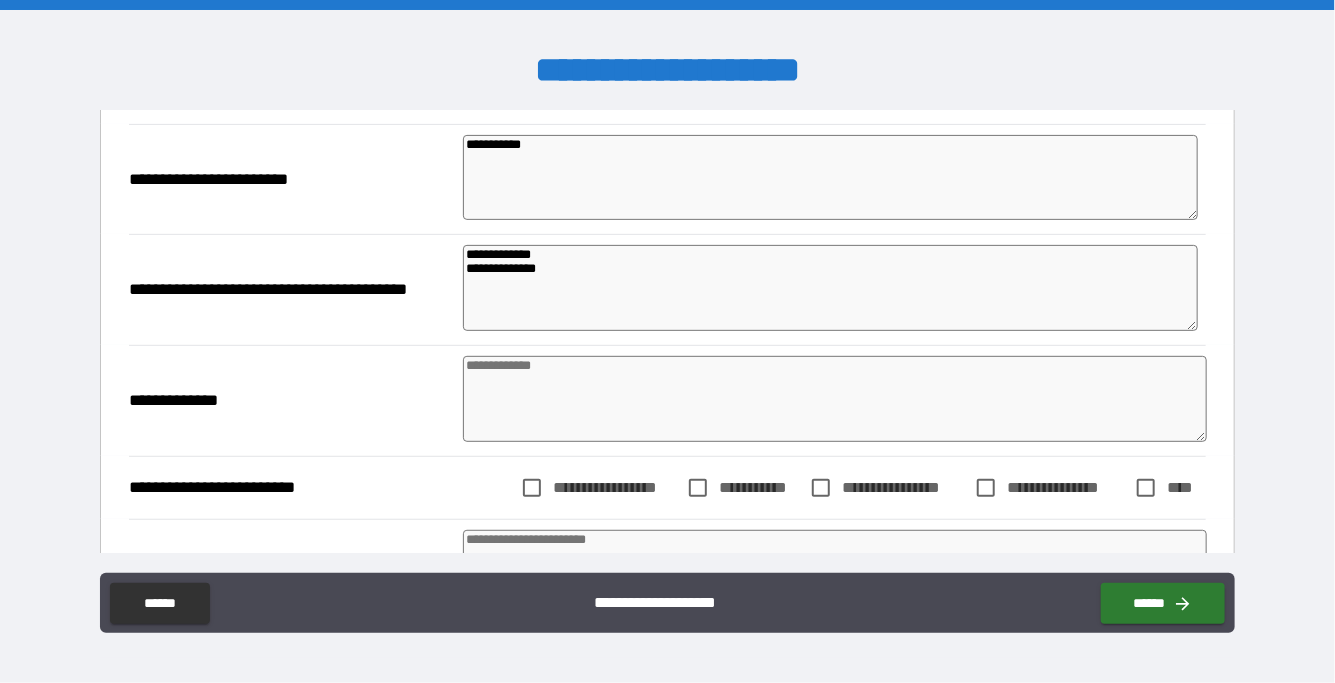 click on "**********" at bounding box center [289, 401] 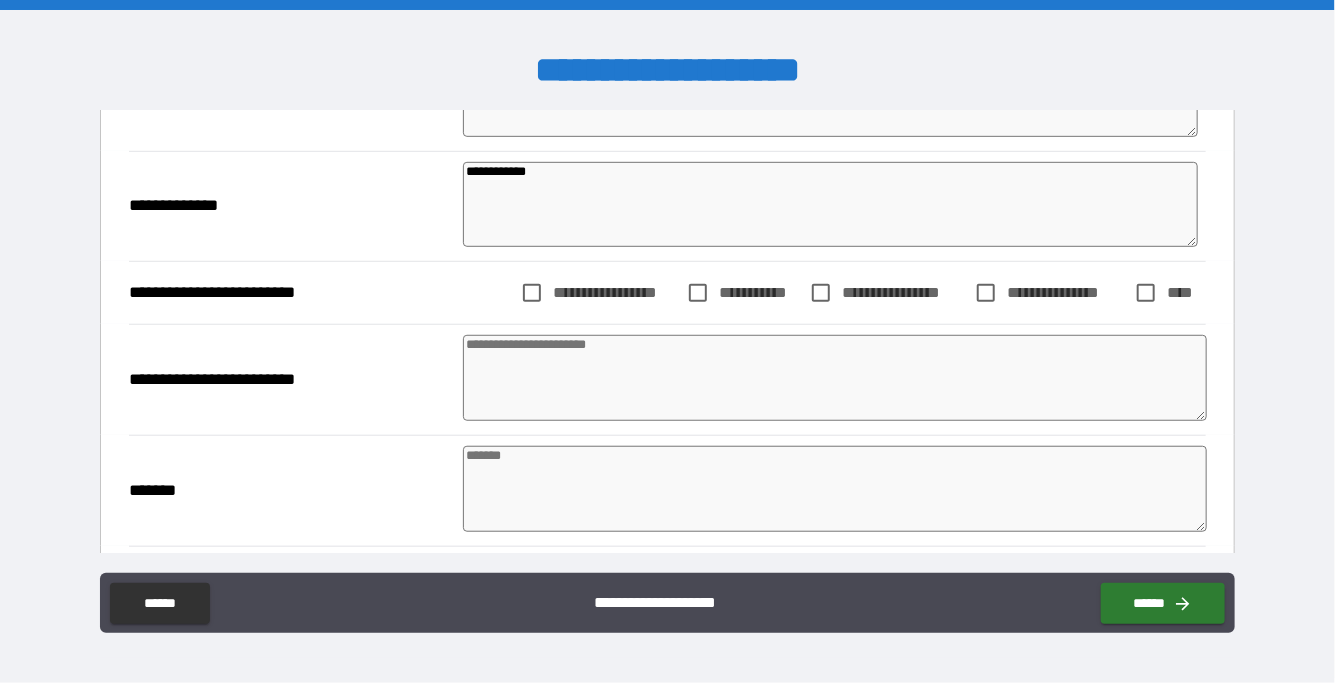 scroll, scrollTop: 500, scrollLeft: 0, axis: vertical 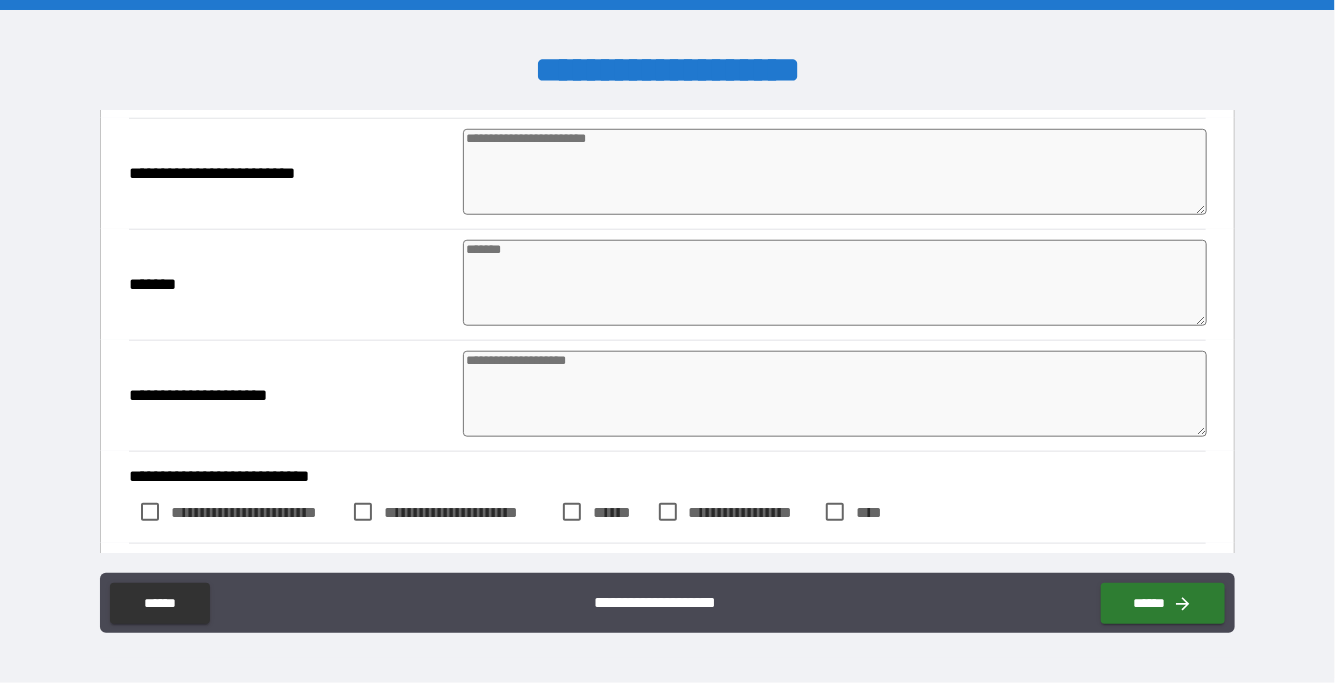 click at bounding box center (835, 172) 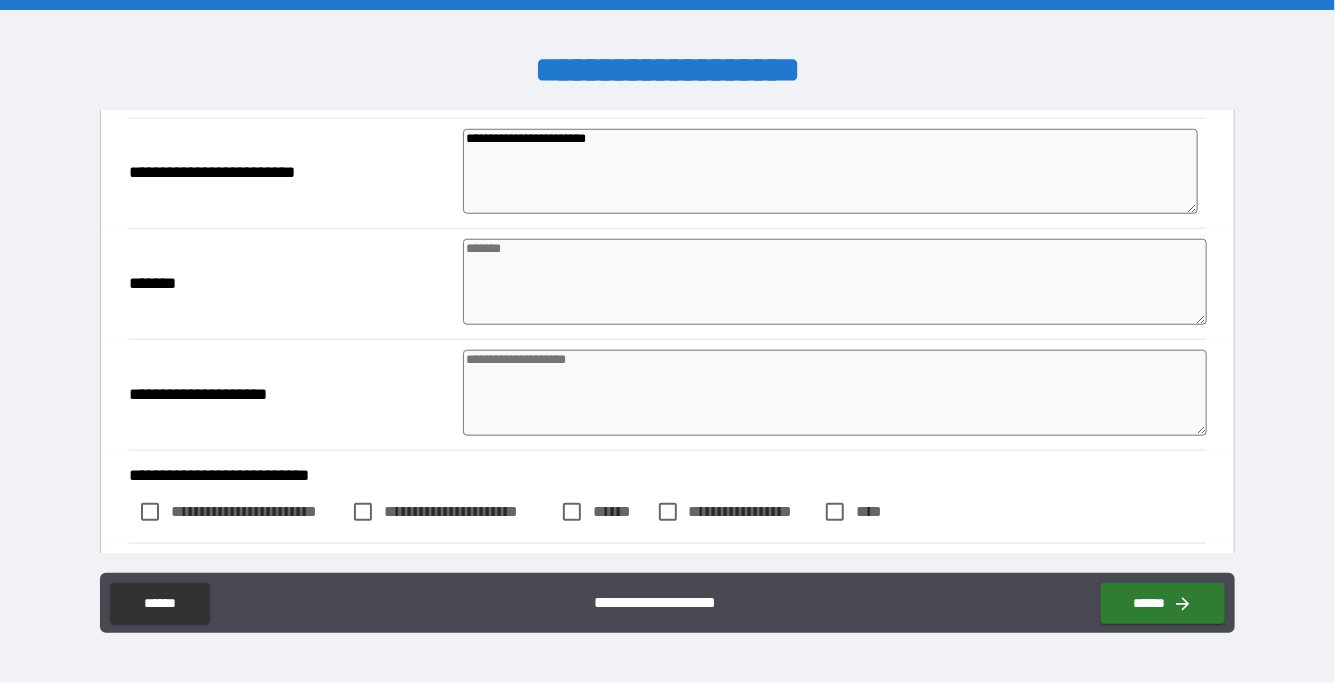 paste on "**********" 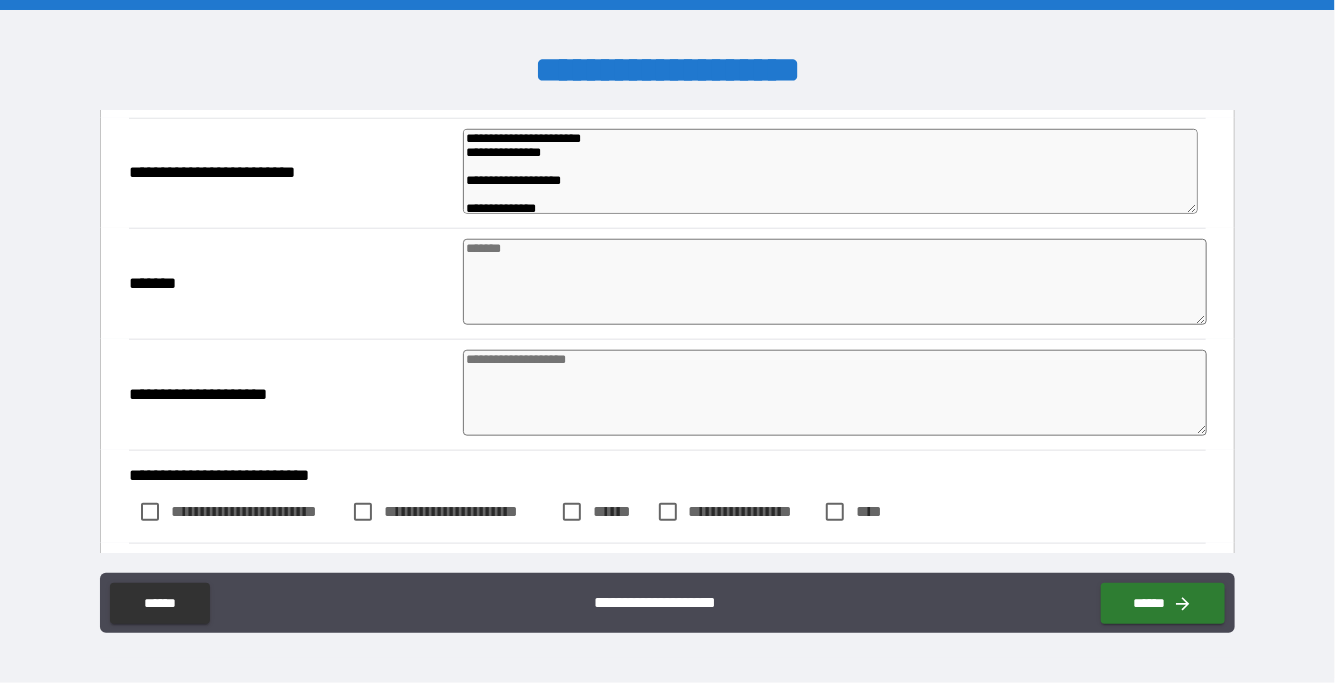 scroll, scrollTop: 14, scrollLeft: 0, axis: vertical 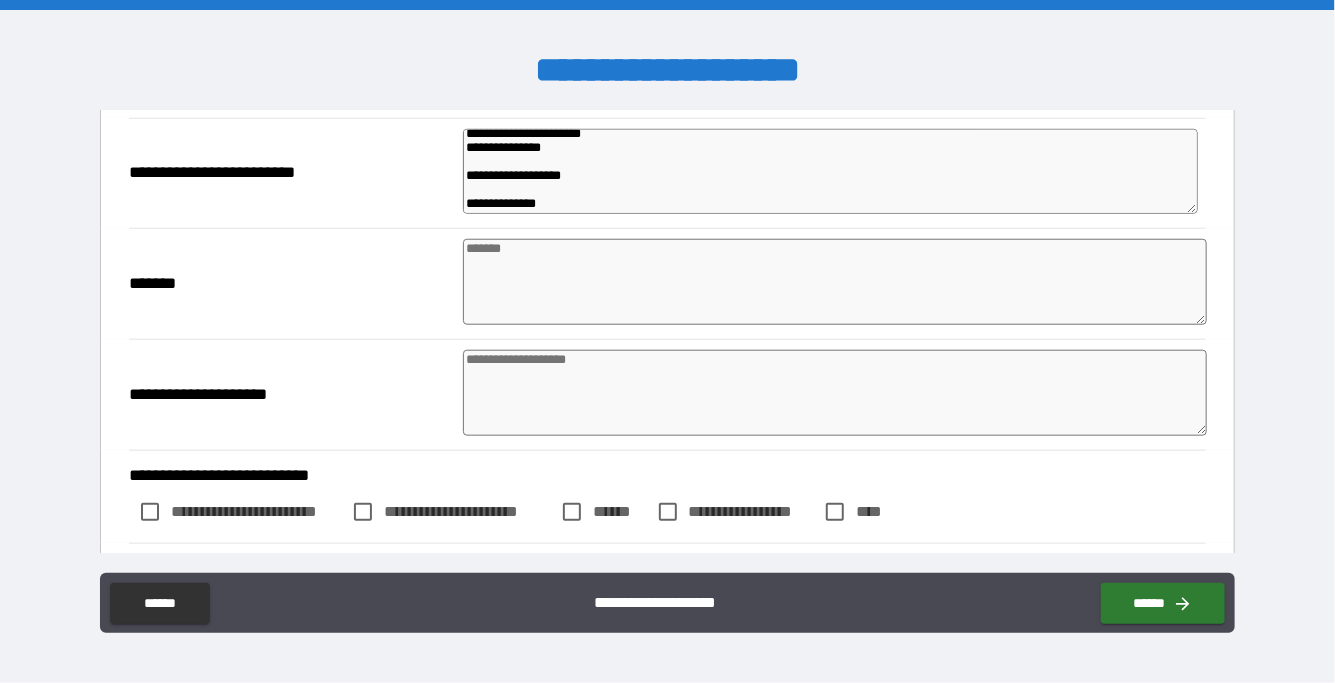 click on "**********" at bounding box center (830, 171) 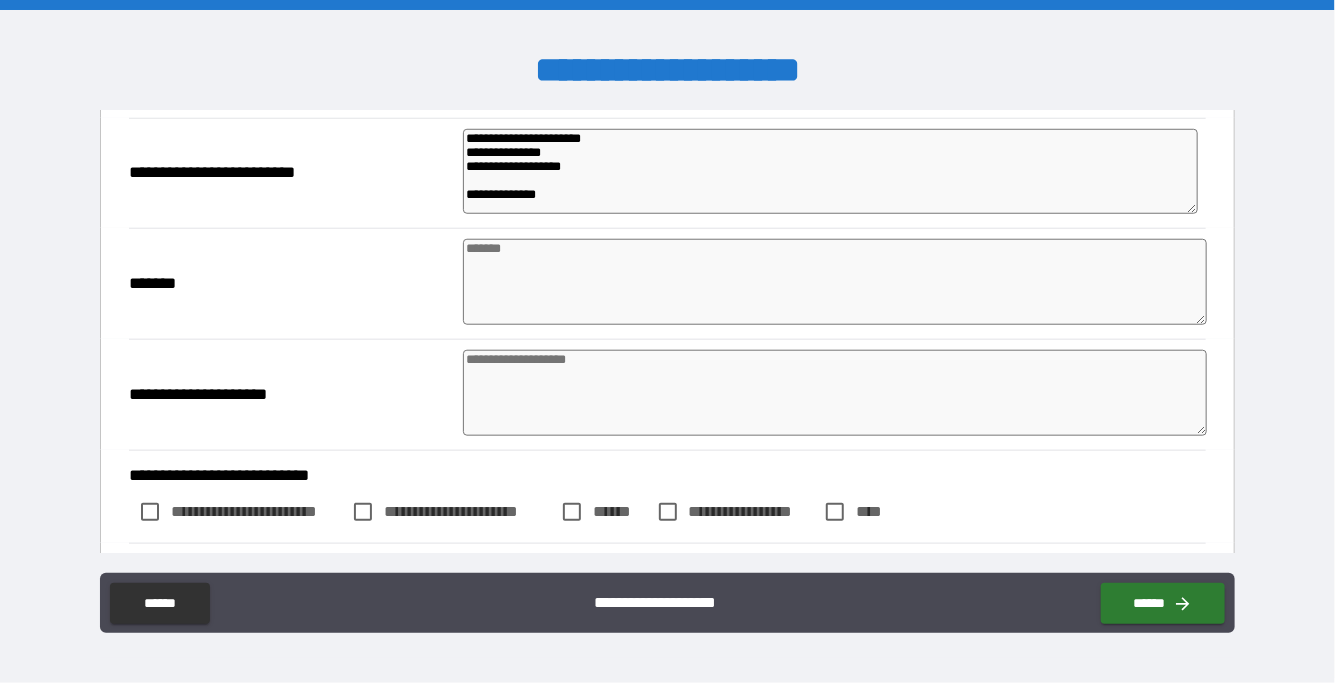 scroll, scrollTop: 0, scrollLeft: 0, axis: both 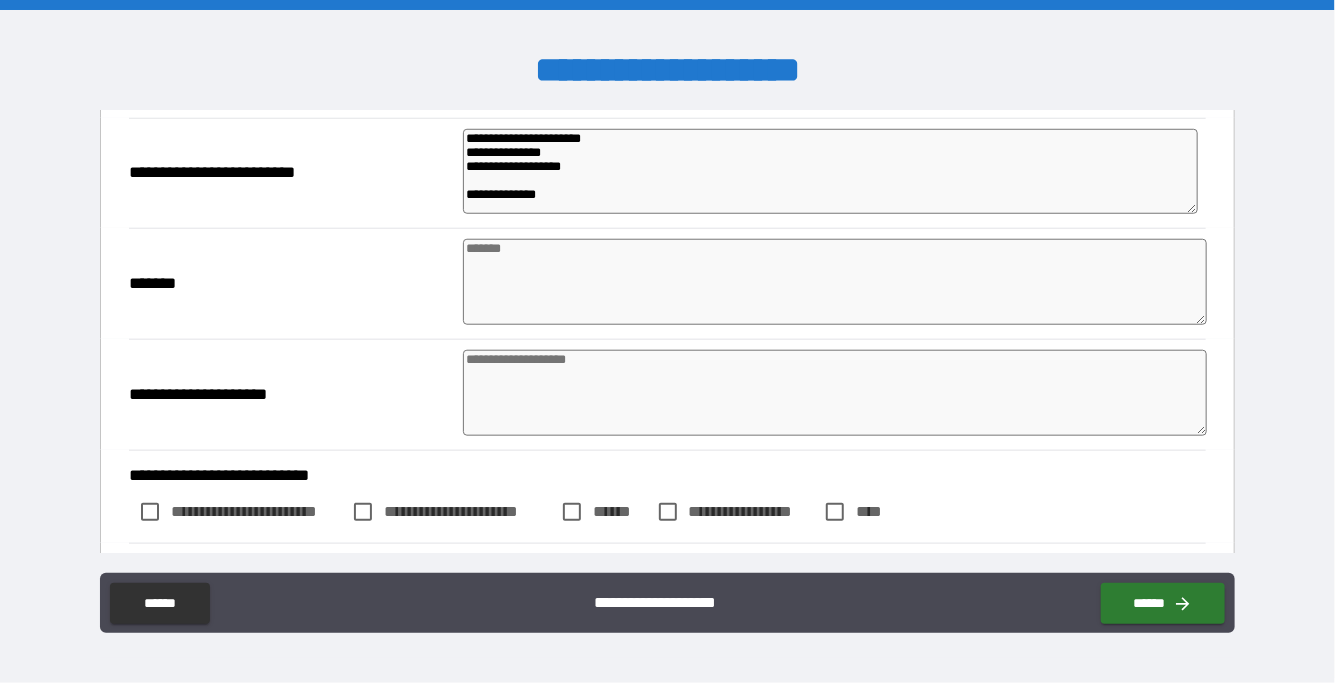 click on "**********" at bounding box center [830, 171] 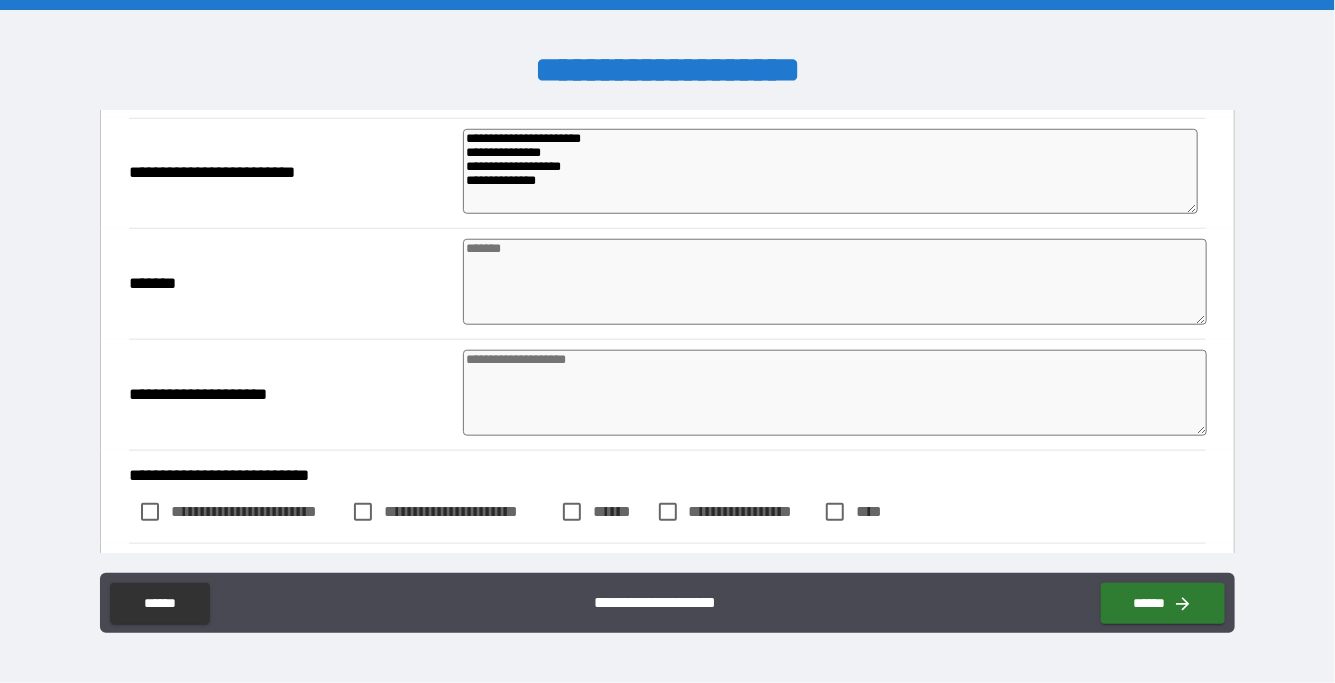 drag, startPoint x: 554, startPoint y: 187, endPoint x: 416, endPoint y: 195, distance: 138.23169 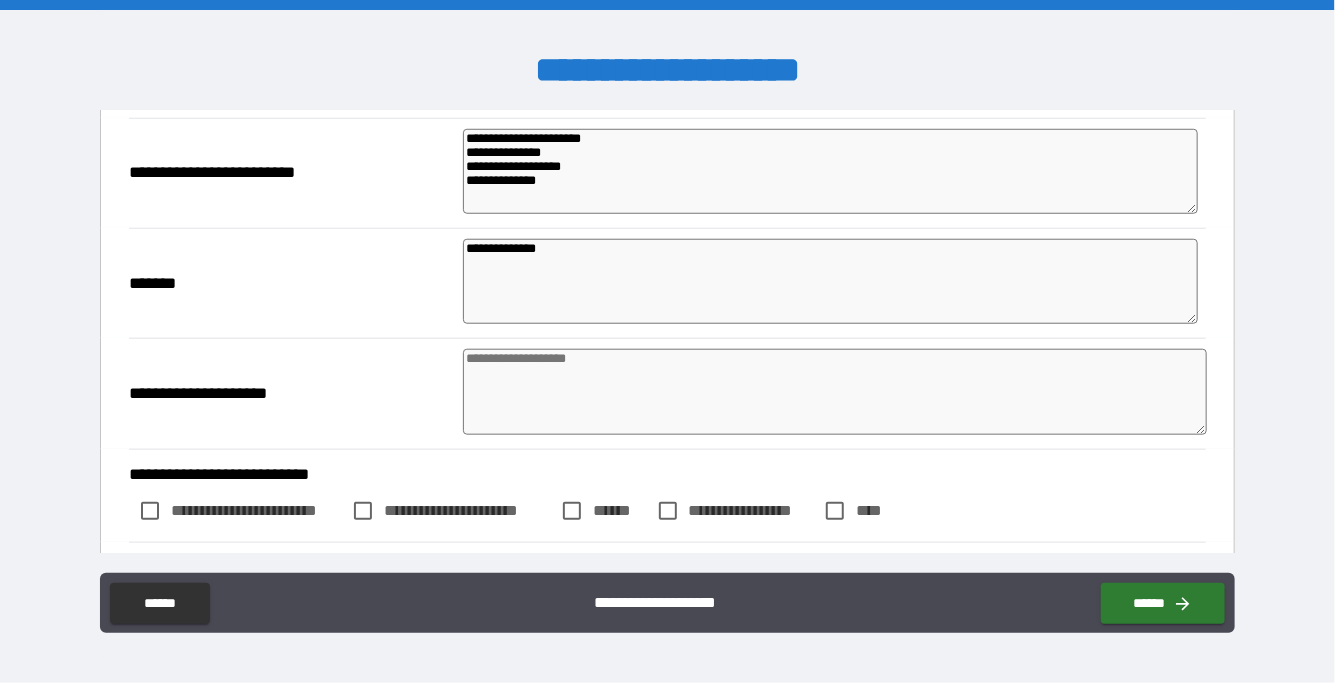 click at bounding box center [835, 392] 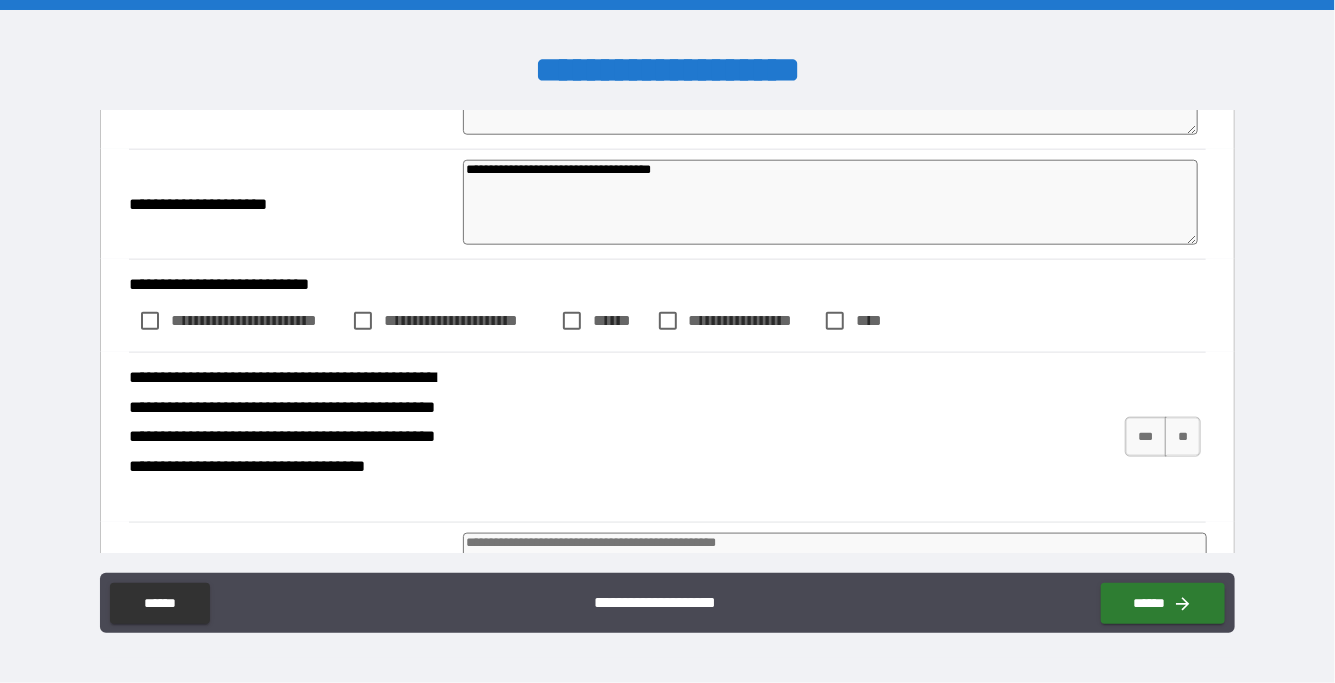 scroll, scrollTop: 900, scrollLeft: 0, axis: vertical 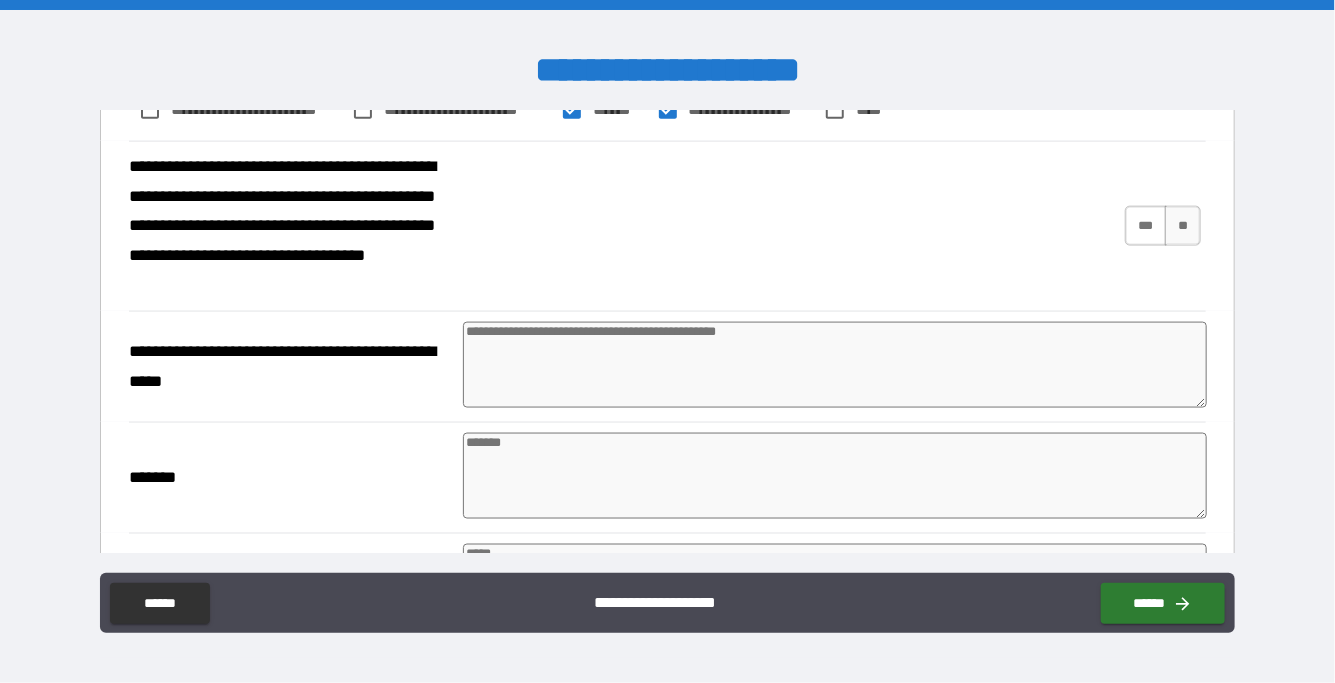 click on "***" at bounding box center [1145, 226] 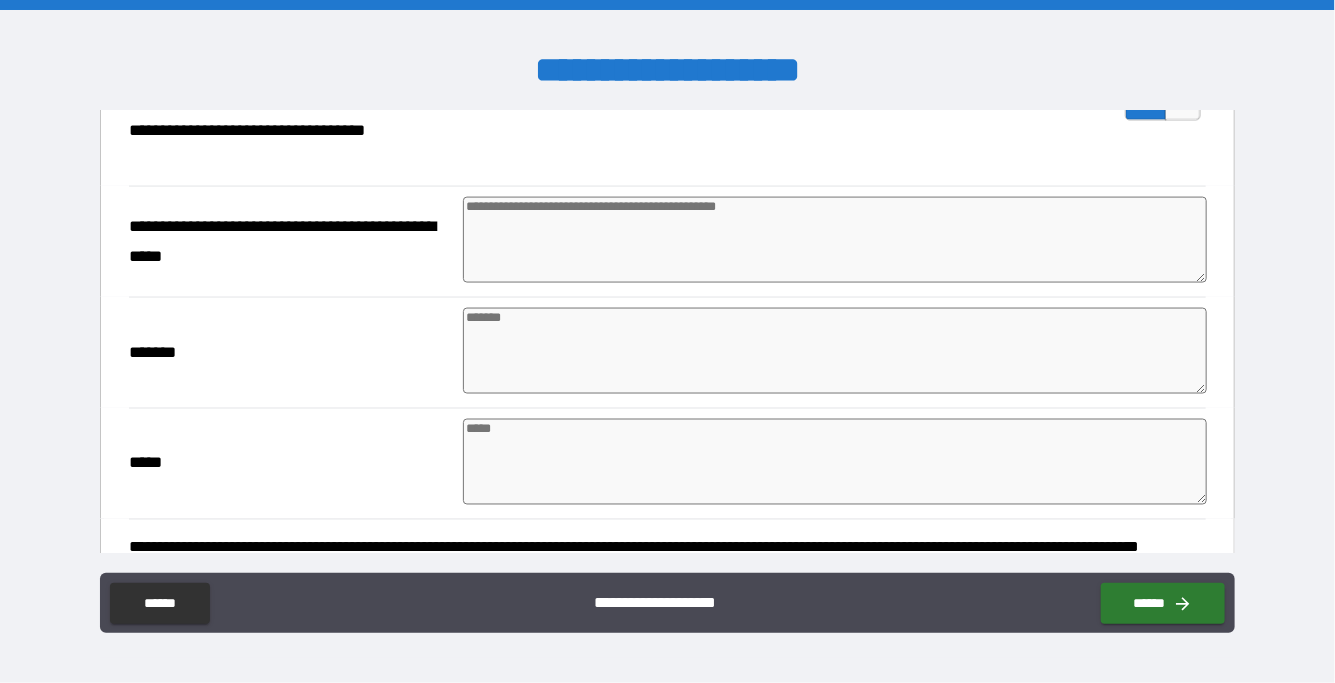 scroll, scrollTop: 1200, scrollLeft: 0, axis: vertical 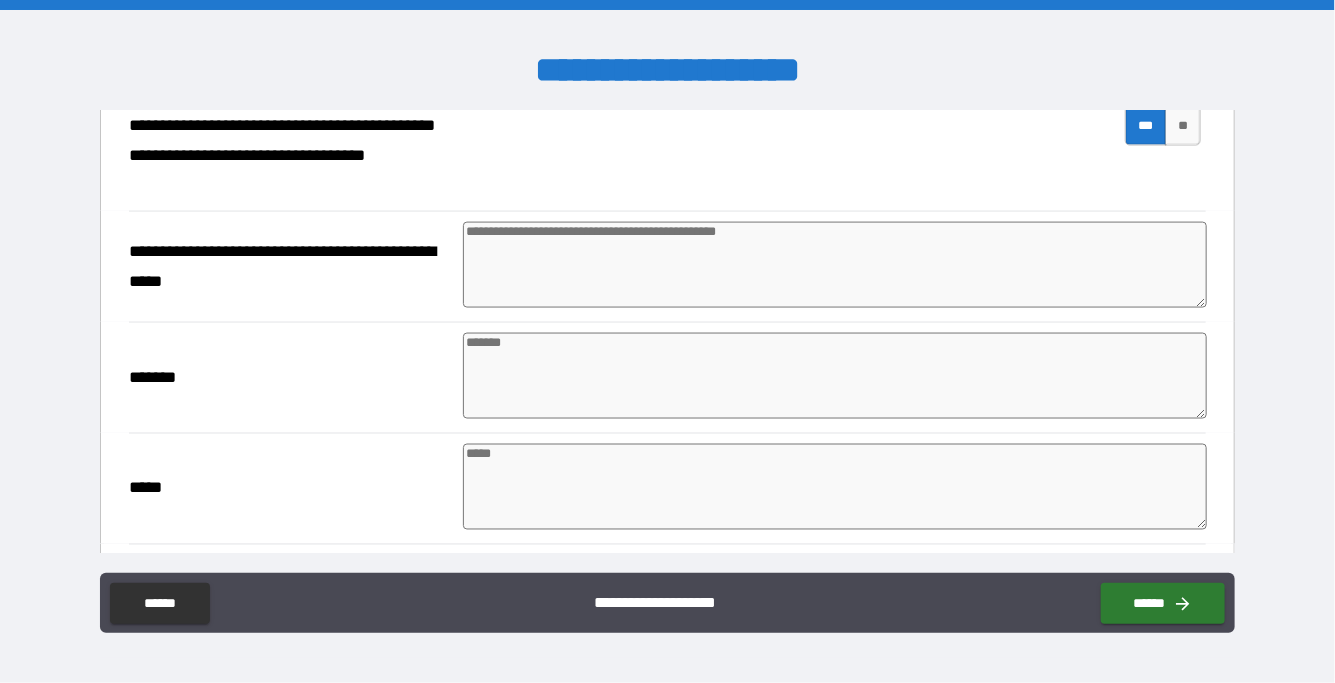 click at bounding box center (835, 265) 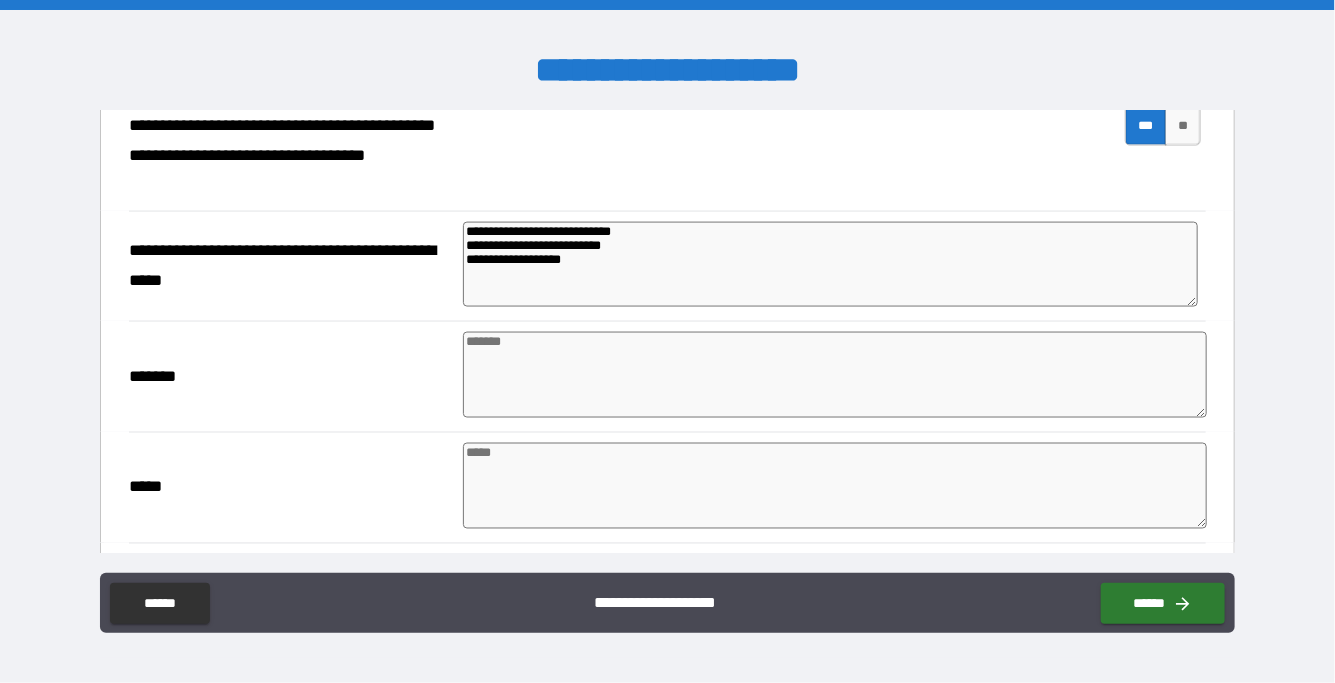 click at bounding box center (835, 375) 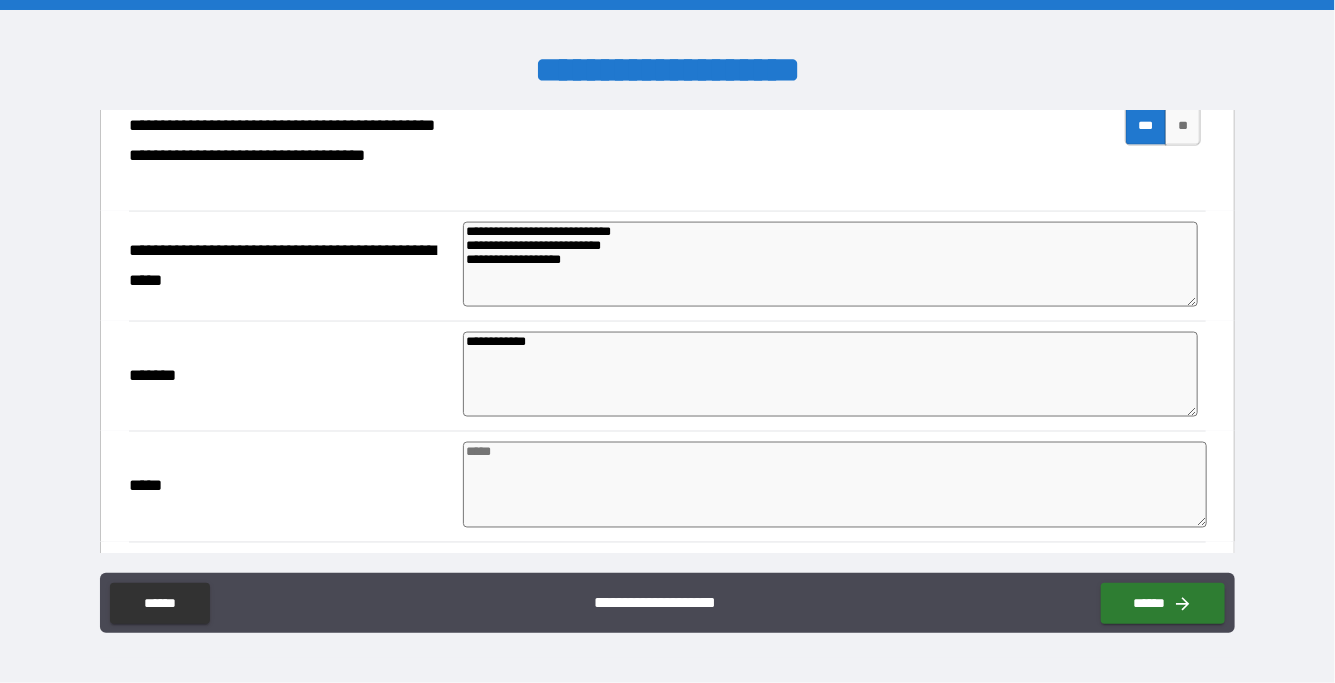 click at bounding box center (835, 485) 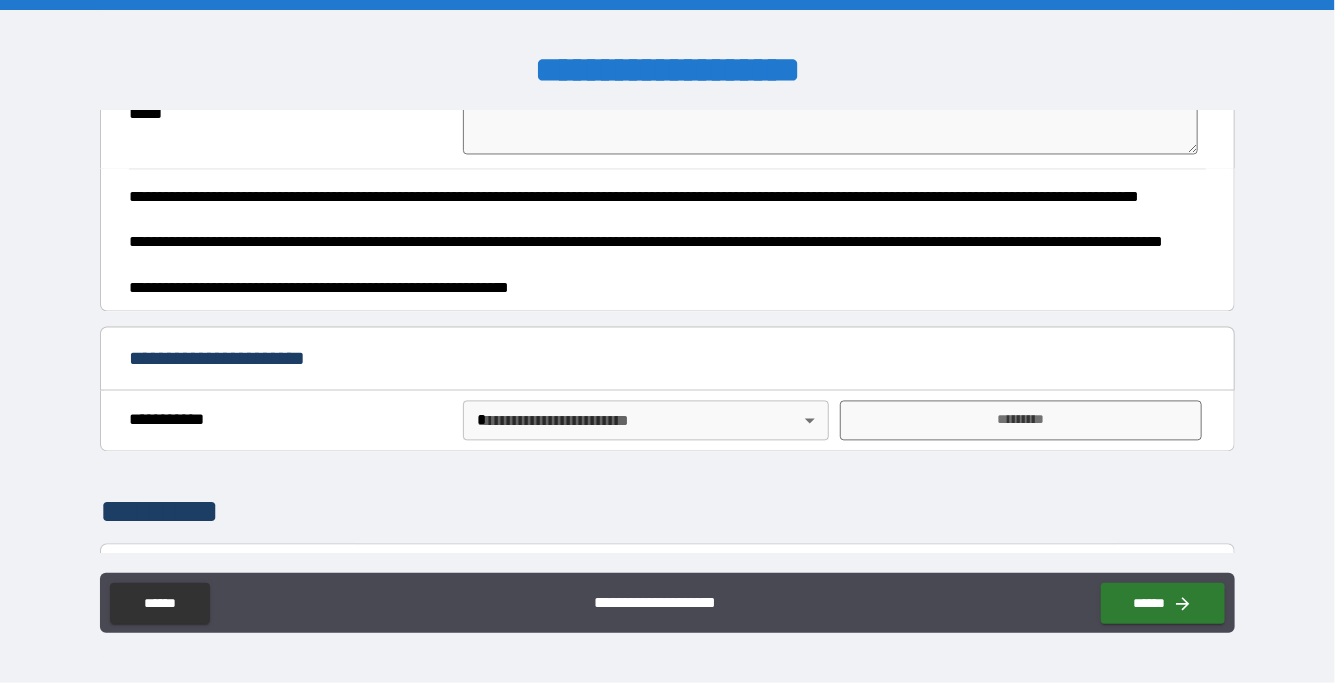 scroll, scrollTop: 1600, scrollLeft: 0, axis: vertical 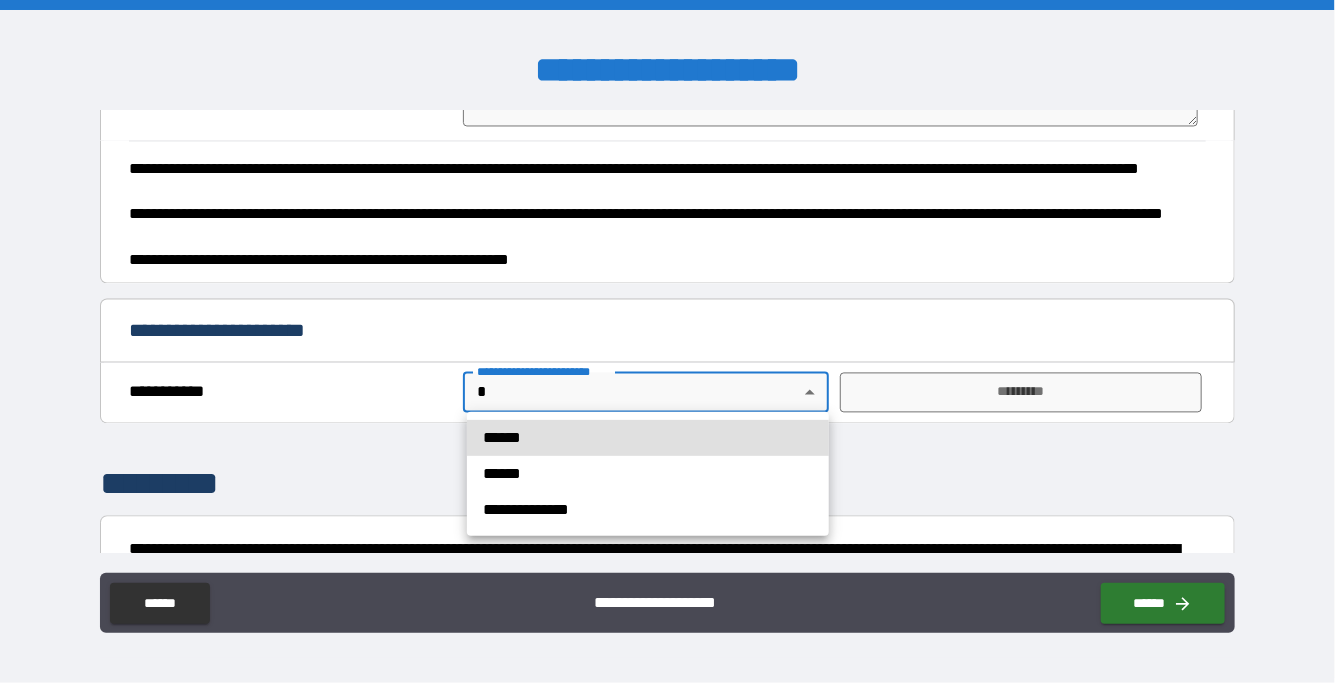 click on "**********" at bounding box center [667, 341] 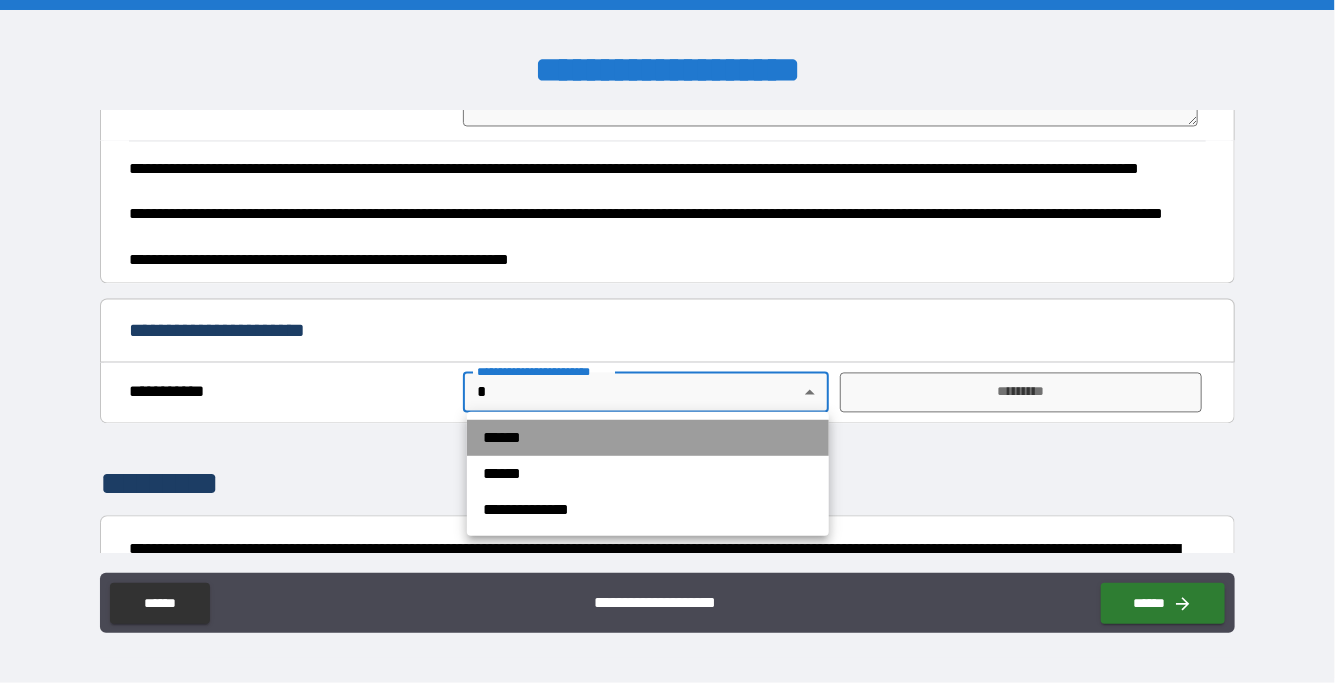 click on "******" at bounding box center (648, 438) 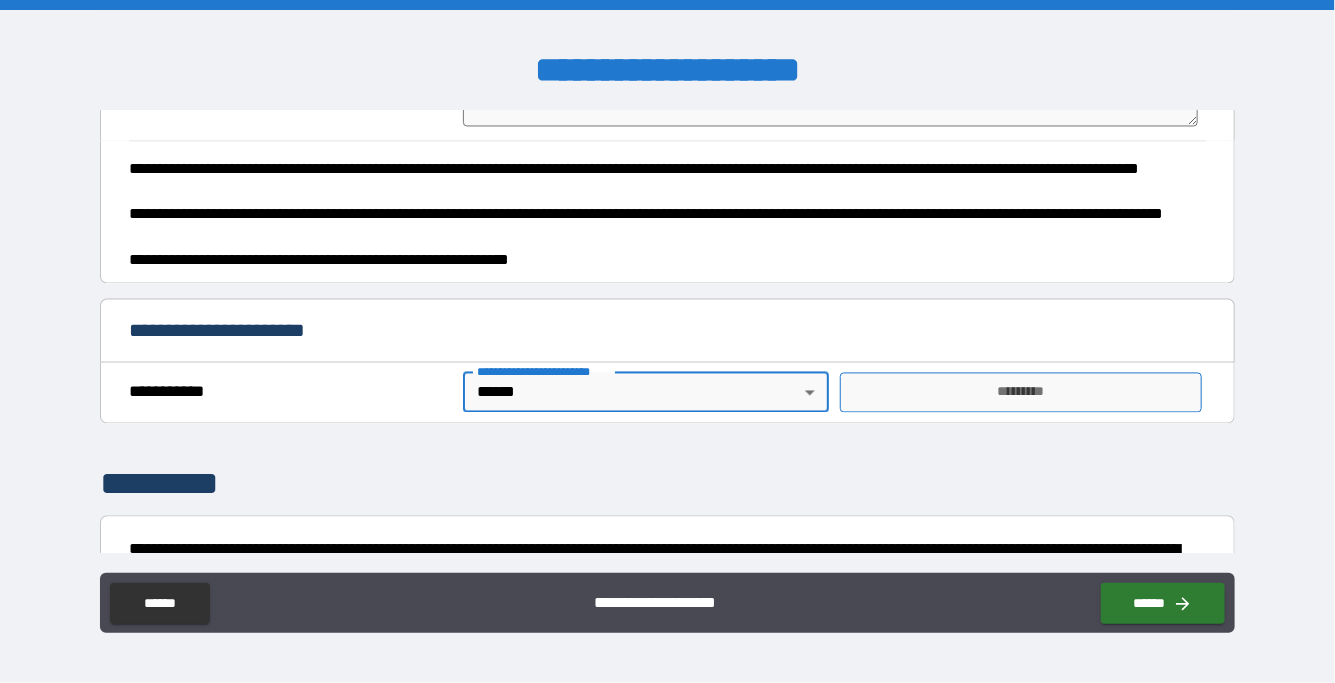 click on "*********" at bounding box center (1021, 393) 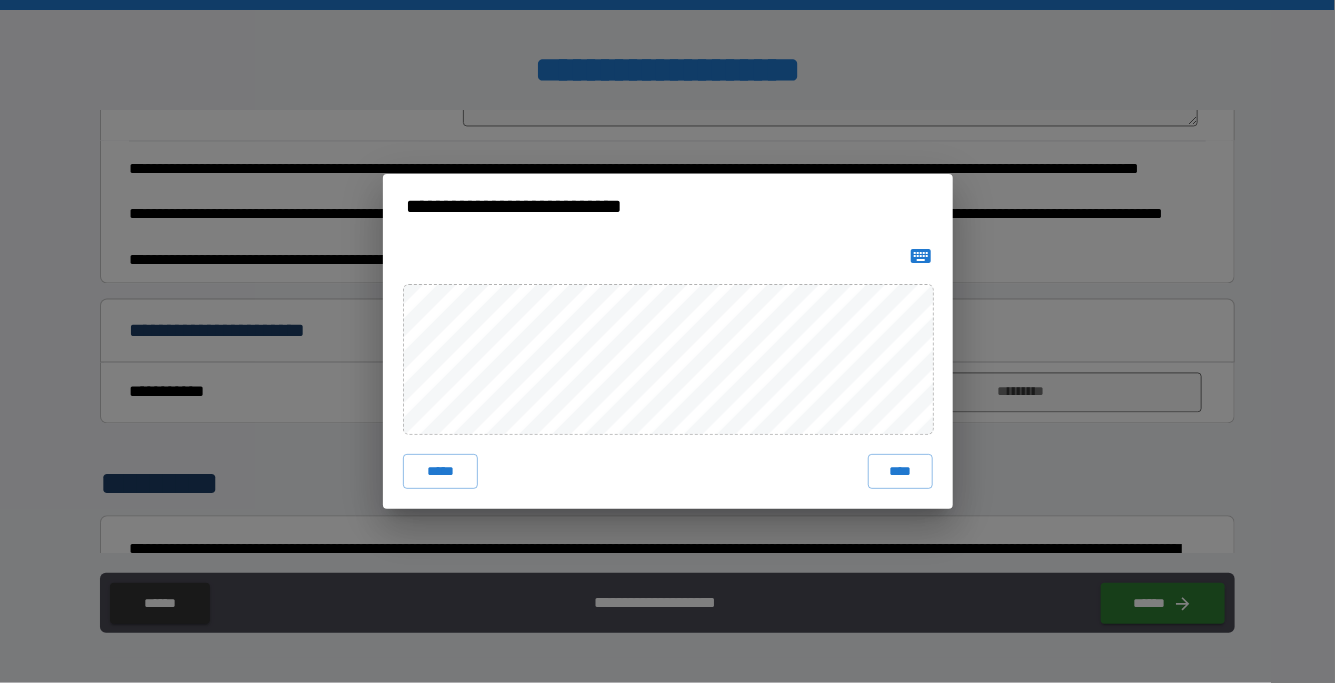 click at bounding box center (921, 256) 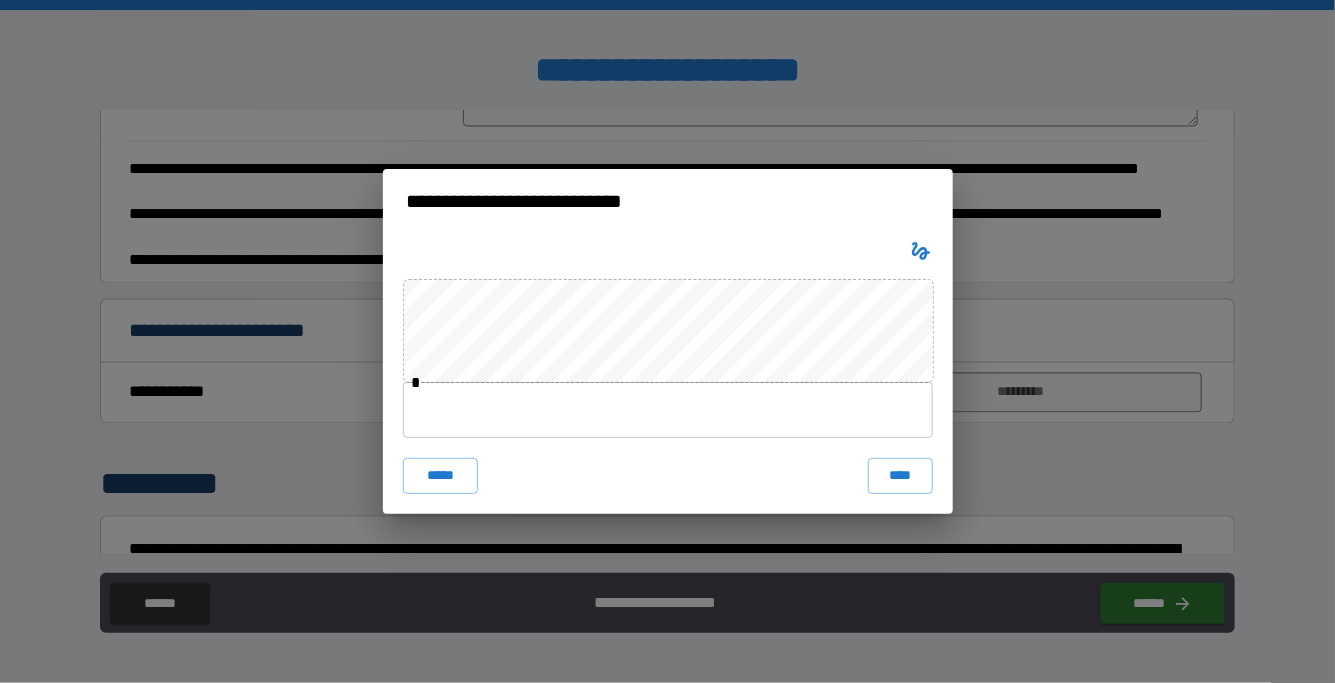 click at bounding box center (668, 410) 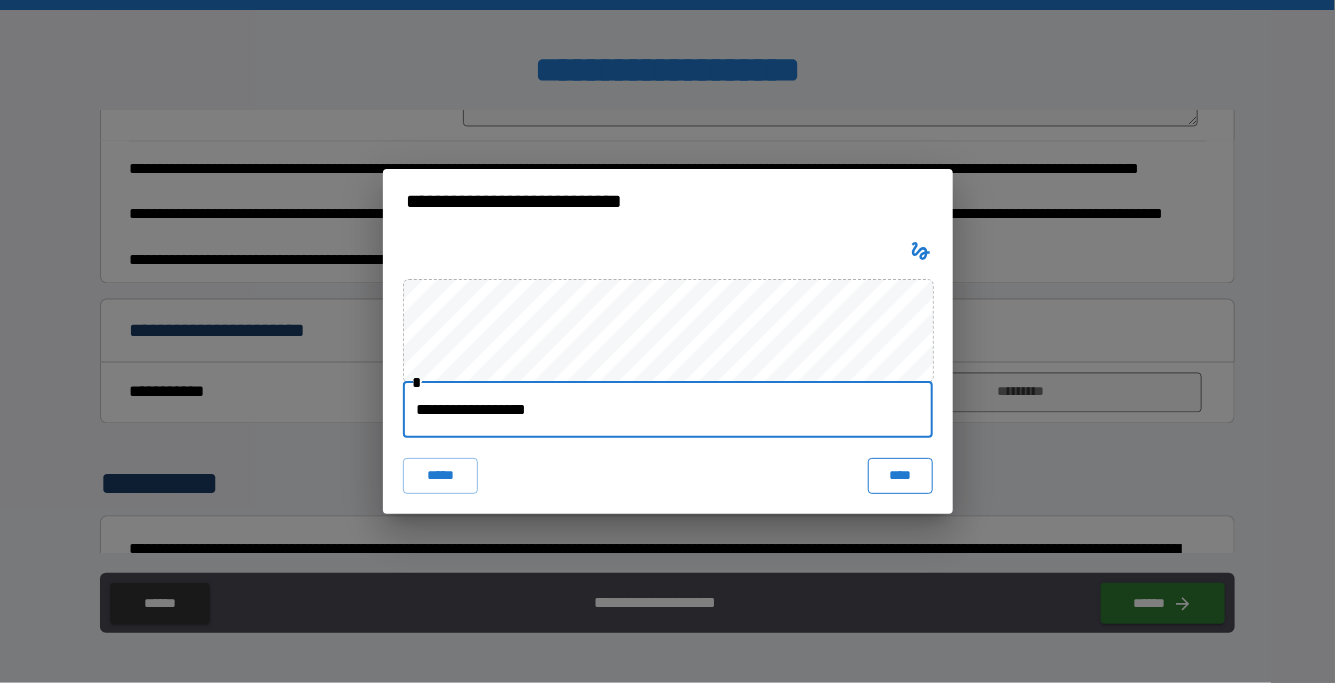 click on "****" at bounding box center [900, 476] 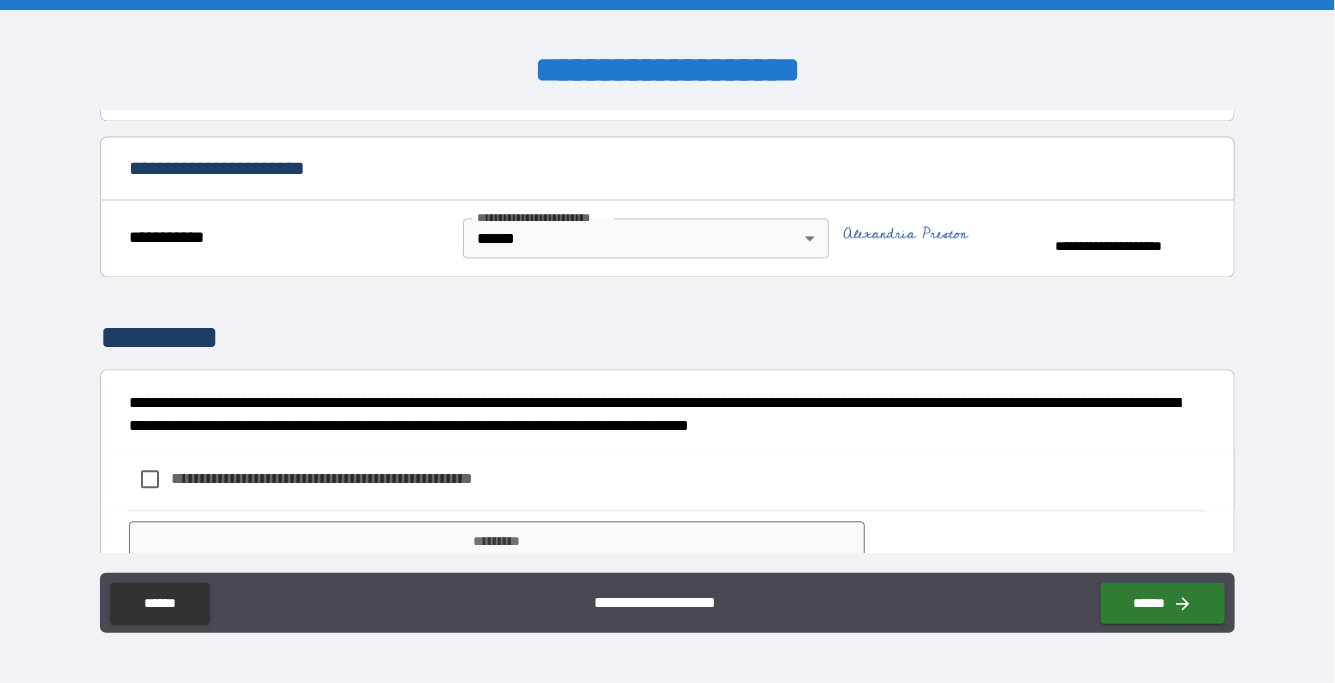 scroll, scrollTop: 1830, scrollLeft: 0, axis: vertical 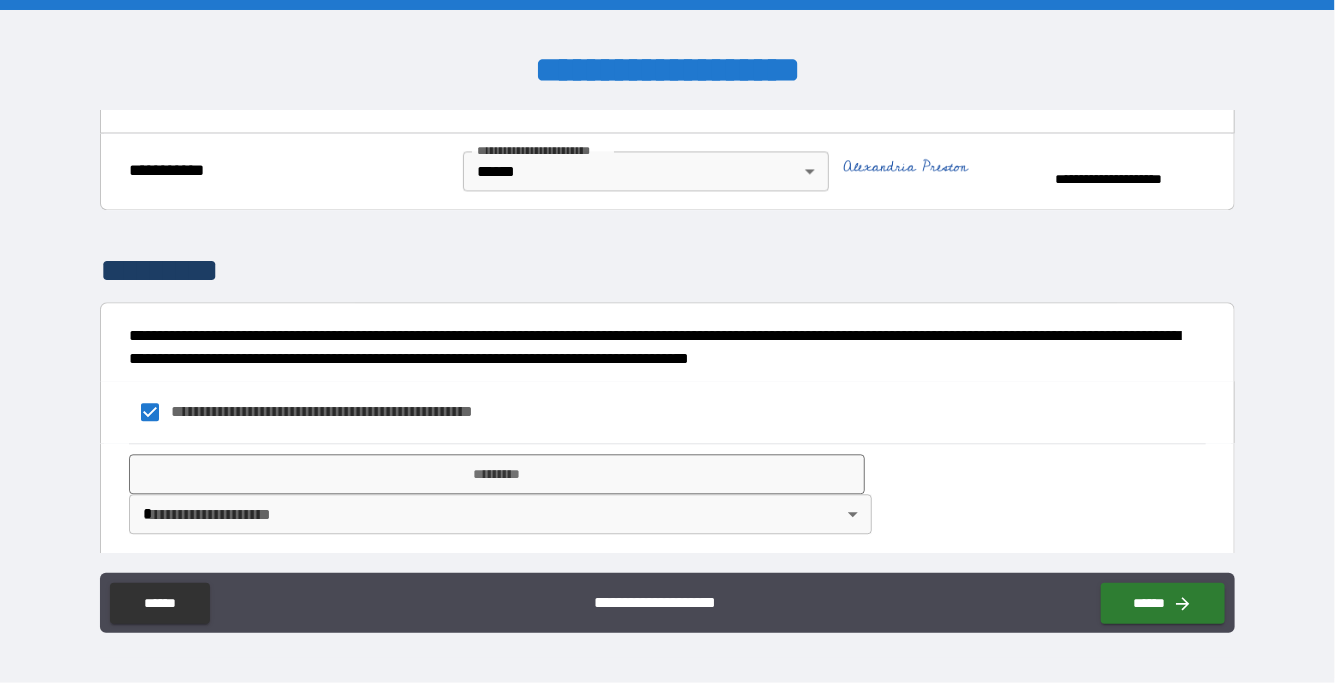 click on "**********" at bounding box center [667, 341] 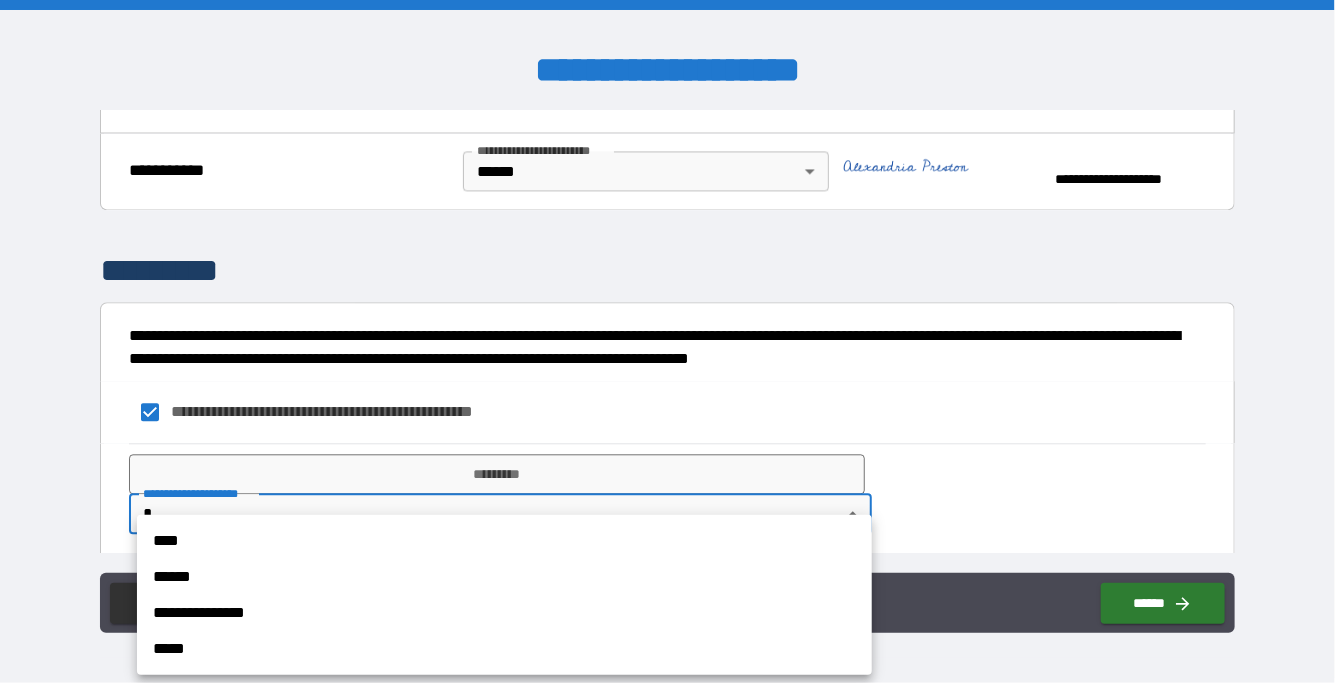 click on "**********" at bounding box center [504, 613] 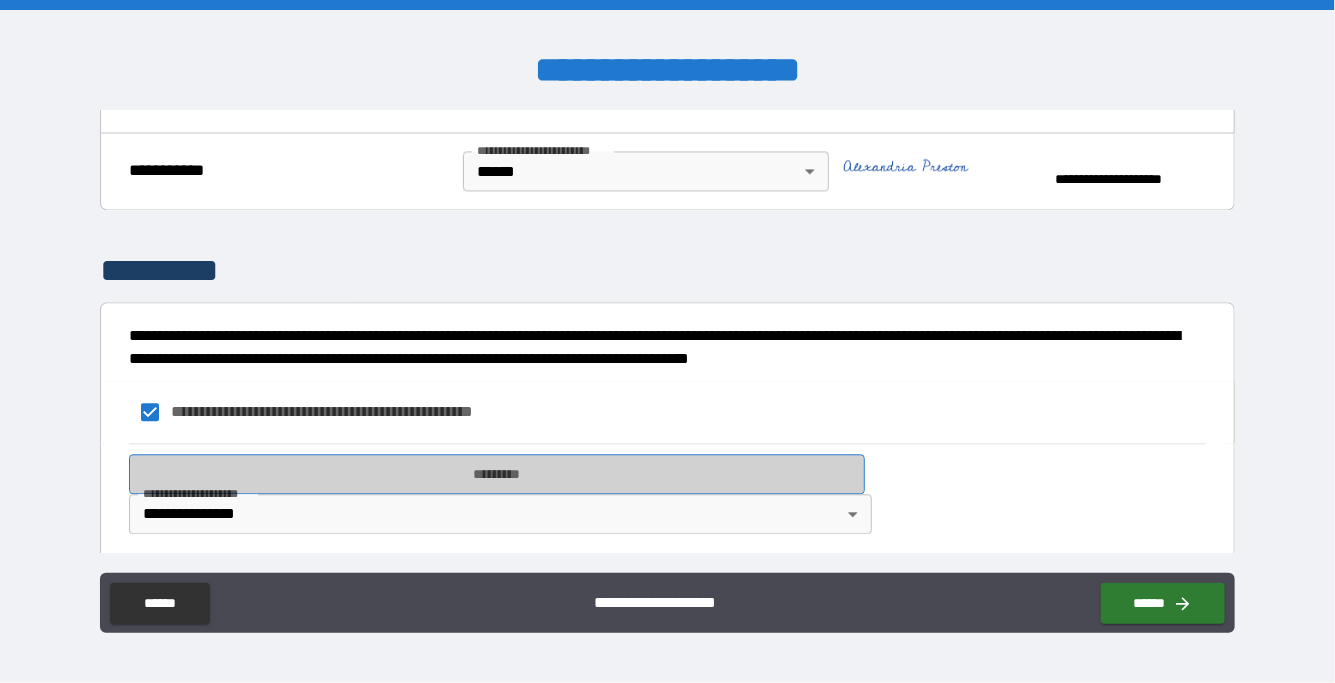 click on "*********" at bounding box center [496, 474] 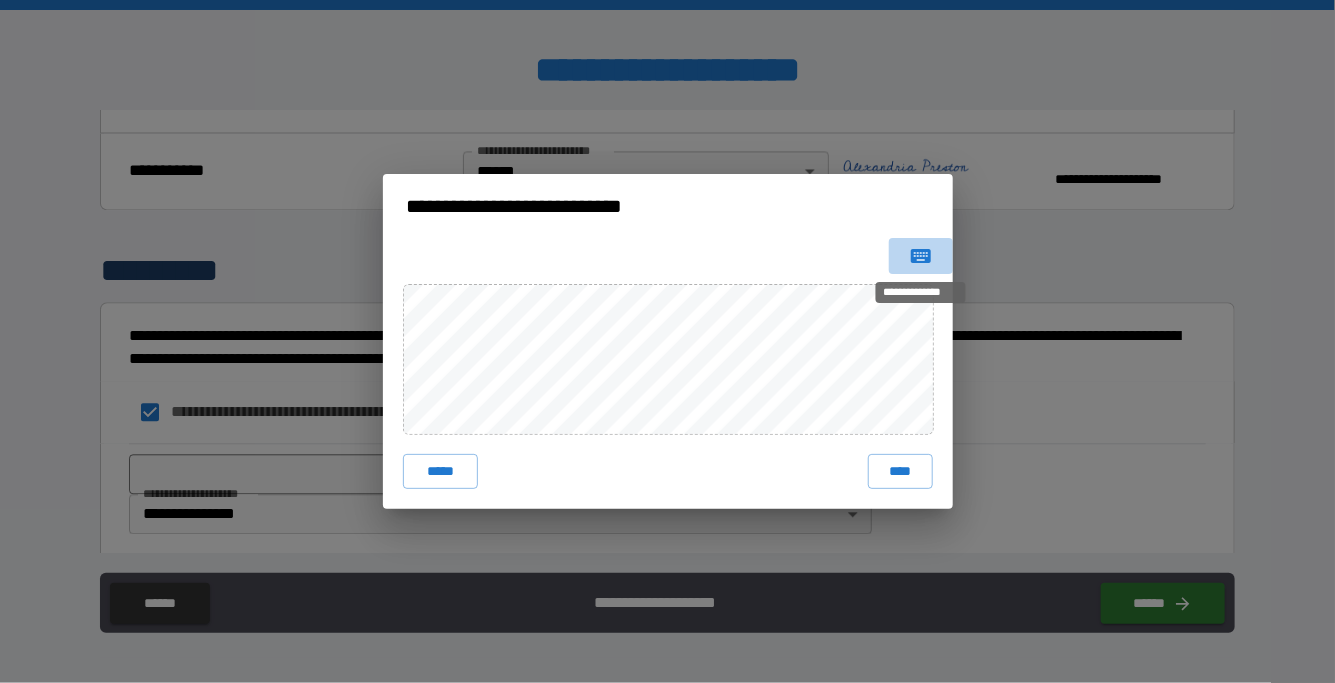 click 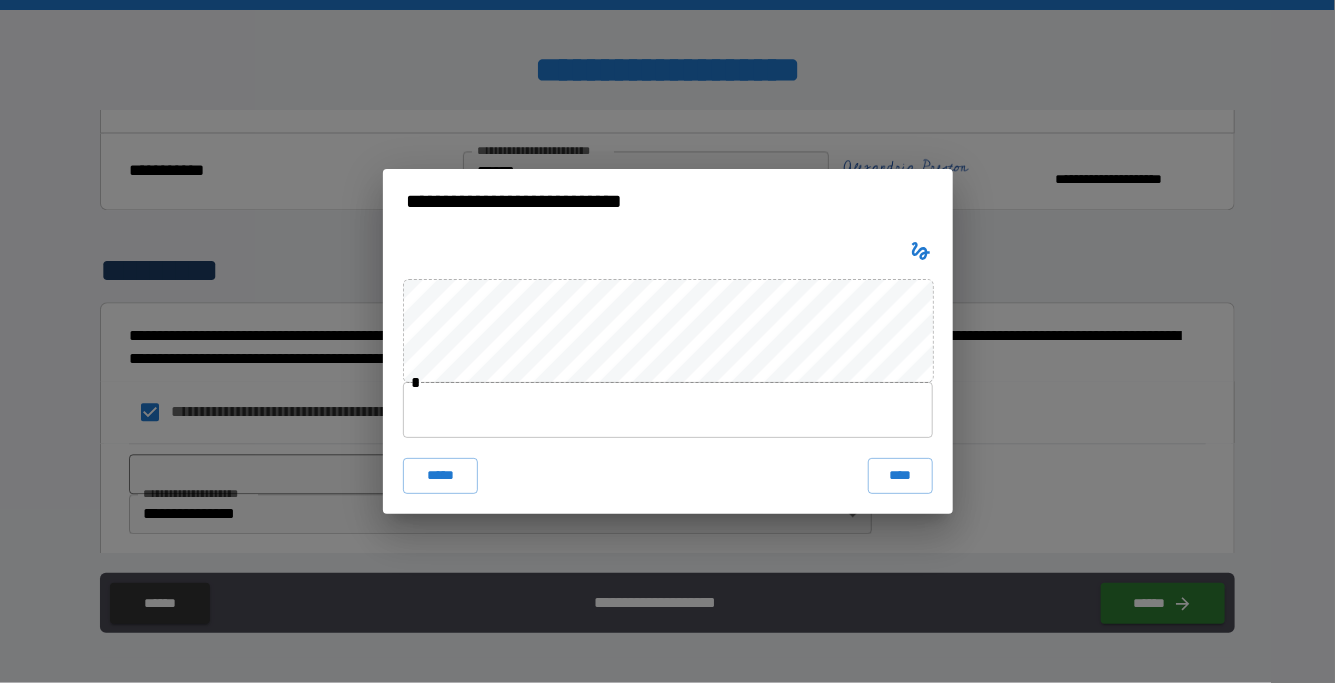 click at bounding box center [668, 410] 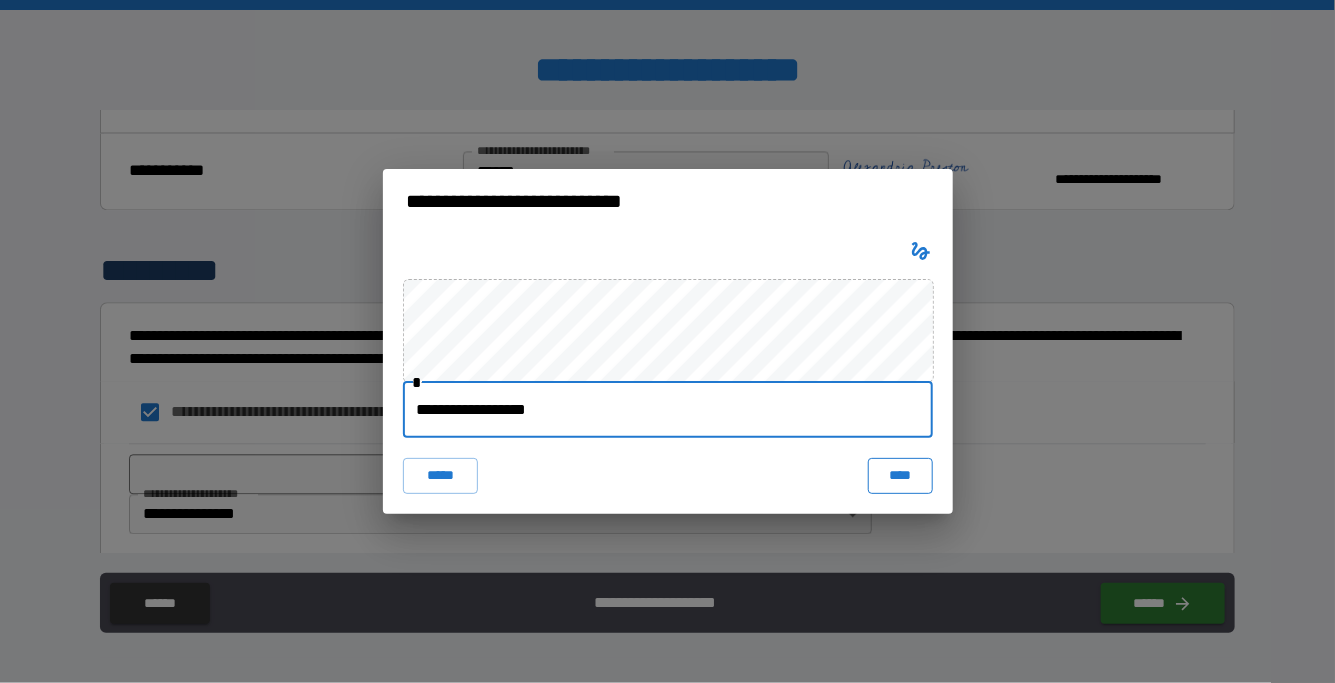 click on "****" at bounding box center (900, 476) 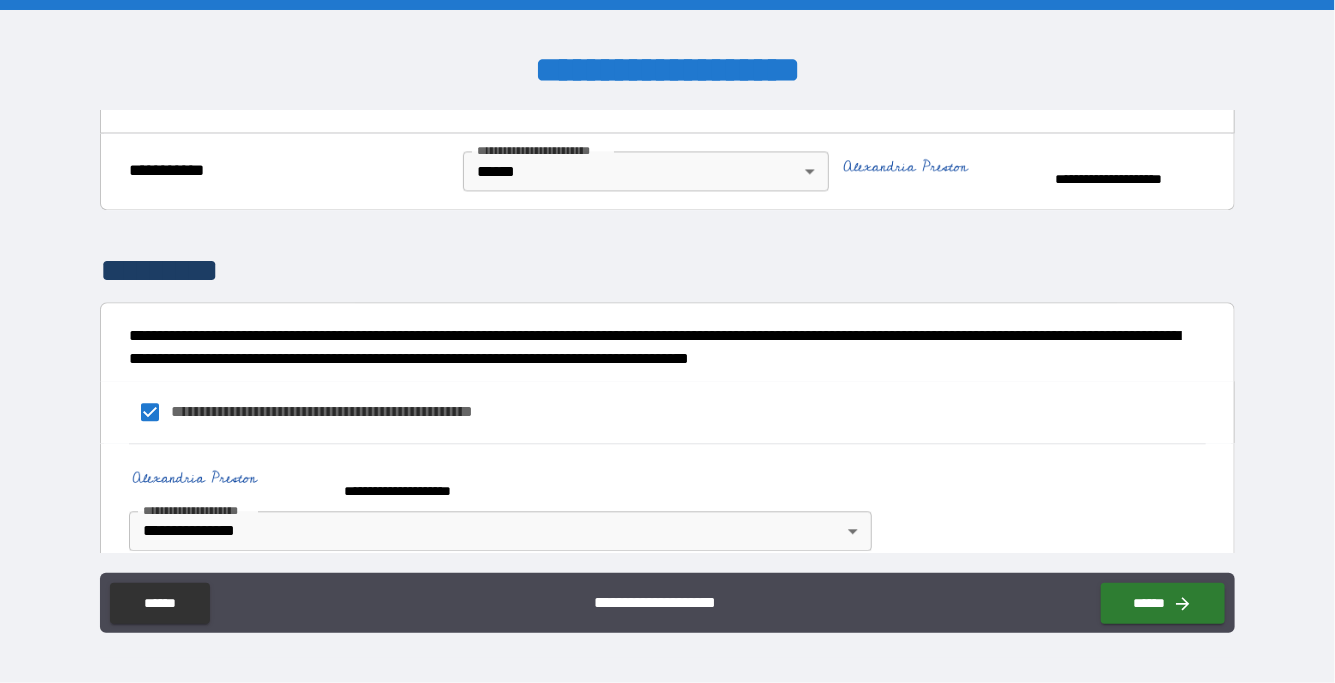 scroll, scrollTop: 1847, scrollLeft: 0, axis: vertical 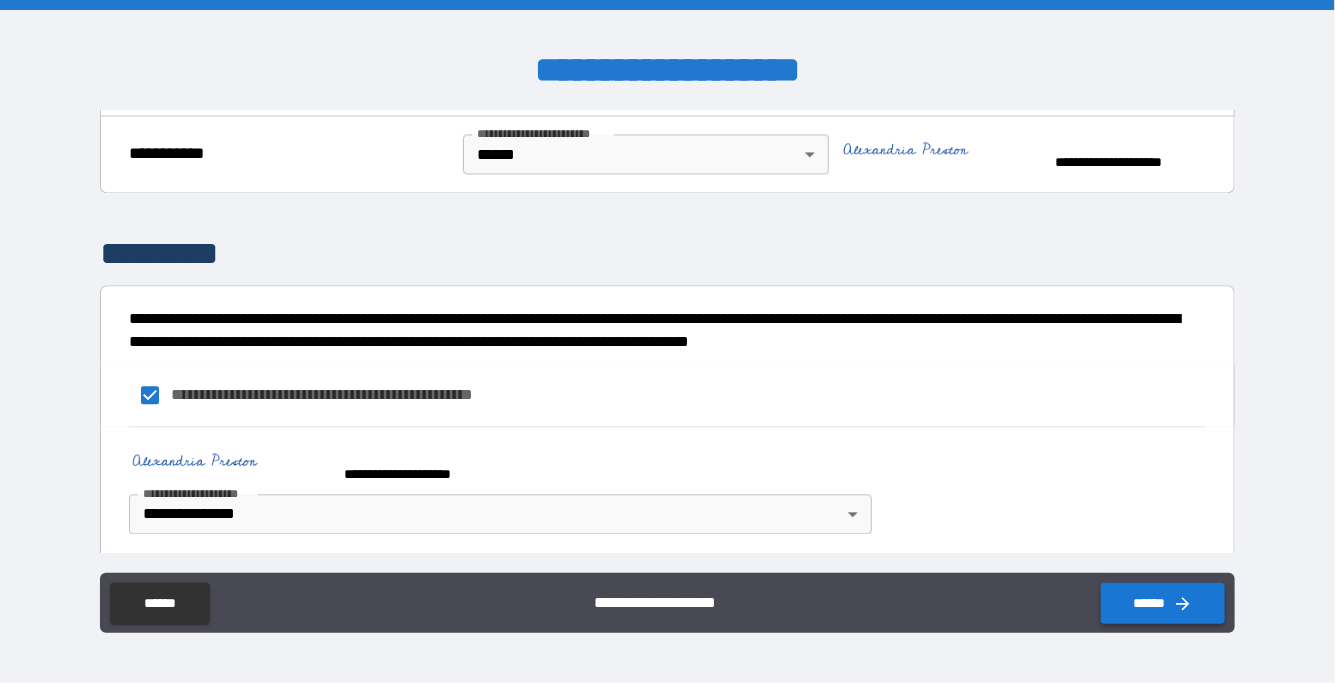 click 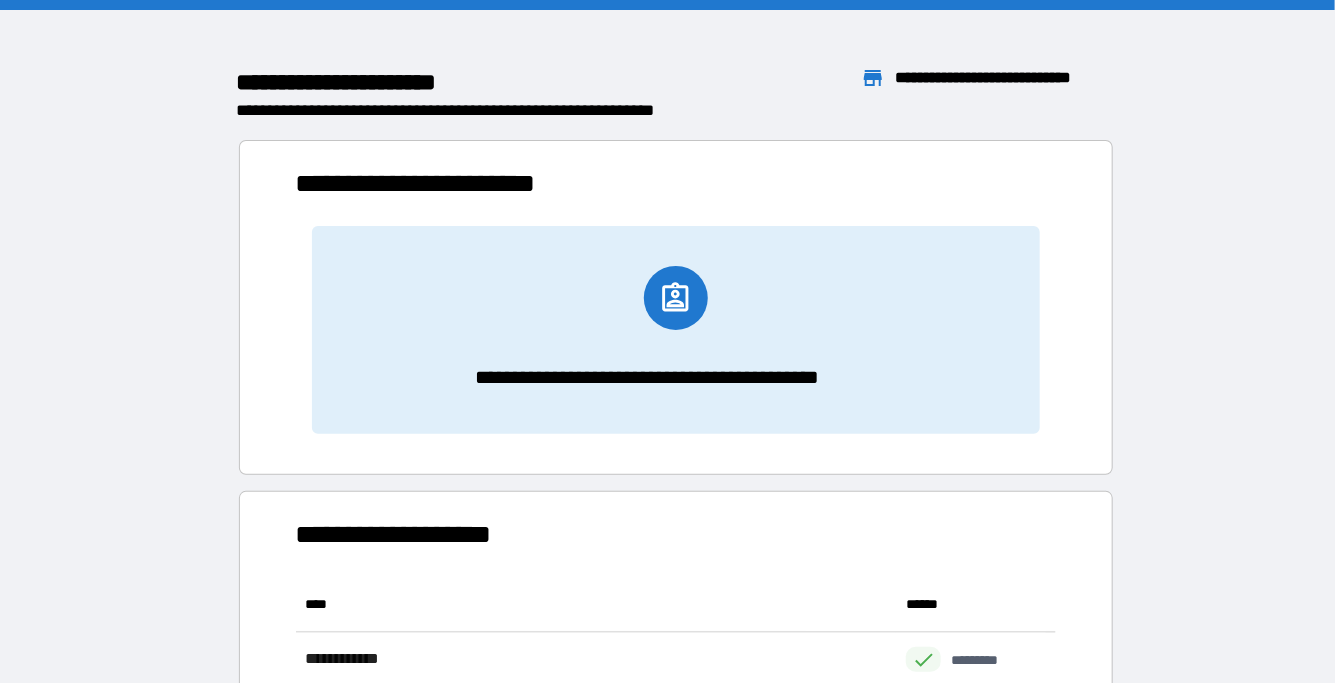 scroll, scrollTop: 15, scrollLeft: 15, axis: both 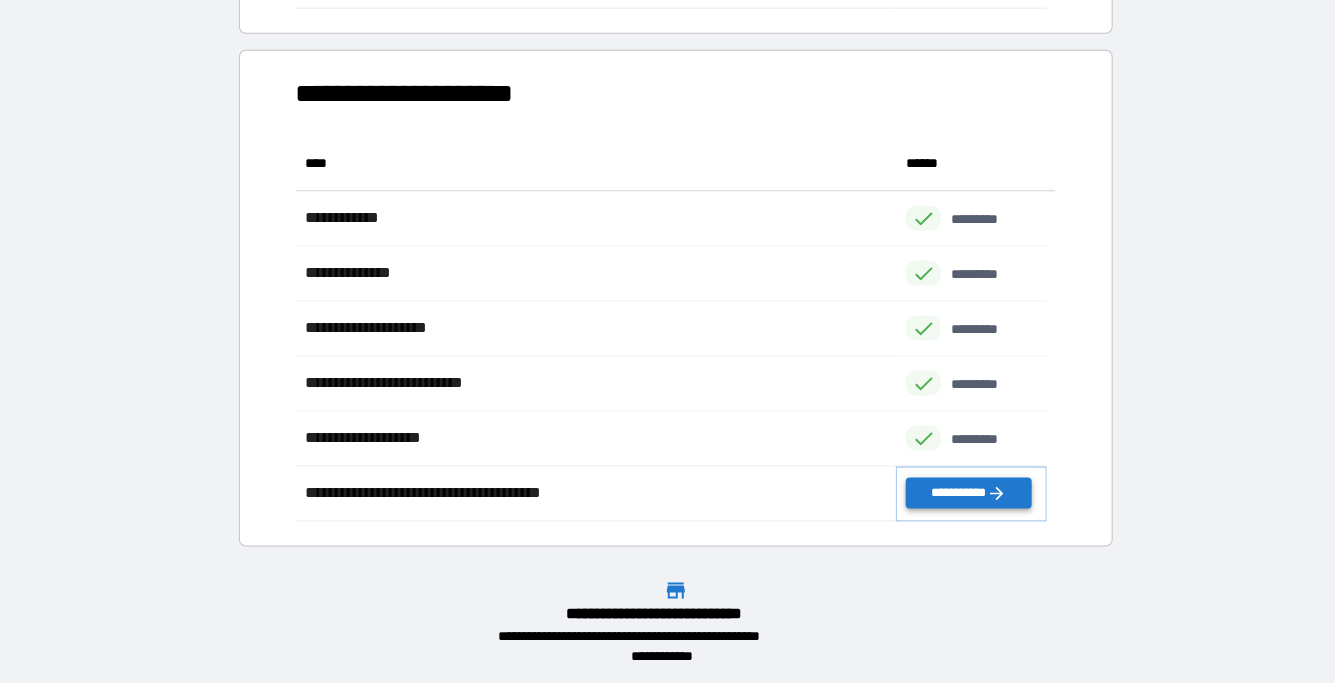 click on "**********" at bounding box center [968, 493] 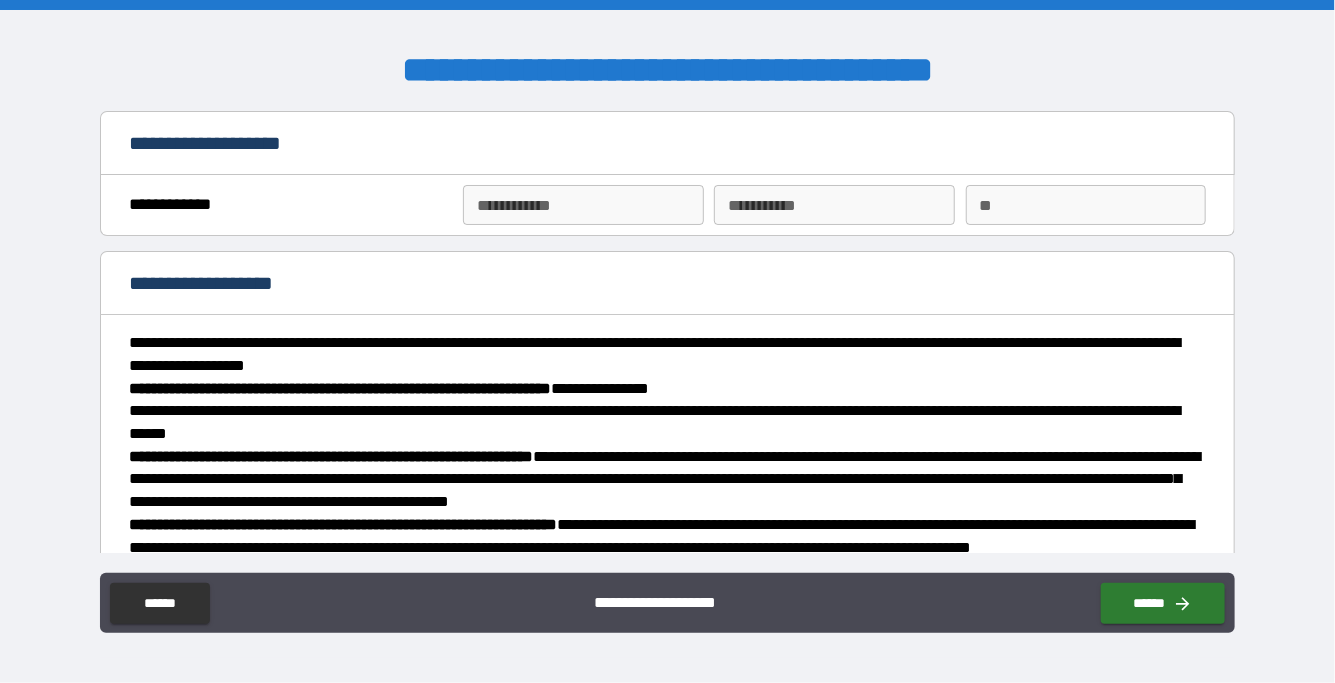 click on "**********" at bounding box center [583, 205] 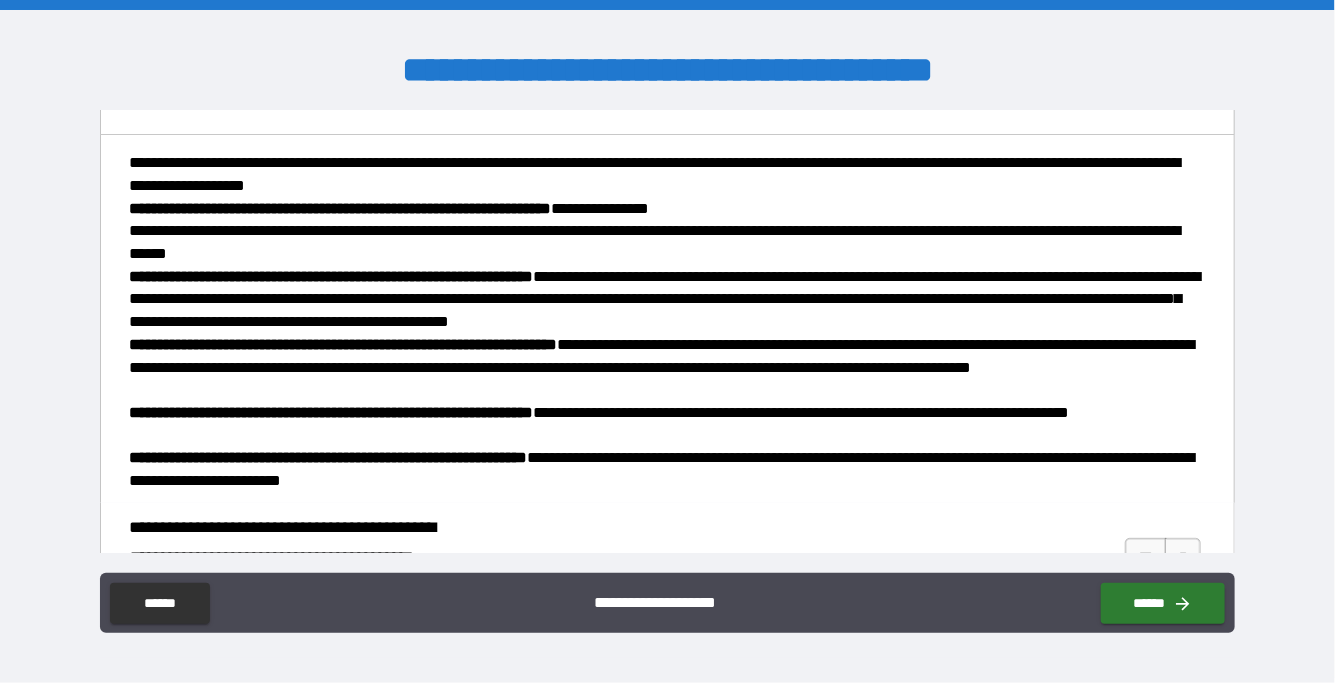 scroll, scrollTop: 300, scrollLeft: 0, axis: vertical 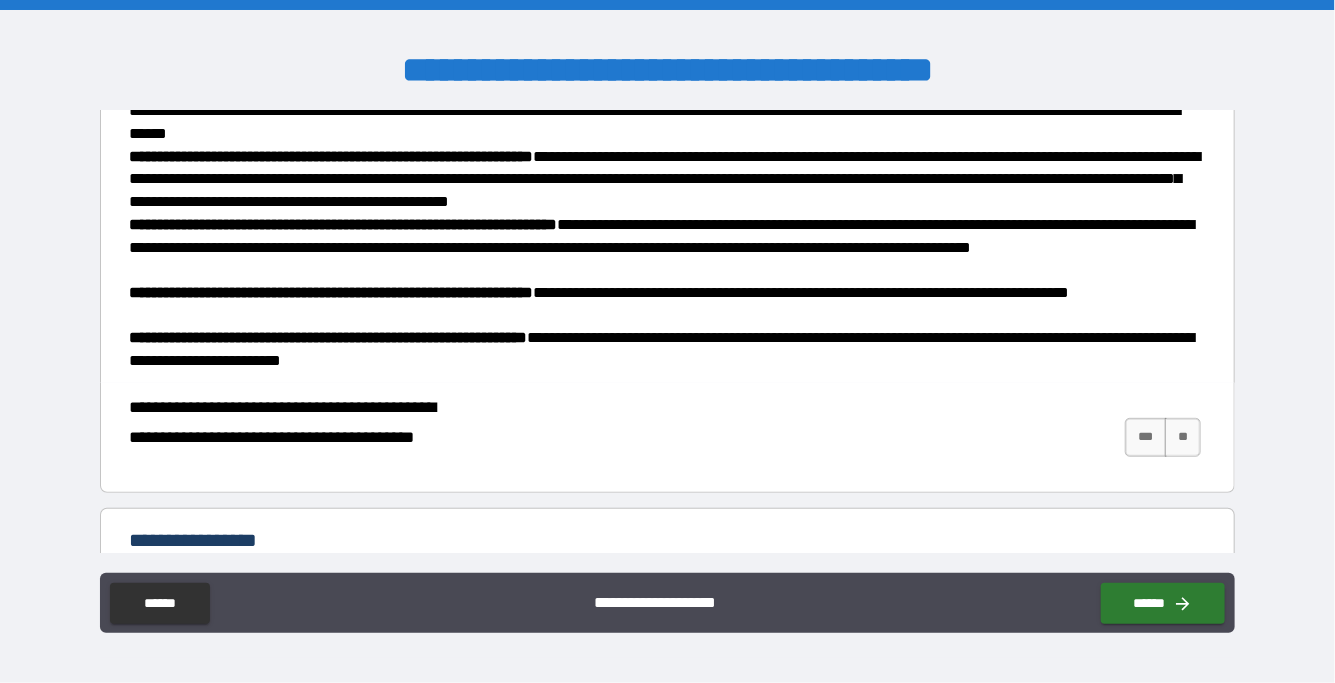 click on "**********" at bounding box center (331, 292) 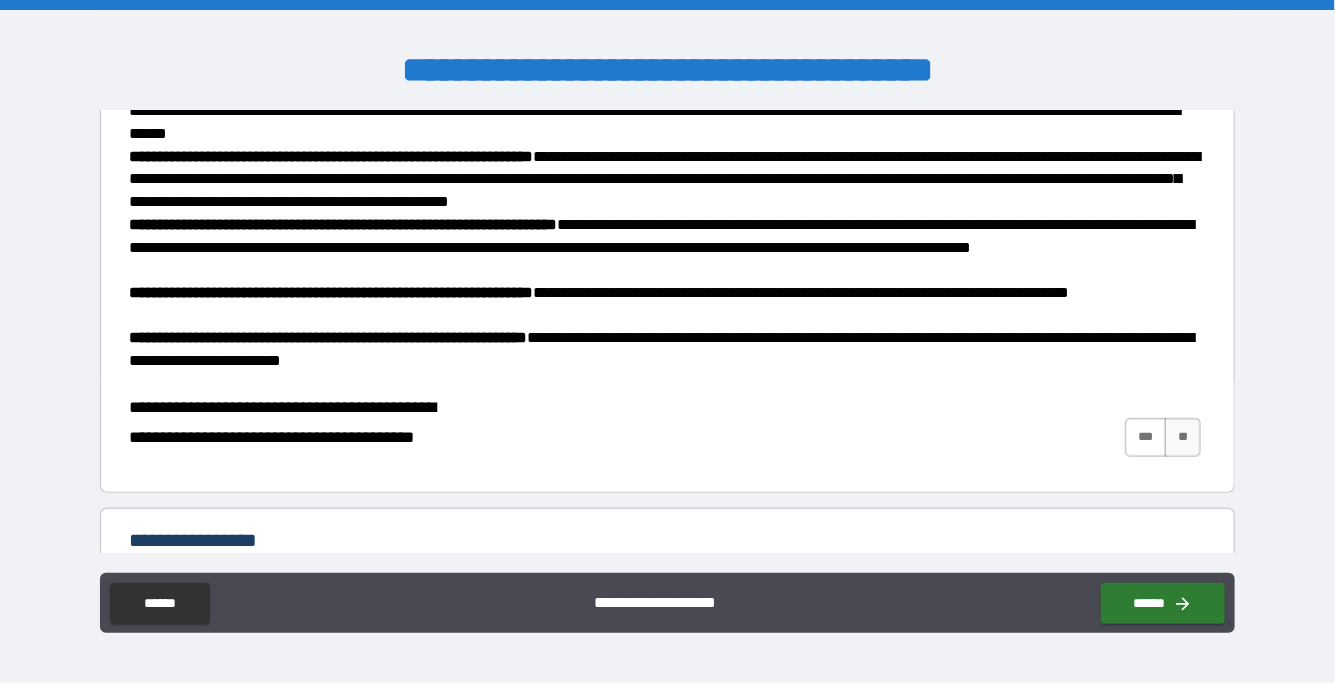 click on "***" at bounding box center (1145, 438) 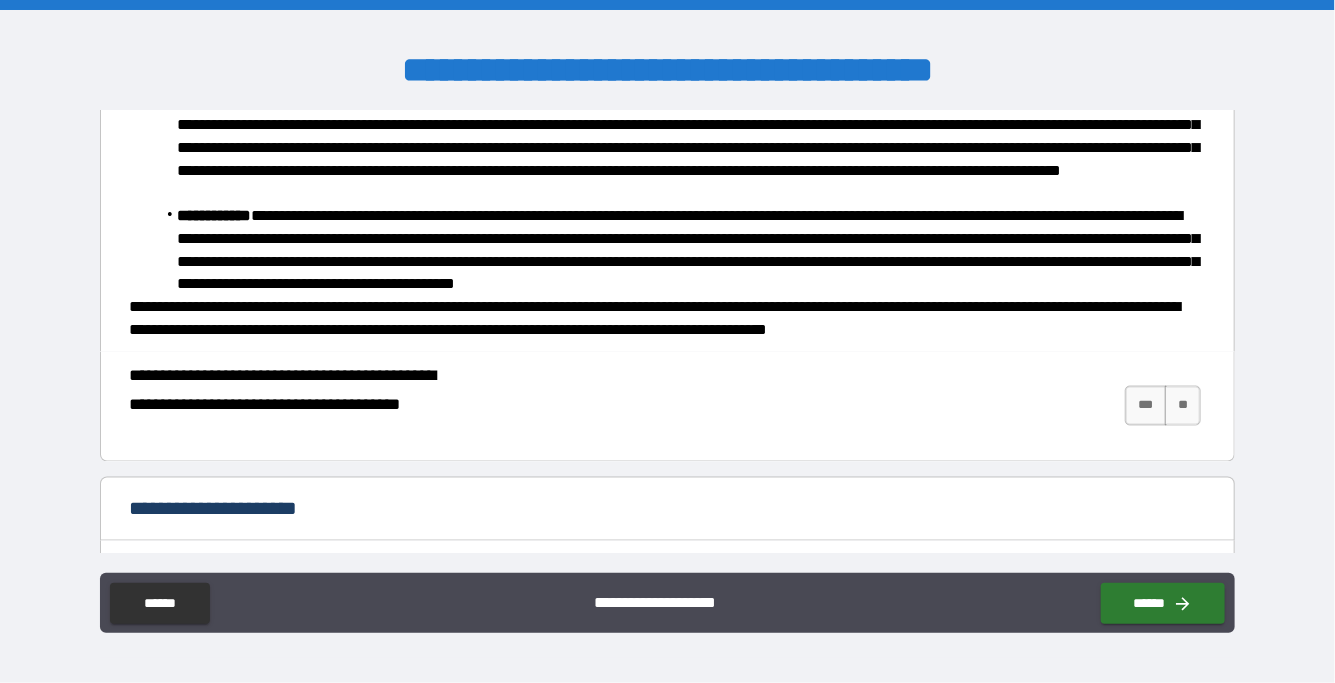 scroll, scrollTop: 1300, scrollLeft: 0, axis: vertical 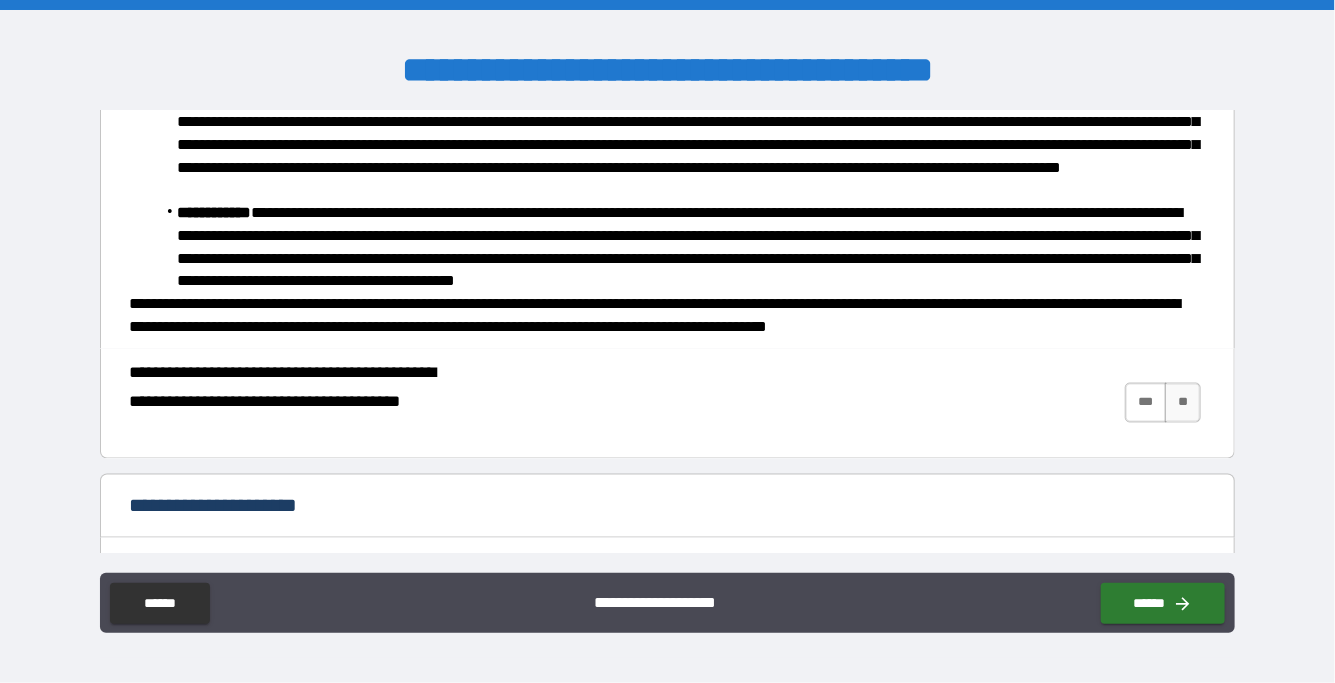 click on "***" at bounding box center [1145, 403] 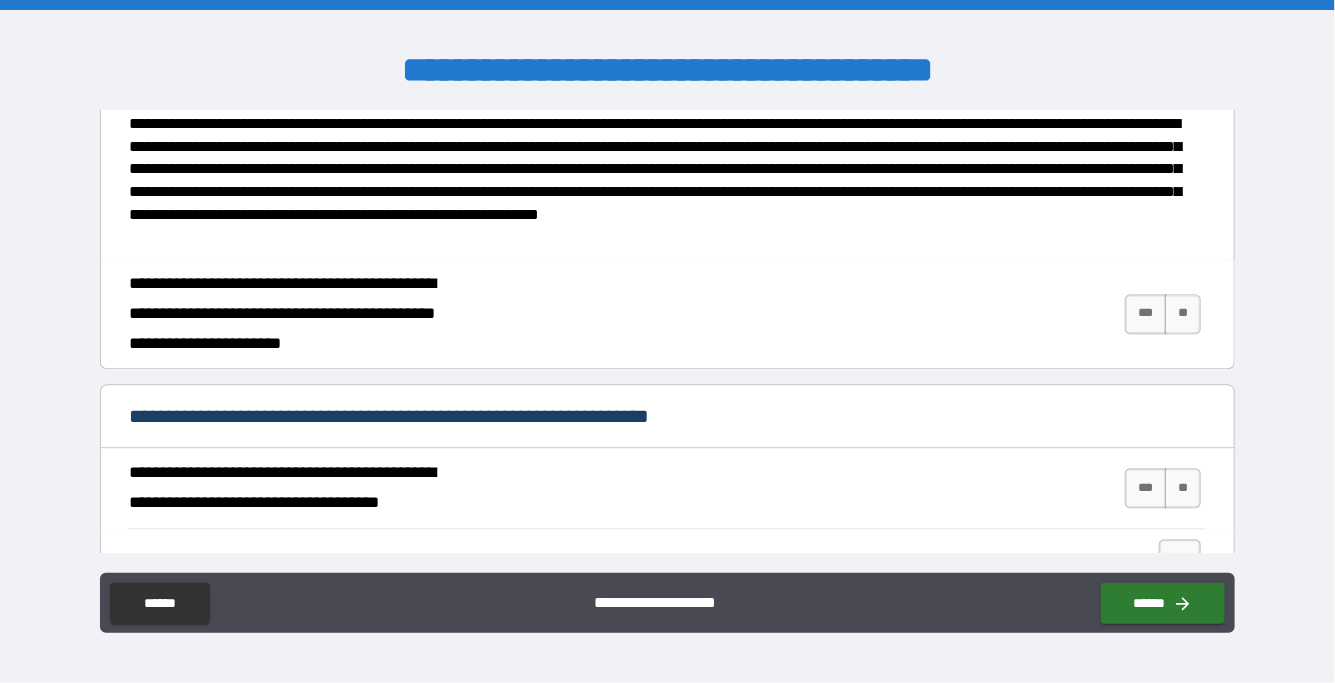 scroll, scrollTop: 1800, scrollLeft: 0, axis: vertical 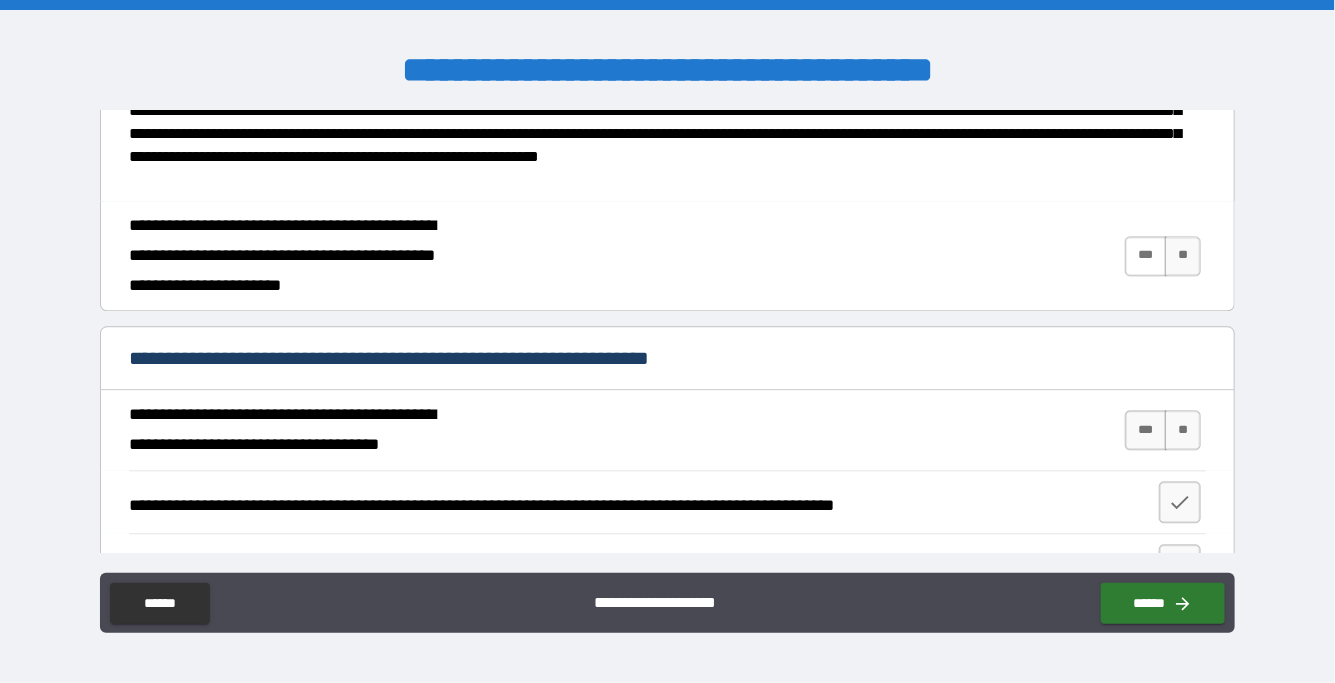 click on "***" at bounding box center [1145, 256] 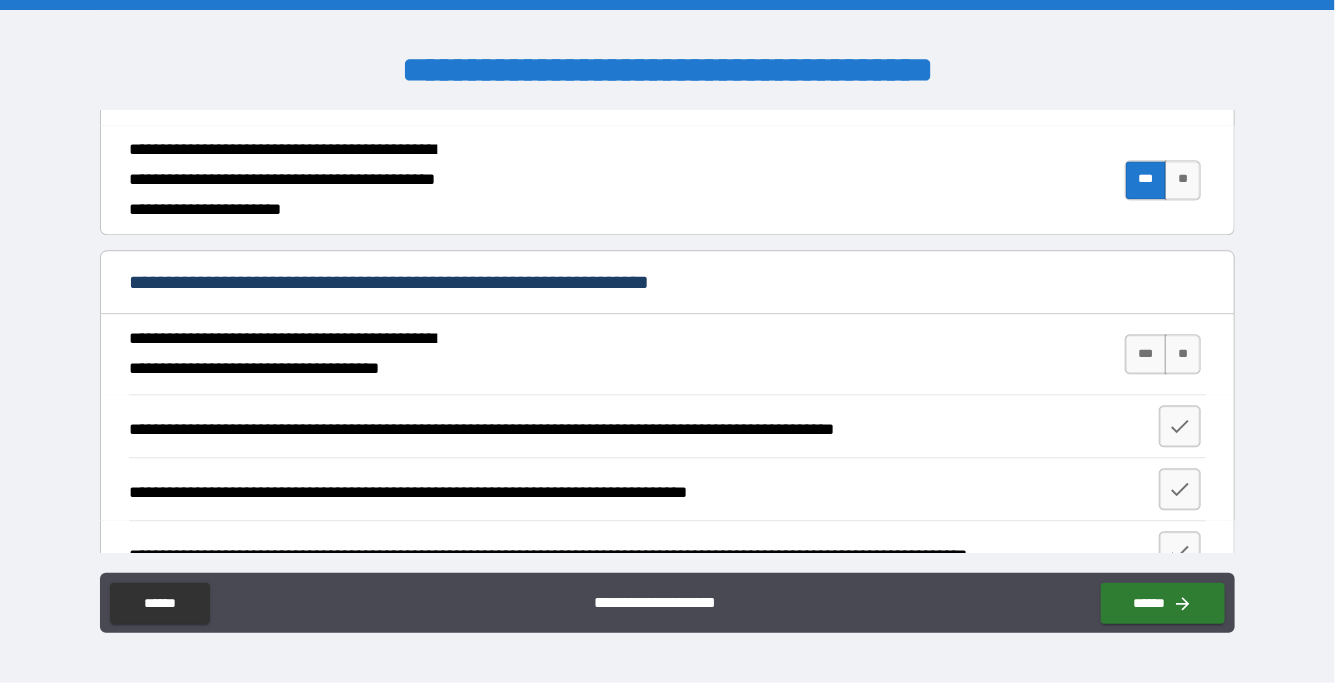 scroll, scrollTop: 1900, scrollLeft: 0, axis: vertical 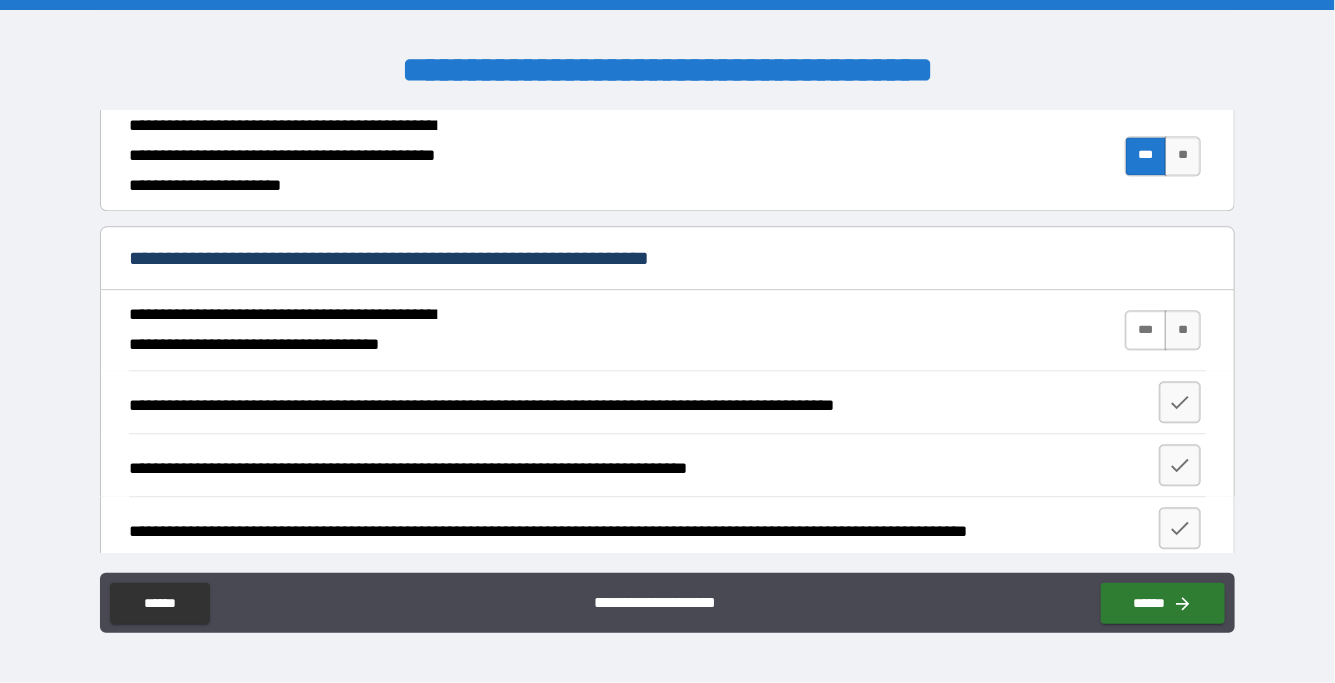 click on "***" at bounding box center (1145, 330) 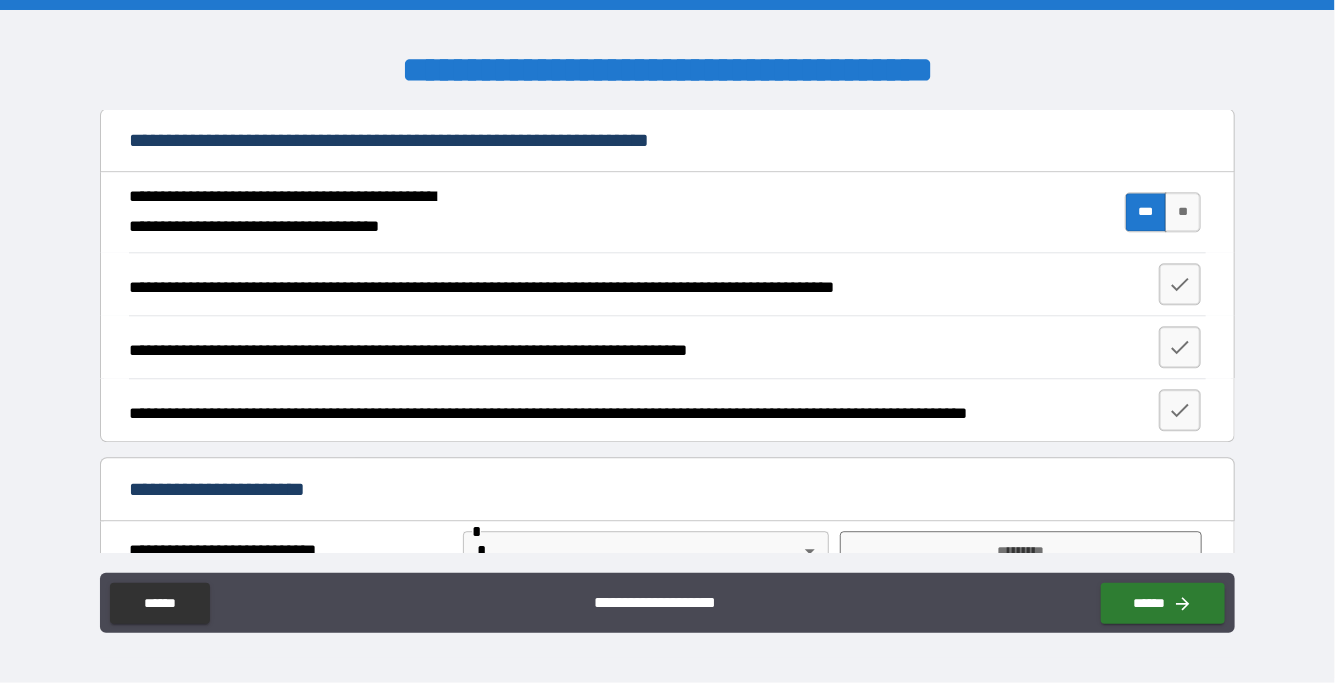scroll, scrollTop: 2100, scrollLeft: 0, axis: vertical 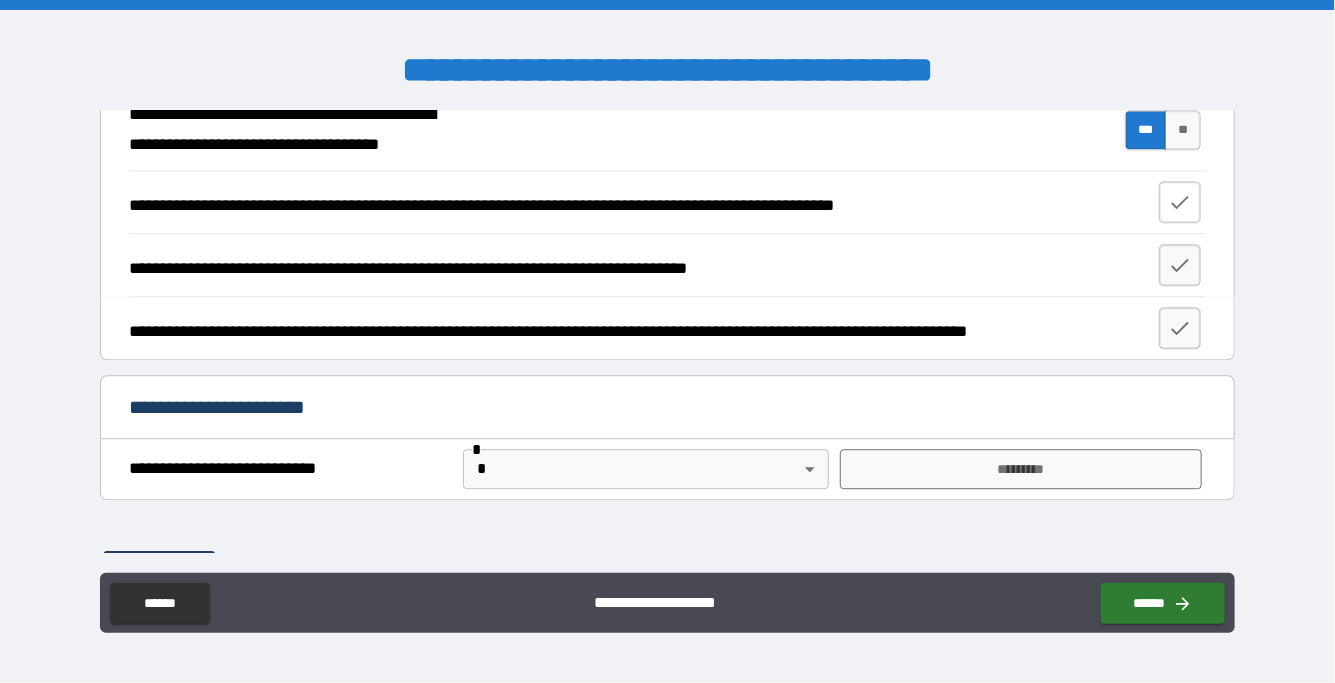 click at bounding box center (1180, 202) 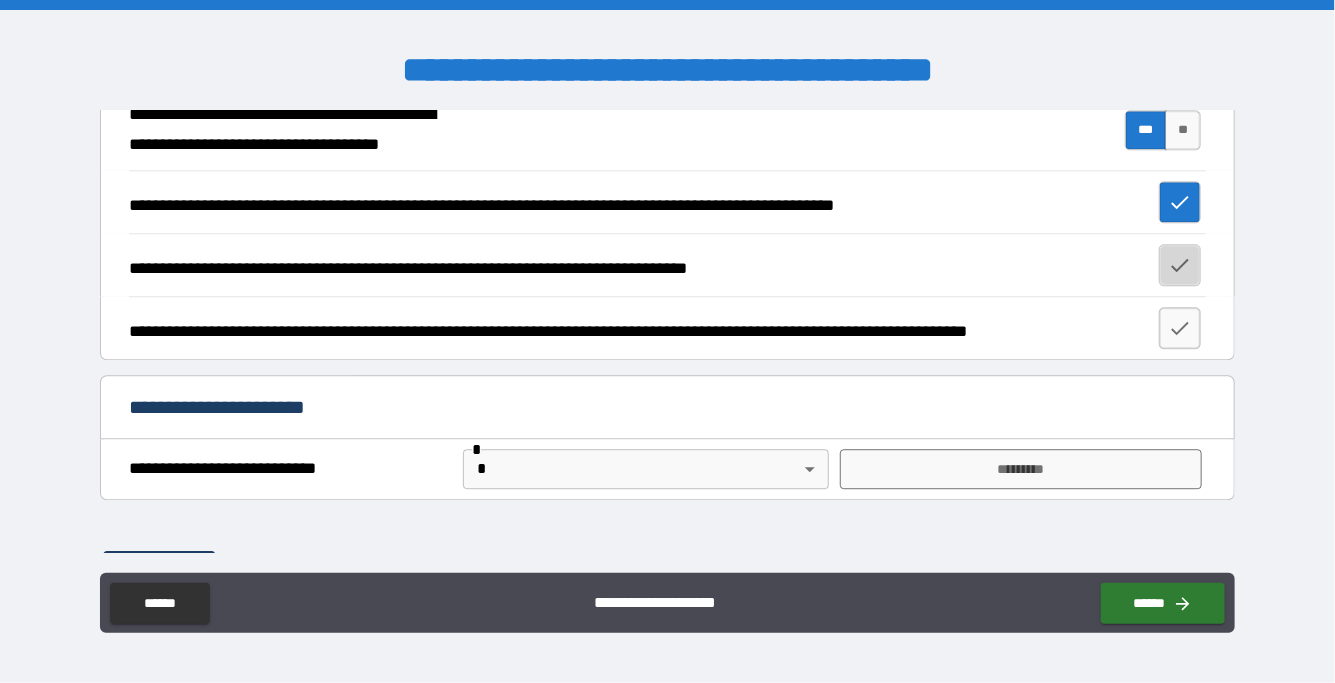 click at bounding box center (1180, 265) 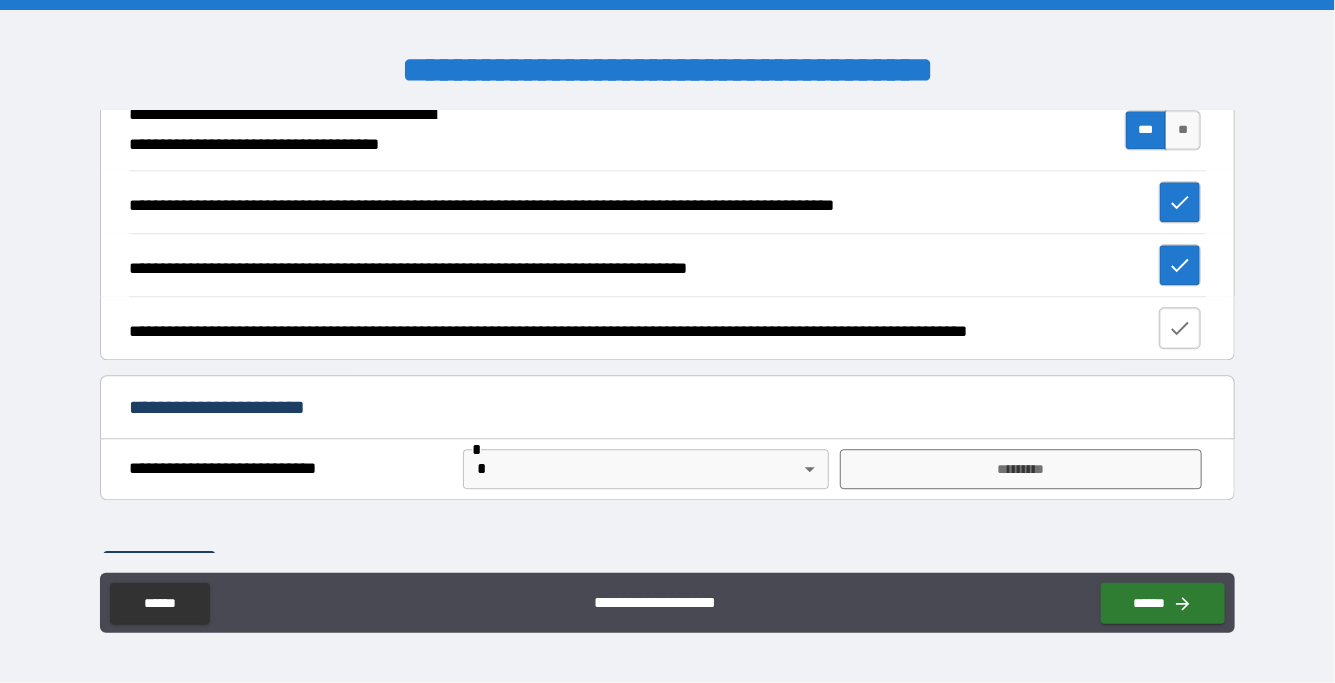 click 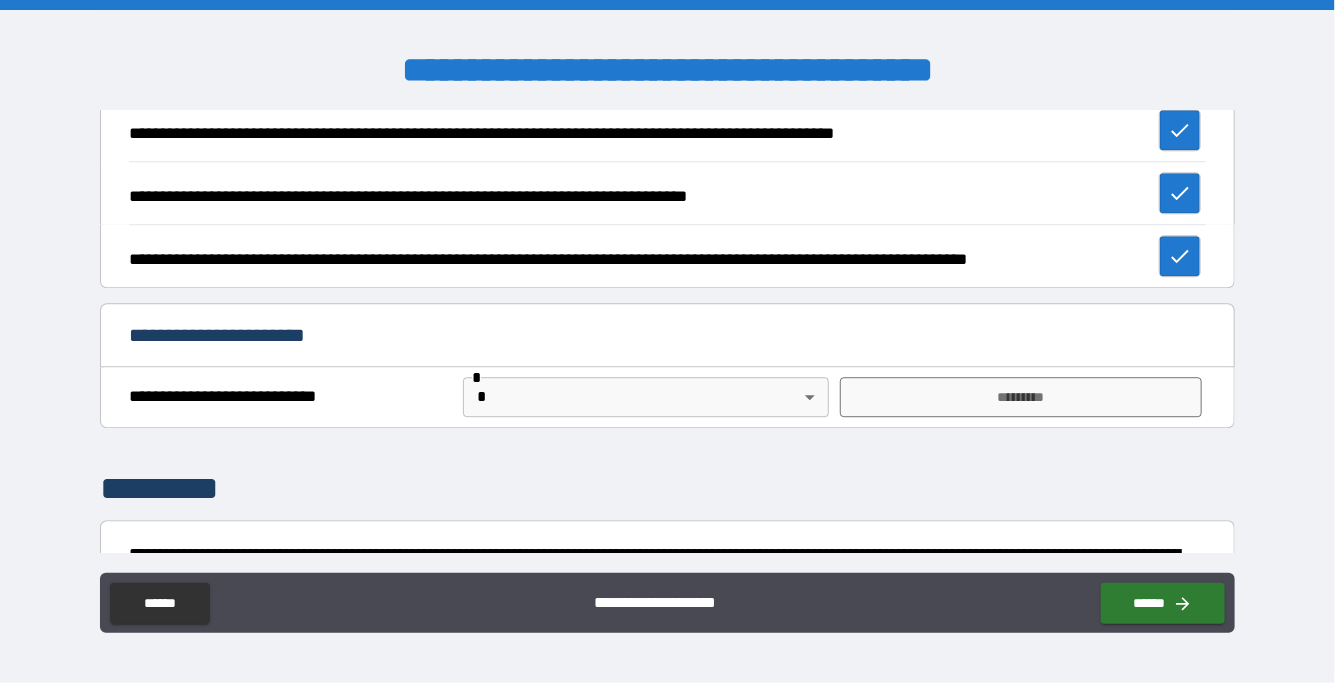 scroll, scrollTop: 2200, scrollLeft: 0, axis: vertical 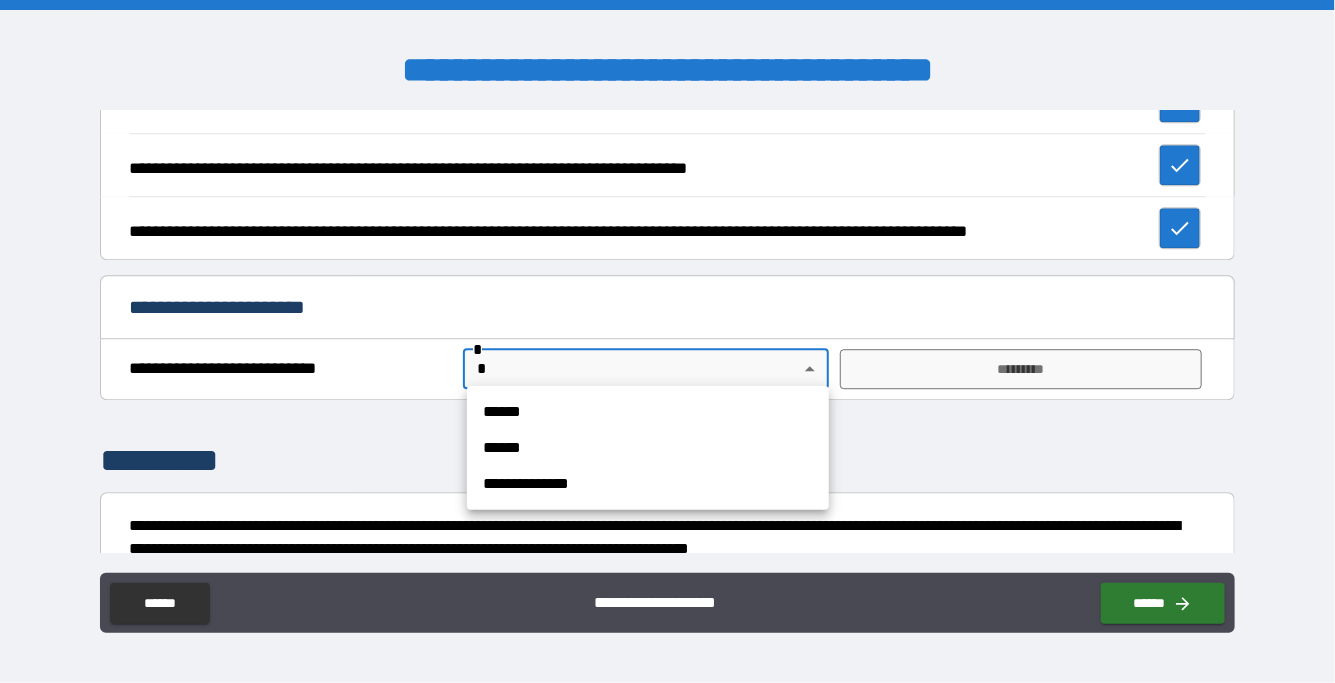 click on "**********" at bounding box center [667, 341] 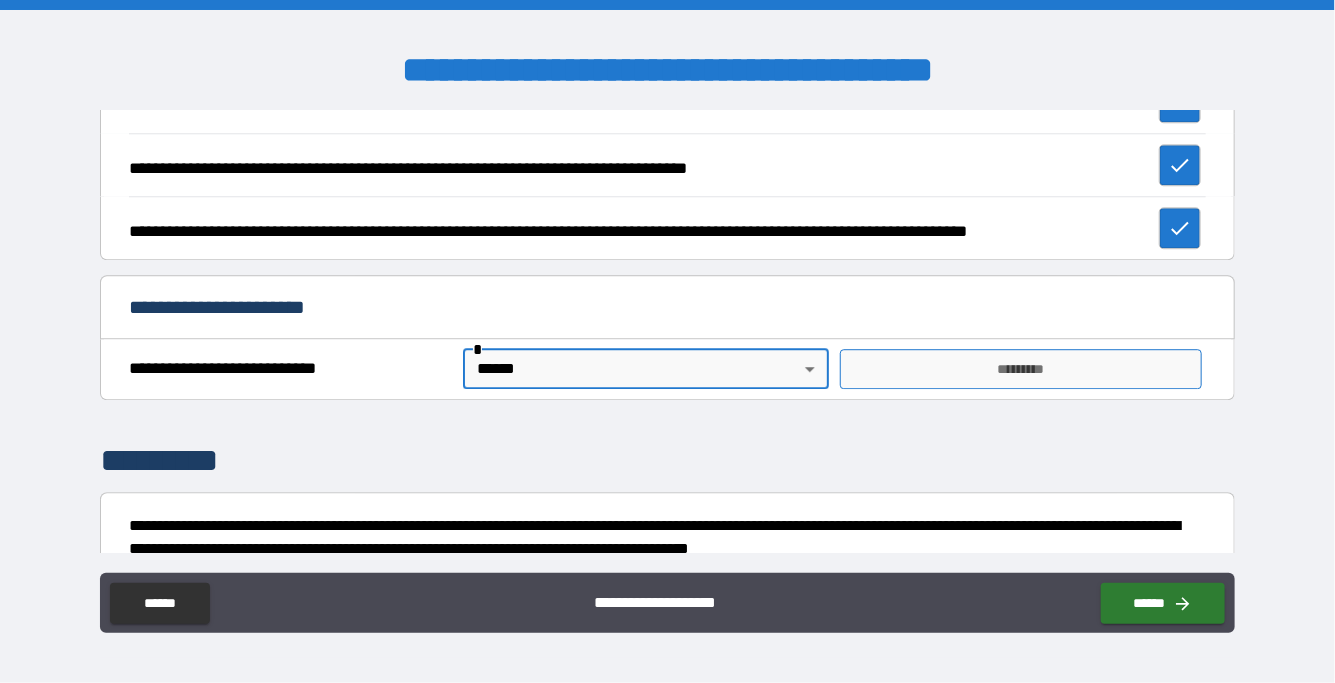 click on "*********" at bounding box center (1021, 369) 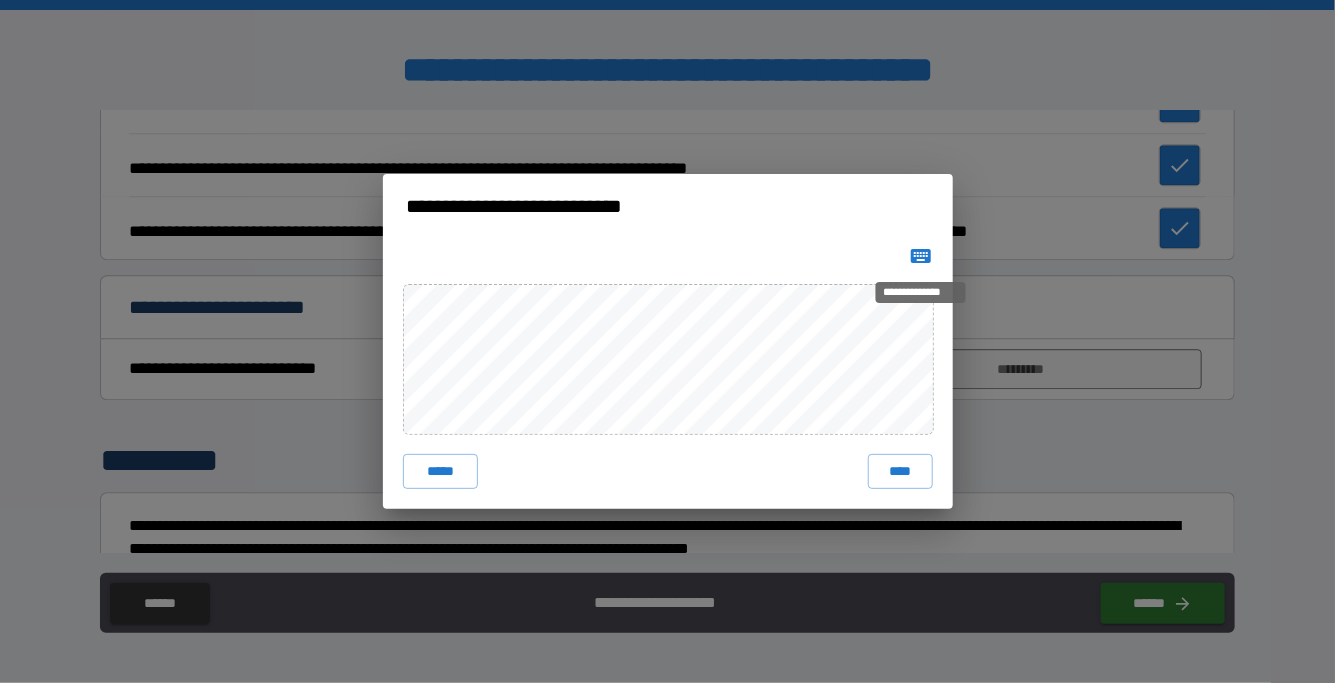 click 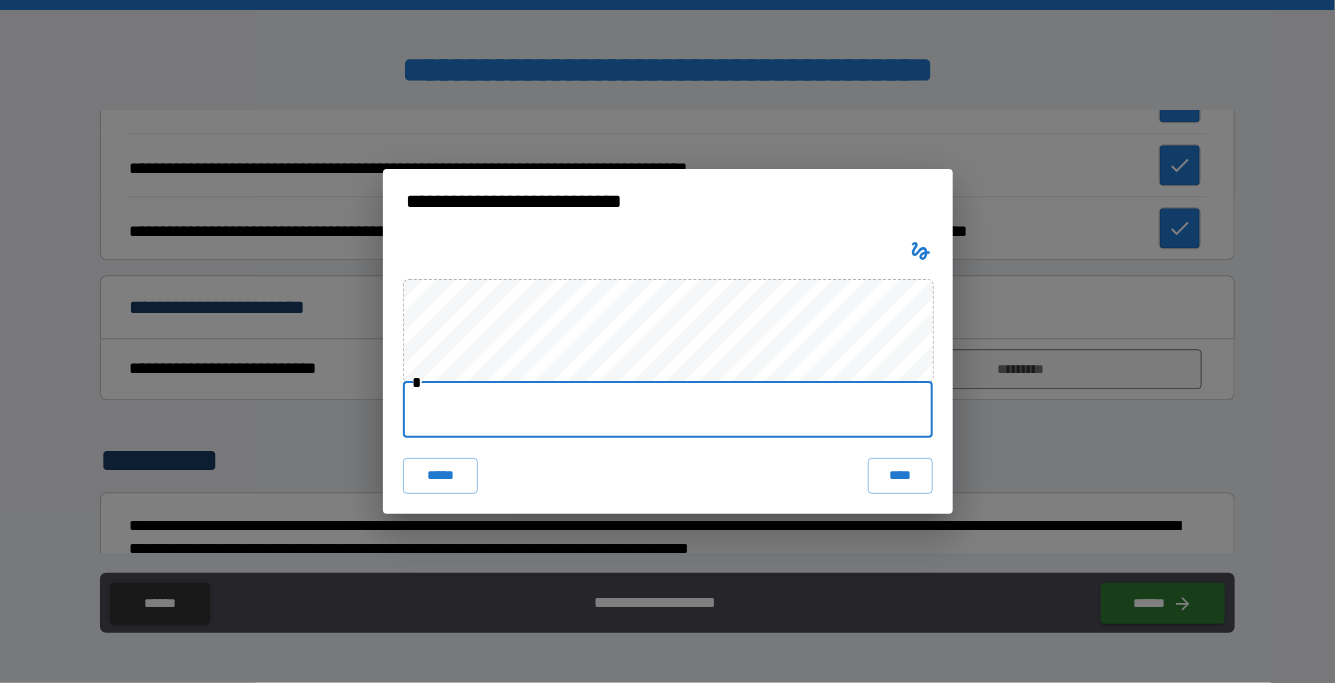 click at bounding box center [668, 410] 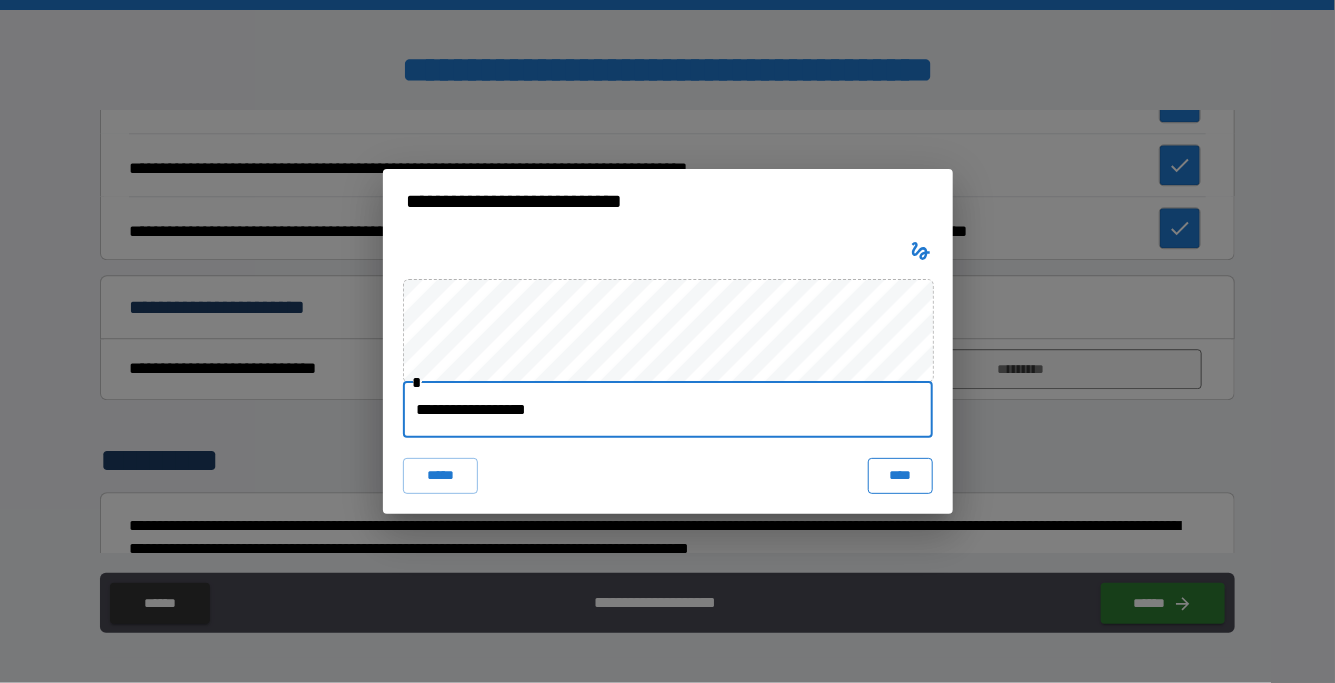 click on "****" at bounding box center [900, 476] 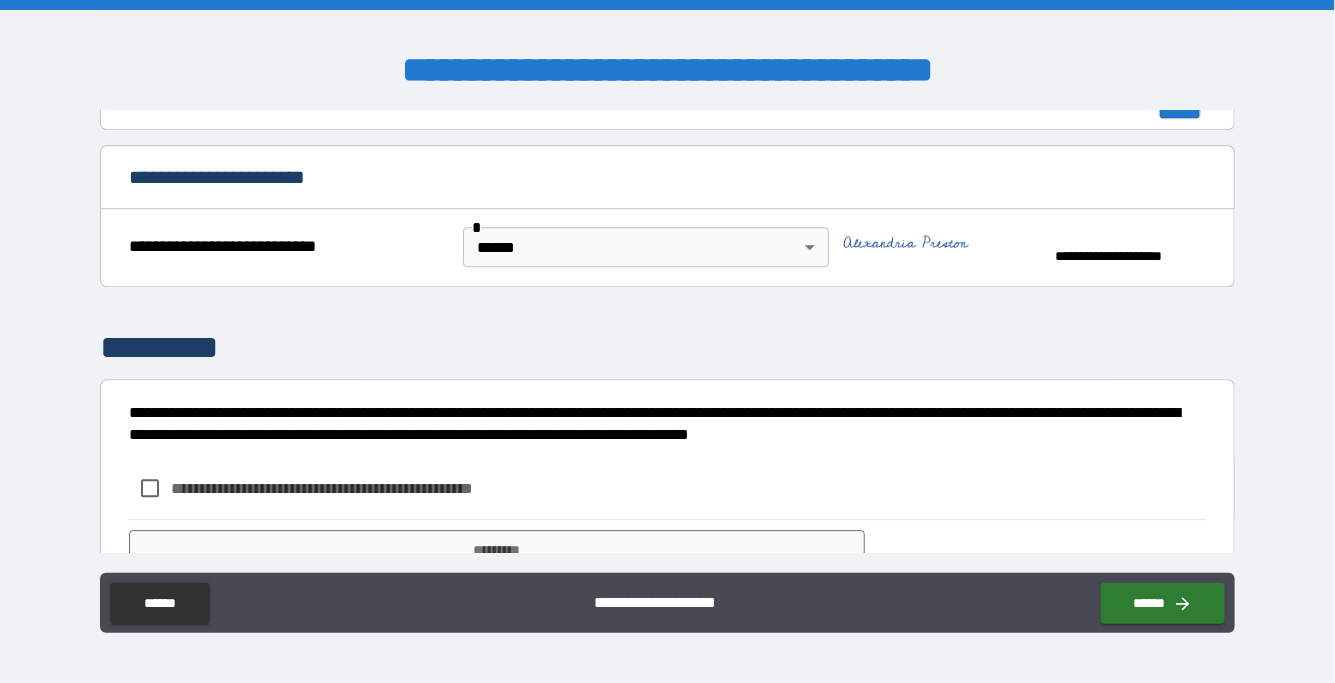 scroll, scrollTop: 2405, scrollLeft: 0, axis: vertical 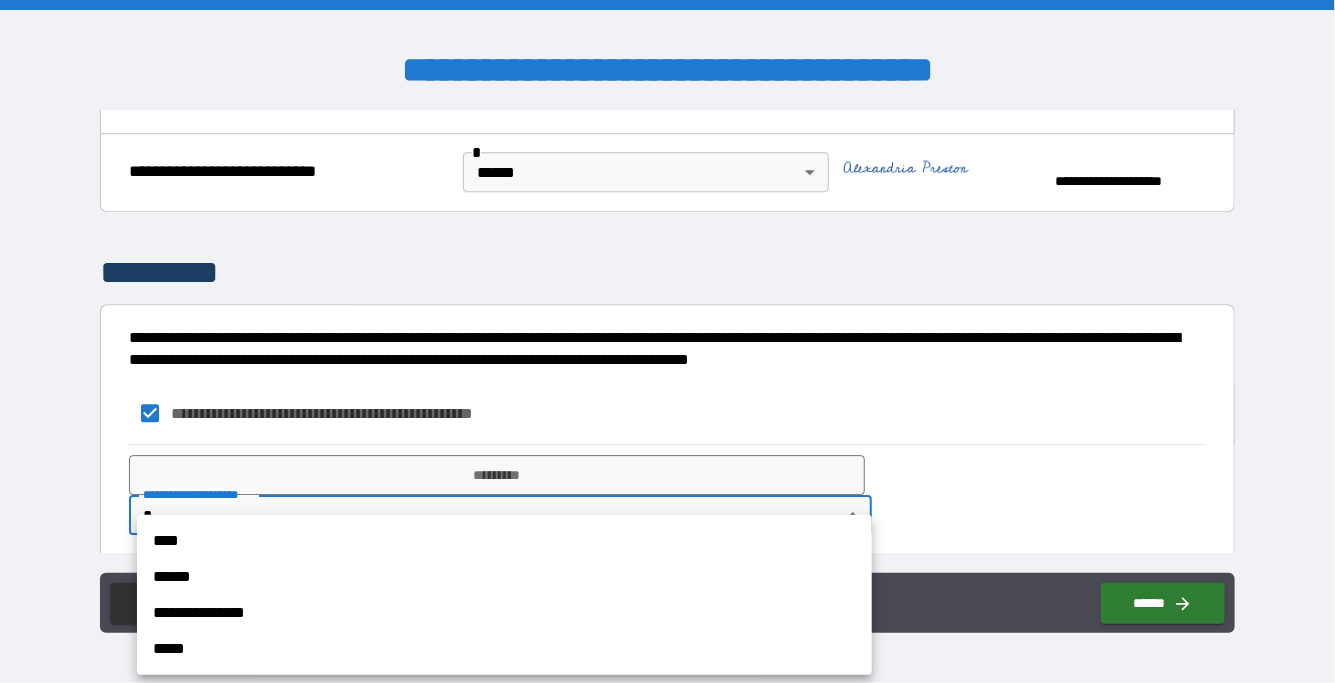 click on "**********" at bounding box center [667, 341] 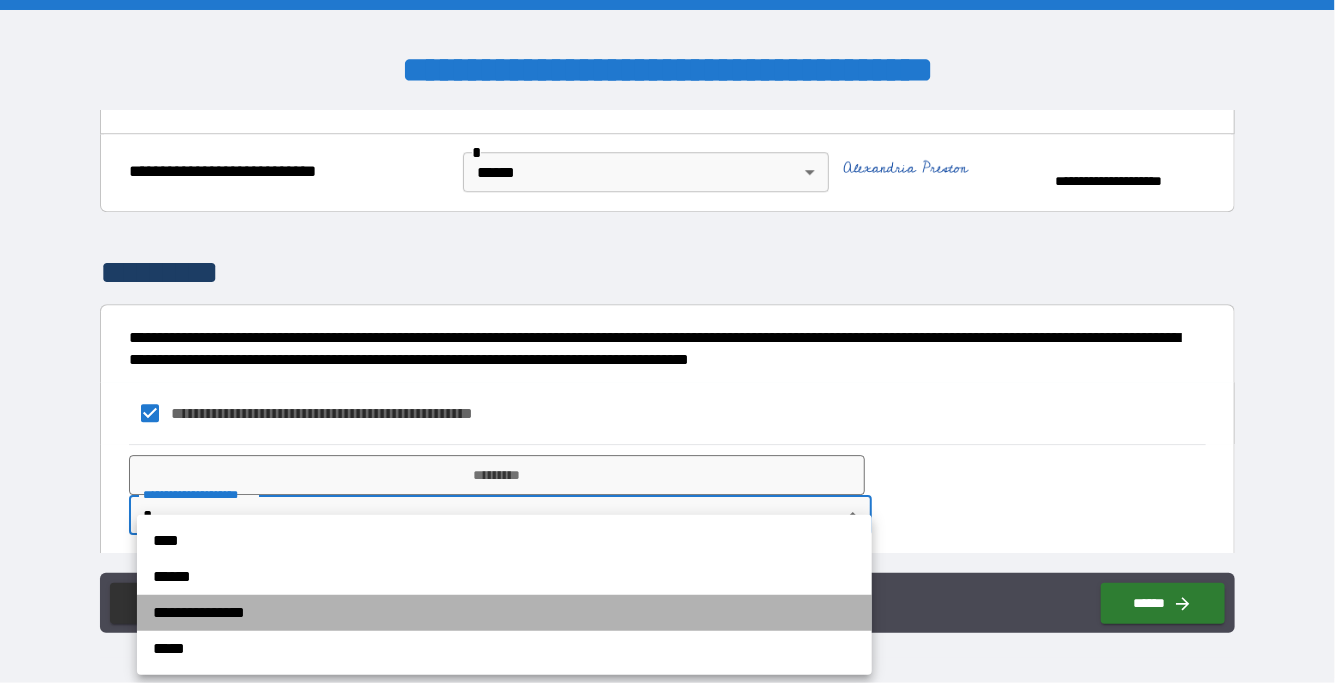 click on "**********" at bounding box center (504, 613) 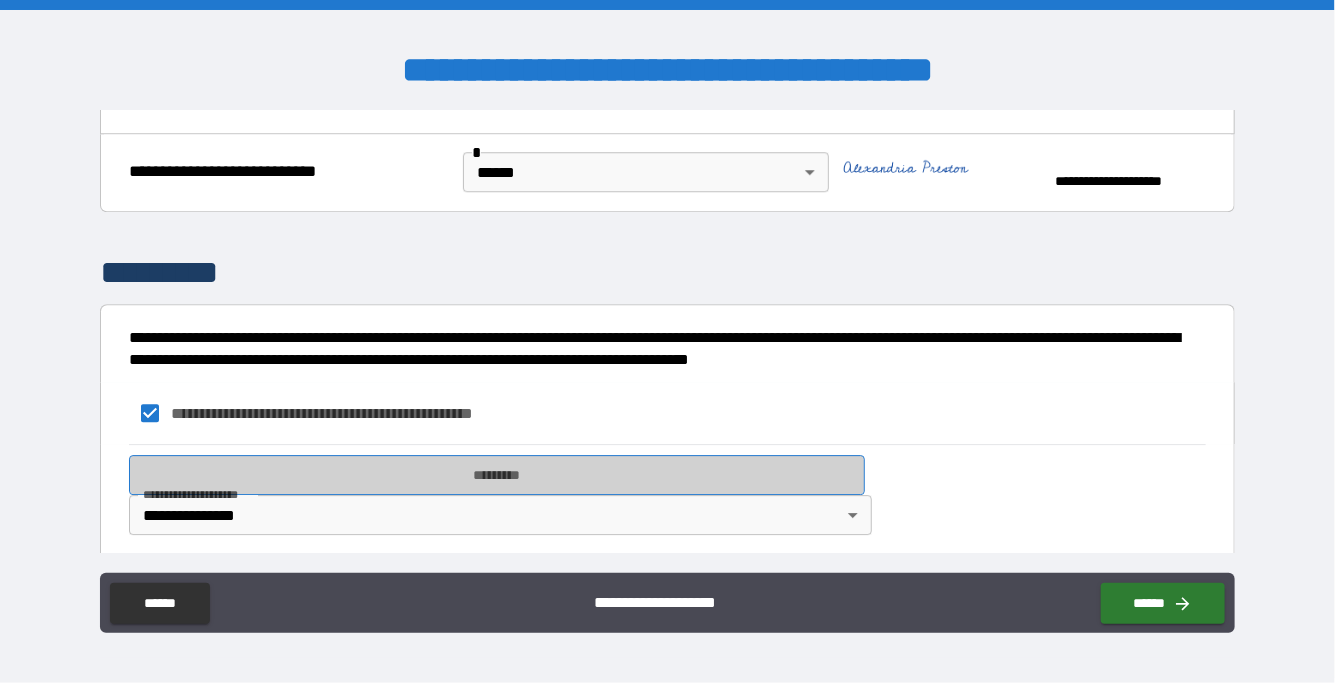click on "*********" at bounding box center [496, 475] 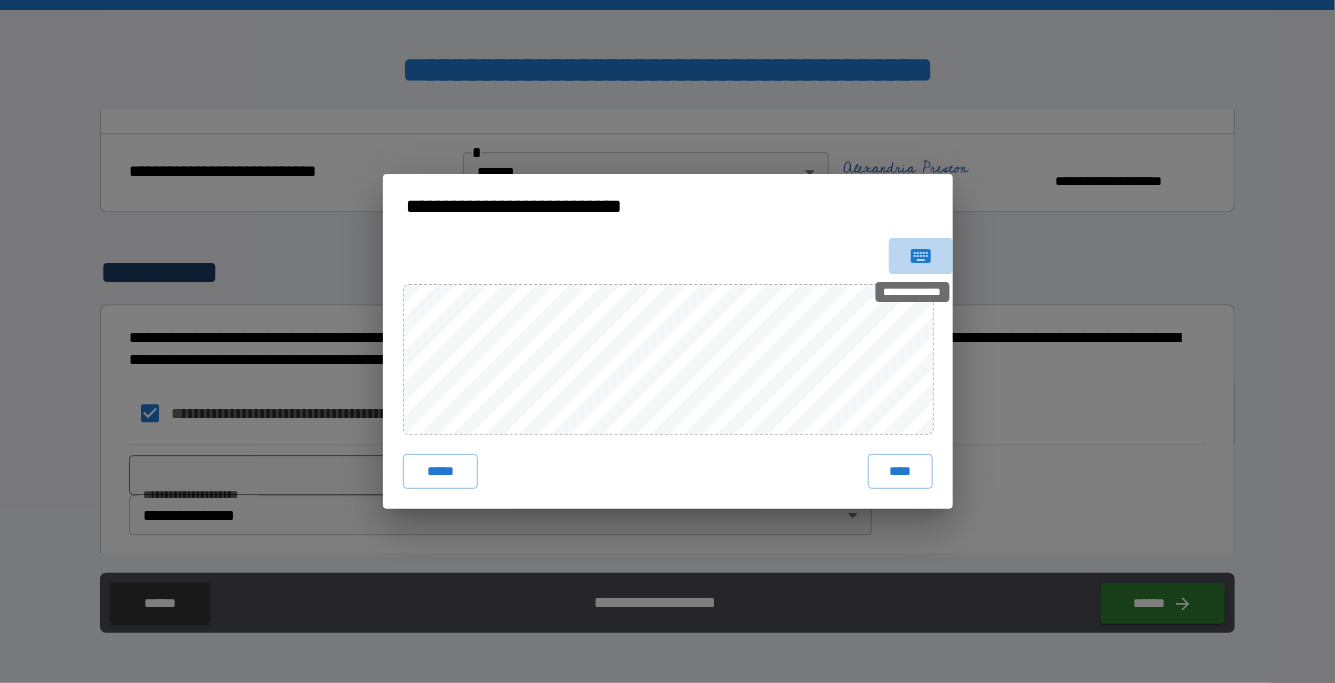 click 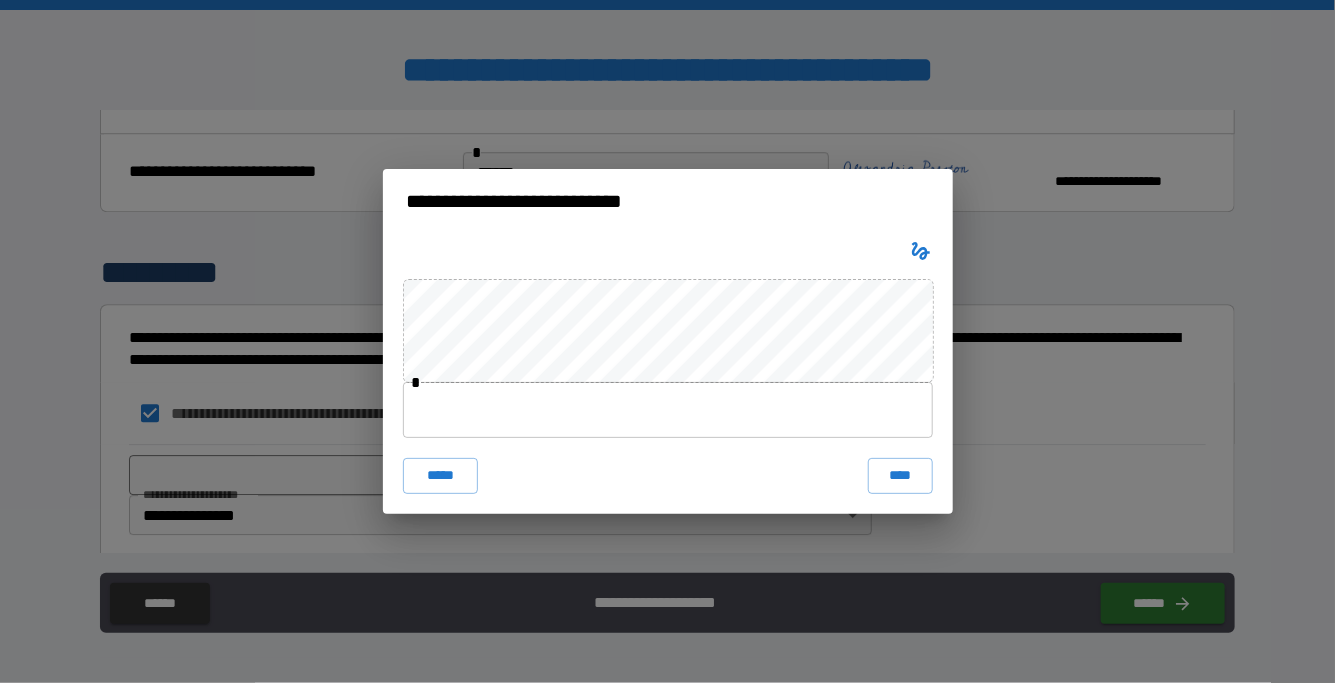 click at bounding box center (668, 410) 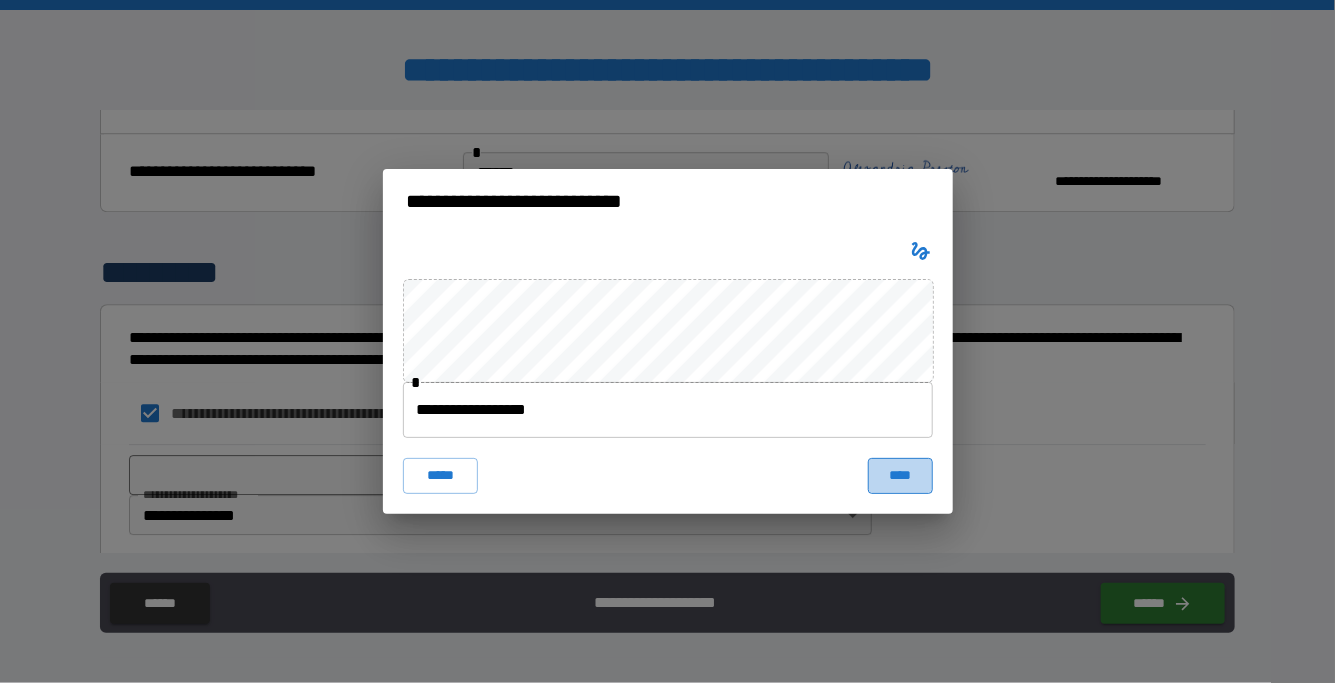click on "****" at bounding box center (900, 476) 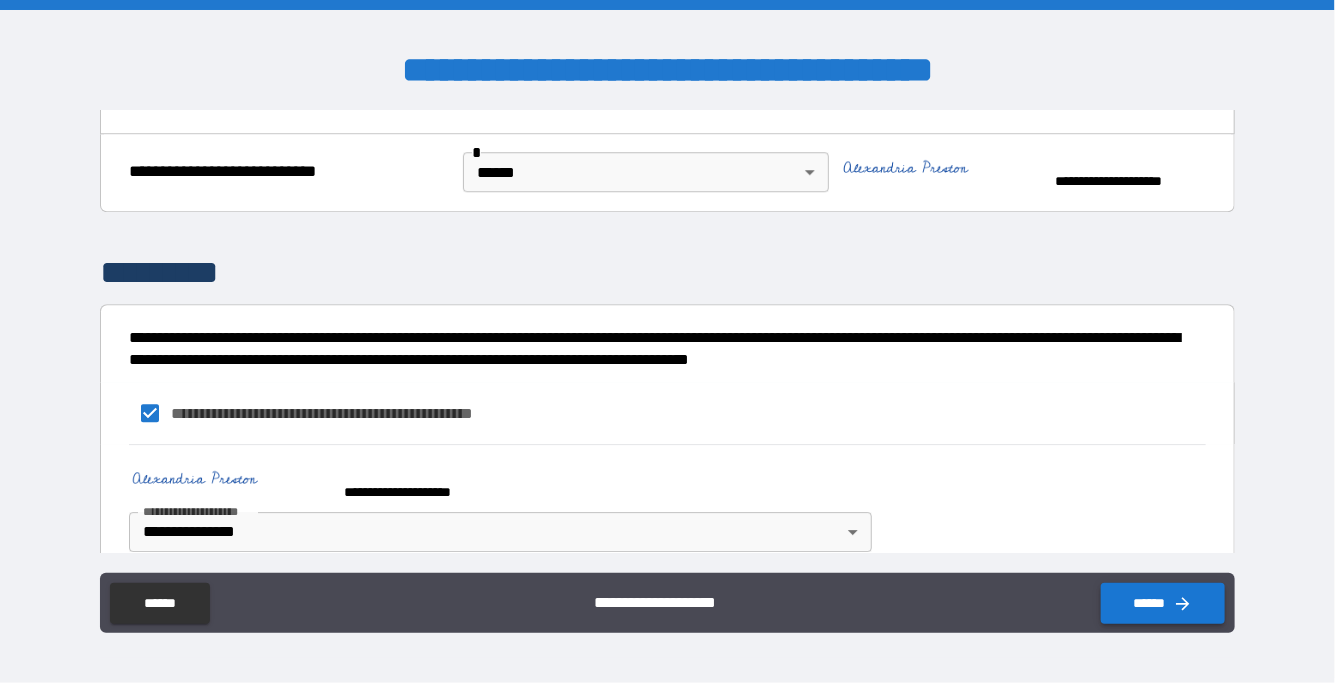 click on "******" at bounding box center (1163, 603) 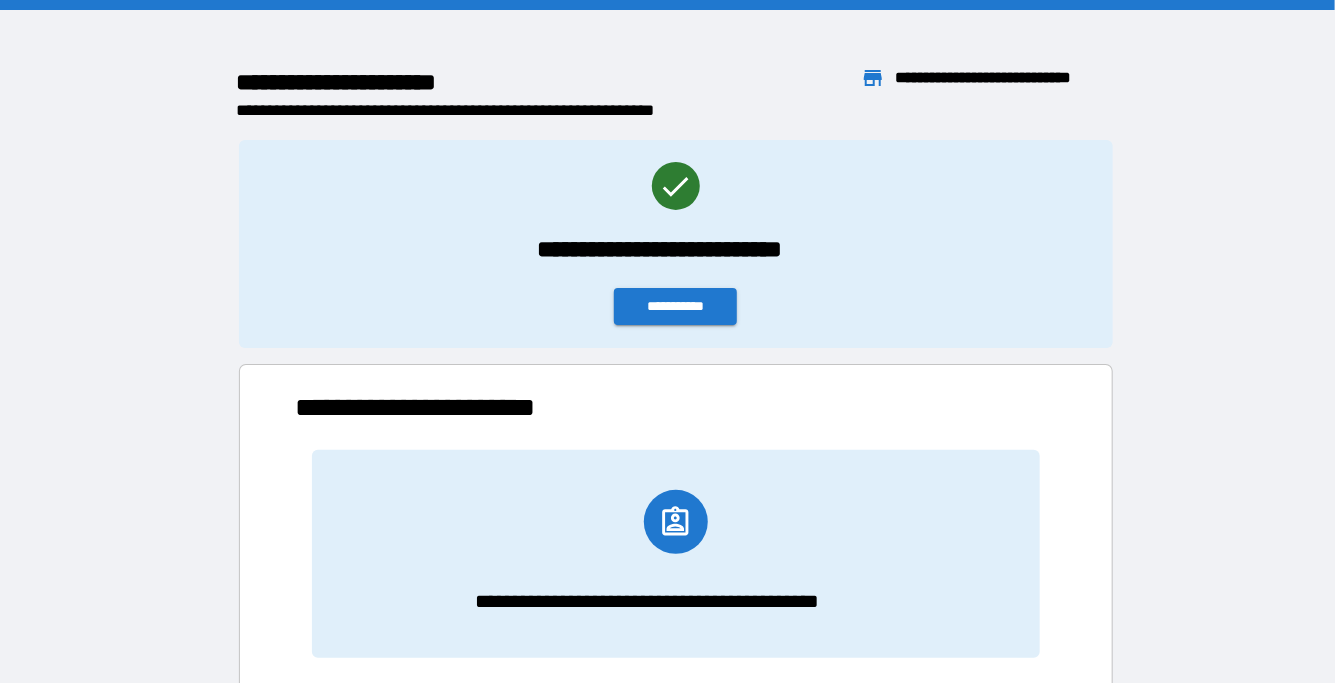 scroll, scrollTop: 15, scrollLeft: 15, axis: both 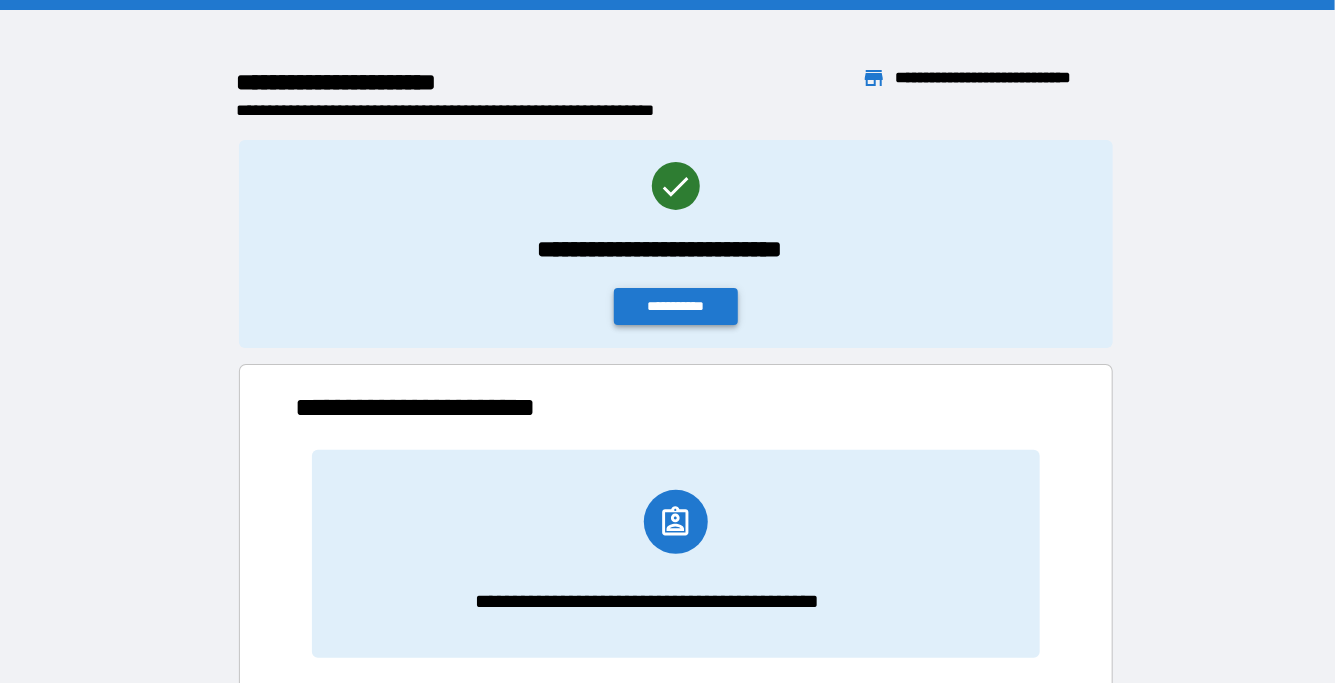 click on "**********" at bounding box center [676, 306] 